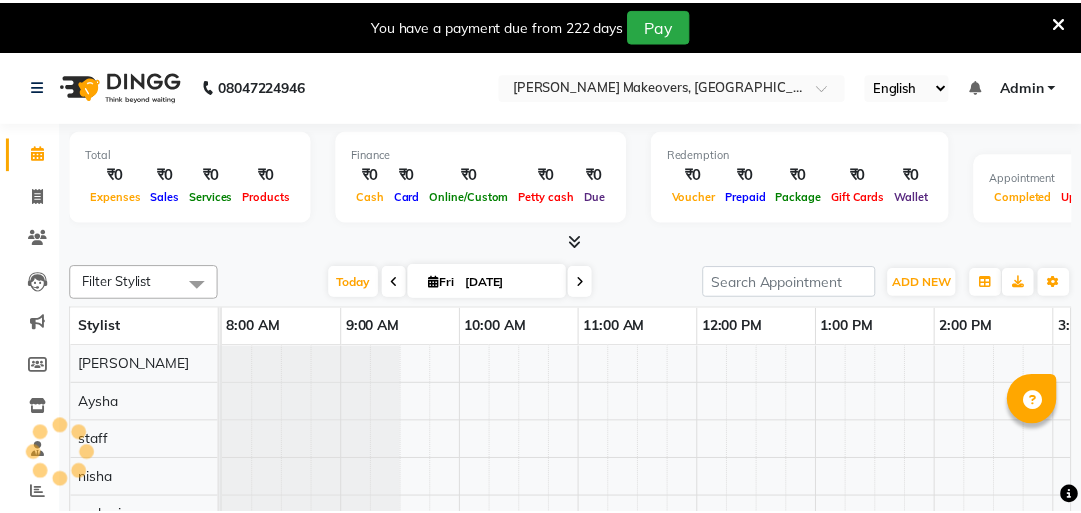 scroll, scrollTop: 0, scrollLeft: 0, axis: both 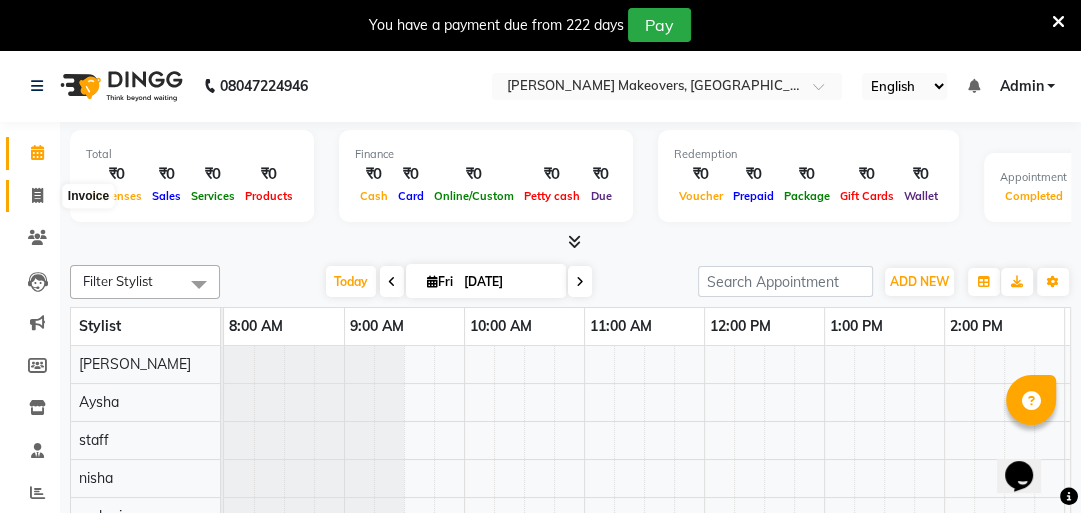 click 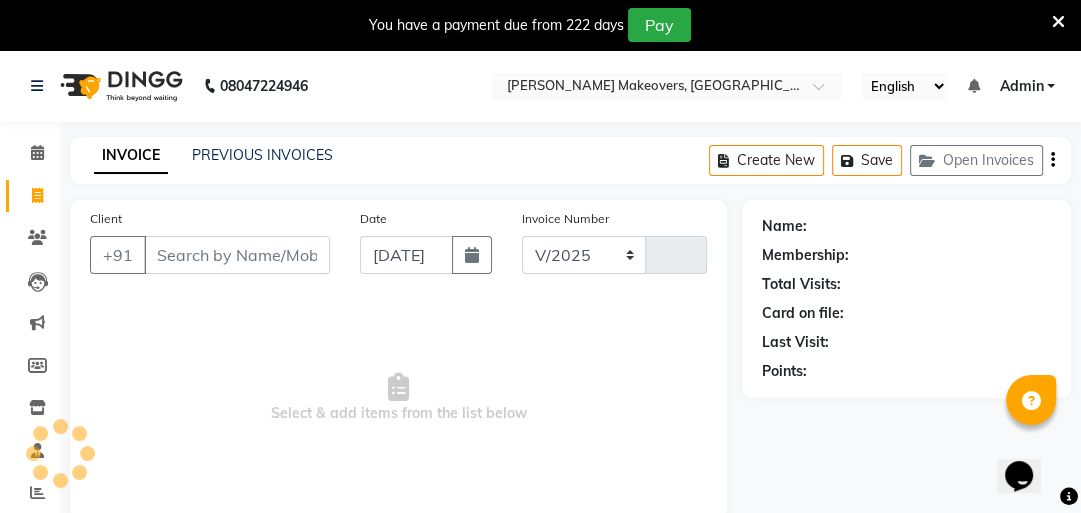 select on "4868" 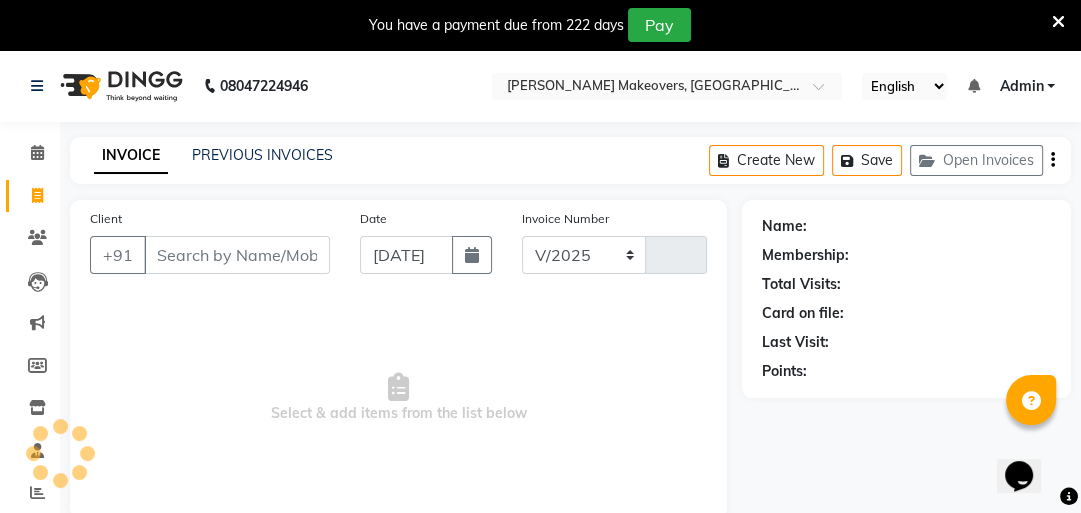 type on "0172" 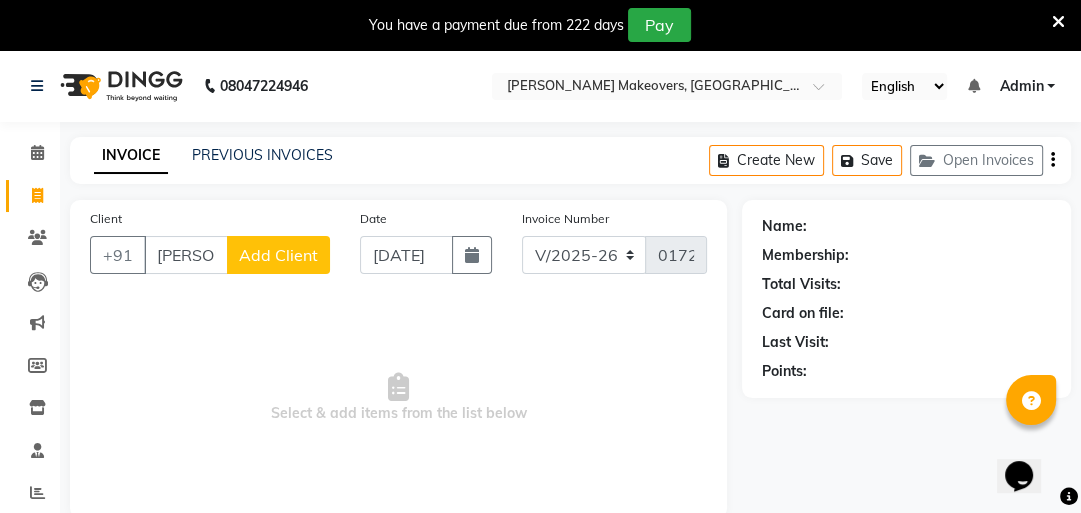 type on "ranveer" 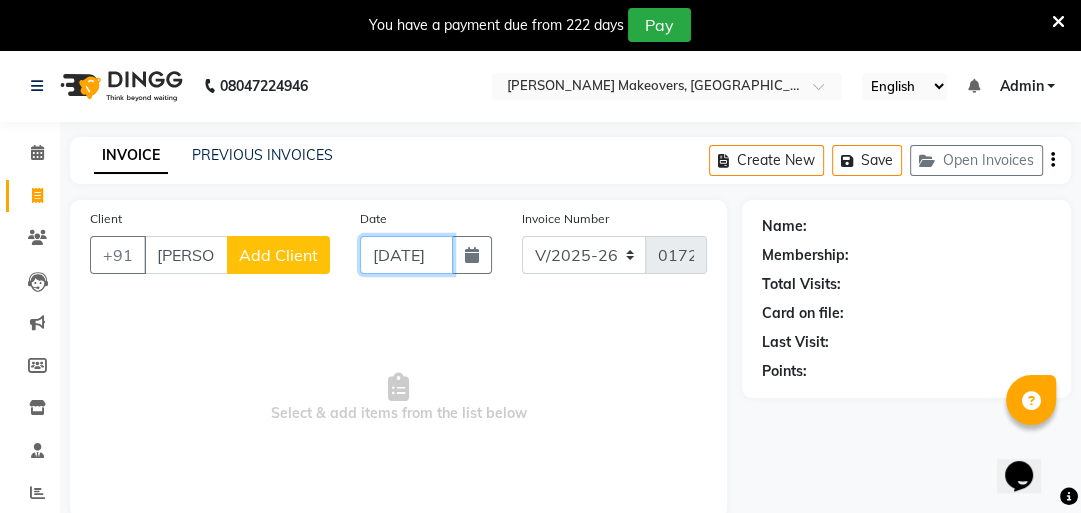 click on "[DATE]" 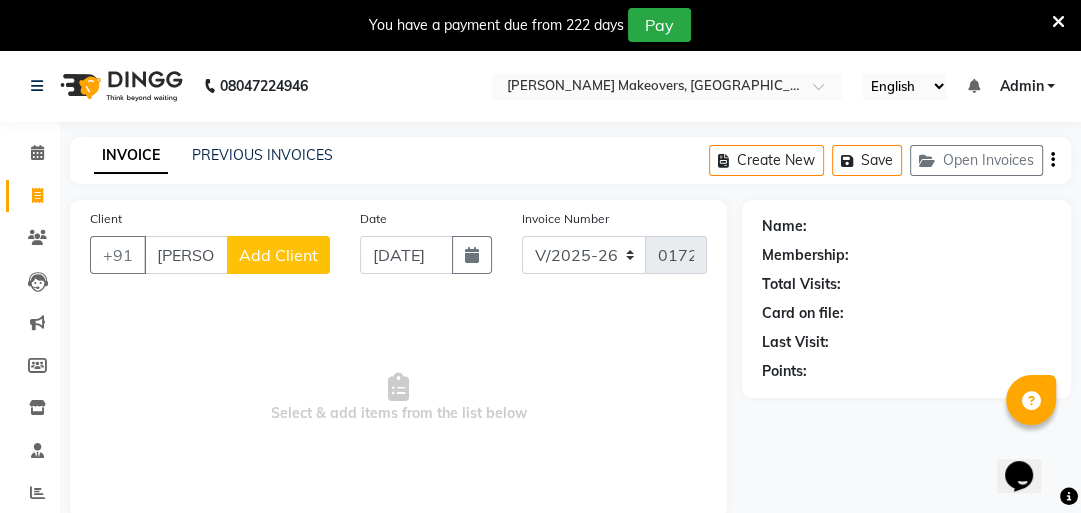 select on "7" 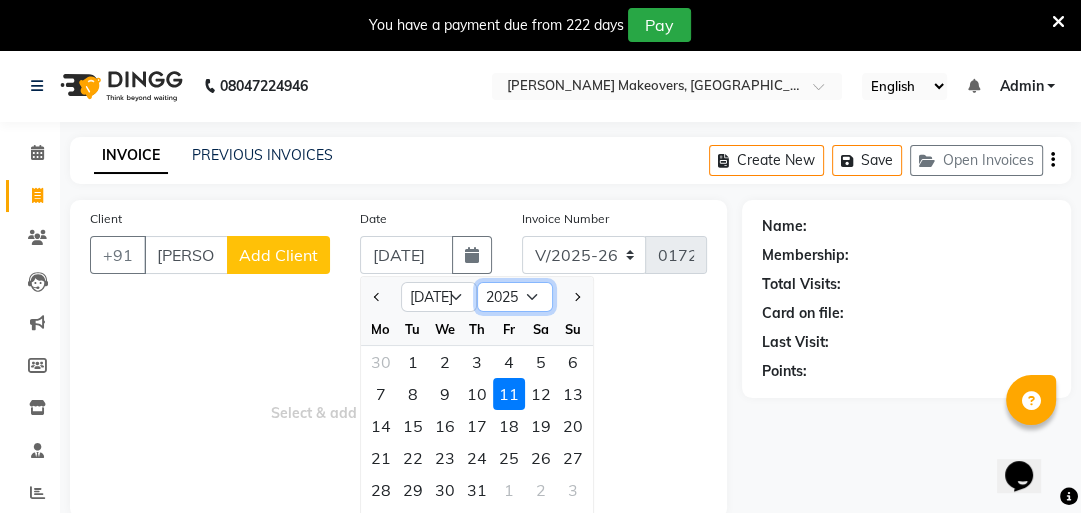 click on "2015 2016 2017 2018 2019 2020 2021 2022 2023 2024 2025 2026 2027 2028 2029 2030 2031 2032 2033 2034 2035" 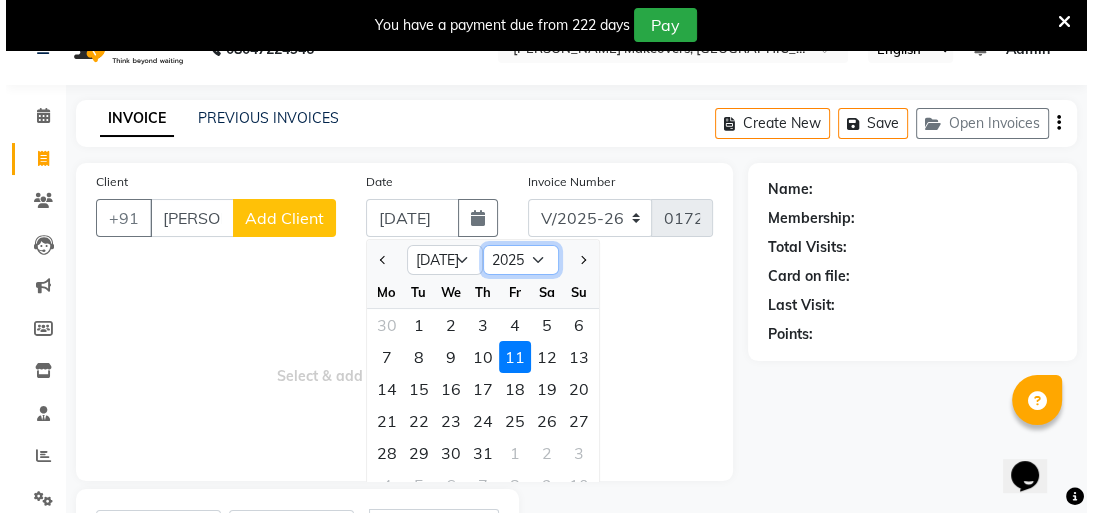 scroll, scrollTop: 0, scrollLeft: 0, axis: both 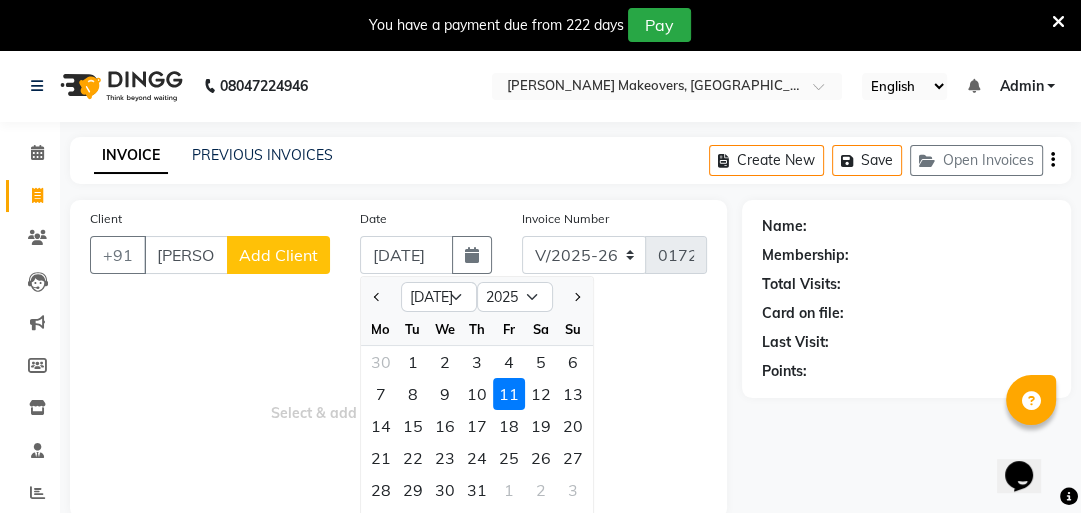 click on "Add Client" 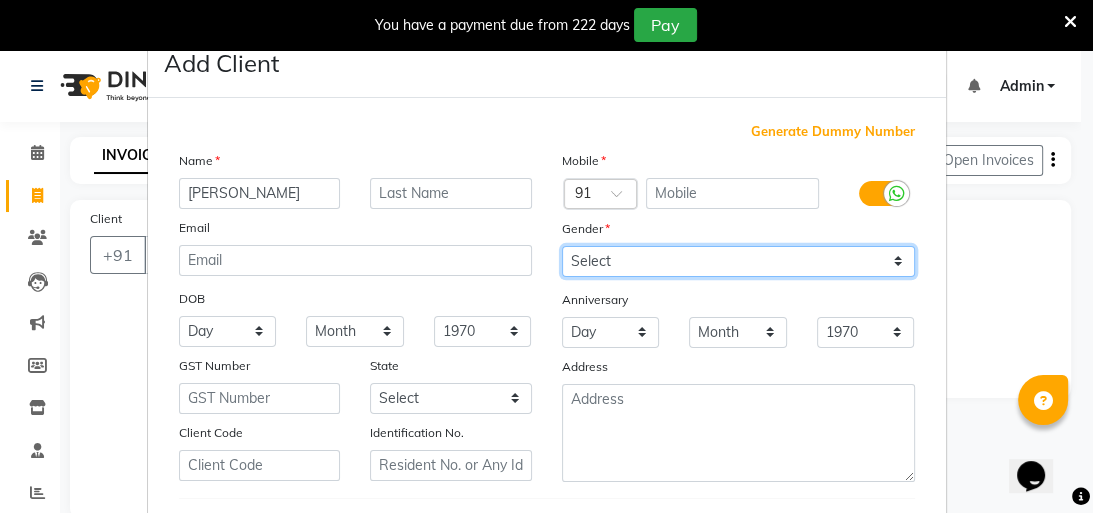 click on "Select [DEMOGRAPHIC_DATA] [DEMOGRAPHIC_DATA] Other Prefer Not To Say" at bounding box center (738, 261) 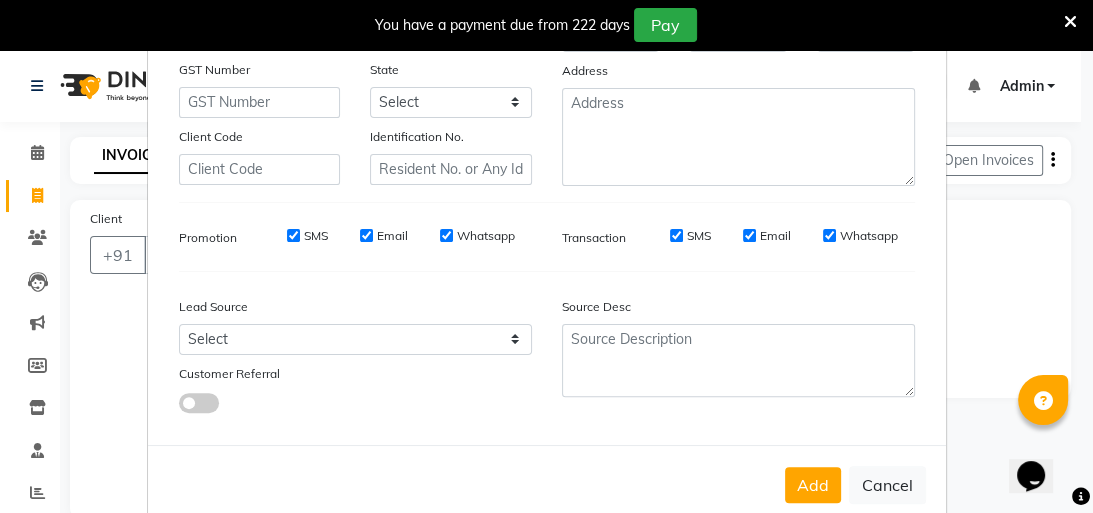 scroll, scrollTop: 298, scrollLeft: 0, axis: vertical 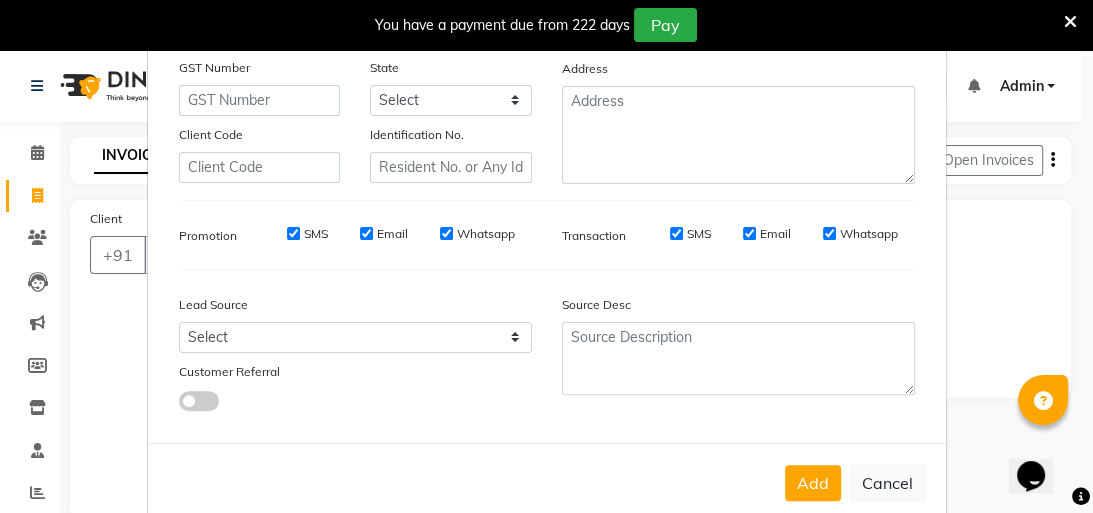 click on "SMS" at bounding box center (293, 233) 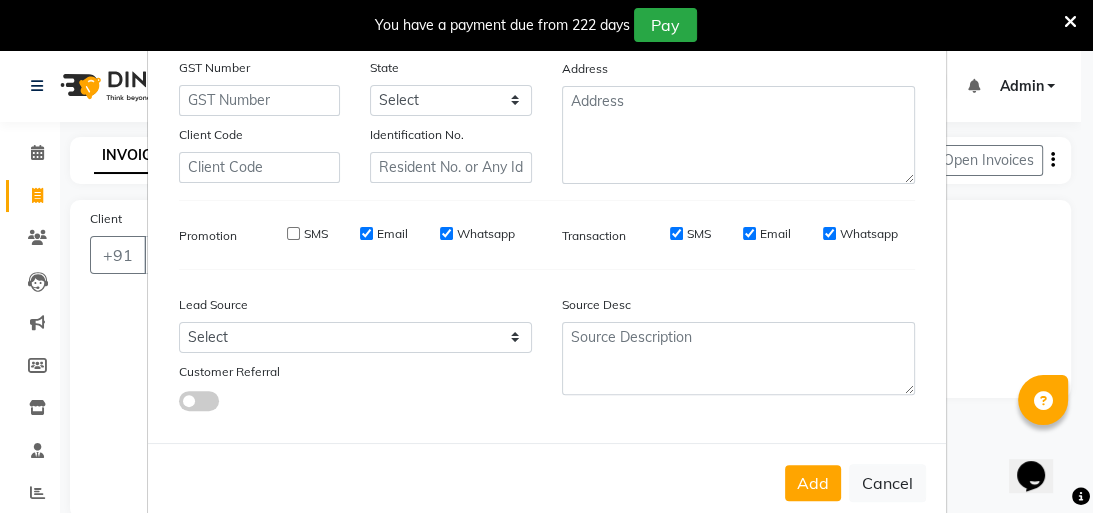 click on "Email" at bounding box center (366, 233) 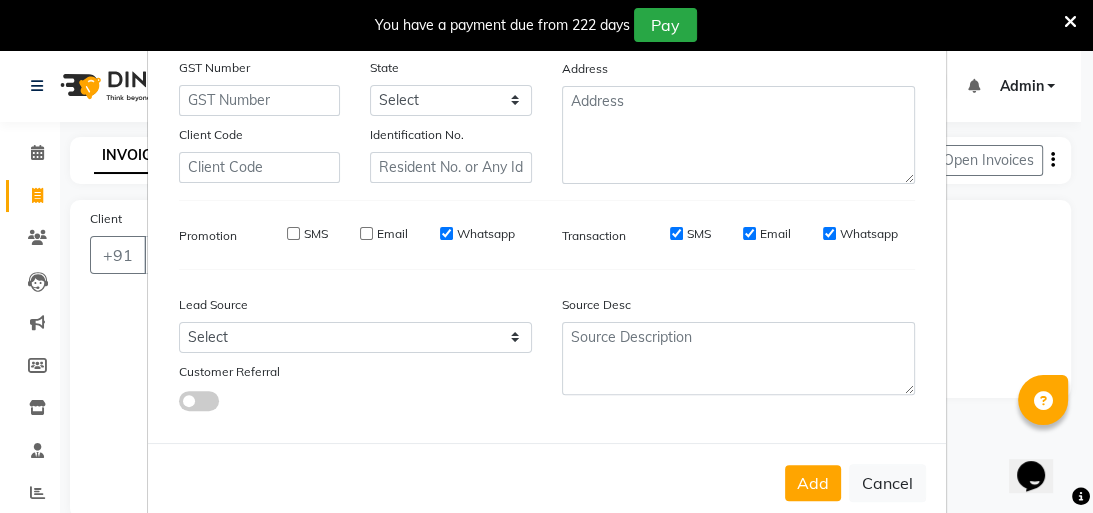 click on "Whatsapp" at bounding box center [446, 233] 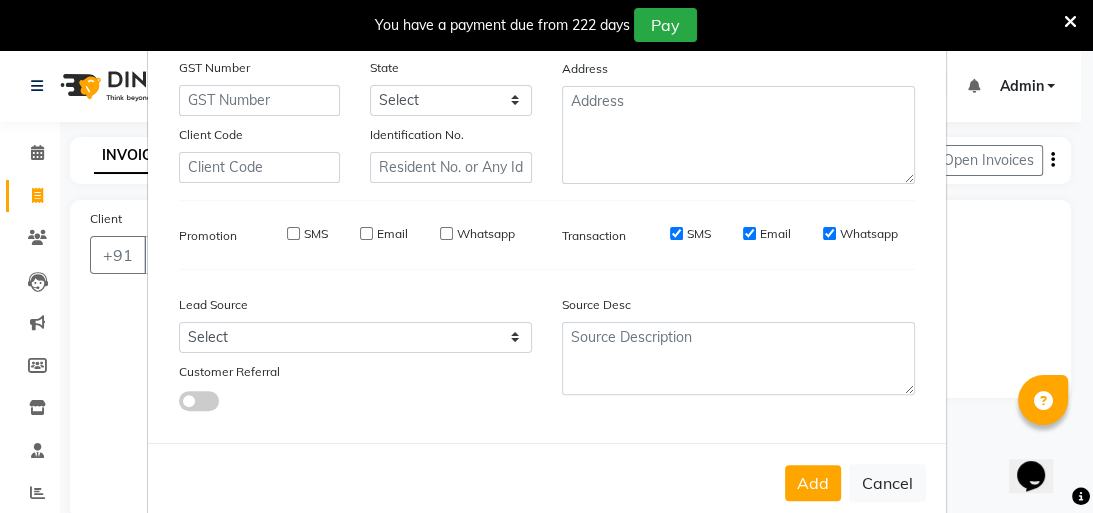 click on "SMS" at bounding box center [676, 233] 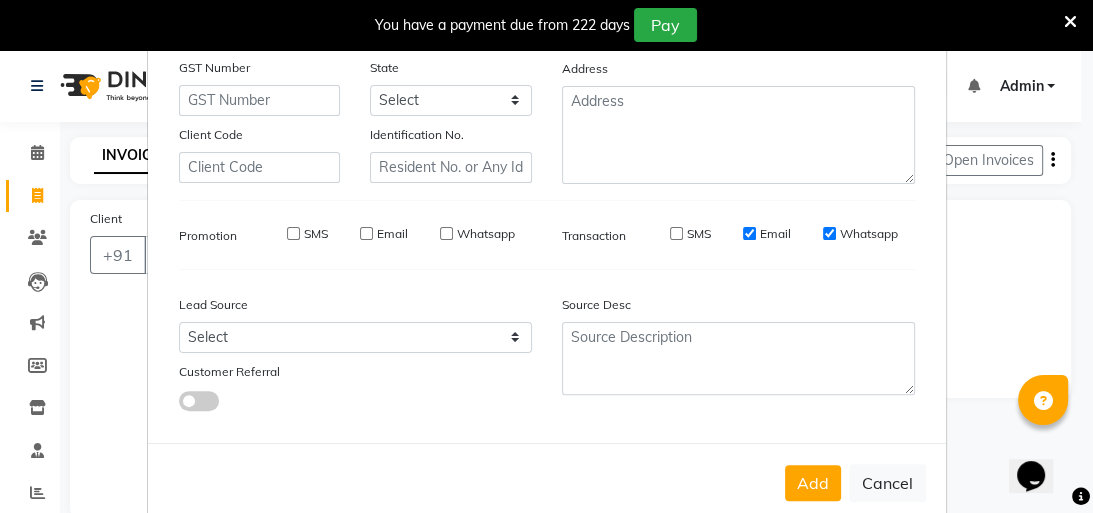 click on "Email" at bounding box center (749, 233) 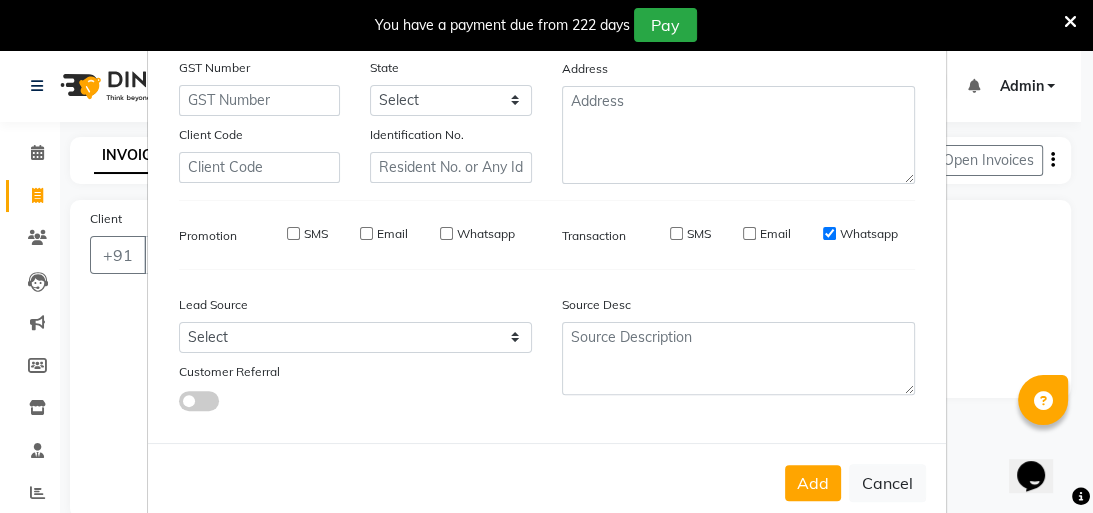 click on "Whatsapp" at bounding box center [829, 233] 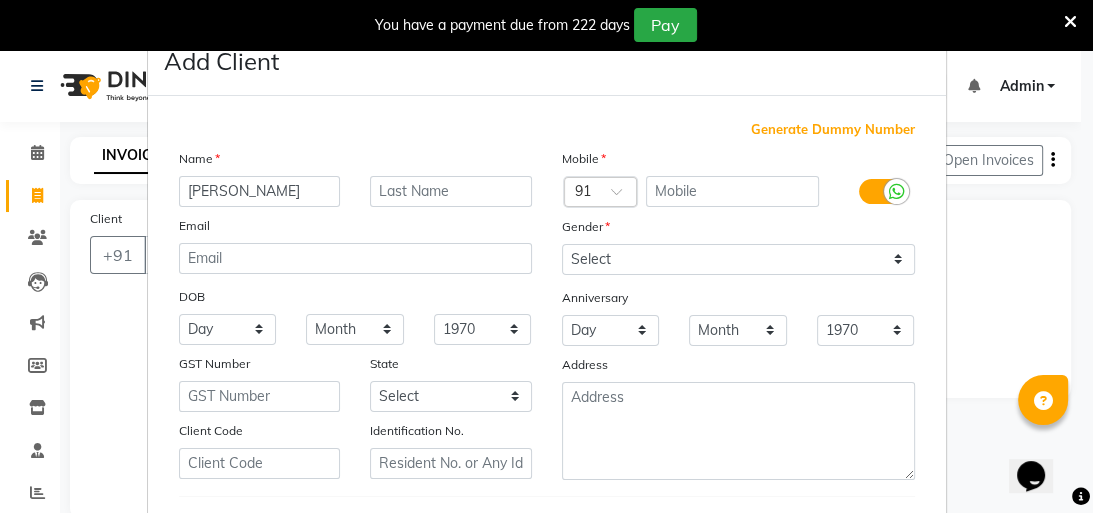 scroll, scrollTop: 0, scrollLeft: 0, axis: both 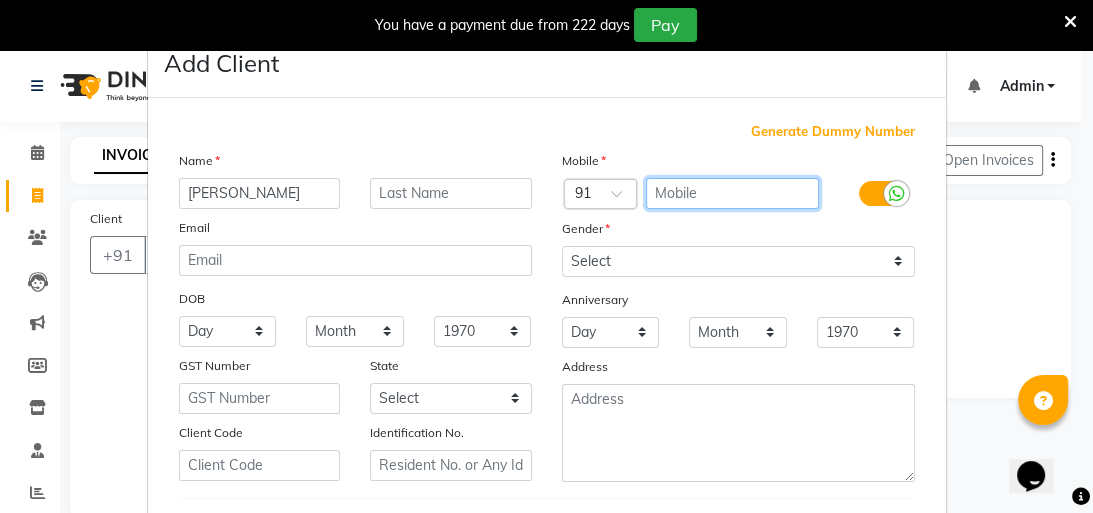 click at bounding box center (732, 193) 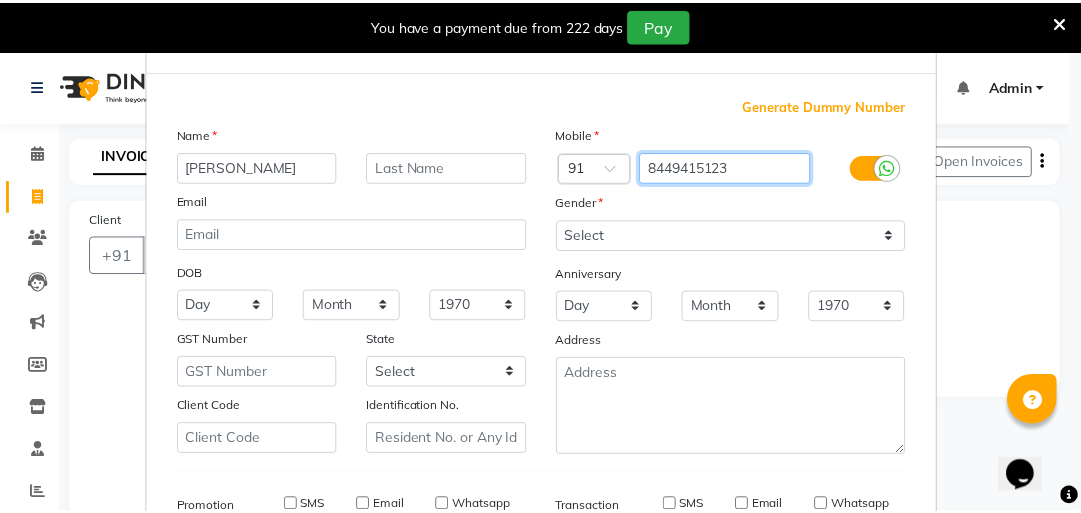 scroll, scrollTop: 344, scrollLeft: 0, axis: vertical 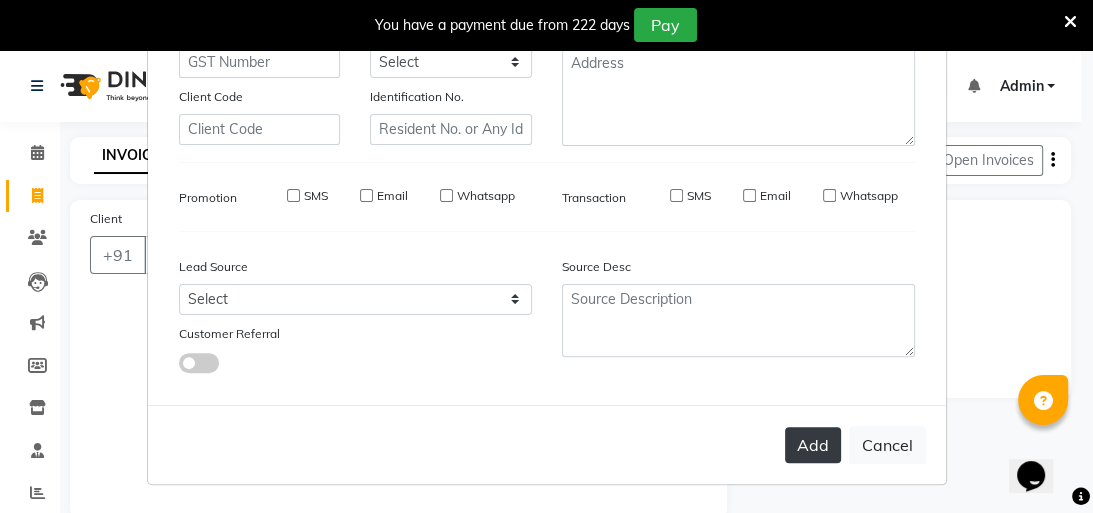 type on "8449415123" 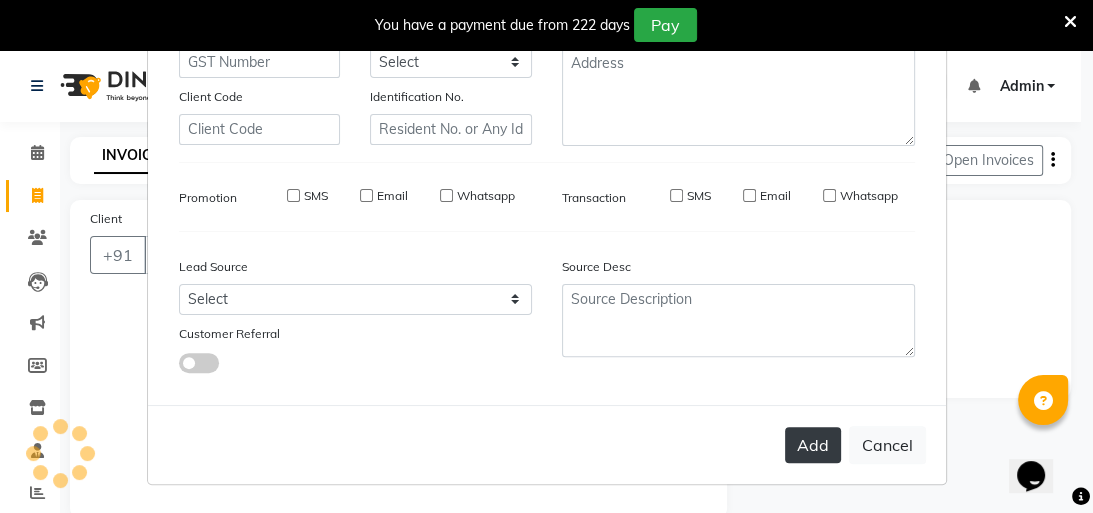 click on "Add" at bounding box center [813, 445] 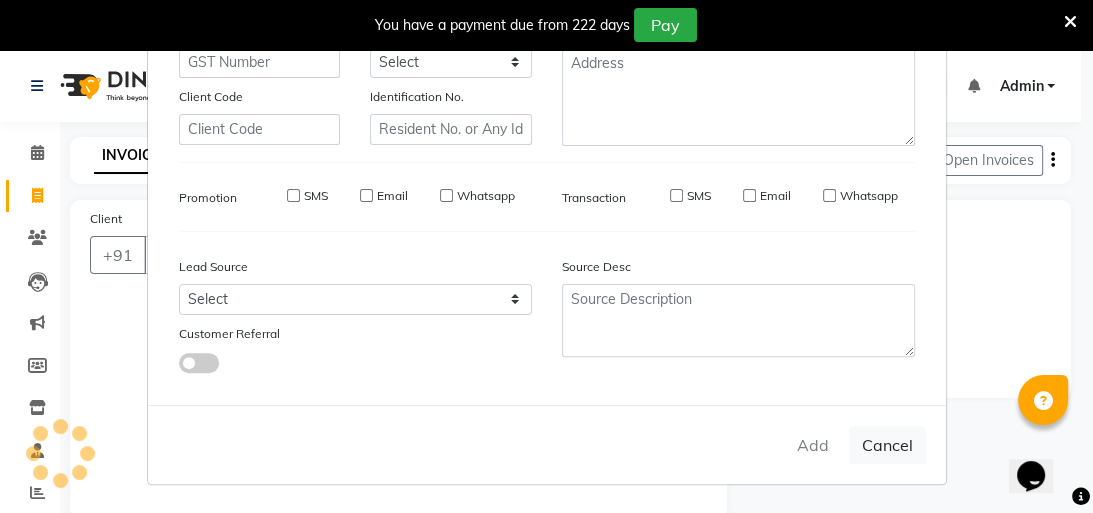 type on "8449415123" 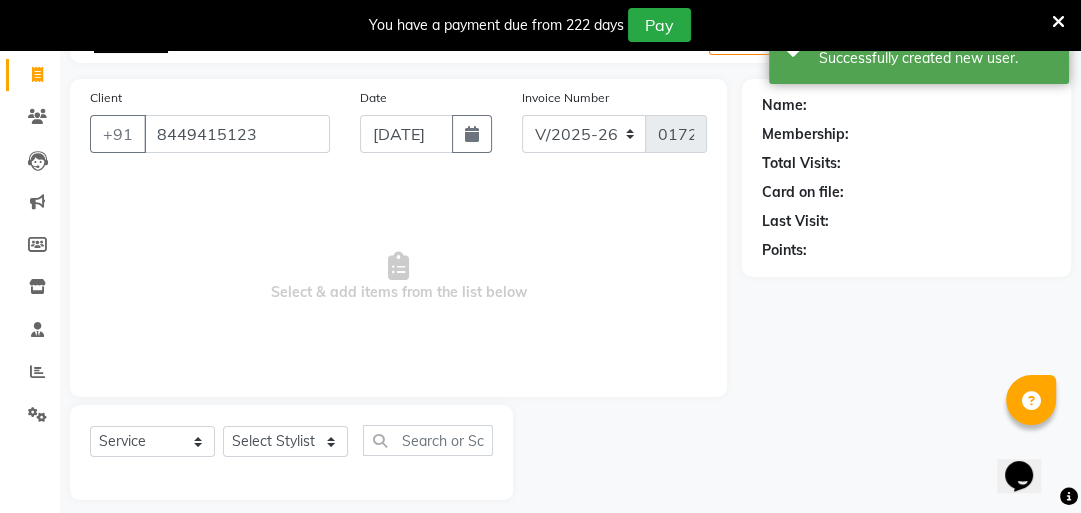 scroll, scrollTop: 139, scrollLeft: 0, axis: vertical 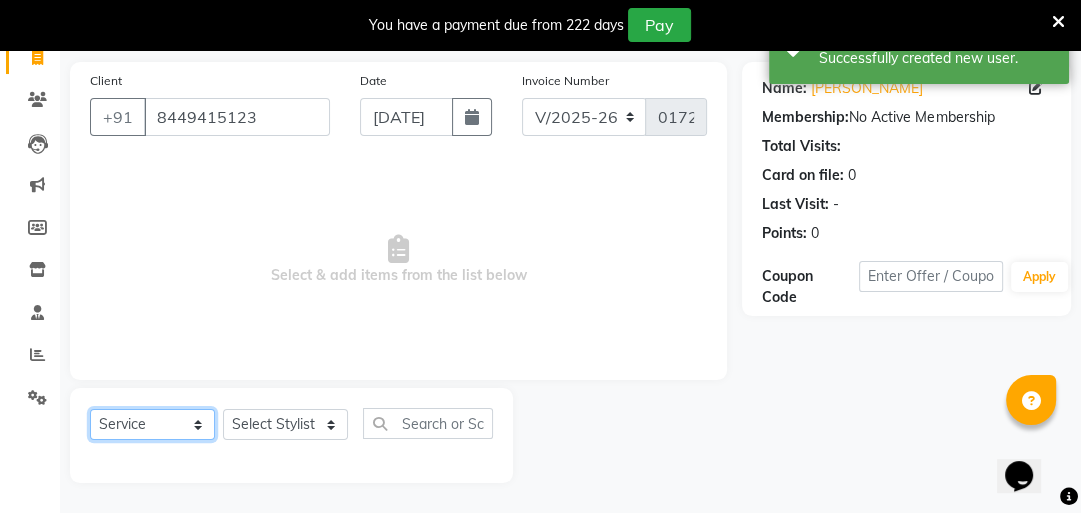 click on "Select  Service  Product  Membership  Package Voucher Prepaid Gift Card" 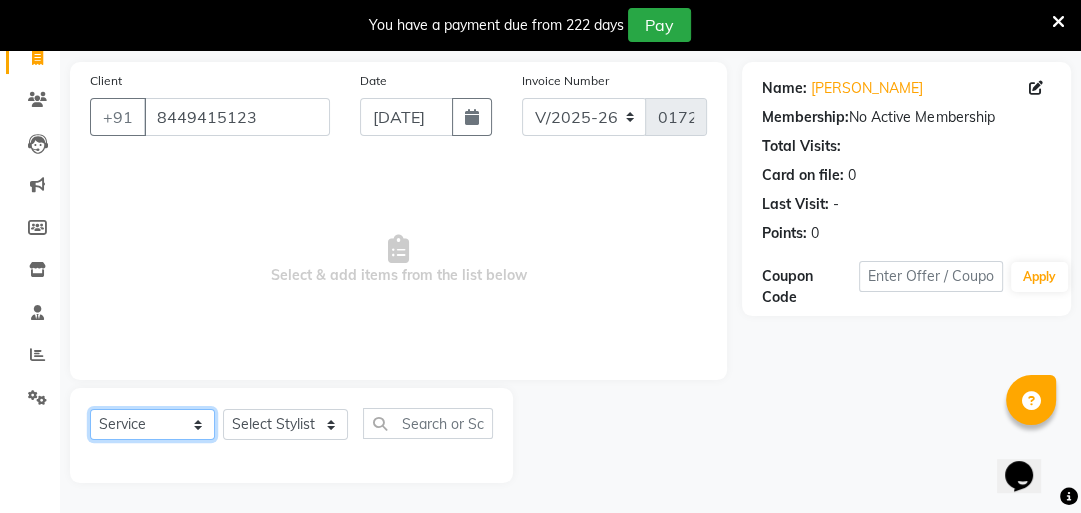 click on "Select  Service  Product  Membership  Package Voucher Prepaid Gift Card" 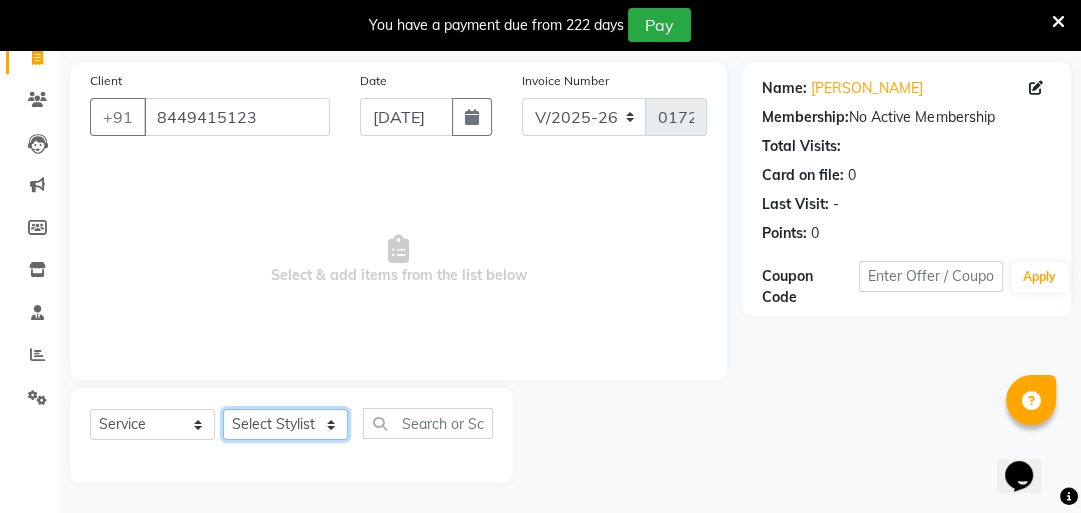 click on "Select Stylist aasana [PERSON_NAME] [PERSON_NAME] nisha rashmi staff" 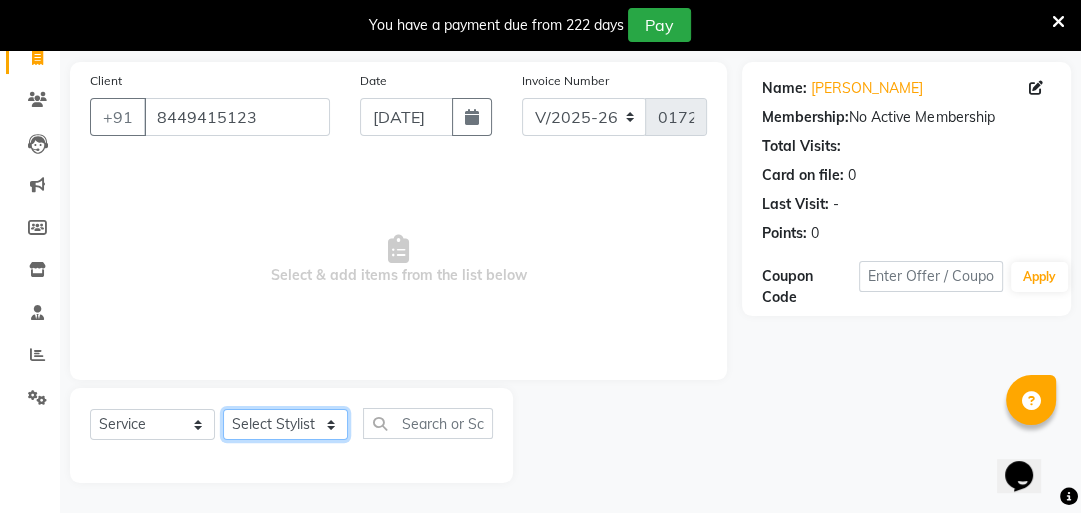 select on "40893" 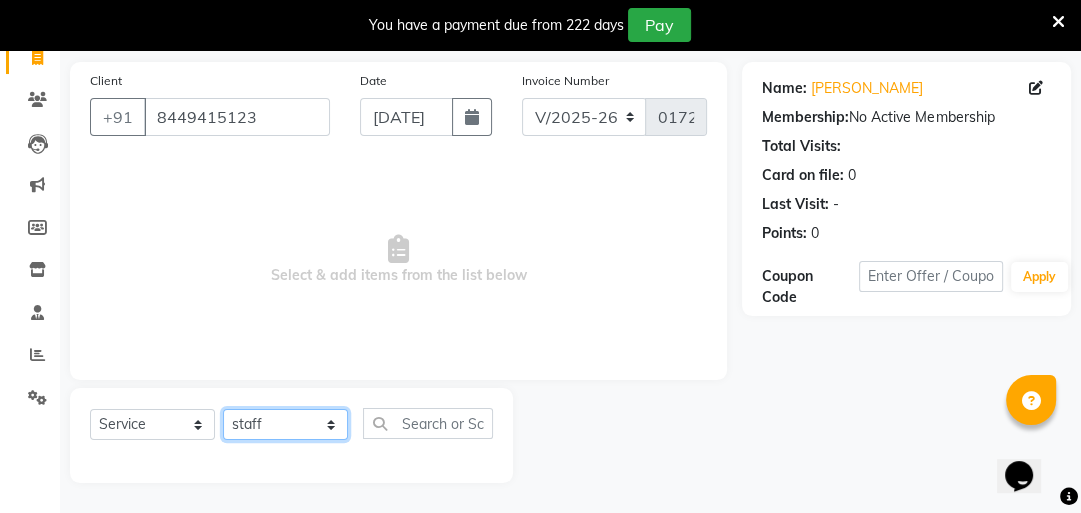 click on "Select Stylist aasana [PERSON_NAME] [PERSON_NAME] nisha rashmi staff" 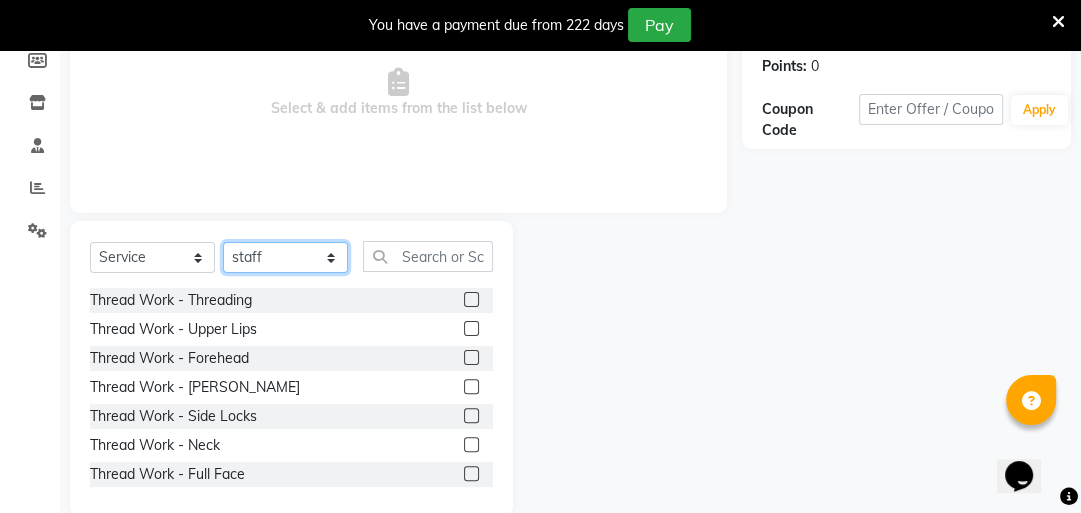 scroll, scrollTop: 339, scrollLeft: 0, axis: vertical 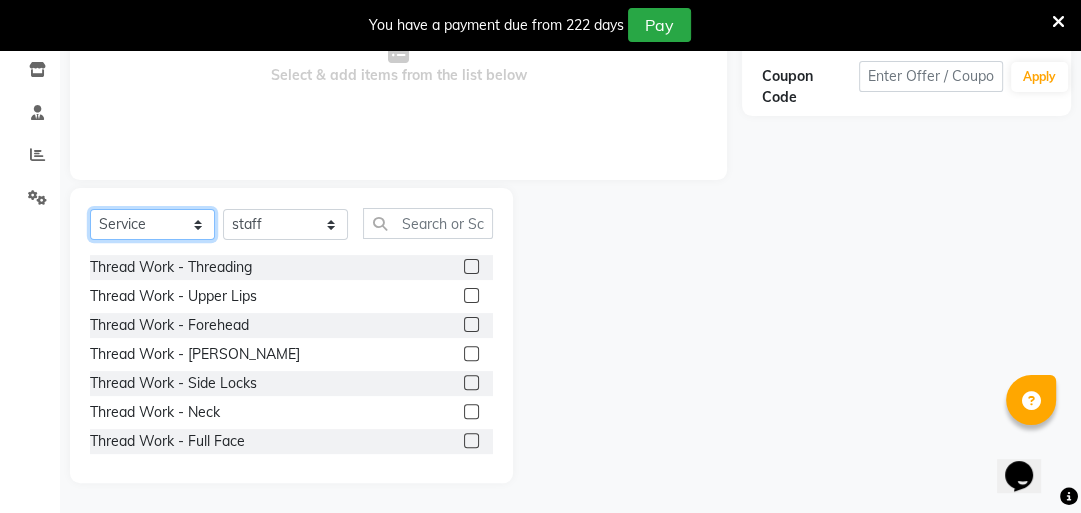 click on "Select  Service  Product  Membership  Package Voucher Prepaid Gift Card" 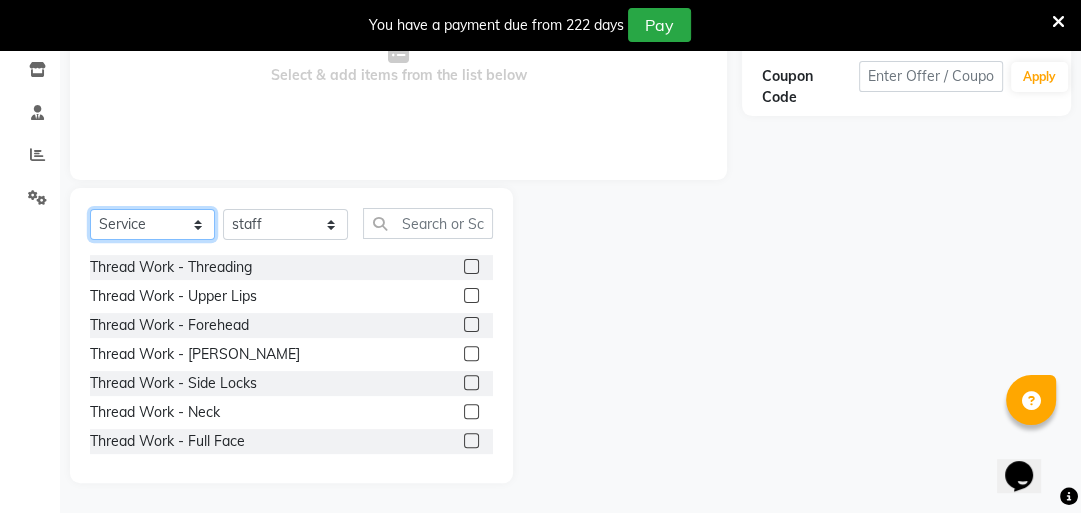 click on "Select  Service  Product  Membership  Package Voucher Prepaid Gift Card" 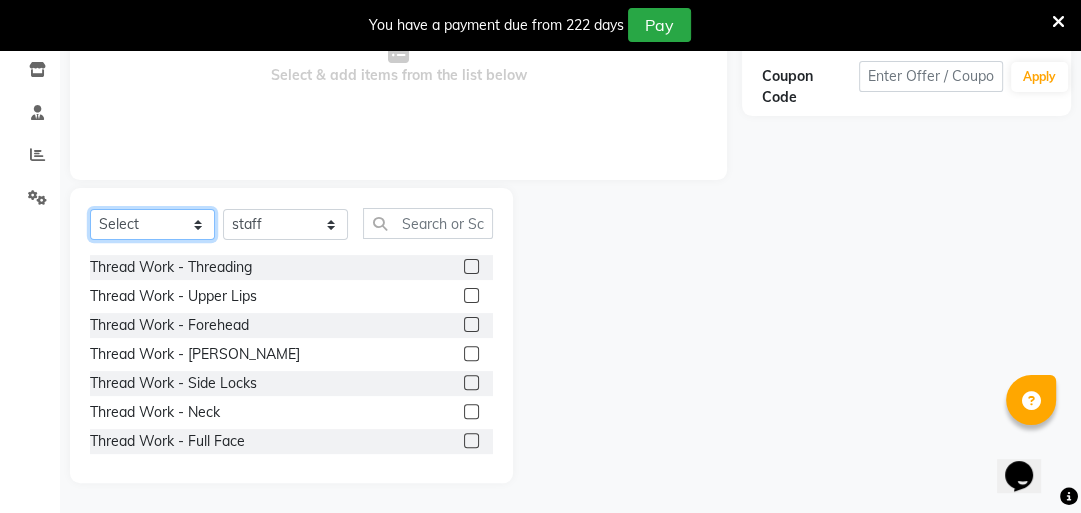 click on "Select  Service  Product  Membership  Package Voucher Prepaid Gift Card" 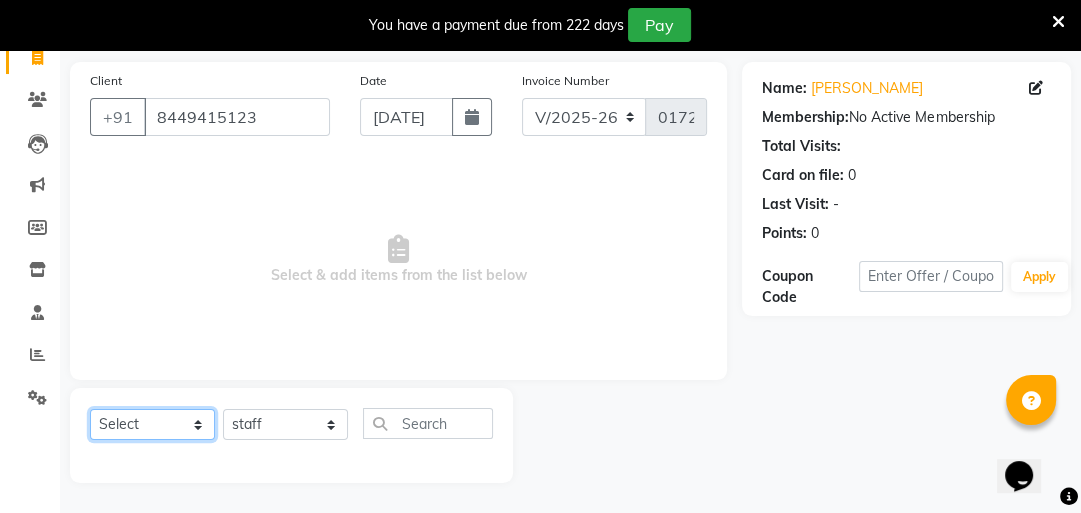 scroll, scrollTop: 139, scrollLeft: 0, axis: vertical 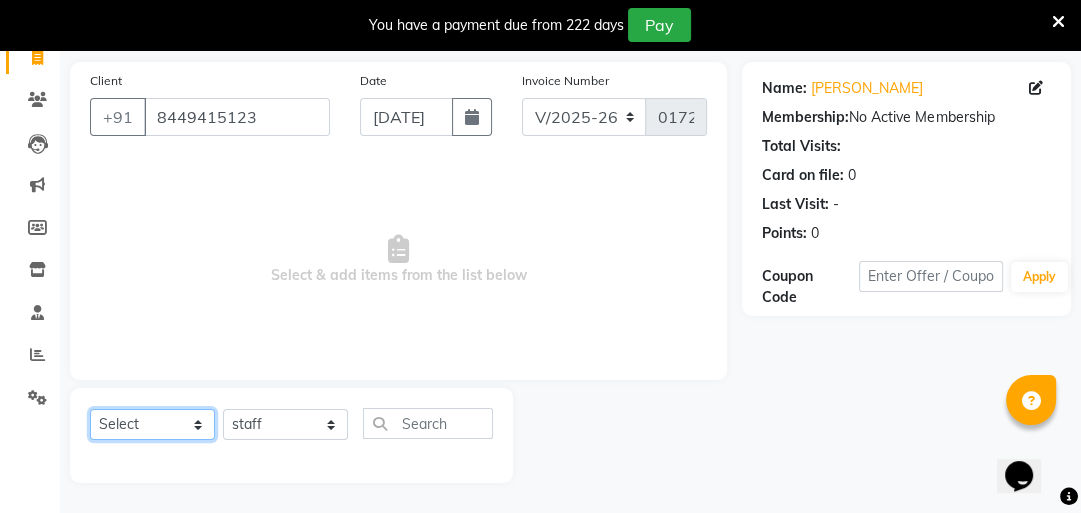 click on "Select  Service  Product  Membership  Package Voucher Prepaid Gift Card" 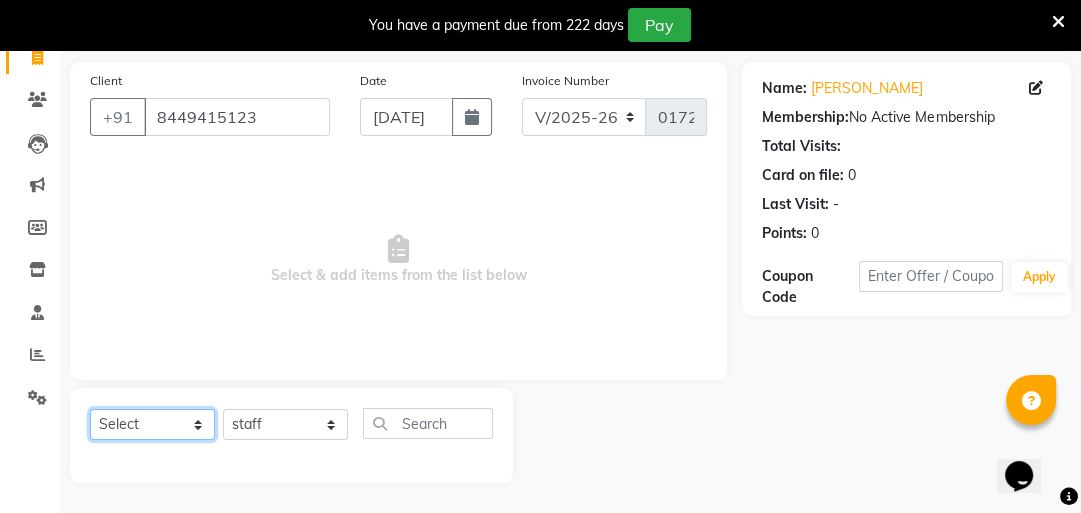 select on "service" 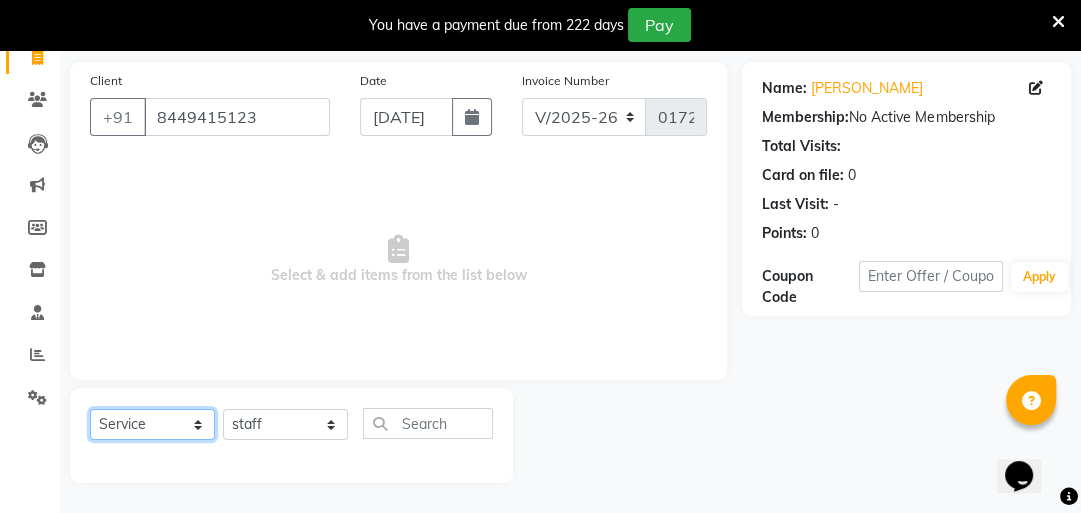 click on "Select  Service  Product  Membership  Package Voucher Prepaid Gift Card" 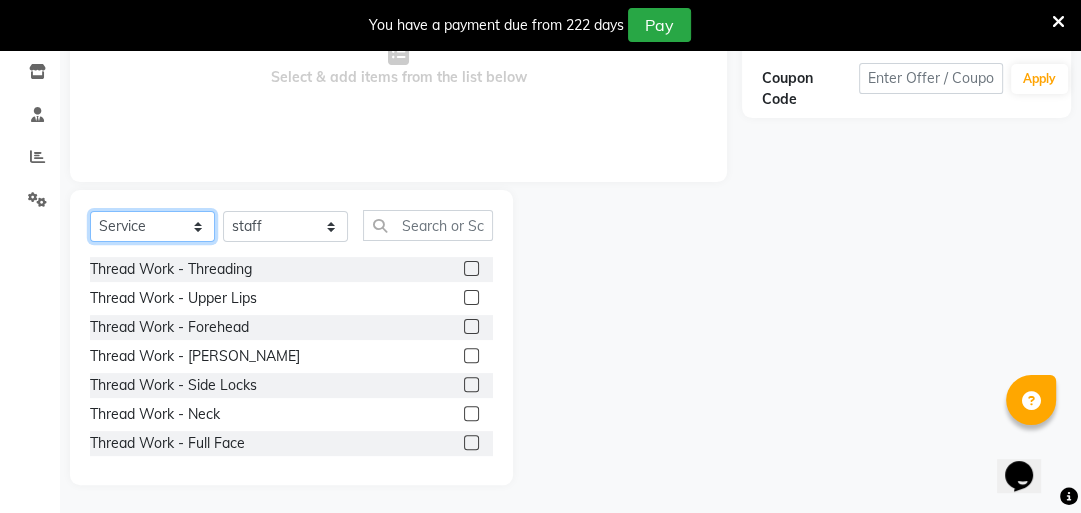 scroll, scrollTop: 339, scrollLeft: 0, axis: vertical 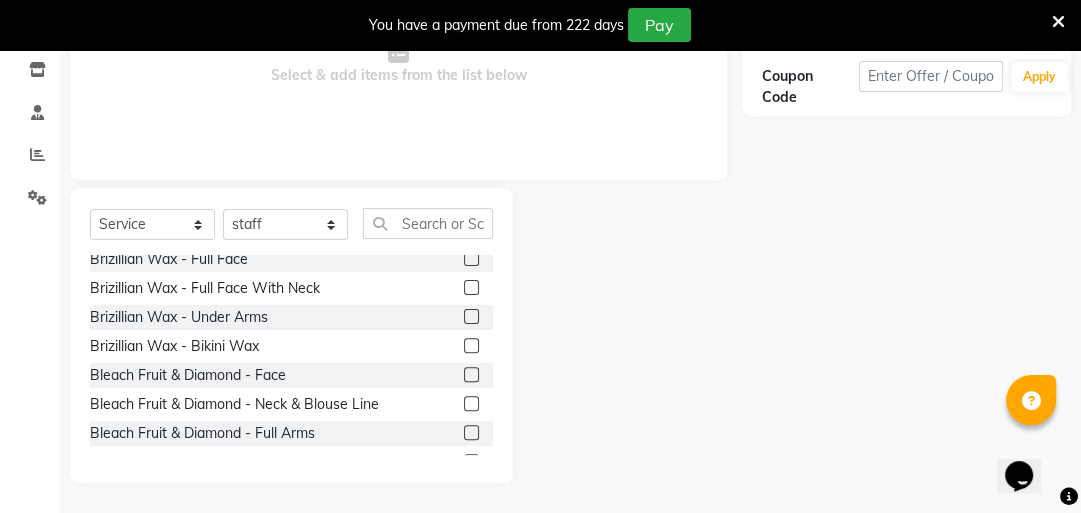 click 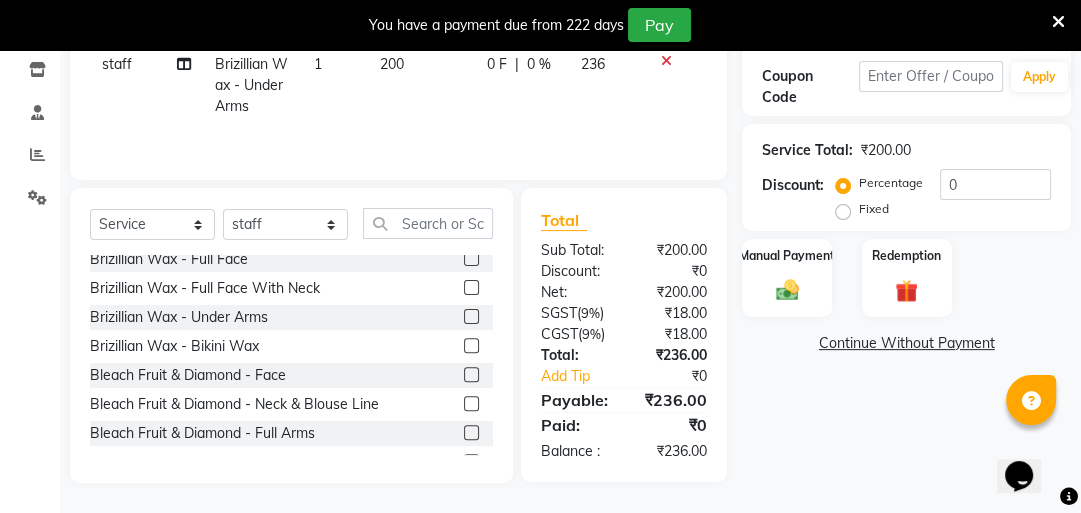 click 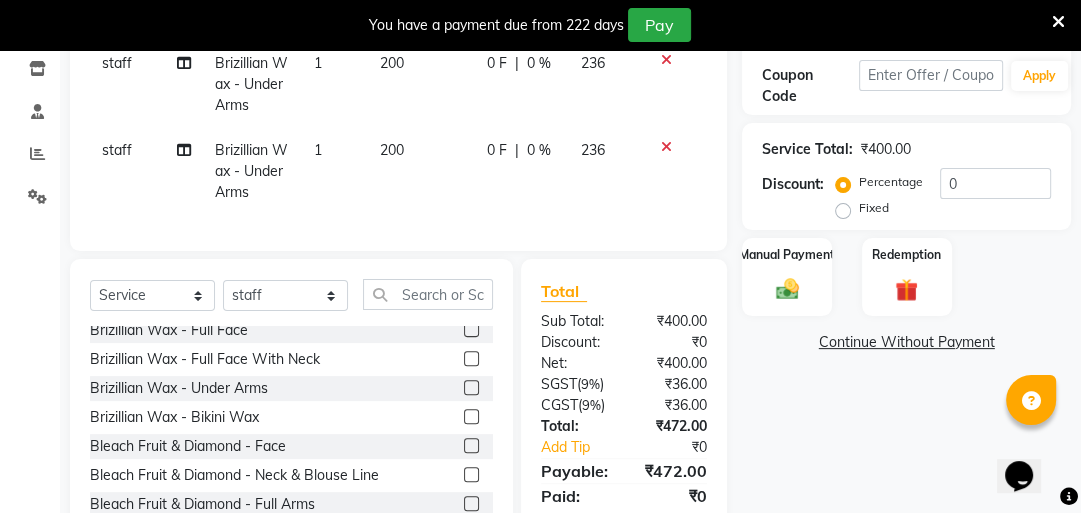 click 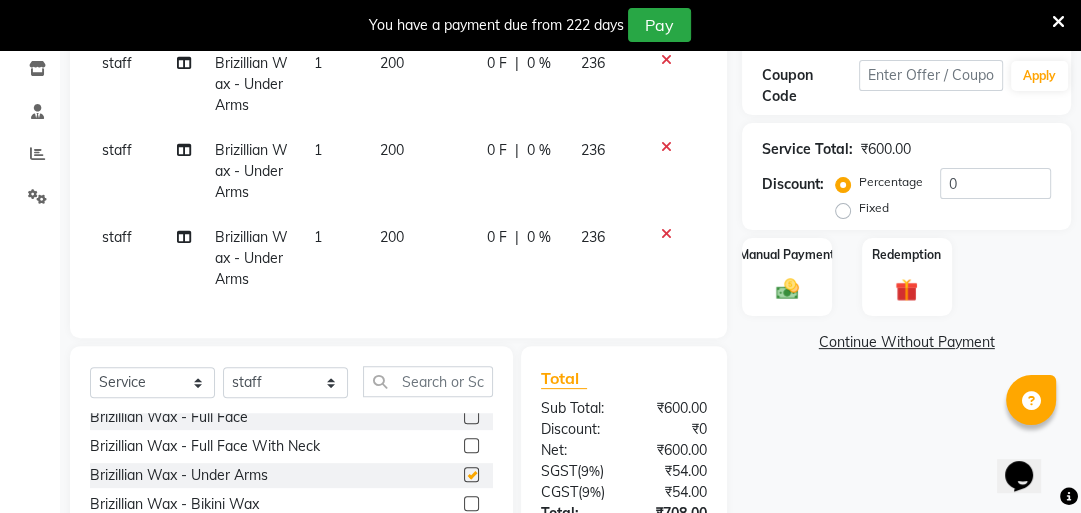 checkbox on "false" 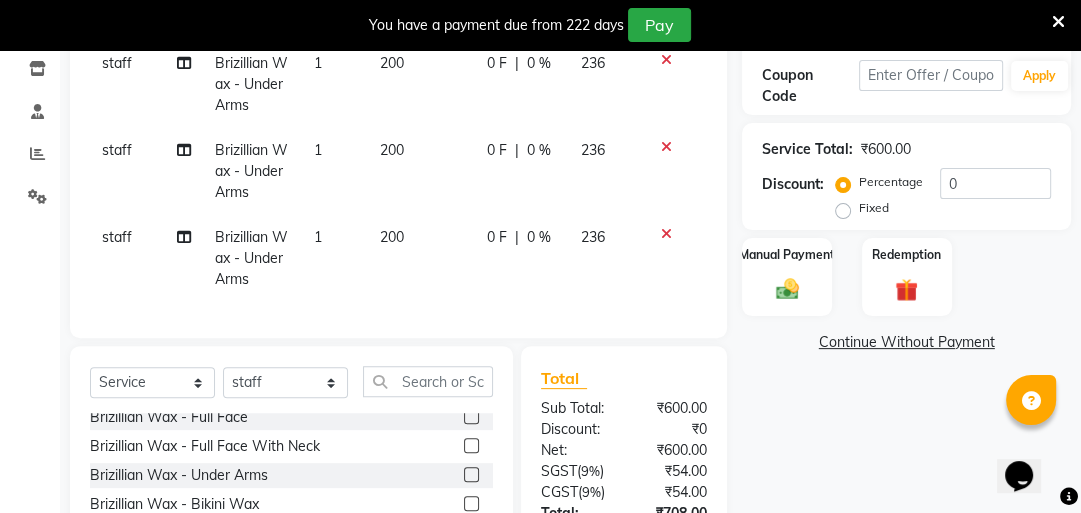 scroll, scrollTop: 298, scrollLeft: 0, axis: vertical 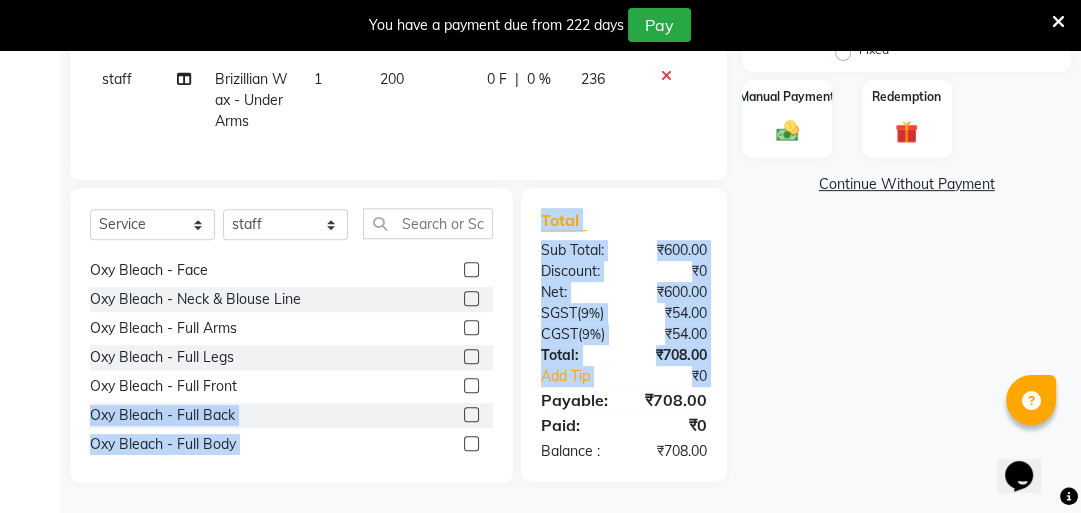 drag, startPoint x: 520, startPoint y: 408, endPoint x: 486, endPoint y: 386, distance: 40.496914 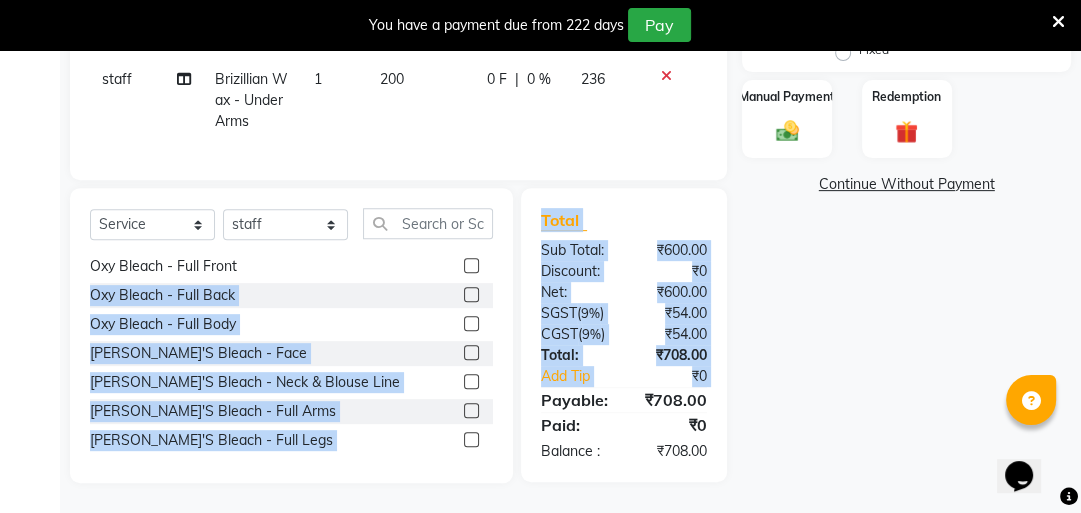scroll, scrollTop: 955, scrollLeft: 0, axis: vertical 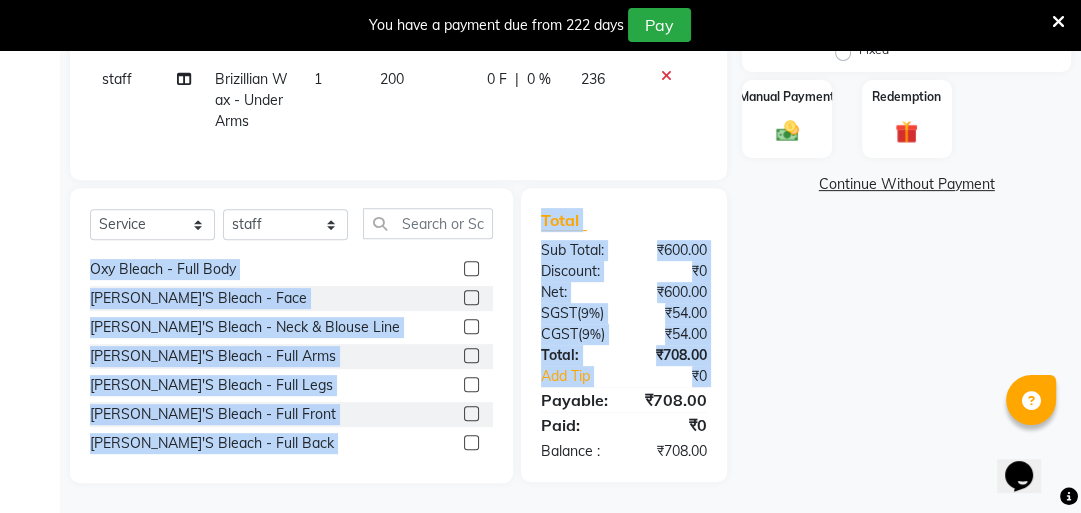 click on "Select  Service  Product  Membership  Package Voucher Prepaid Gift Card  Select Stylist aasana Aysha bharti kiran monish nisha rashmi staff Thread Work - Threading  Thread Work - Upper Lips  Thread Work - Forehead  Thread Work - Chin  Thread Work - Side Locks  Thread Work - Neck  Thread Work - Full Face  kerasmooth  mehendi  Brizillian Wax - Threading  Brizillian Wax - Upper Lips  Brizillian Wax - Forehead  Brizillian Wax - Chin  Brizillian Wax - Large Chin  Brizillian Wax - Chin With Neck  Brizillian Wax - Side Locks  Brizillian Wax - Full Face  Brizillian Wax - Full Face With Neck  Brizillian Wax - Under Arms  Brizillian Wax - Bikini Wax  Bleach Fruit & Diamond  - Face  Bleach Fruit & Diamond  - Neck & Blouse Line  Bleach Fruit & Diamond  - Full Arms  Bleach Fruit & Diamond  - Full Legs  Bleach Fruit & Diamond  - Full Front  Bleach Fruit & Diamond  - Full Back  Bleach Fruit & Diamond  - Full Body  Oxy Bleach - Face  Oxy Bleach - Neck & Blouse Line  Oxy Bleach - Full Arms  Oxy Bleach - Full Legs" 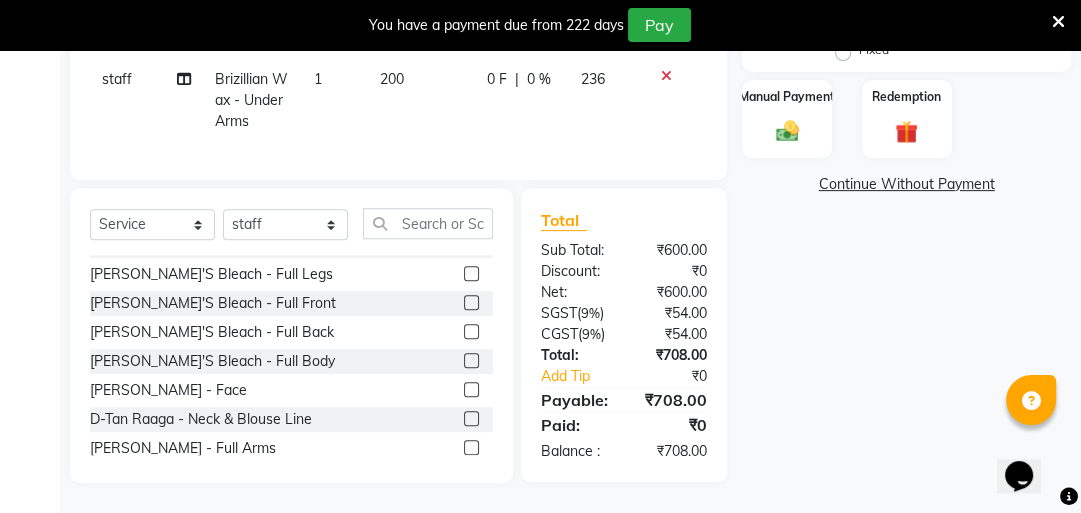 scroll, scrollTop: 1129, scrollLeft: 0, axis: vertical 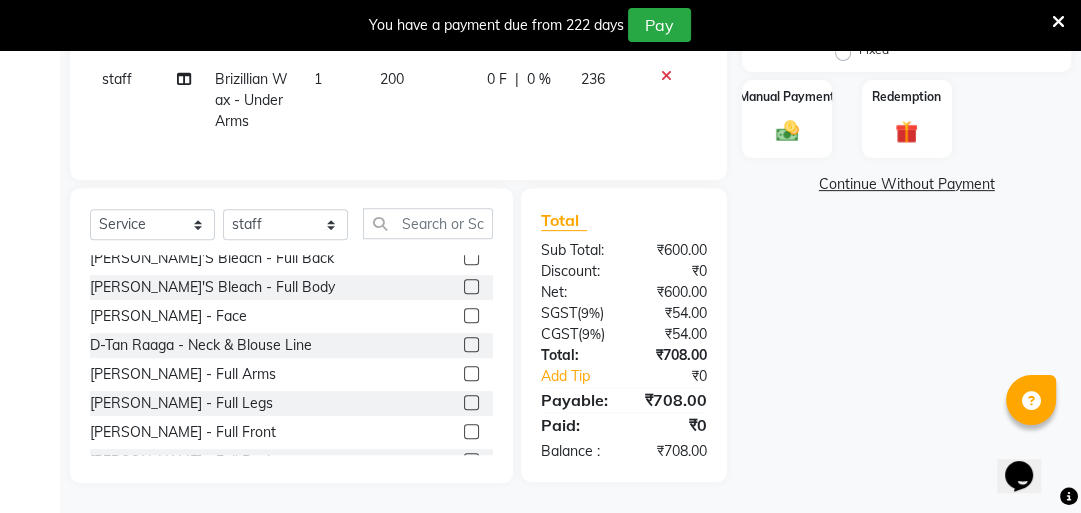 click 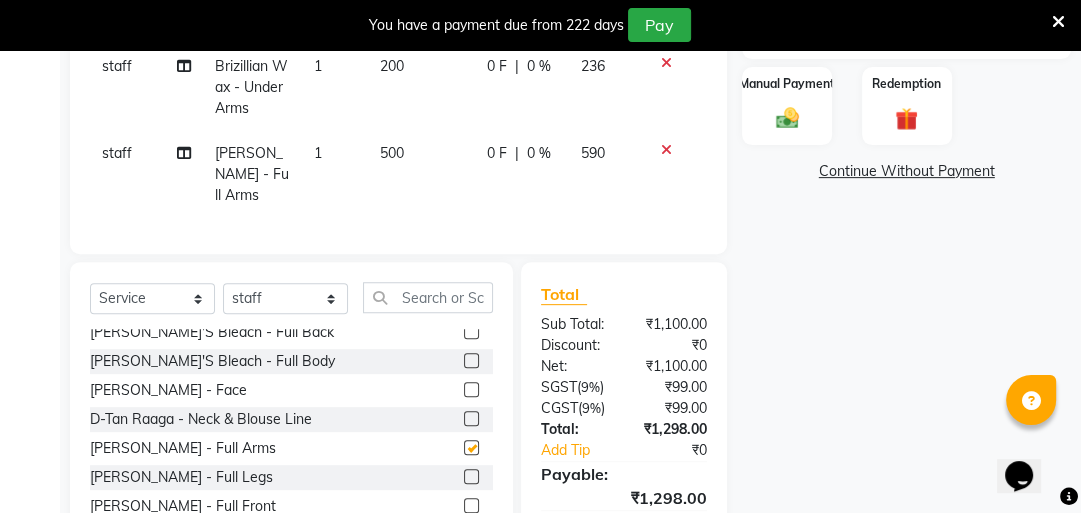 checkbox on "false" 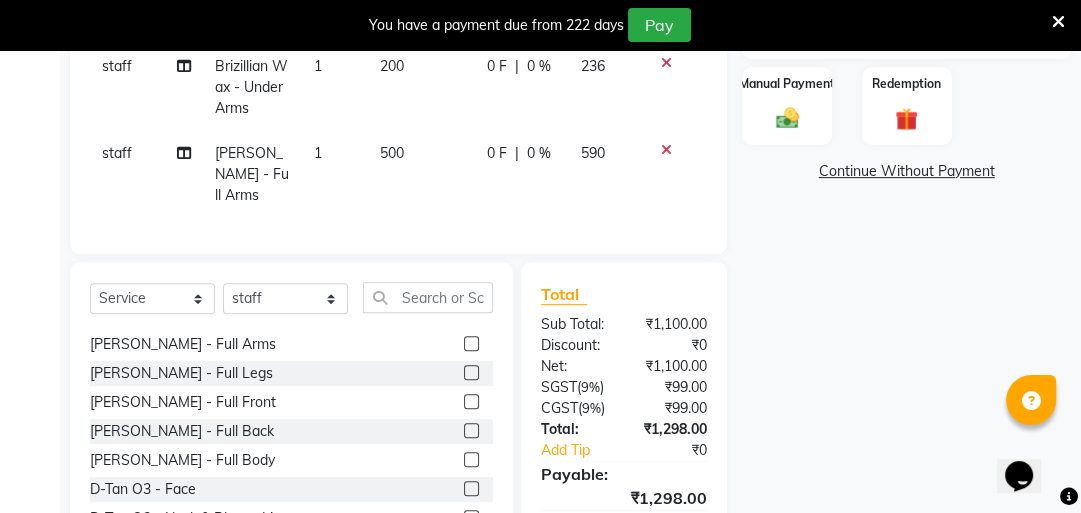 scroll, scrollTop: 1249, scrollLeft: 0, axis: vertical 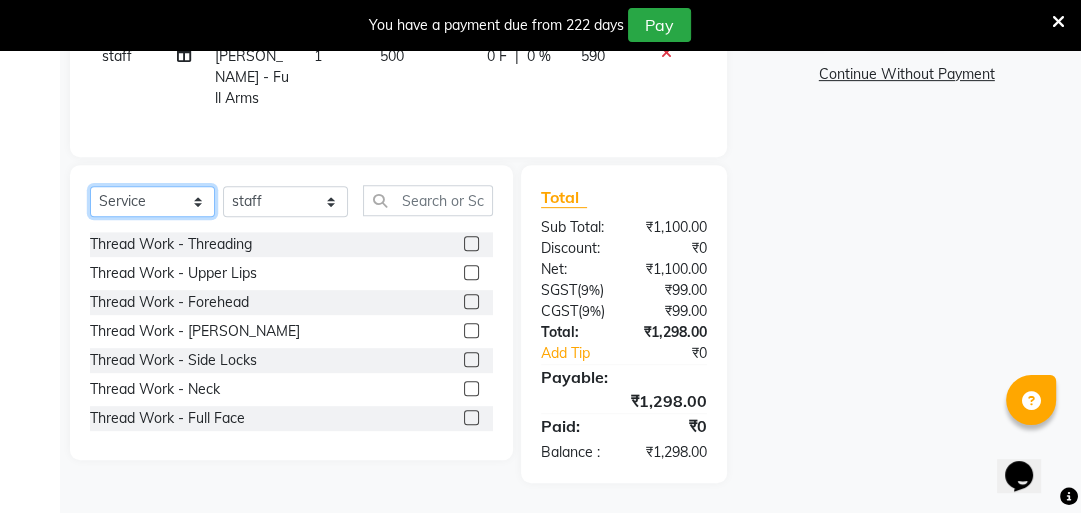 click on "Select  Service  Product  Membership  Package Voucher Prepaid Gift Card" 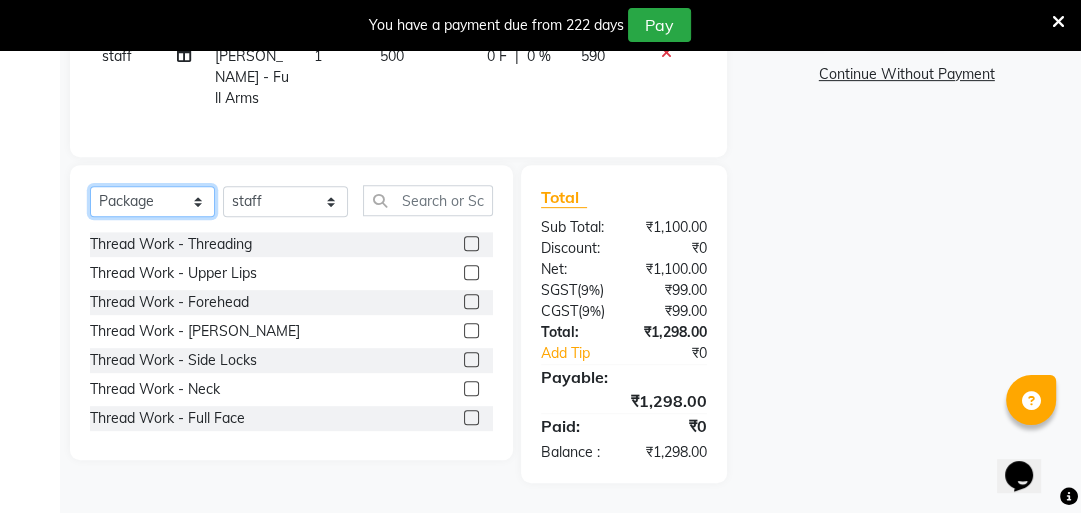 click on "Select  Service  Product  Membership  Package Voucher Prepaid Gift Card" 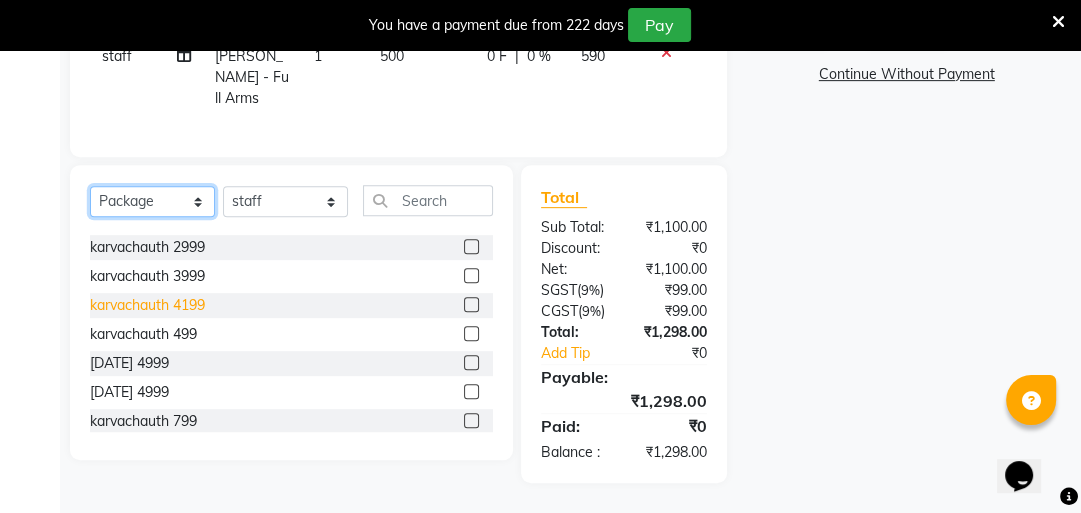 scroll, scrollTop: 207, scrollLeft: 0, axis: vertical 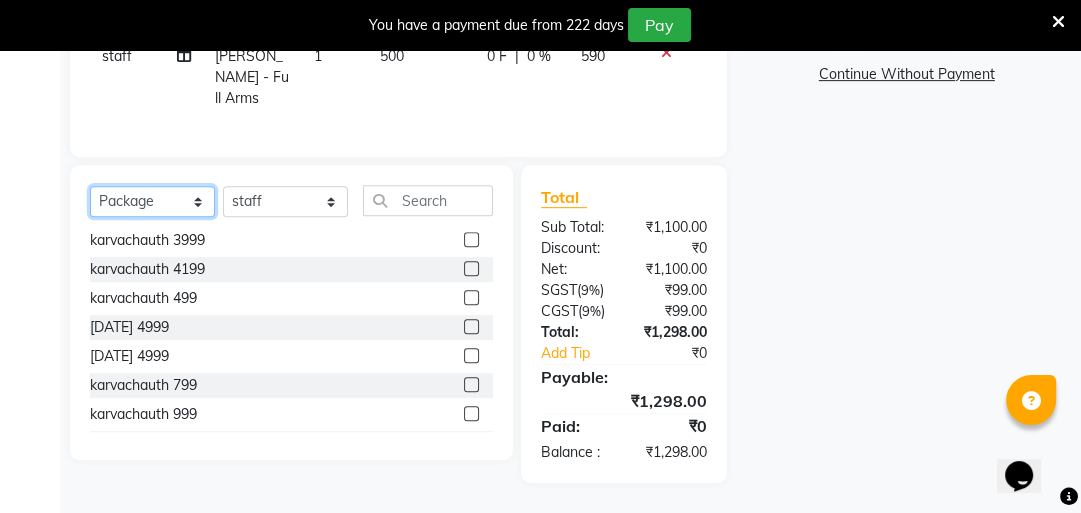 click on "Select  Service  Product  Membership  Package Voucher Prepaid Gift Card" 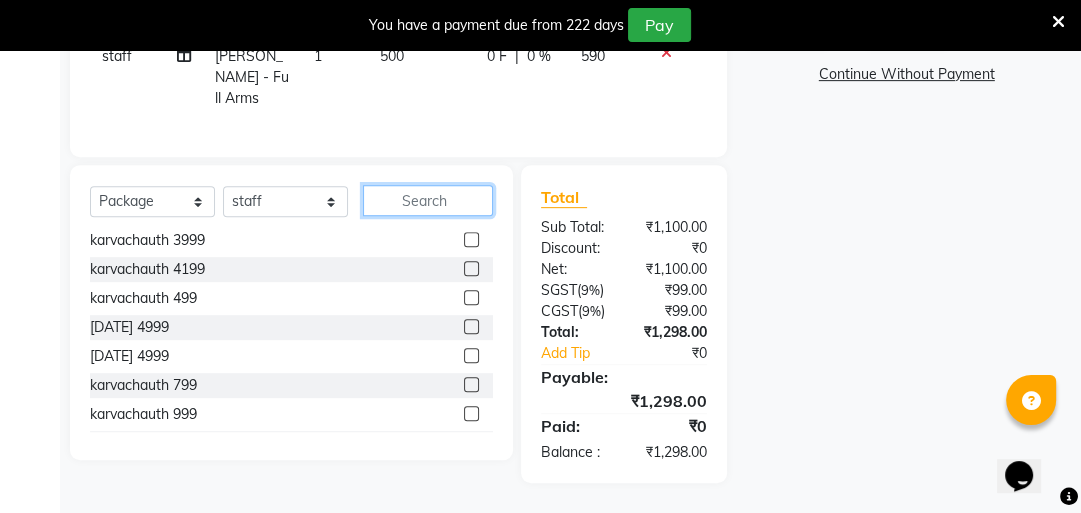 click 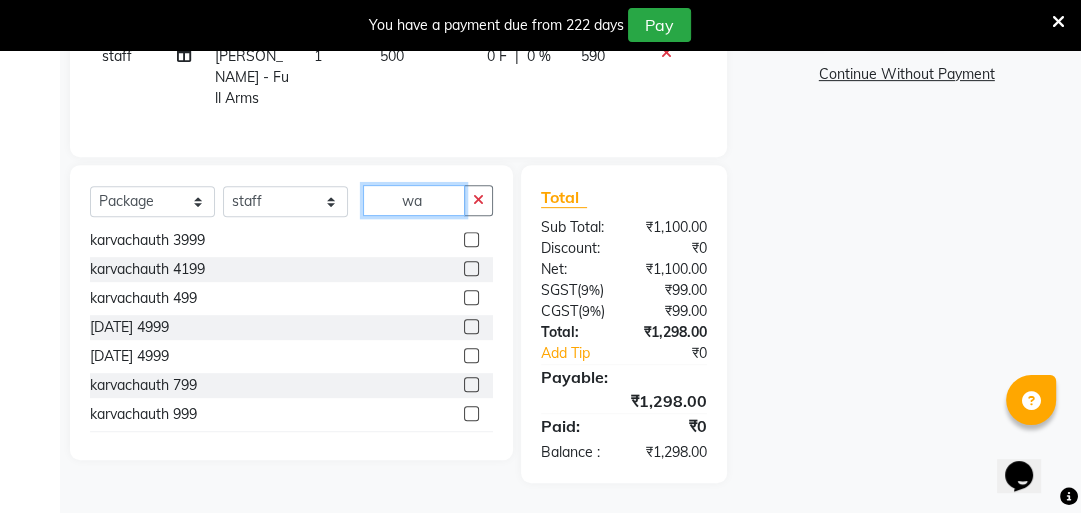 scroll, scrollTop: 0, scrollLeft: 0, axis: both 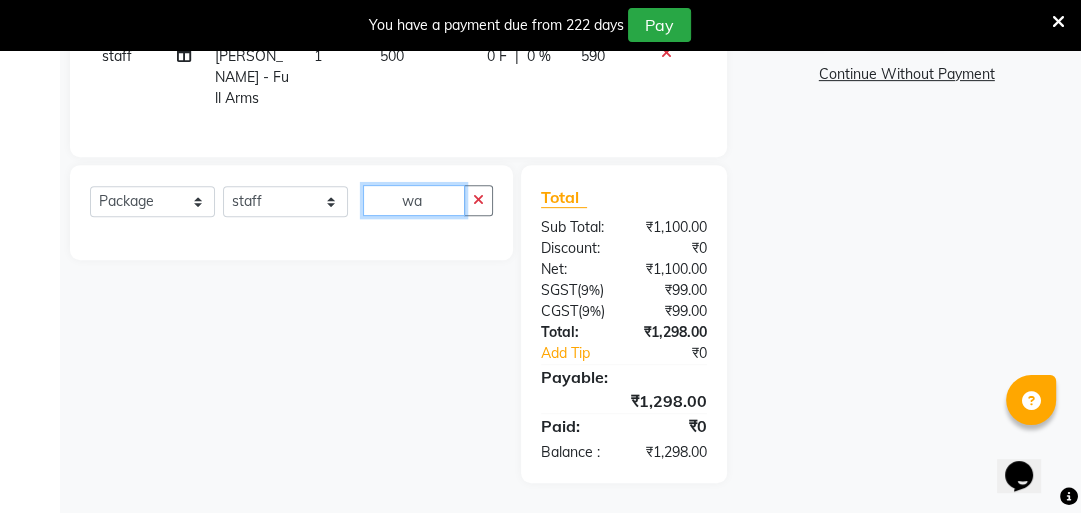 type on "w" 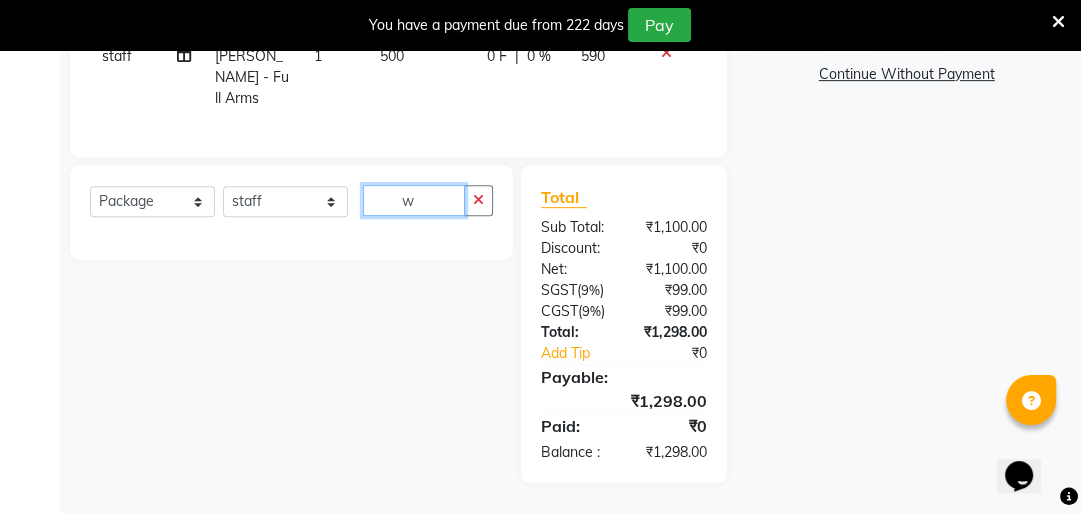 type 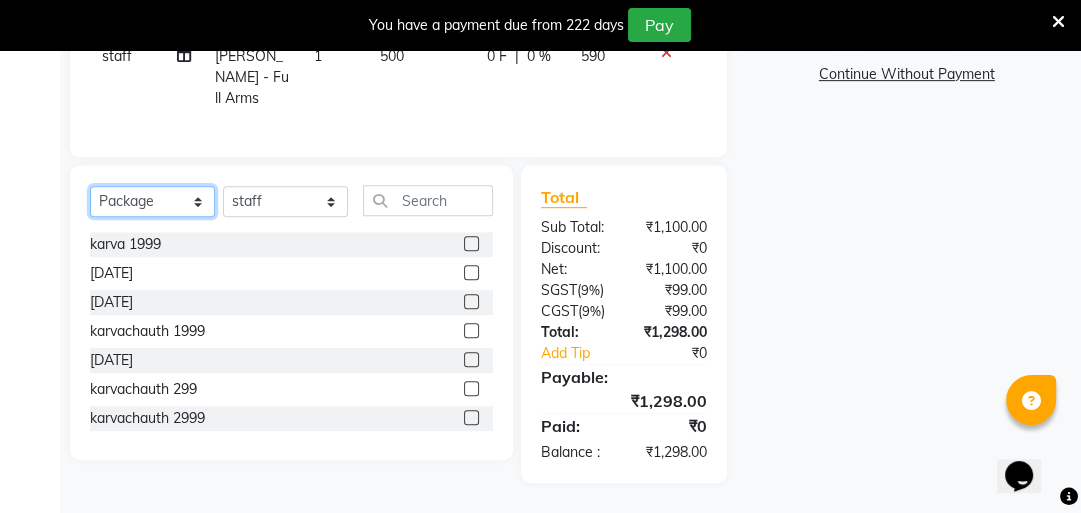 click on "Select  Service  Product  Membership  Package Voucher Prepaid Gift Card" 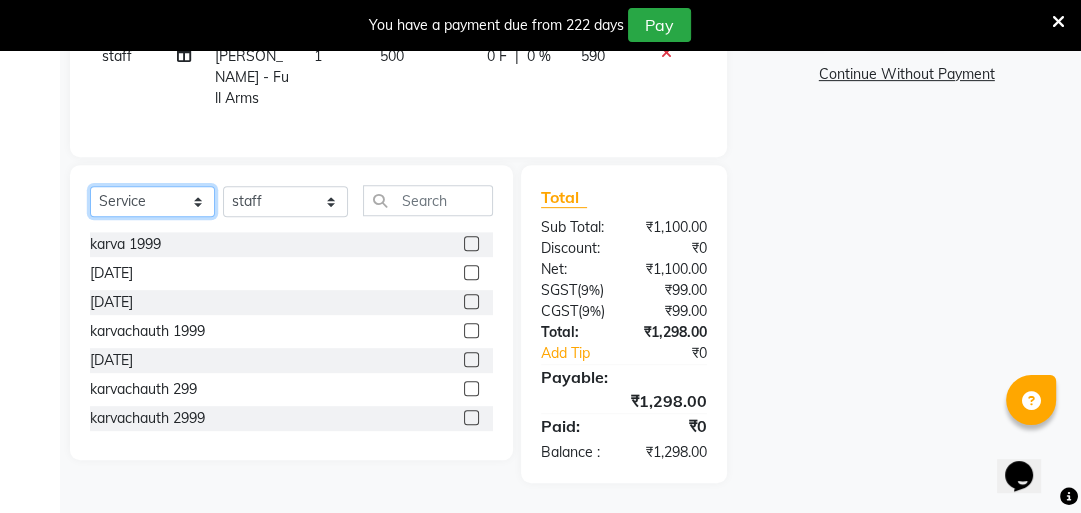 click on "Select  Service  Product  Membership  Package Voucher Prepaid Gift Card" 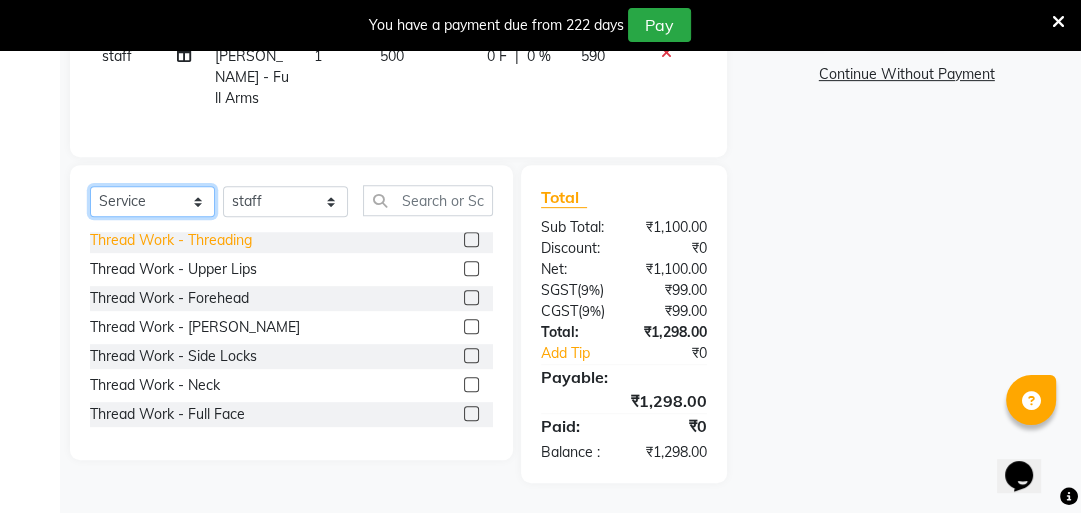 scroll, scrollTop: 0, scrollLeft: 0, axis: both 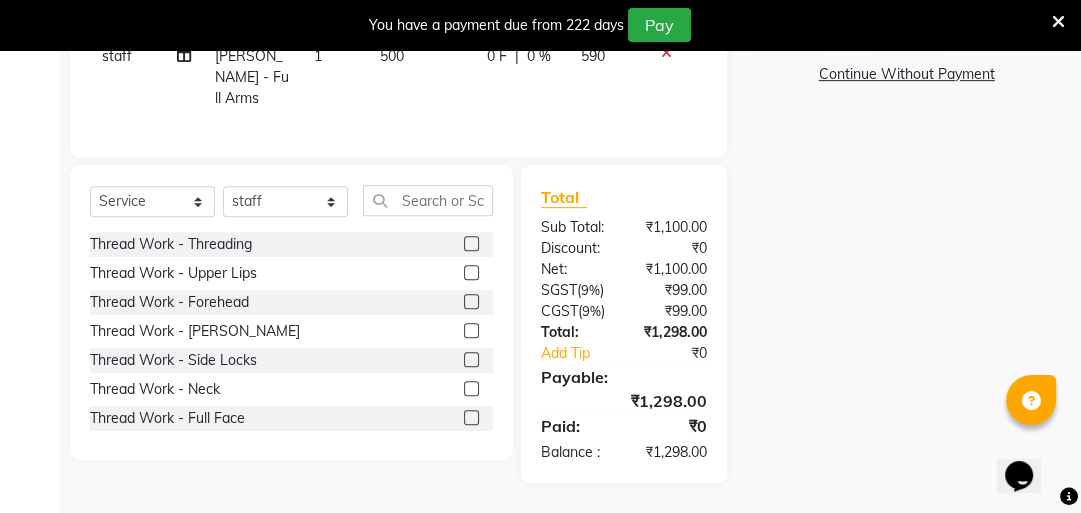 click 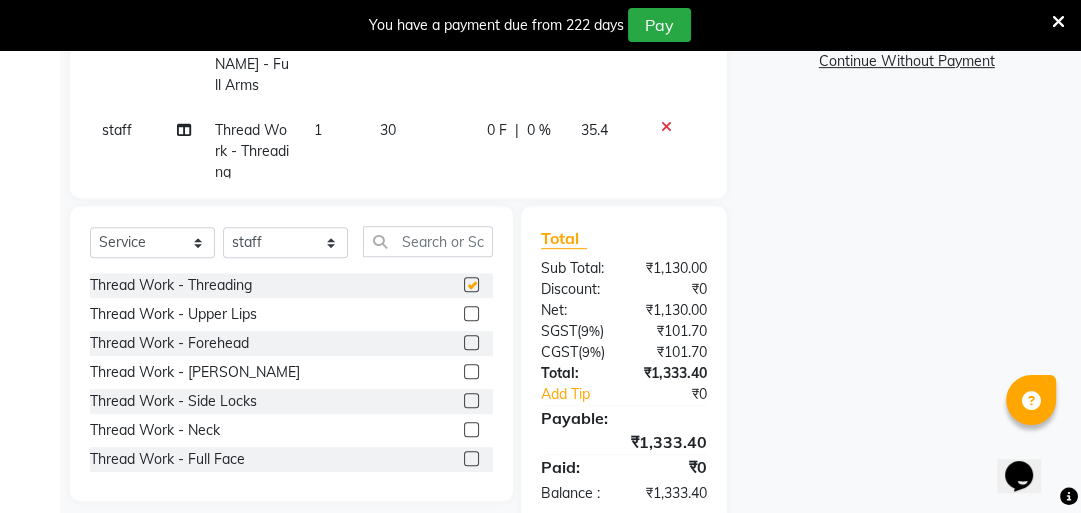 checkbox on "false" 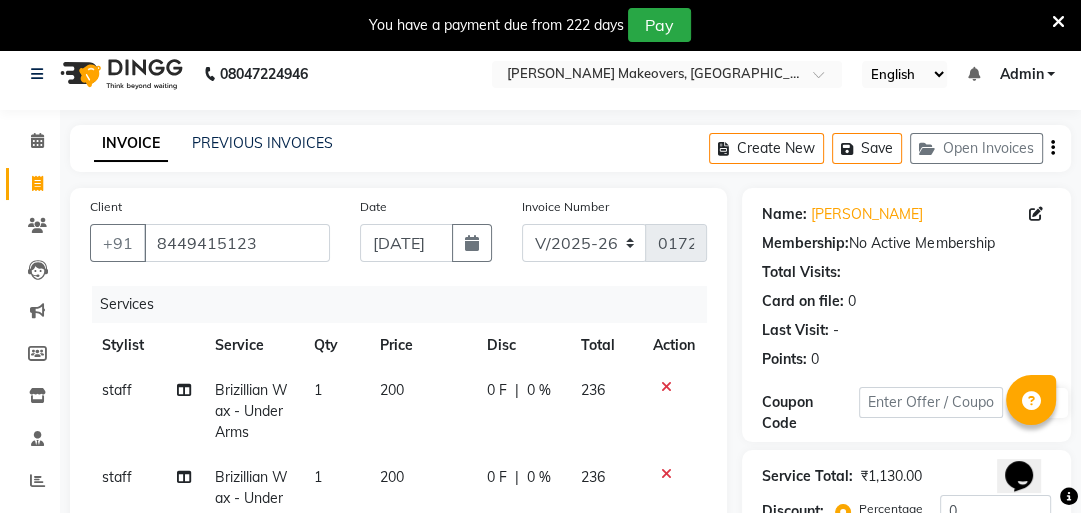 scroll, scrollTop: 0, scrollLeft: 0, axis: both 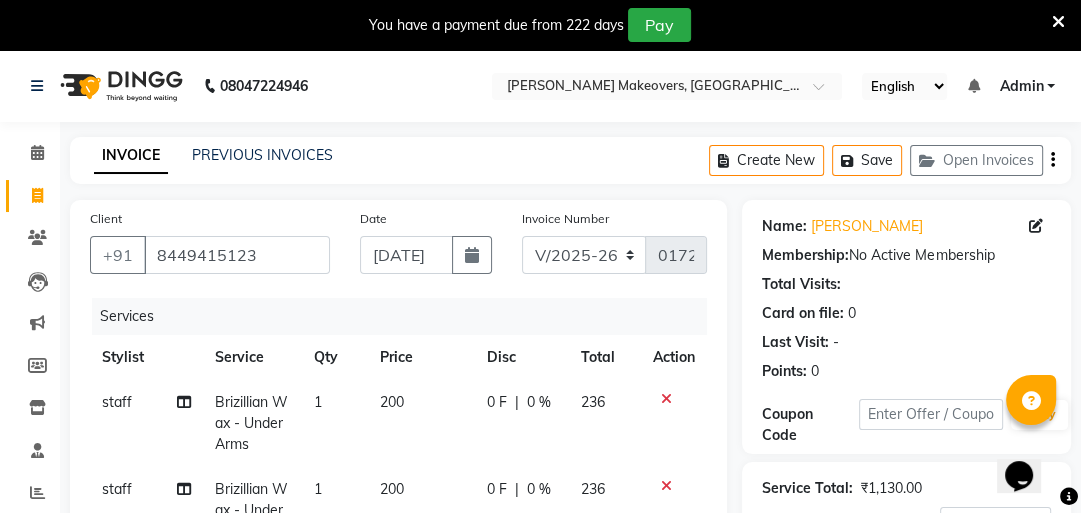 click at bounding box center [1058, 22] 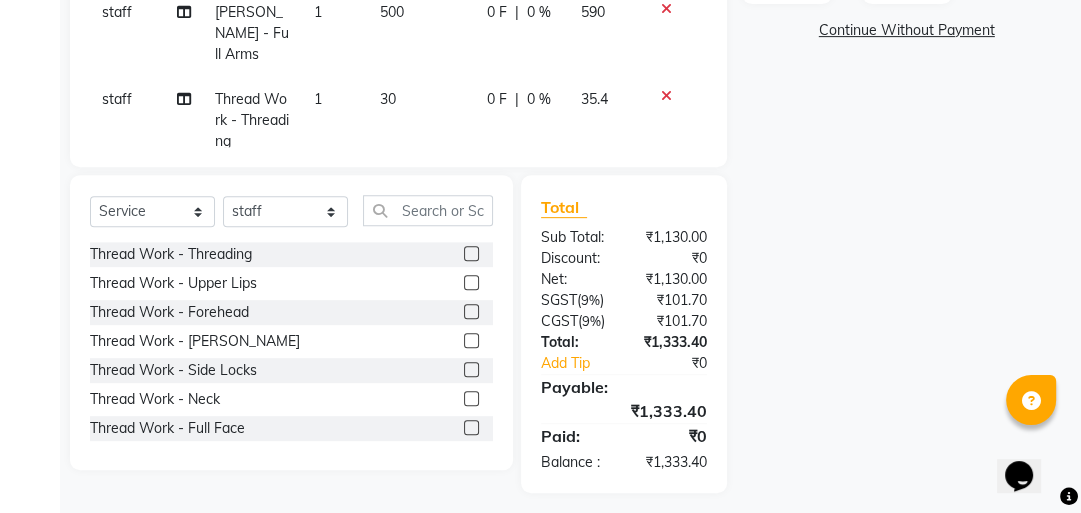 scroll, scrollTop: 612, scrollLeft: 0, axis: vertical 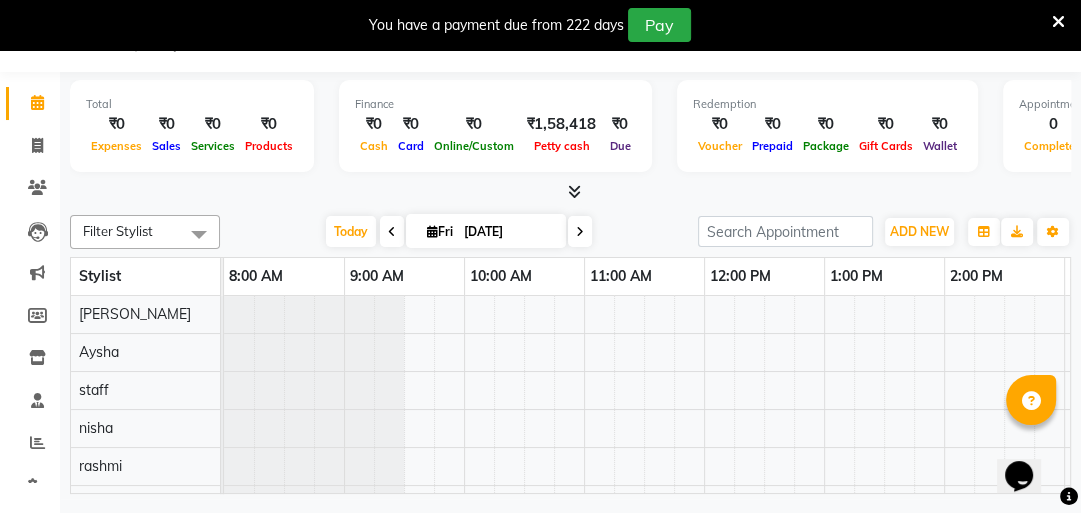 click at bounding box center [1058, 22] 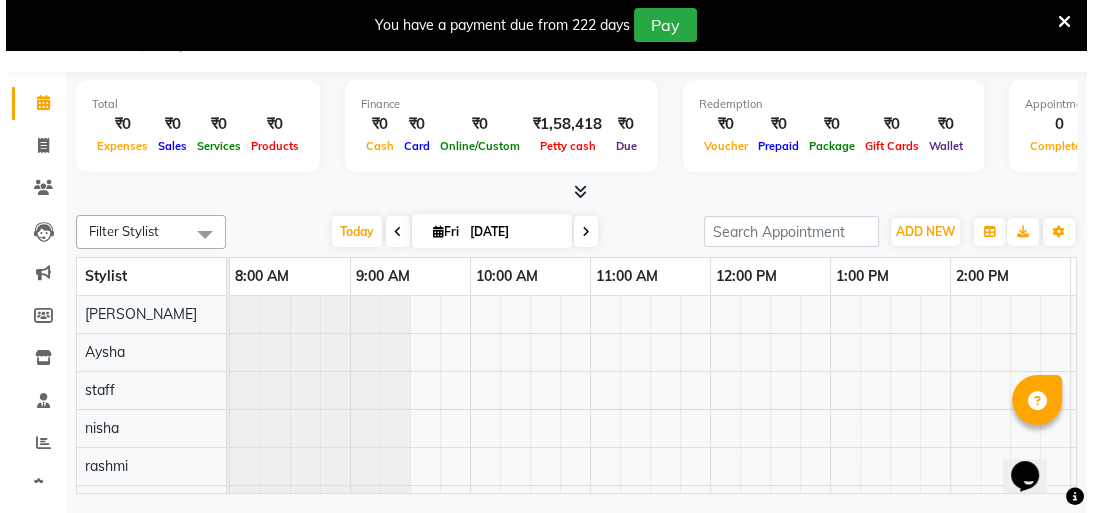 scroll, scrollTop: 0, scrollLeft: 0, axis: both 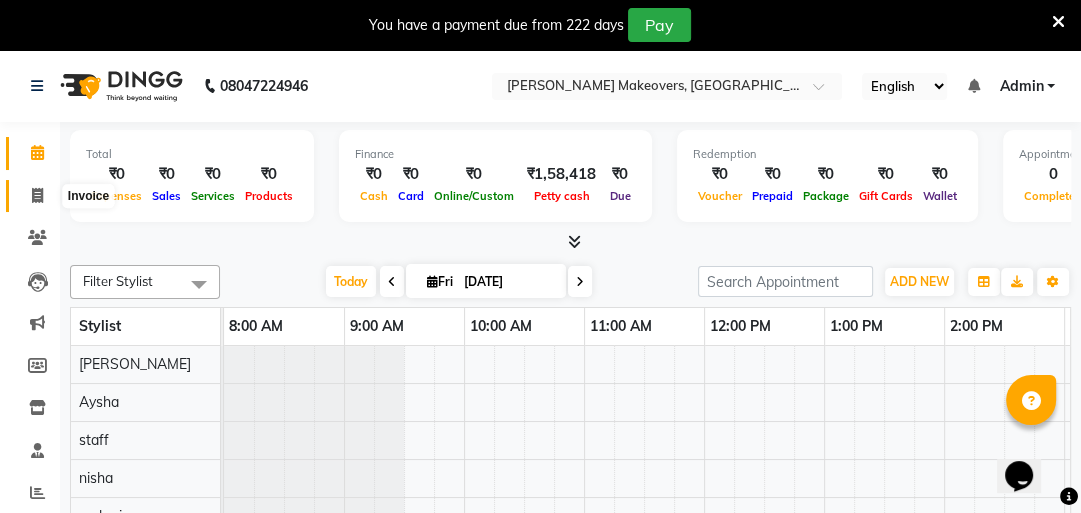 click 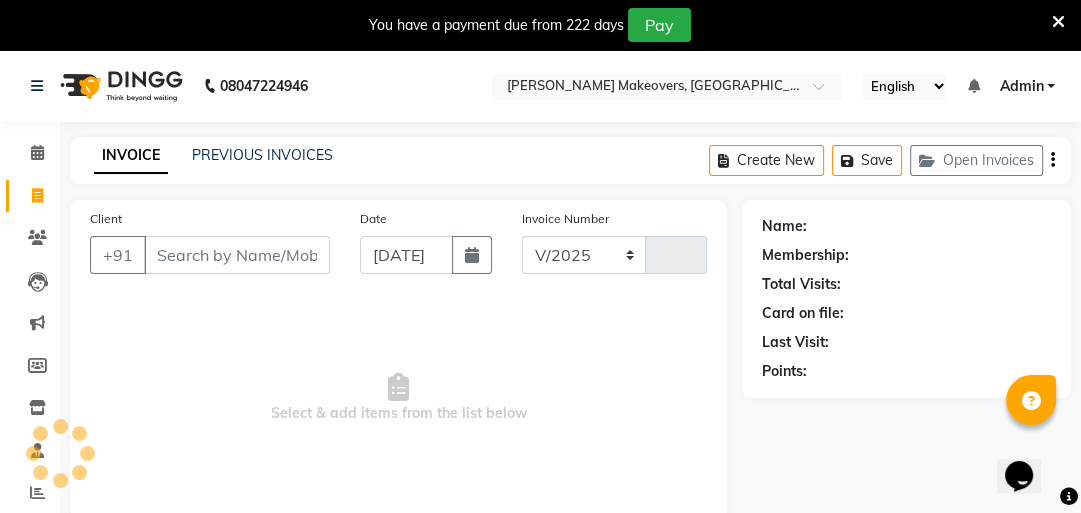 select on "4868" 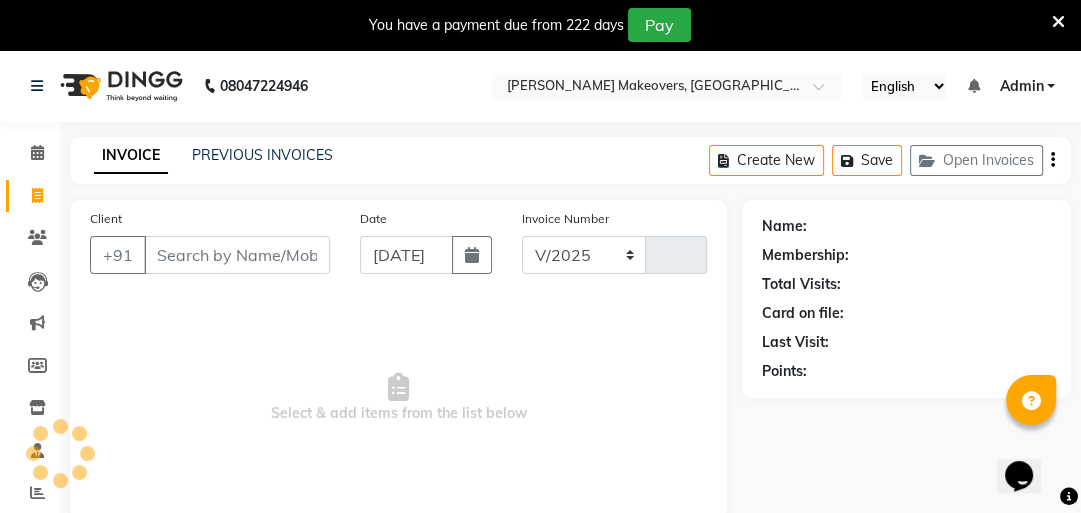 type on "0172" 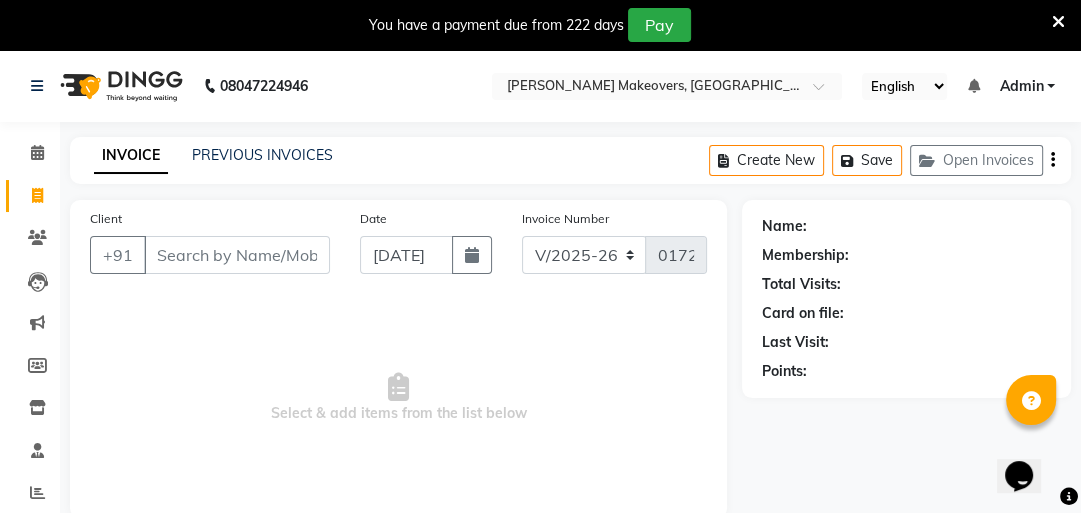 click on "Client" at bounding box center [237, 255] 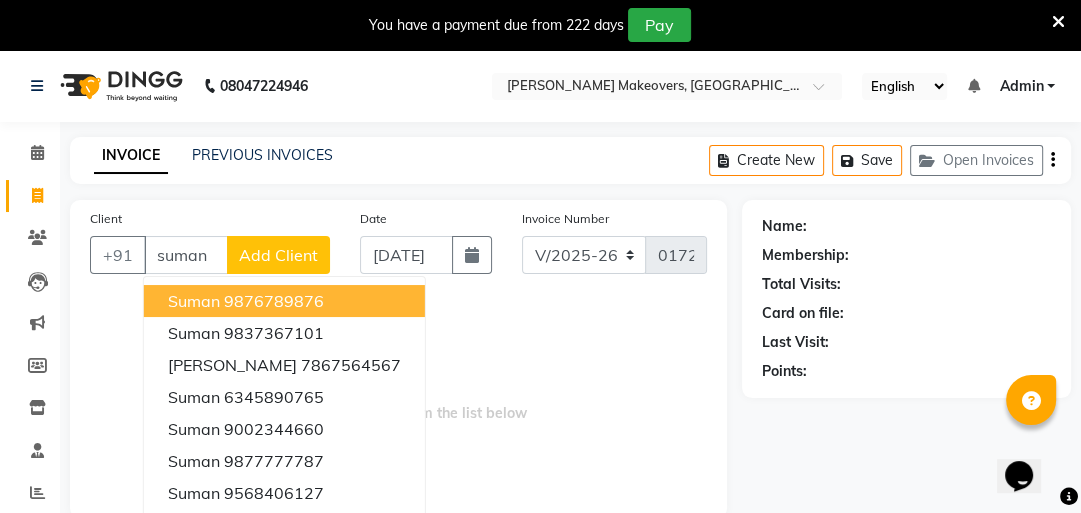 type on "suman" 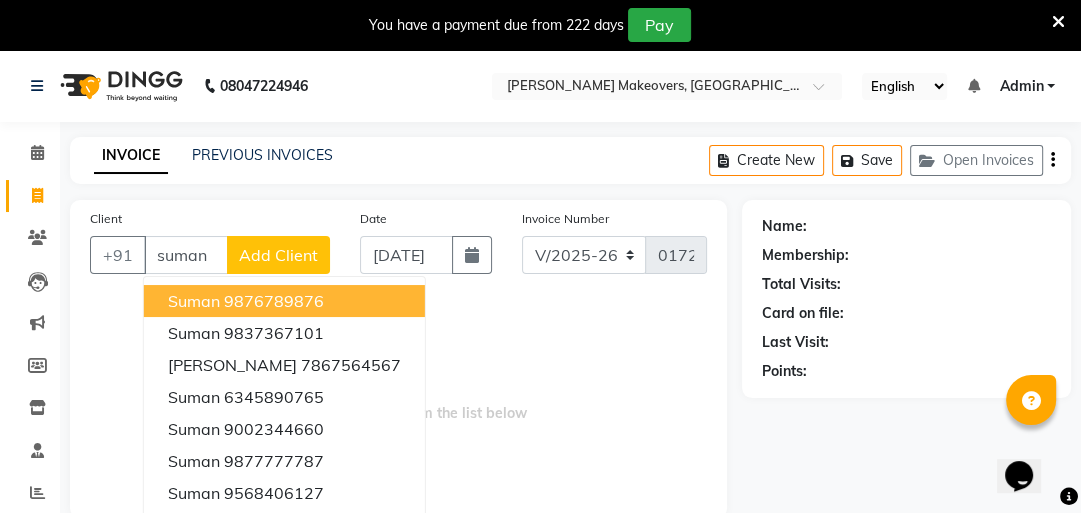 click on "Add Client" 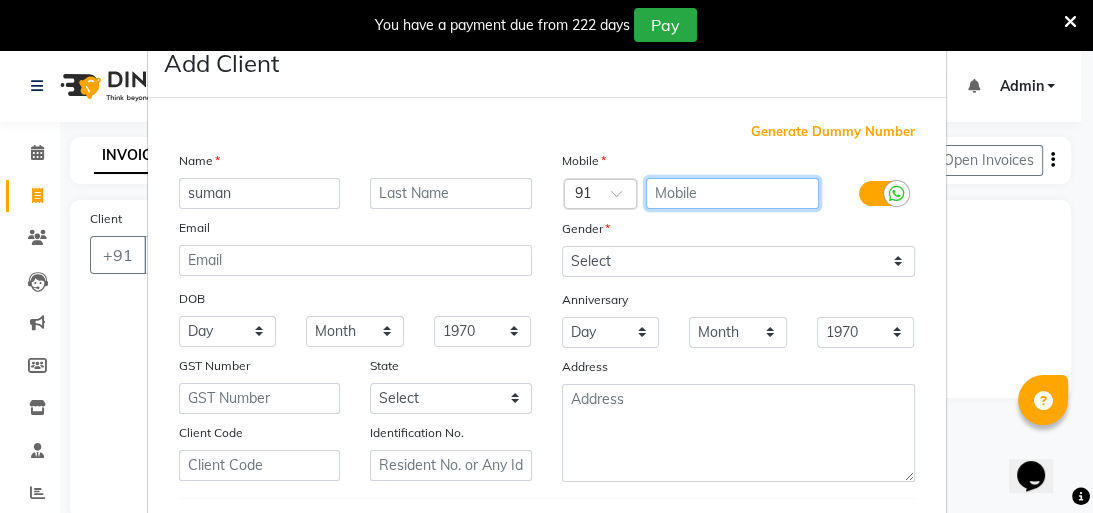 click at bounding box center (732, 193) 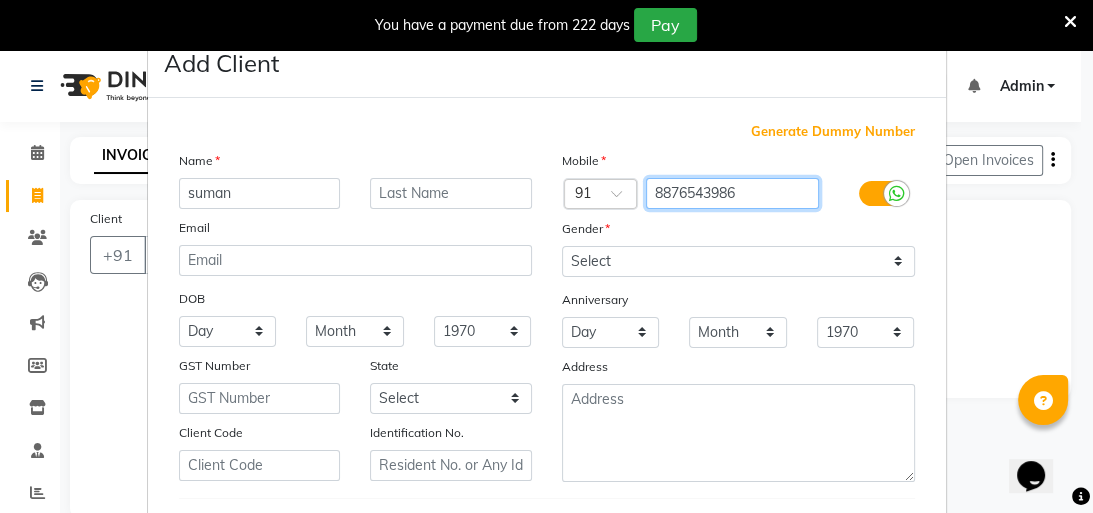 type on "8876543986" 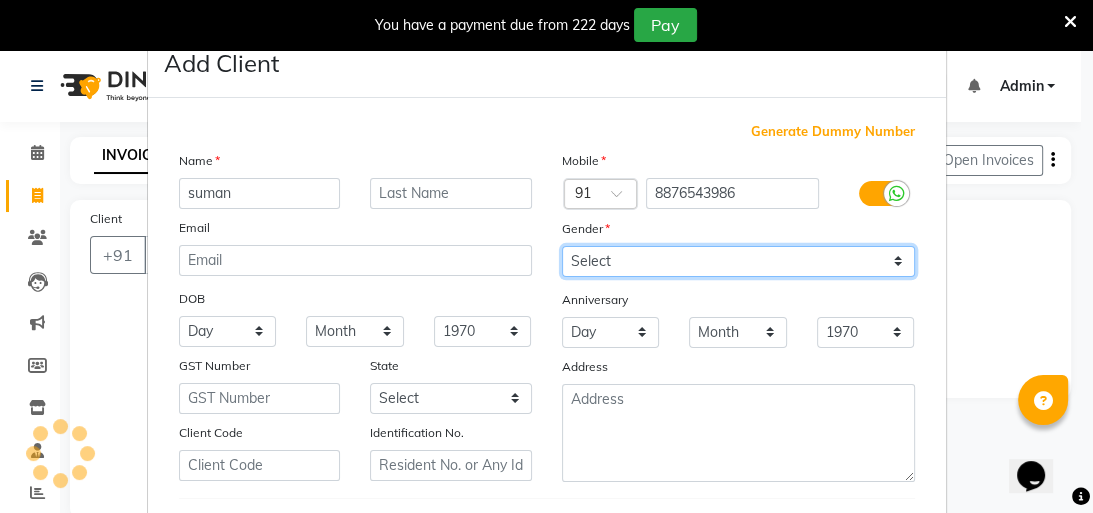 click on "Select [DEMOGRAPHIC_DATA] [DEMOGRAPHIC_DATA] Other Prefer Not To Say" at bounding box center [738, 261] 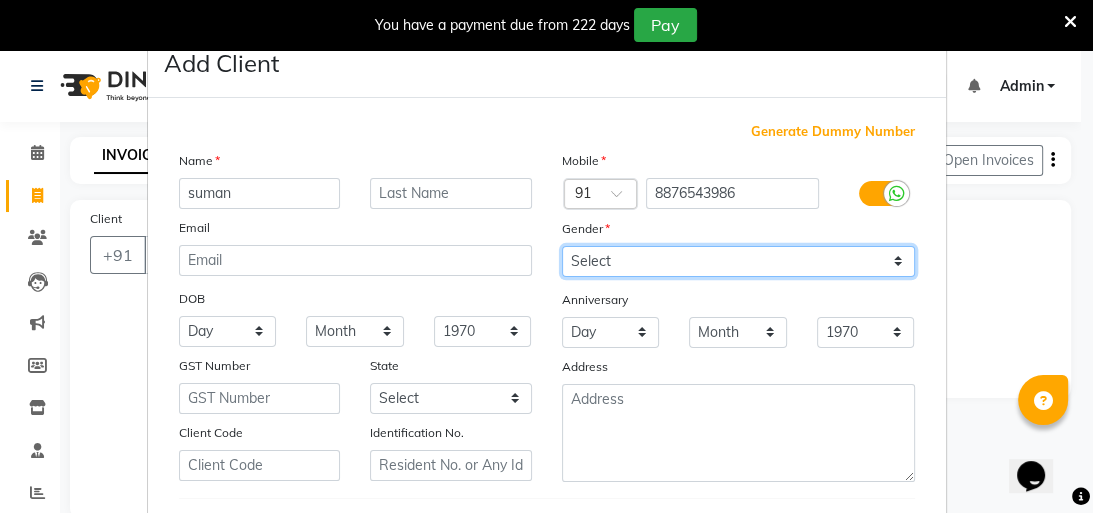select on "[DEMOGRAPHIC_DATA]" 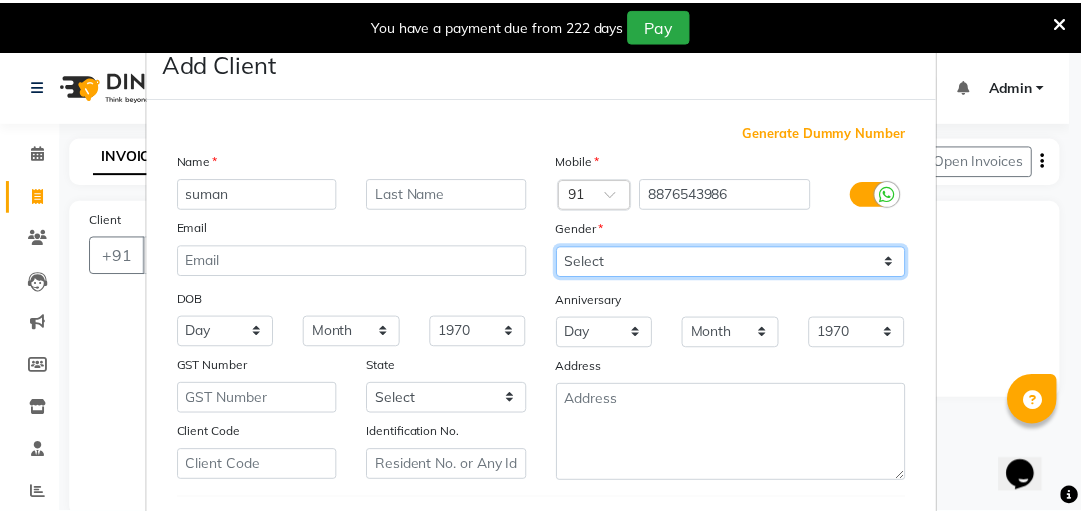 scroll, scrollTop: 344, scrollLeft: 0, axis: vertical 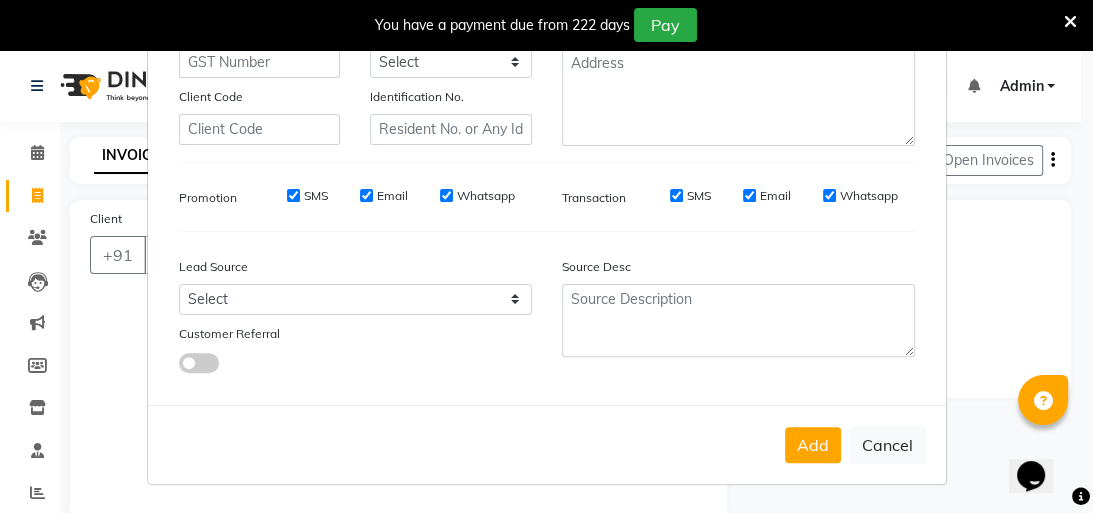 click on "SMS" at bounding box center [293, 195] 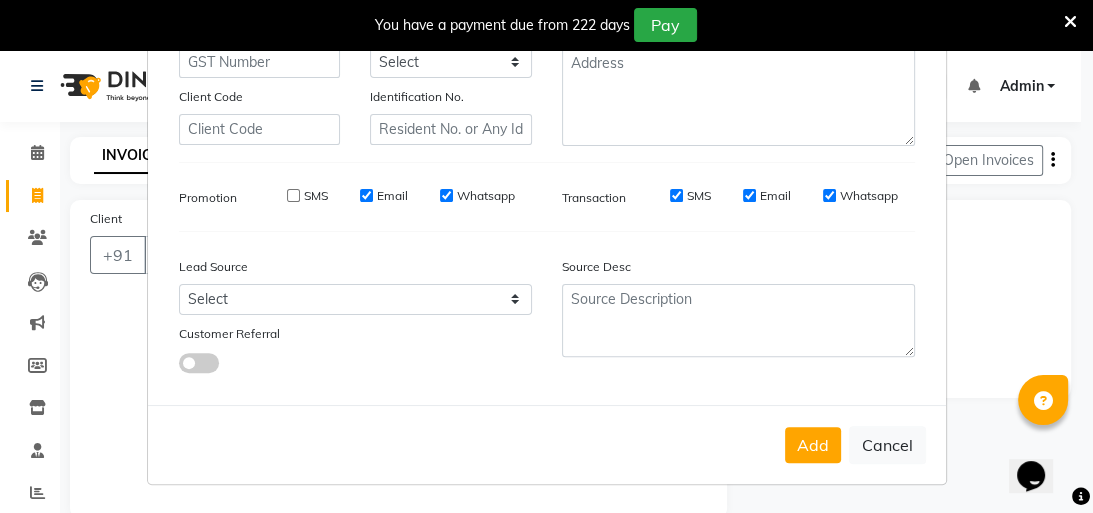 click on "SMS" at bounding box center (293, 195) 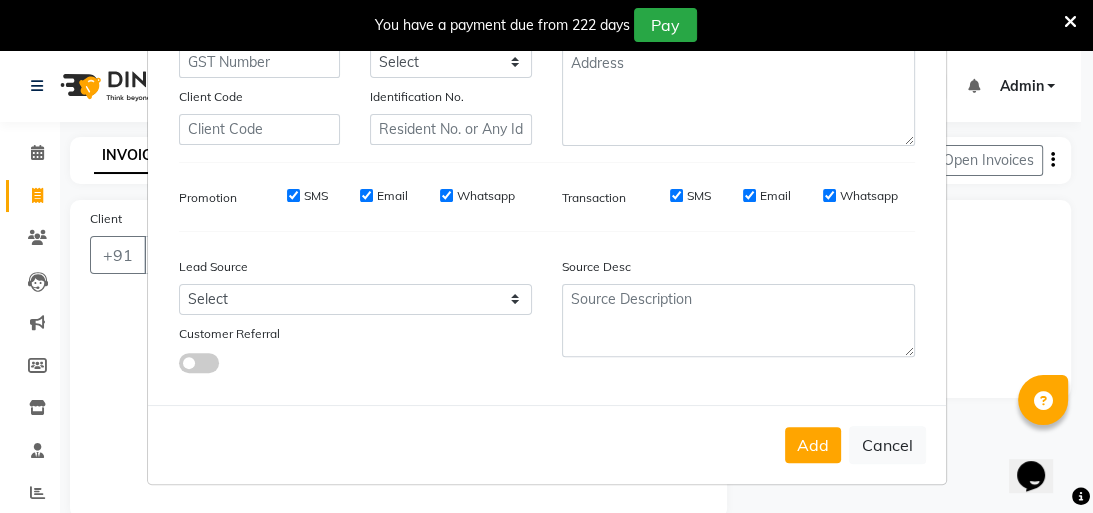 click on "SMS" at bounding box center (293, 195) 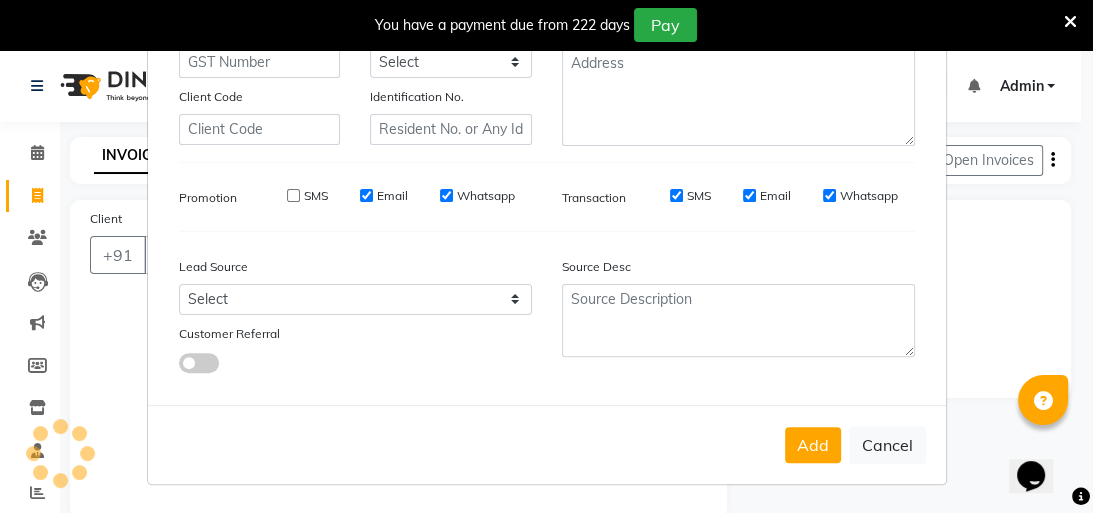 click on "Email" at bounding box center (366, 195) 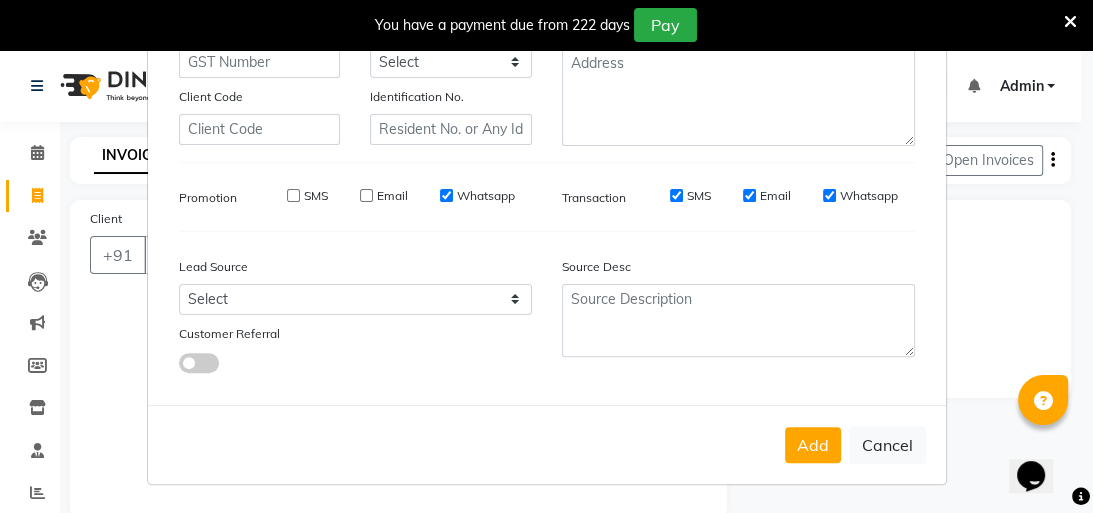 click on "Whatsapp" at bounding box center [446, 195] 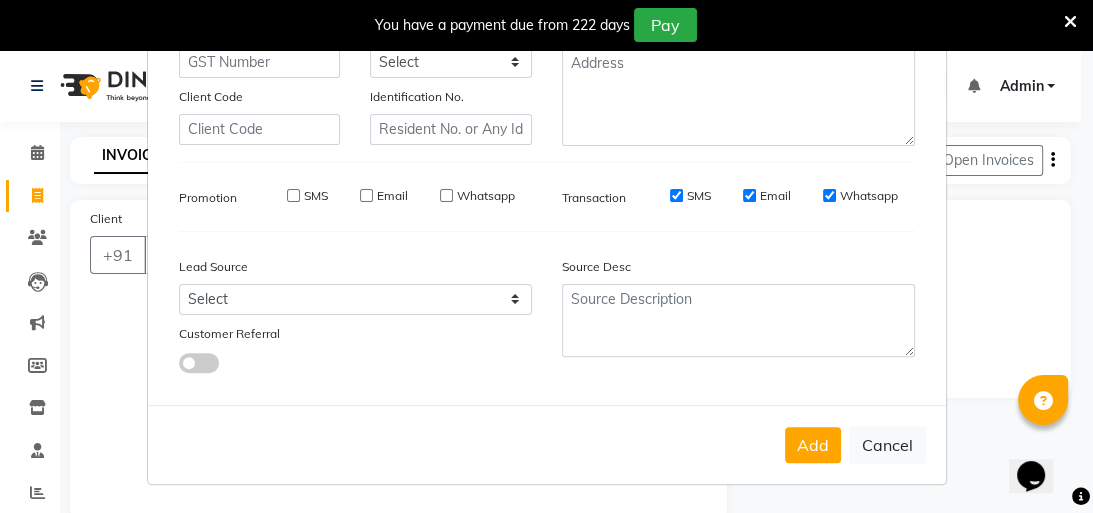 click on "SMS" at bounding box center [676, 195] 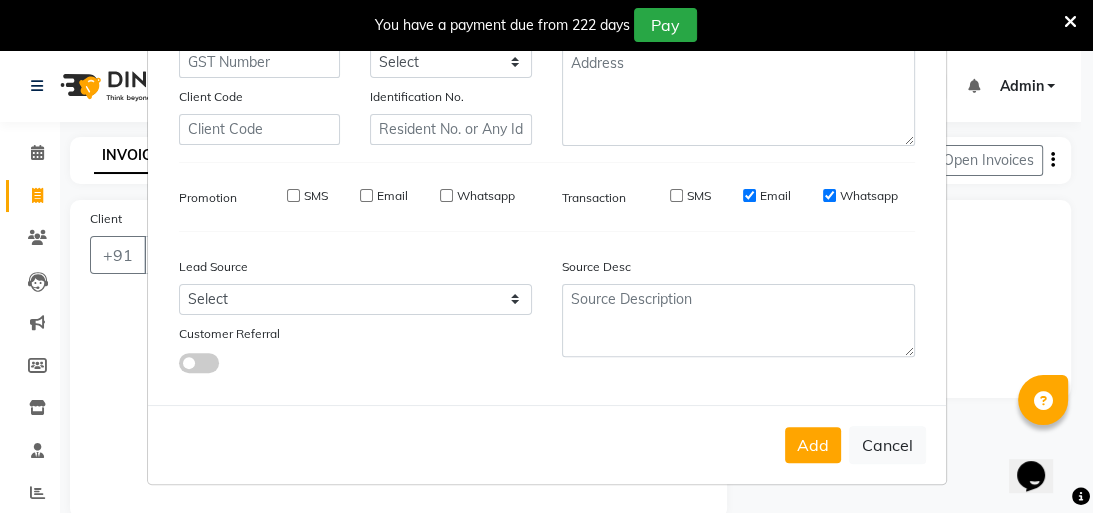 click on "Email" at bounding box center (749, 195) 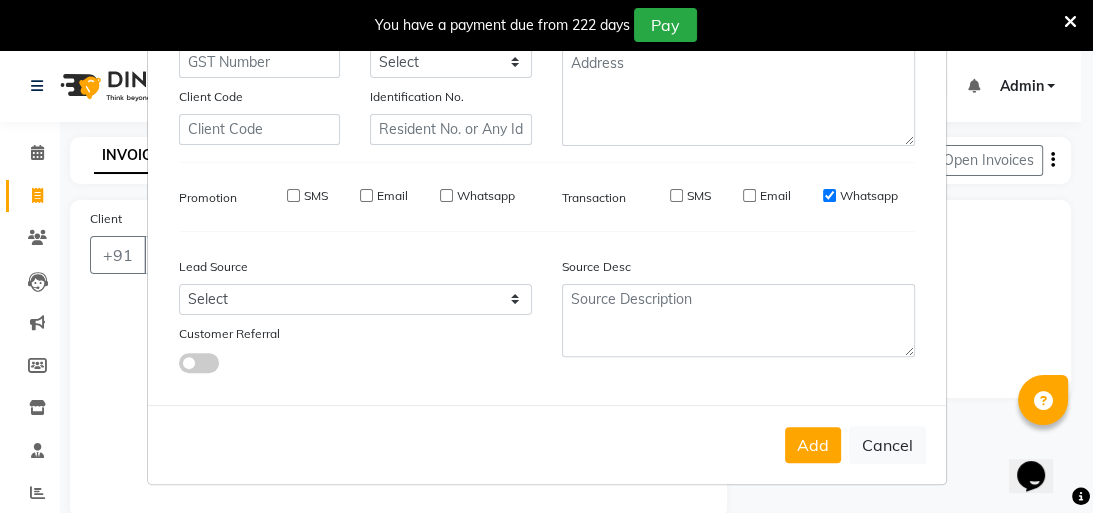 click on "Whatsapp" at bounding box center (829, 195) 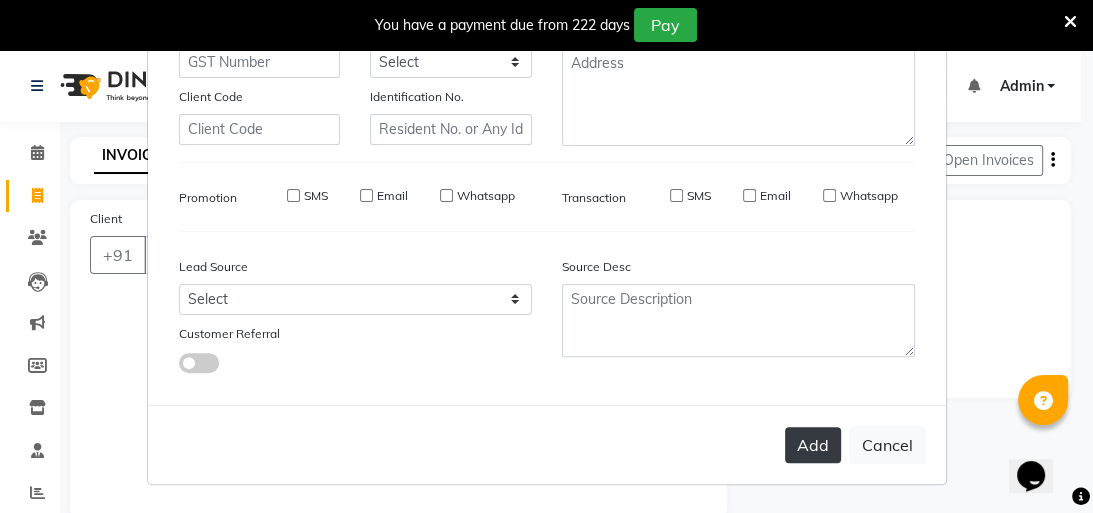 click on "Add" at bounding box center (813, 445) 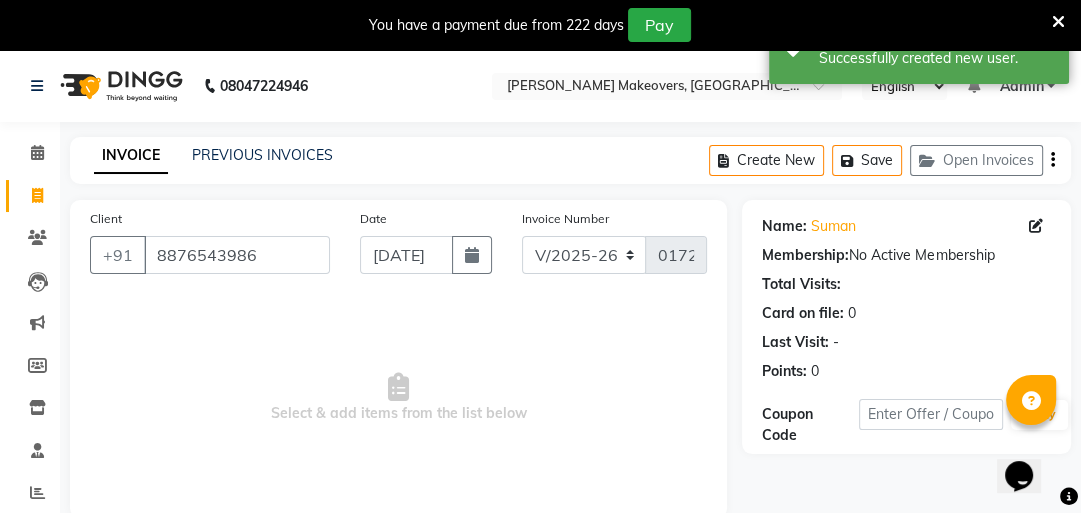 scroll, scrollTop: 139, scrollLeft: 0, axis: vertical 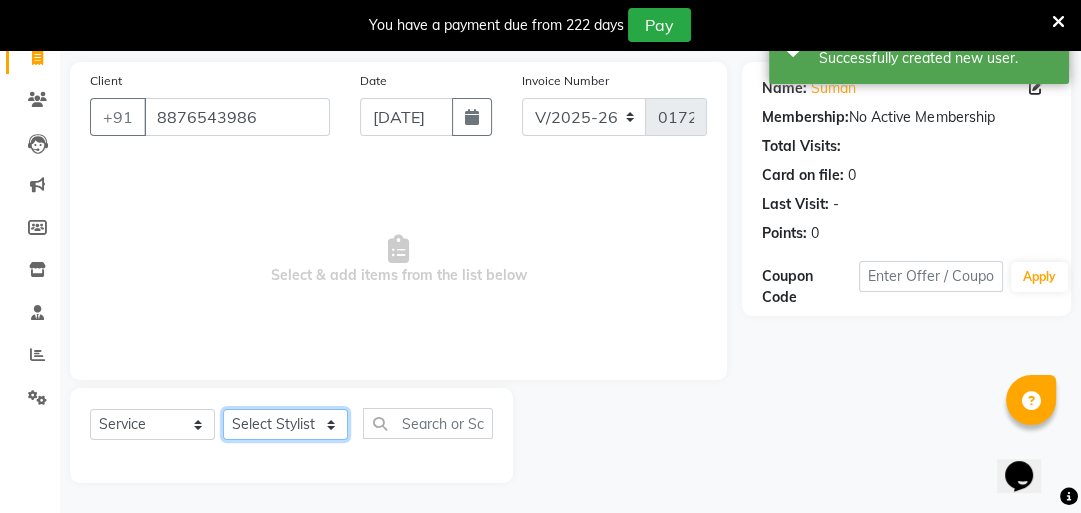 click on "Select Stylist aasana [PERSON_NAME] [PERSON_NAME] nisha rashmi staff" 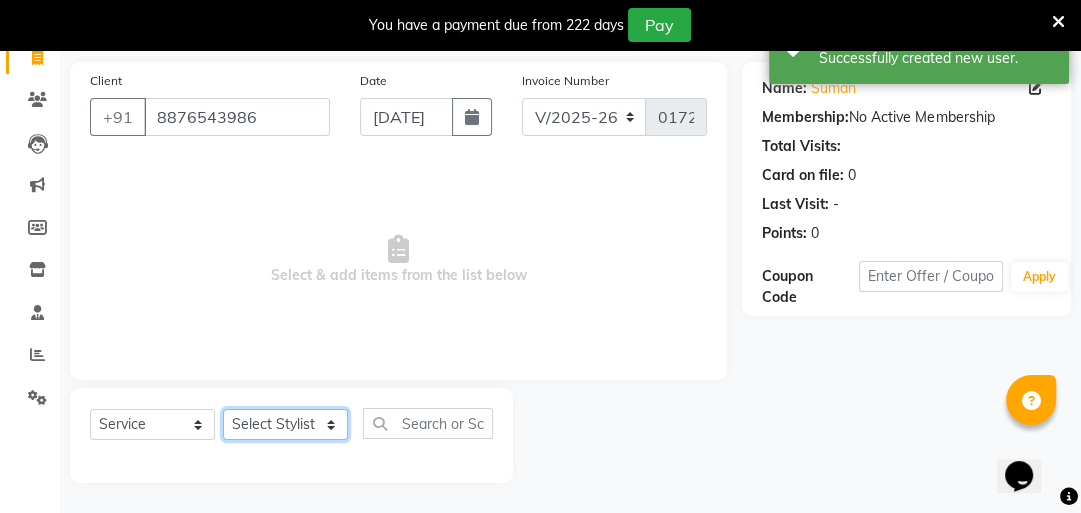 select on "65835" 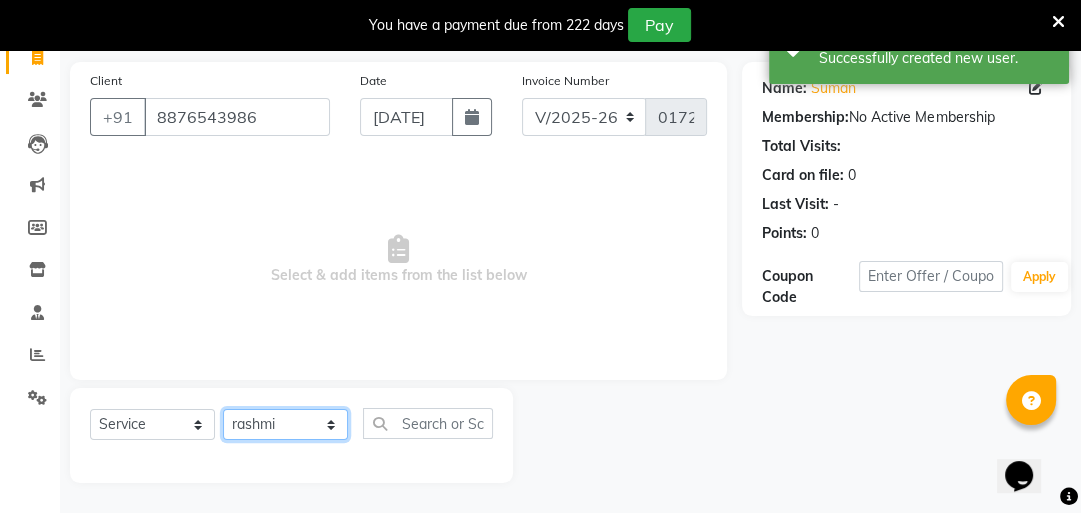 click on "Select Stylist aasana [PERSON_NAME] [PERSON_NAME] nisha rashmi staff" 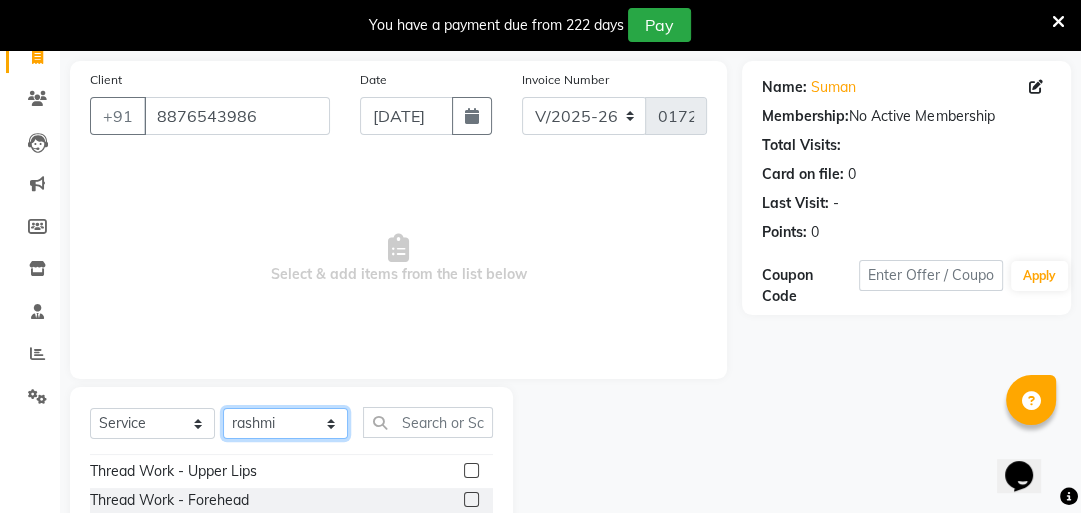 scroll, scrollTop: 0, scrollLeft: 0, axis: both 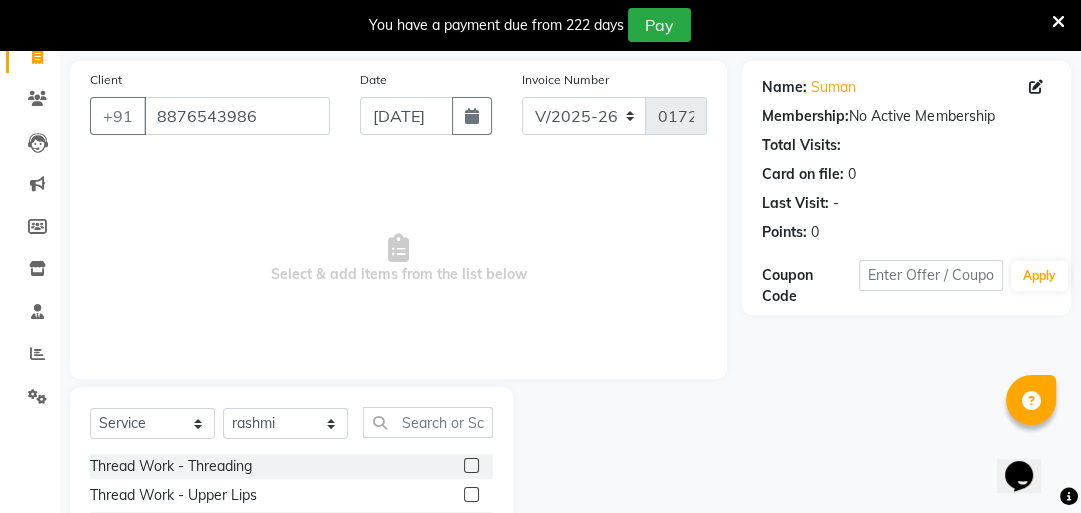 click 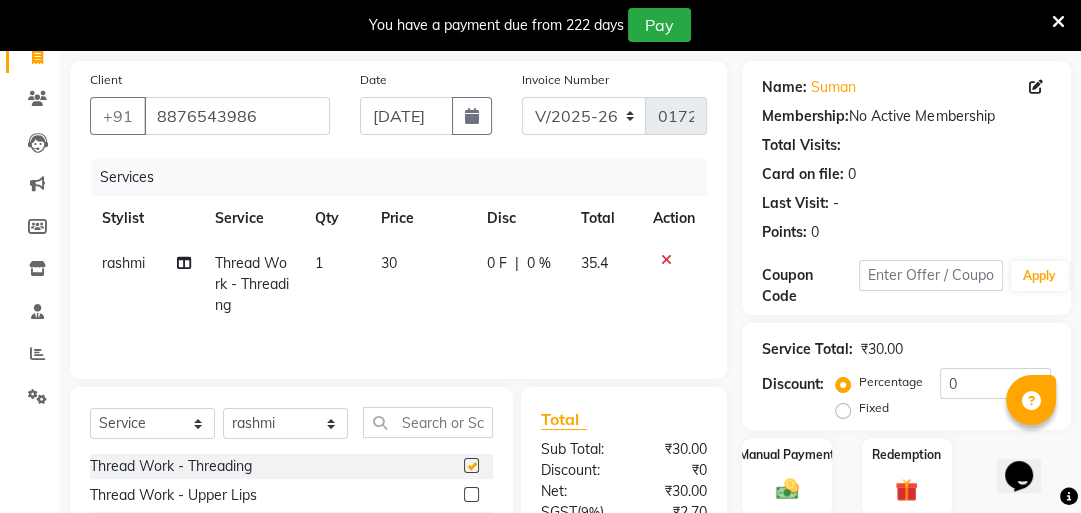 checkbox on "false" 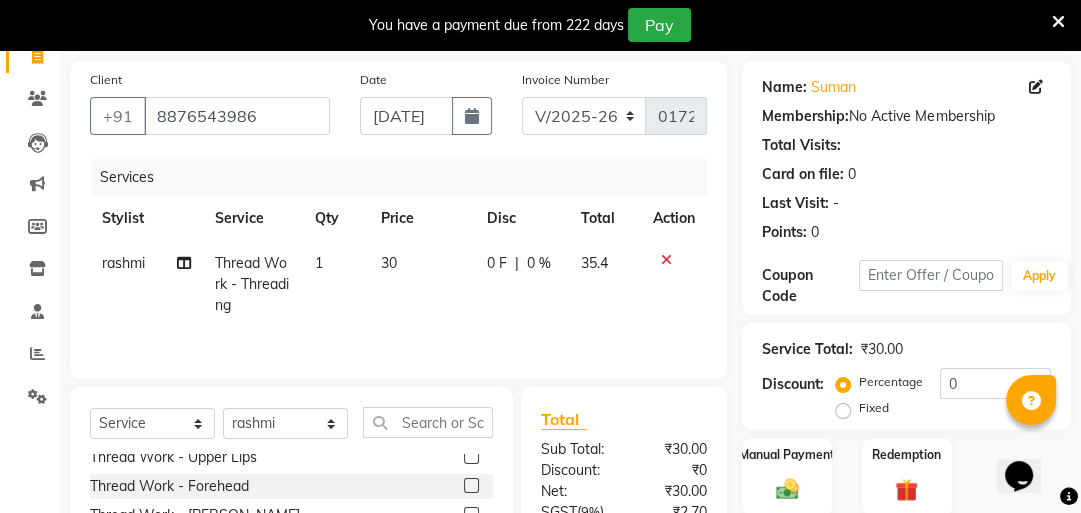 scroll, scrollTop: 0, scrollLeft: 0, axis: both 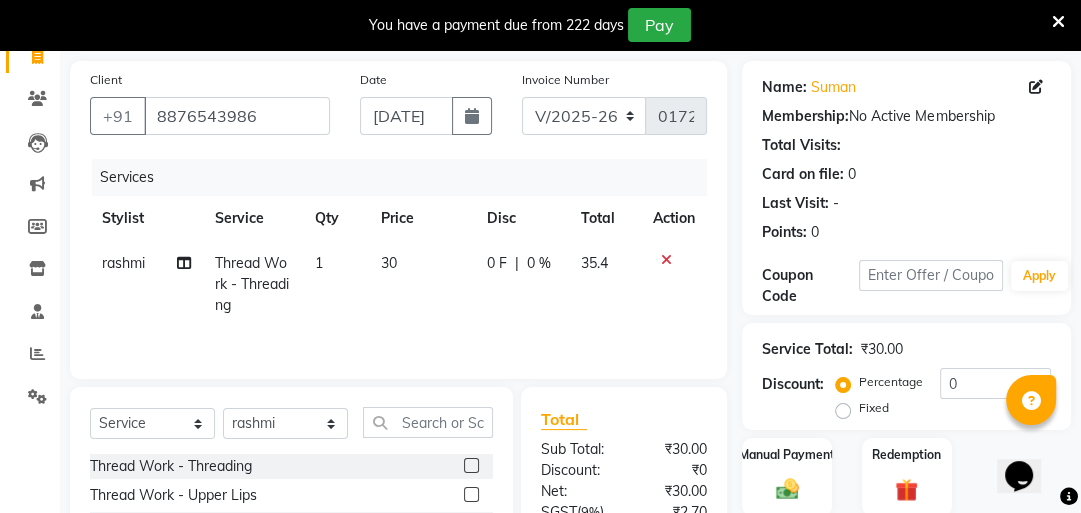 click 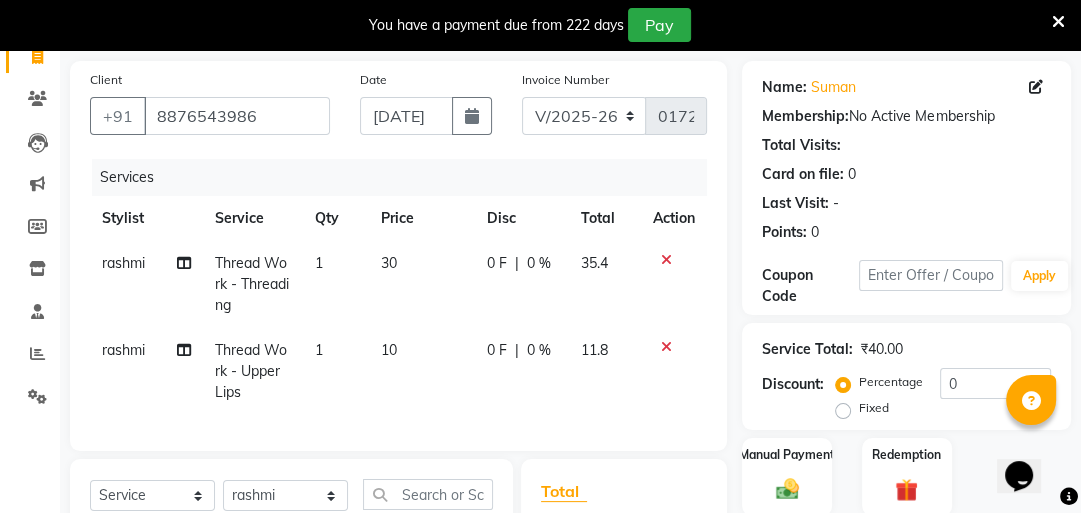 checkbox on "false" 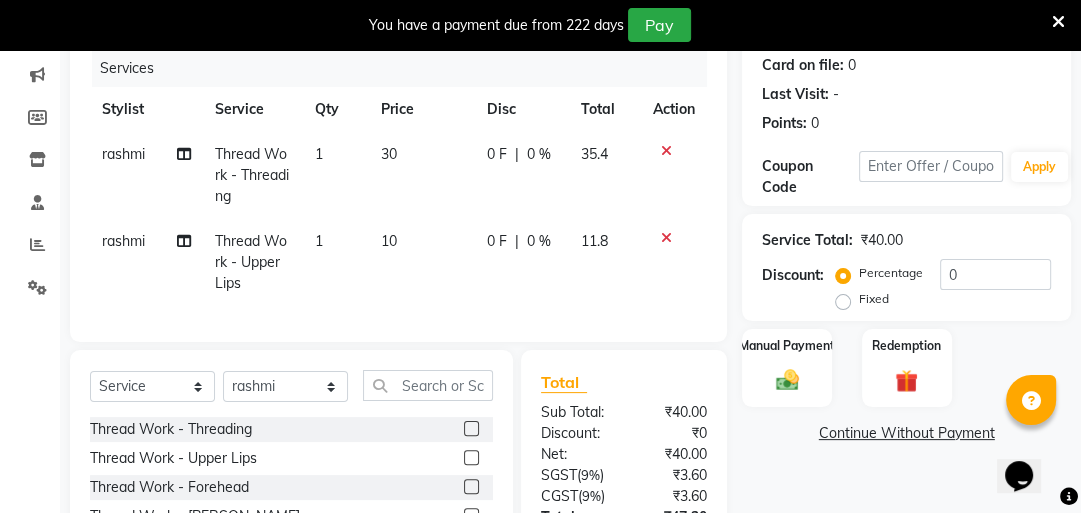 scroll, scrollTop: 251, scrollLeft: 0, axis: vertical 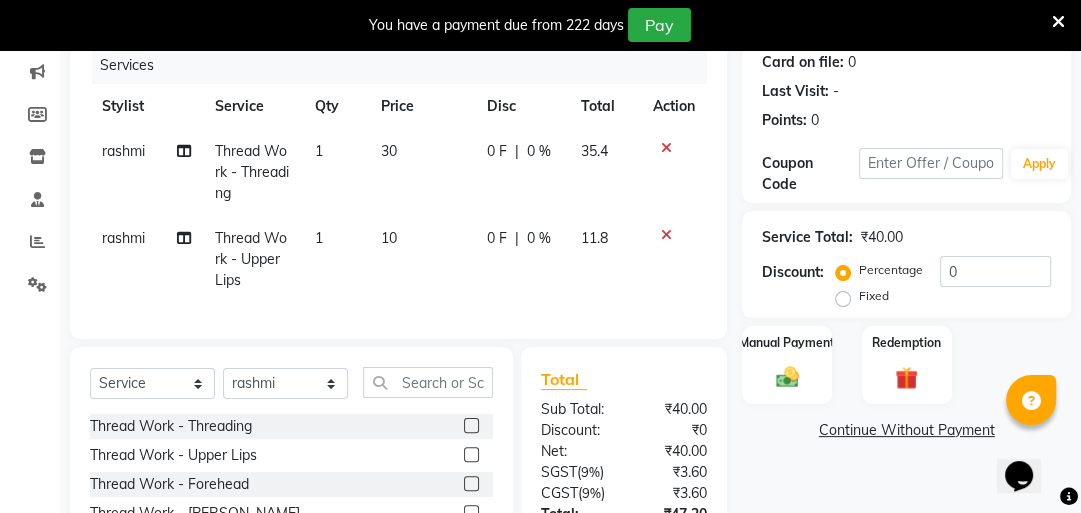 click on "0 F | 0 %" 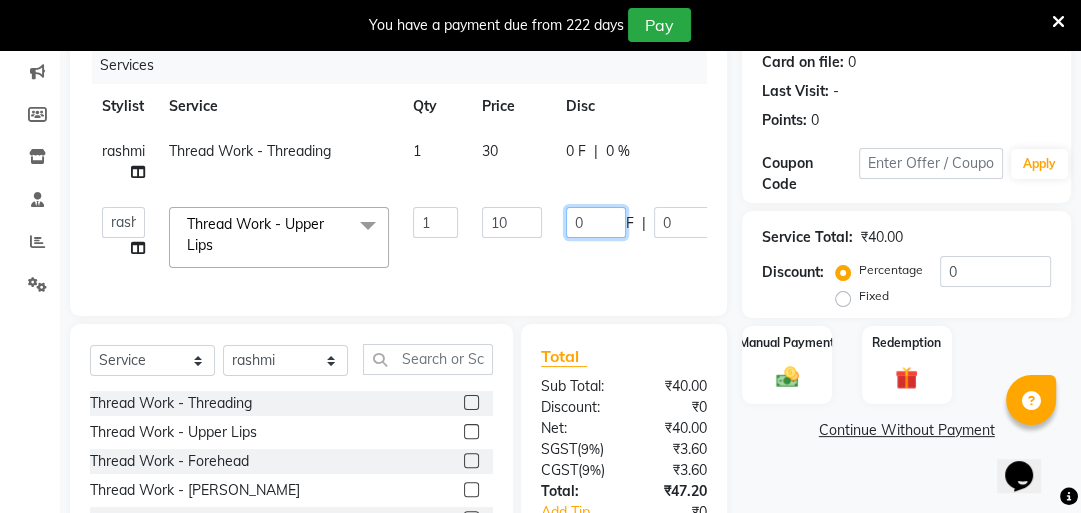 click on "0" 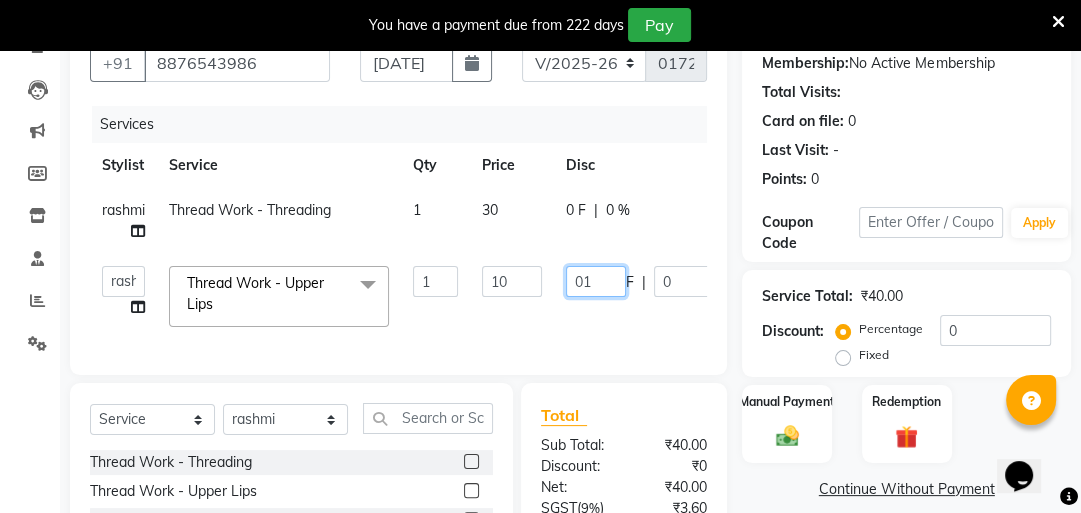 scroll, scrollTop: 237, scrollLeft: 0, axis: vertical 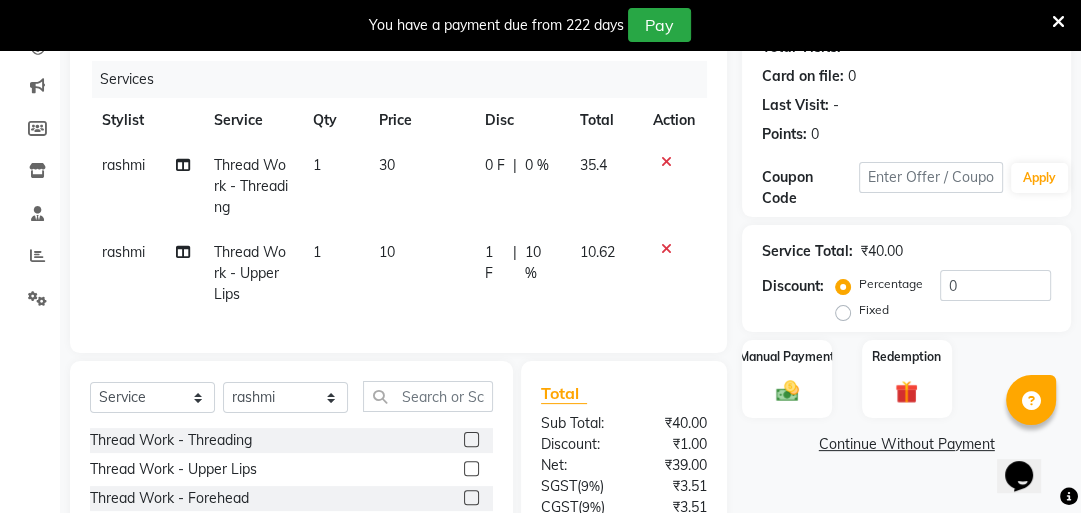 click on "30" 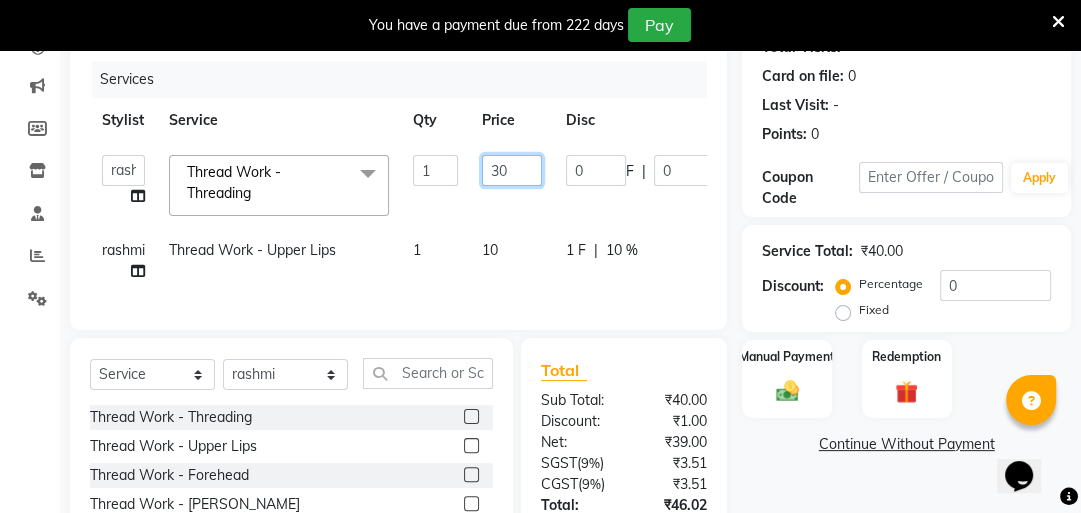 click on "30" 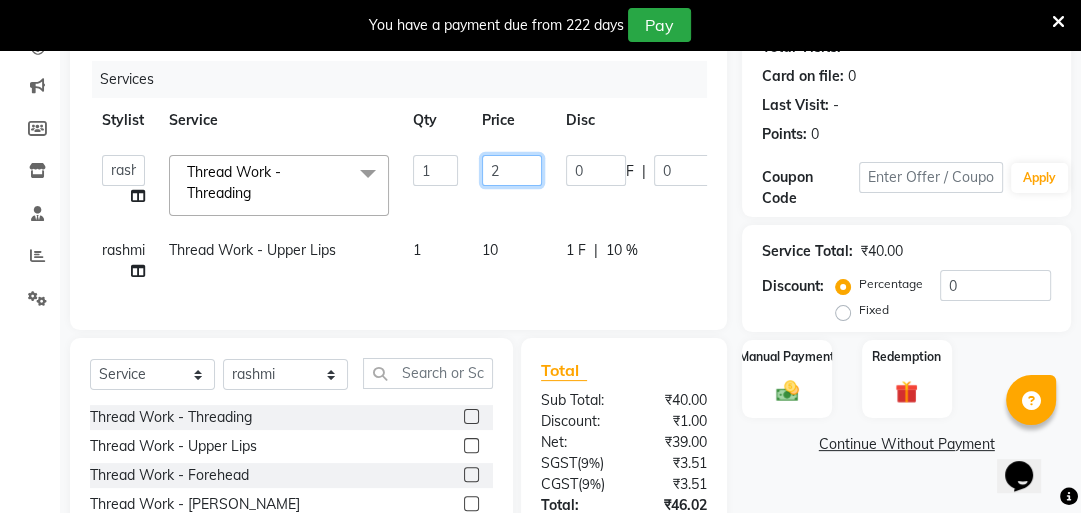 type on "20" 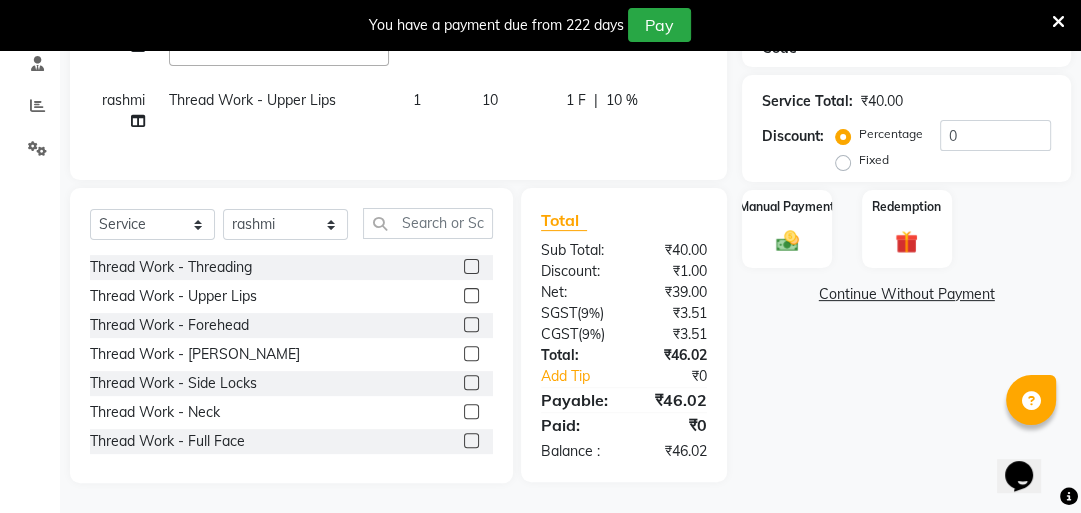 scroll, scrollTop: 0, scrollLeft: 0, axis: both 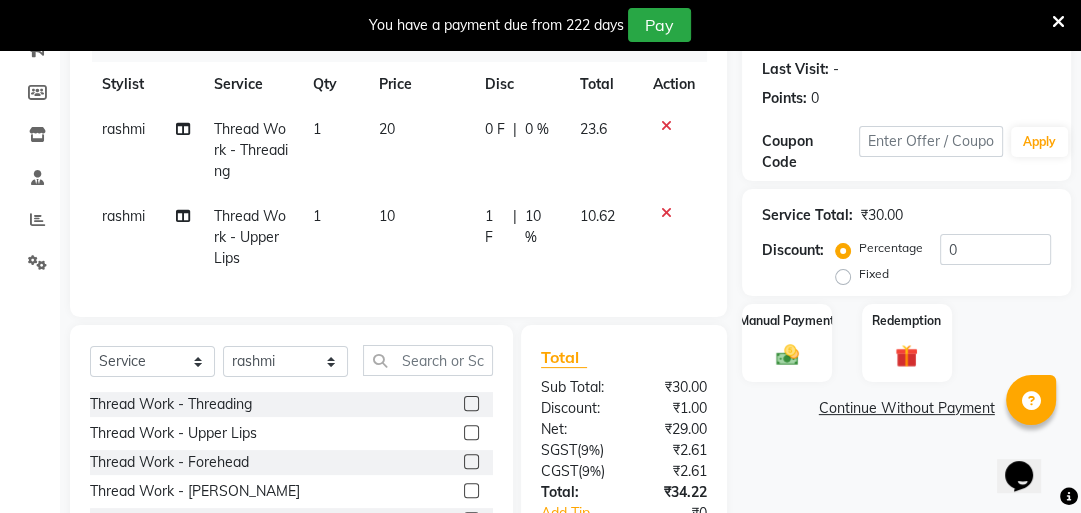 click on "10 %" 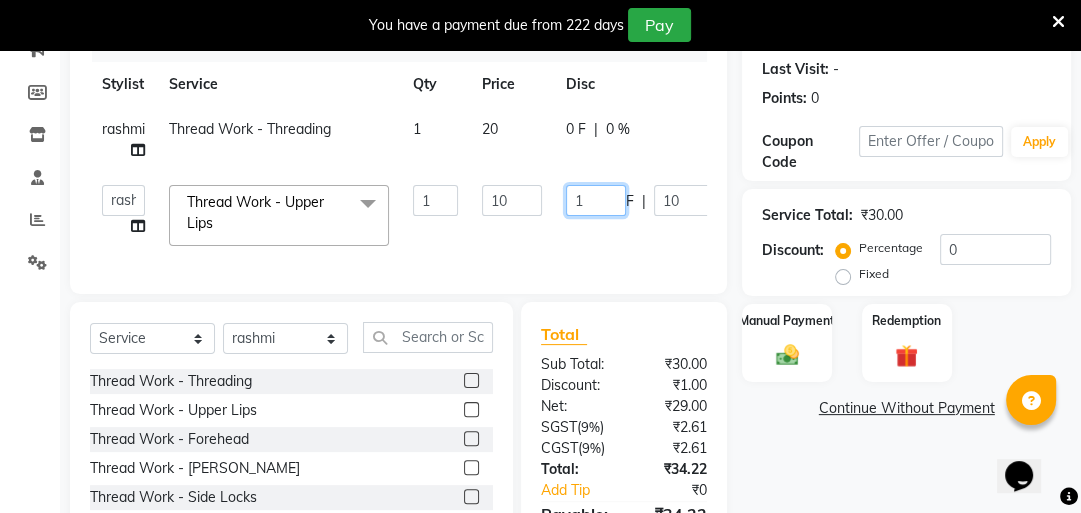 click on "1" 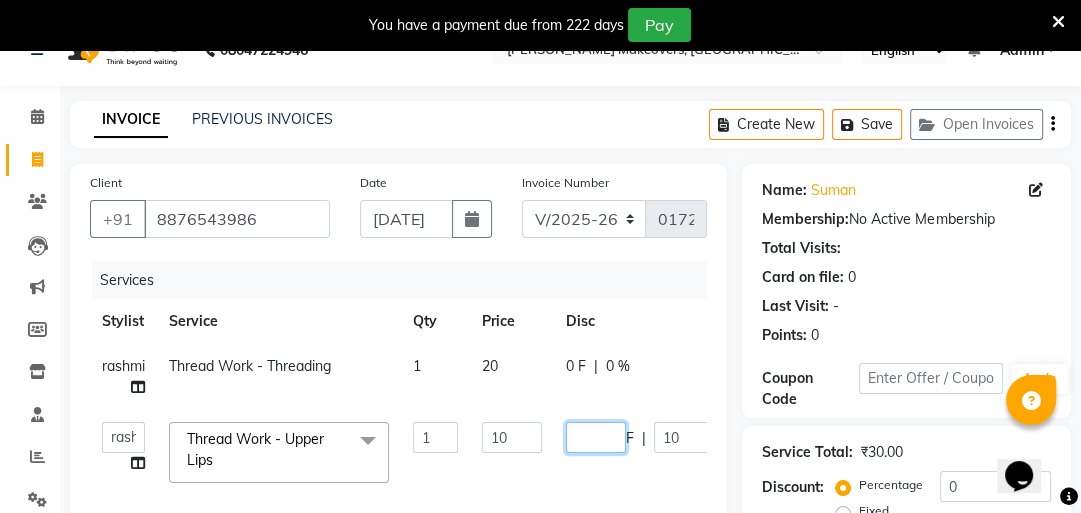 scroll, scrollTop: 37, scrollLeft: 0, axis: vertical 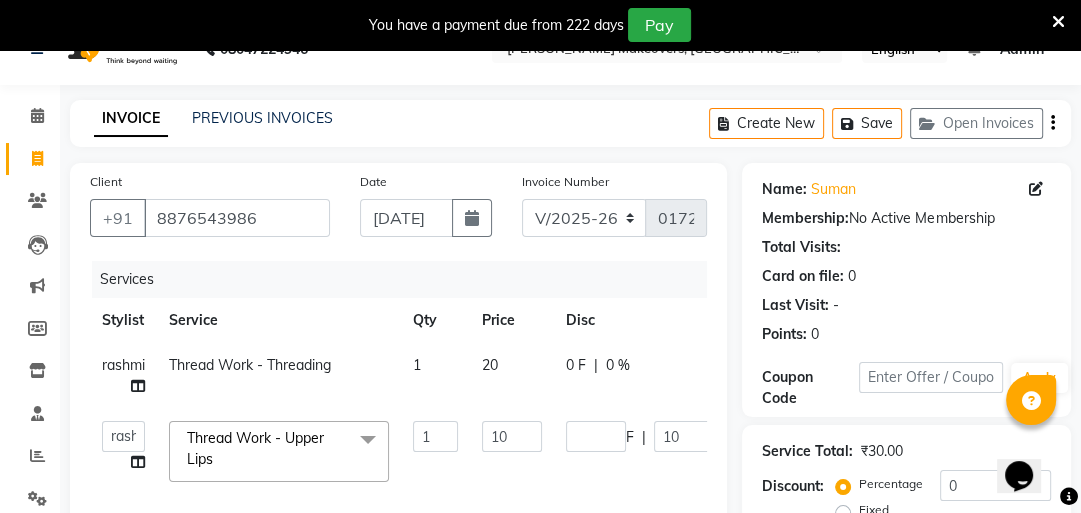 click on "rashmi Thread Work - Threading 1 20 0 F | 0 % 23.6" 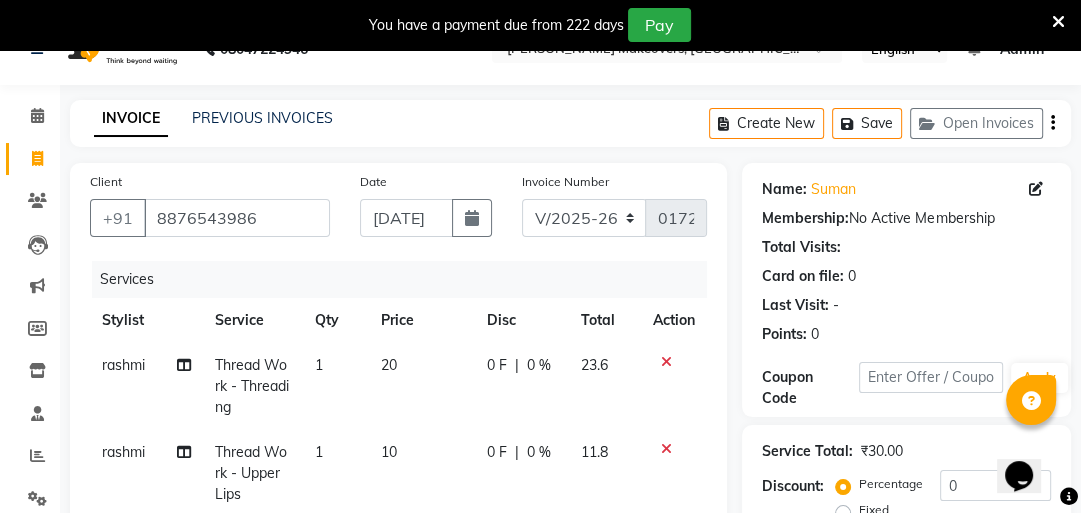click on "20" 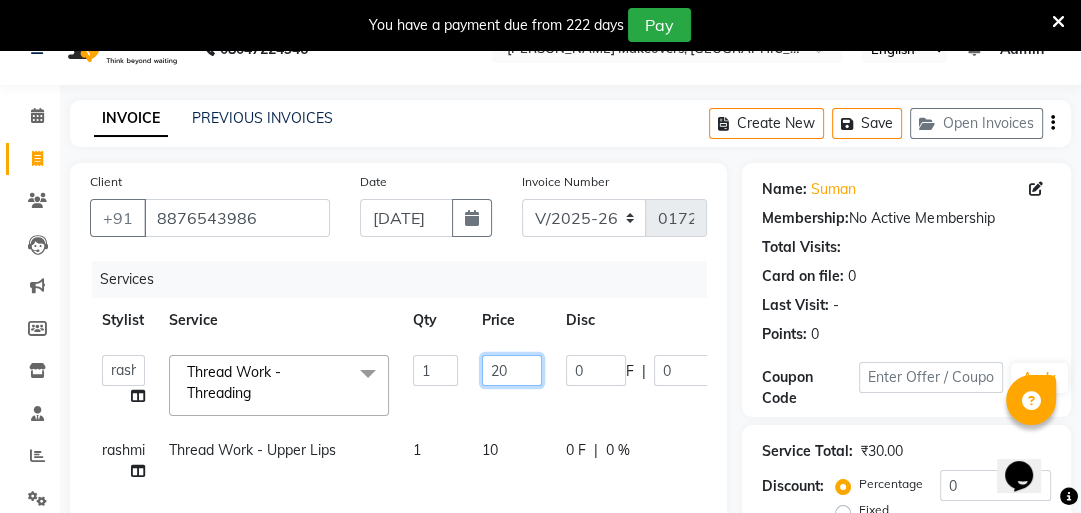 click on "20" 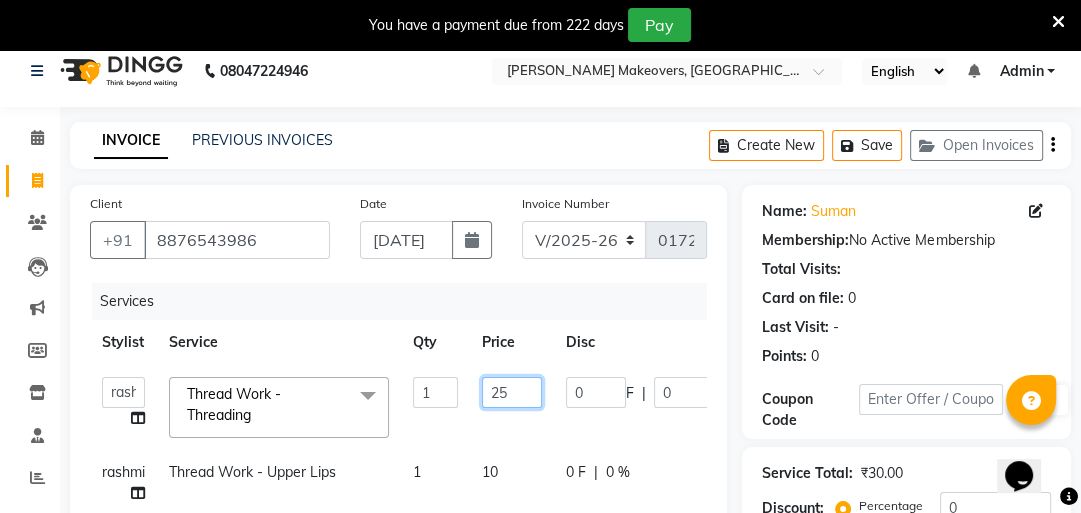 scroll, scrollTop: 13, scrollLeft: 0, axis: vertical 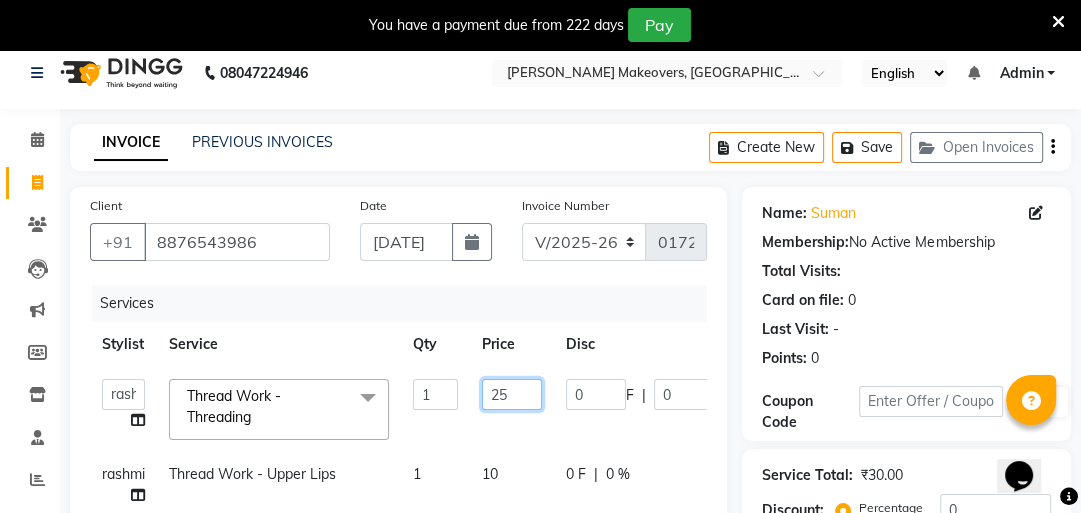 type on "2" 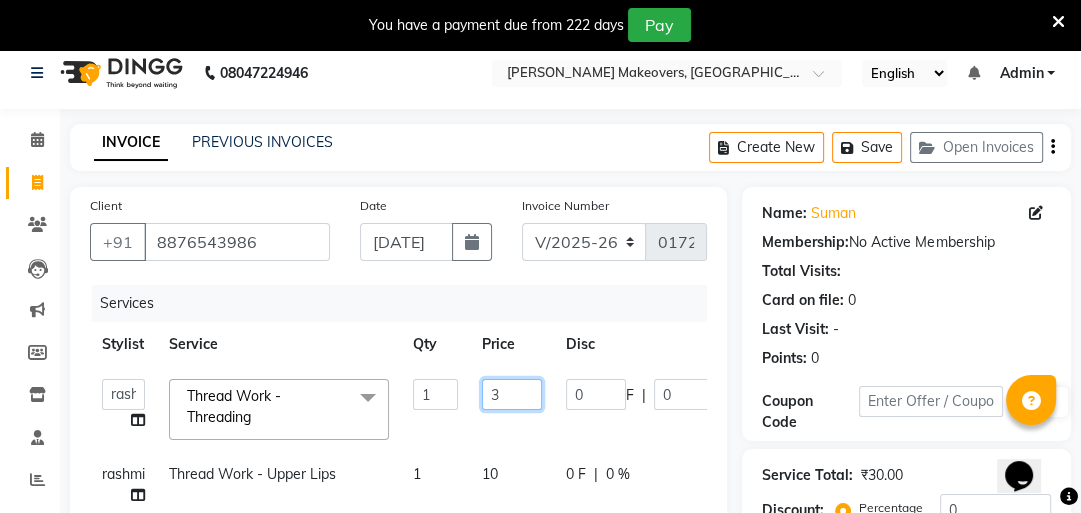 type on "30" 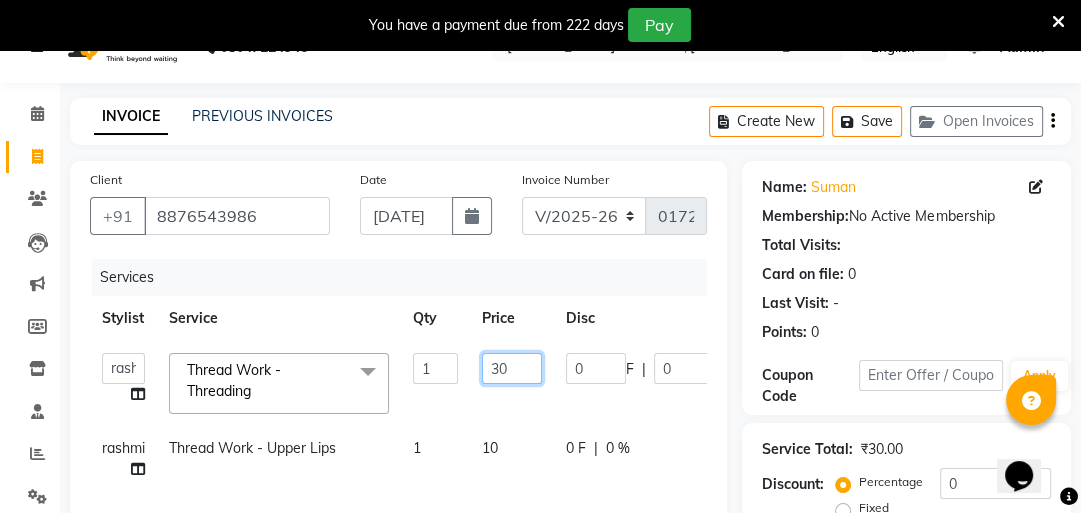 scroll, scrollTop: 38, scrollLeft: 0, axis: vertical 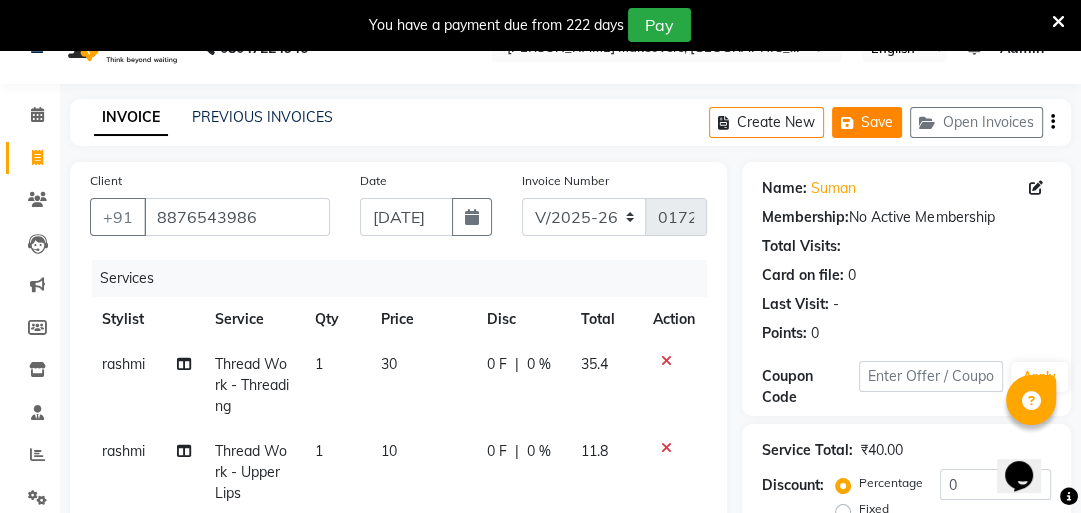 click on "Save" 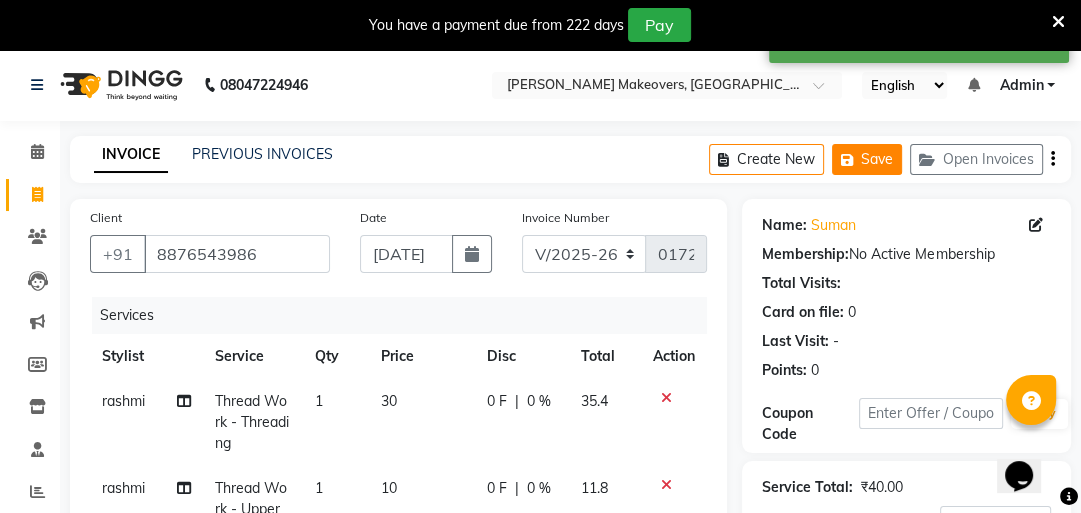 scroll, scrollTop: 0, scrollLeft: 0, axis: both 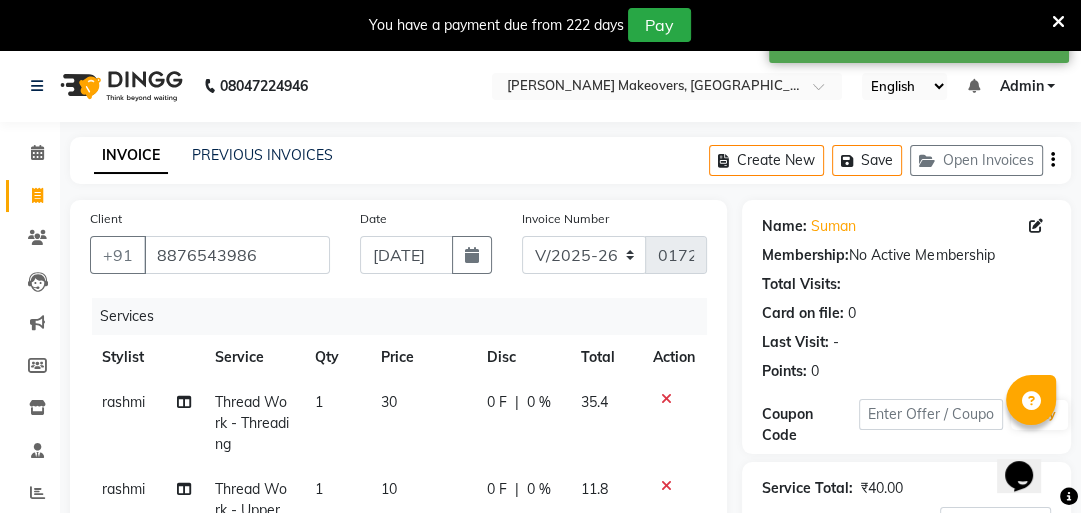 click at bounding box center [1058, 22] 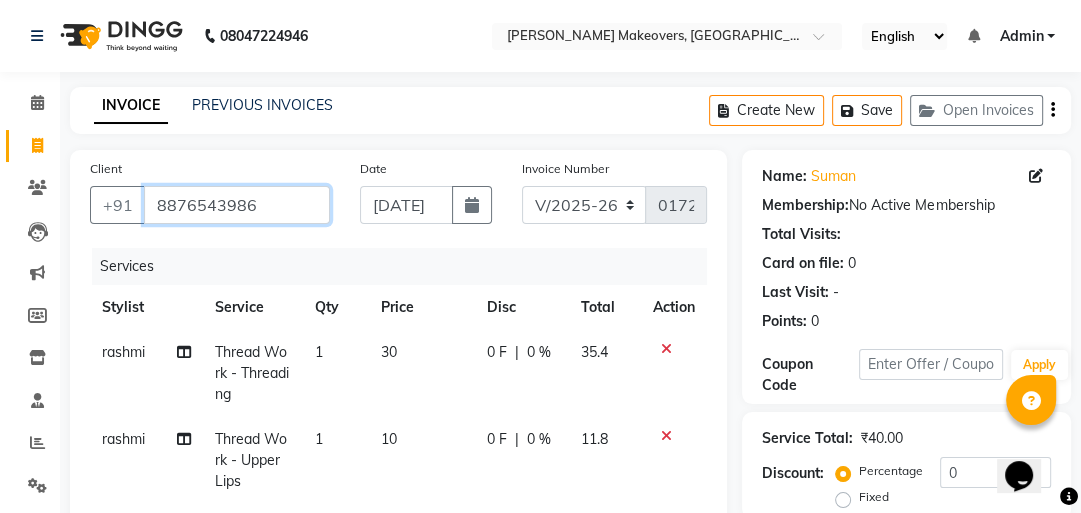 click on "8876543986" at bounding box center [237, 205] 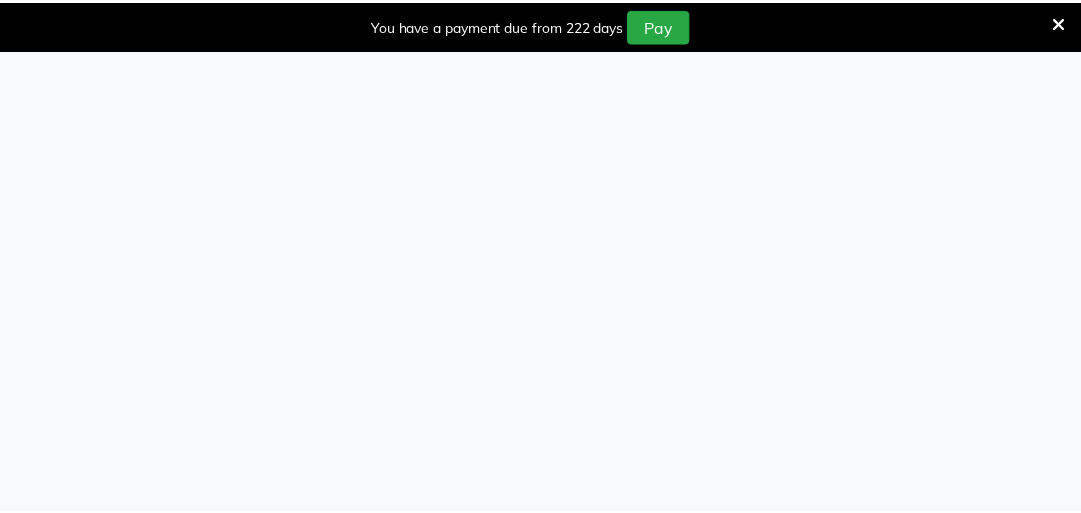 scroll, scrollTop: 0, scrollLeft: 0, axis: both 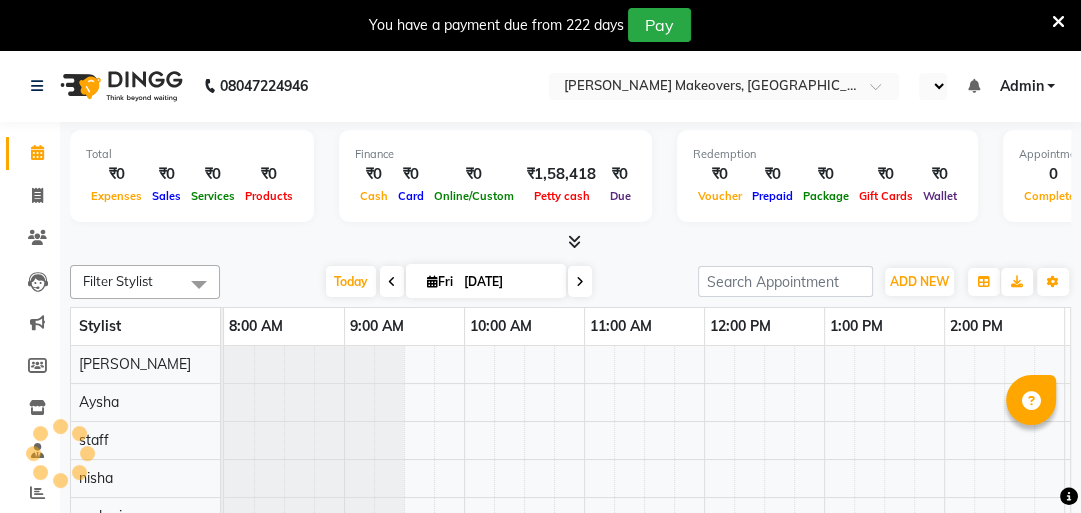 select on "en" 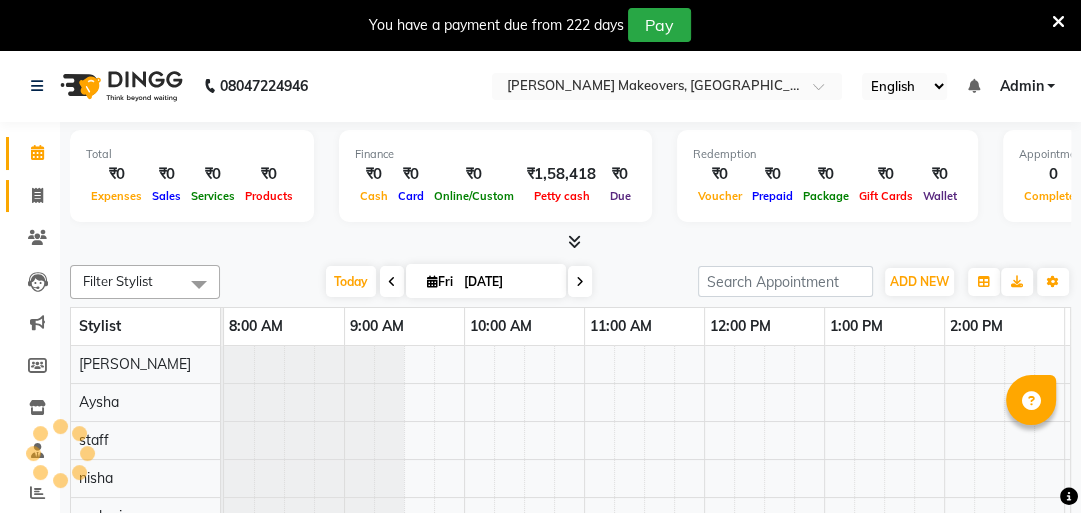 scroll, scrollTop: 0, scrollLeft: 0, axis: both 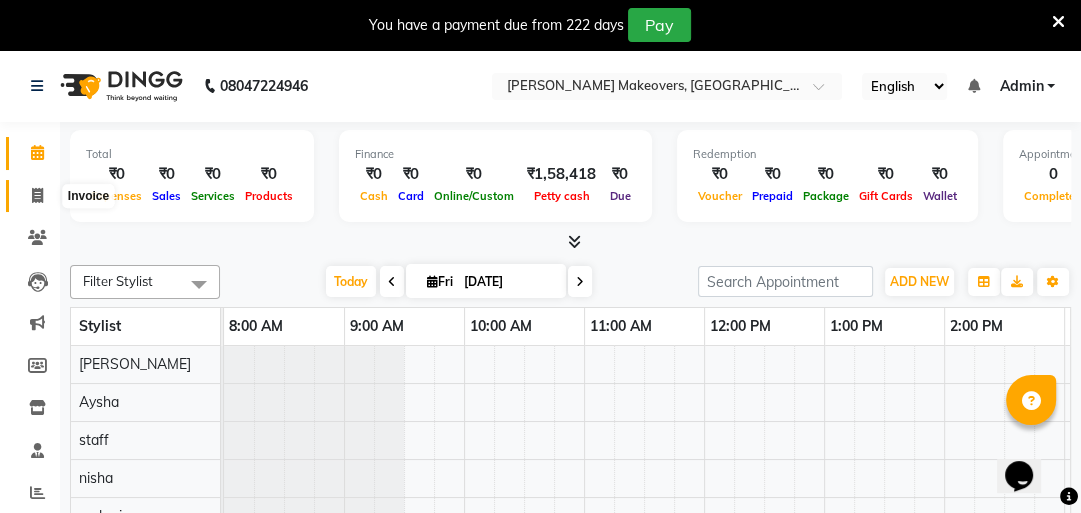 click 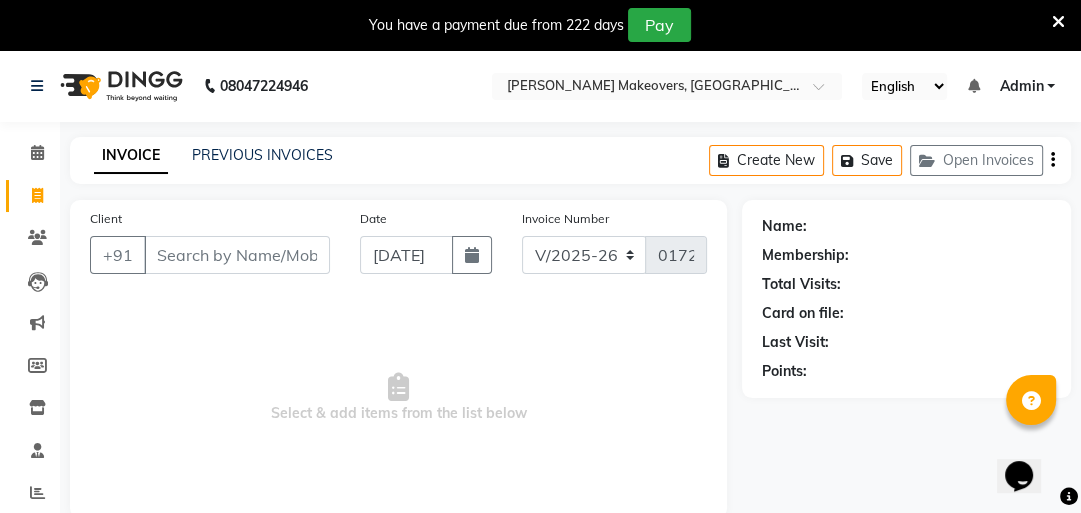 click on "Client" at bounding box center [237, 255] 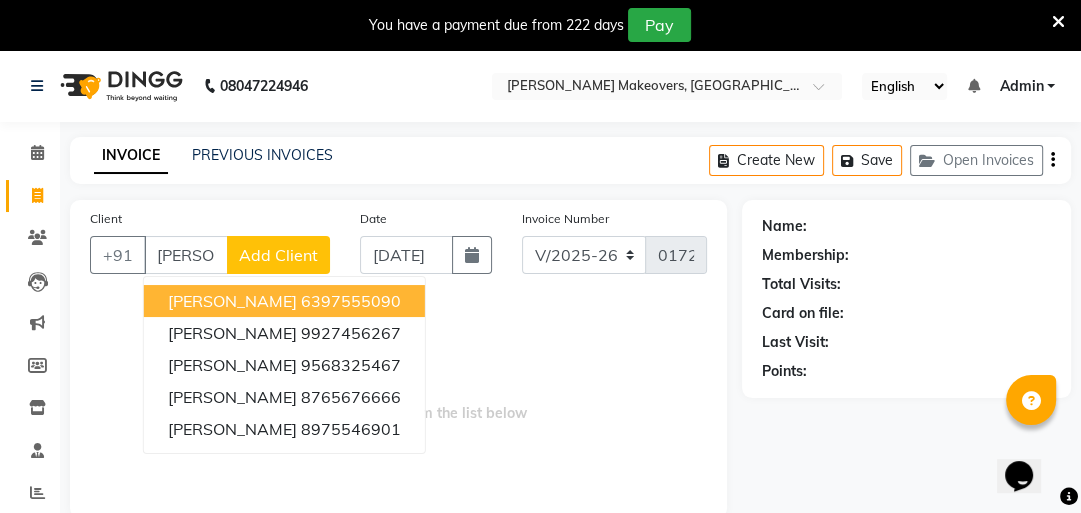 type on "muskan" 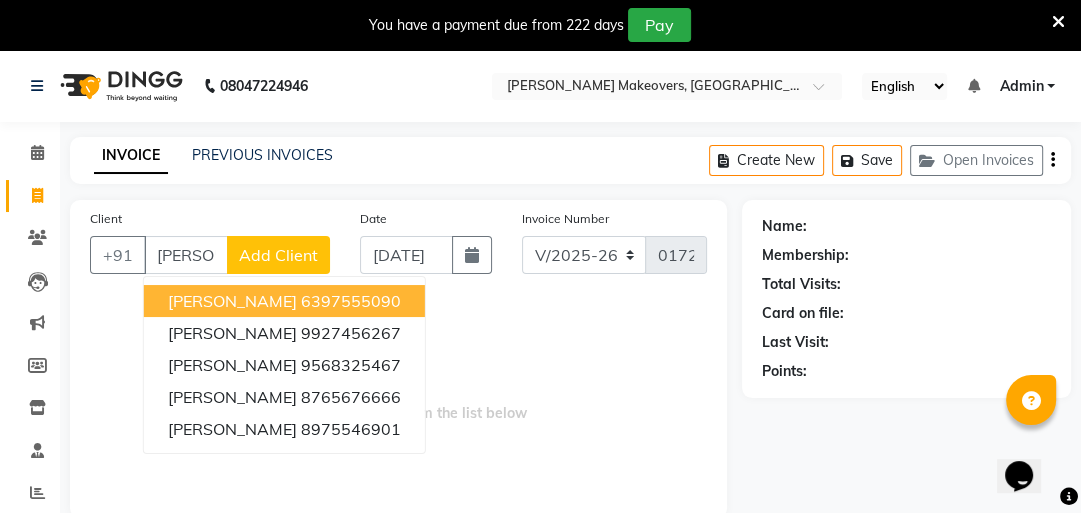 click on "Add Client" 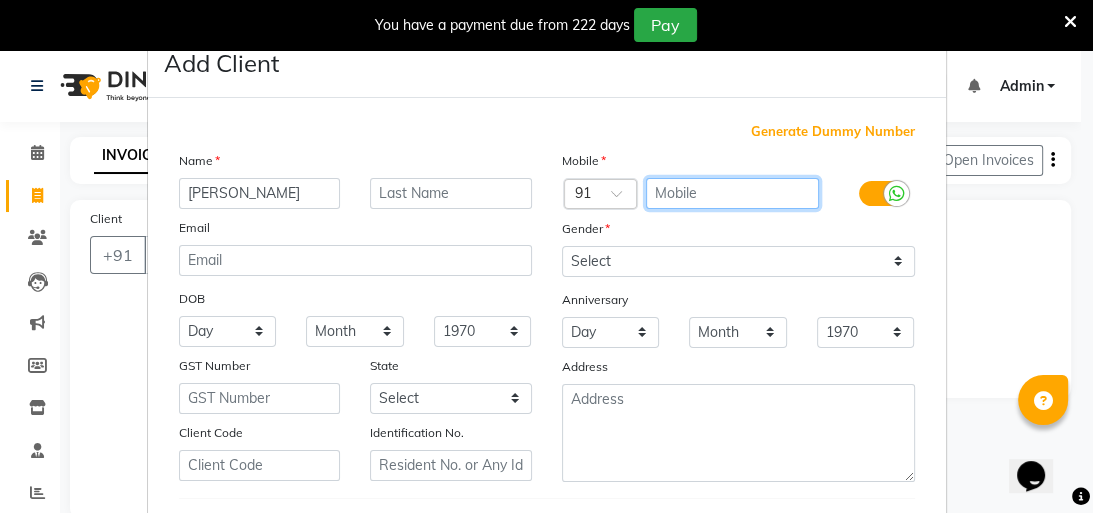 click at bounding box center (732, 193) 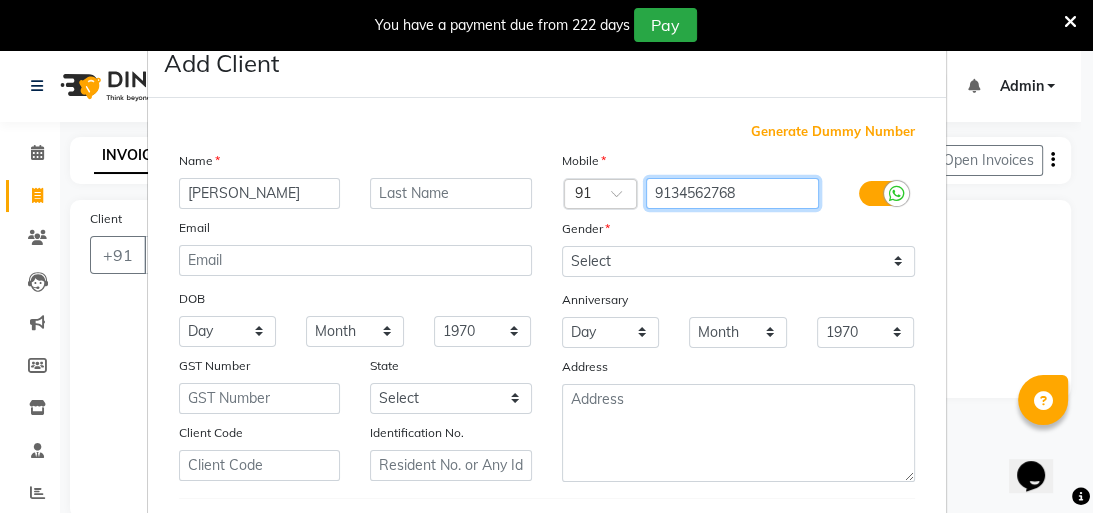 type on "9134562768" 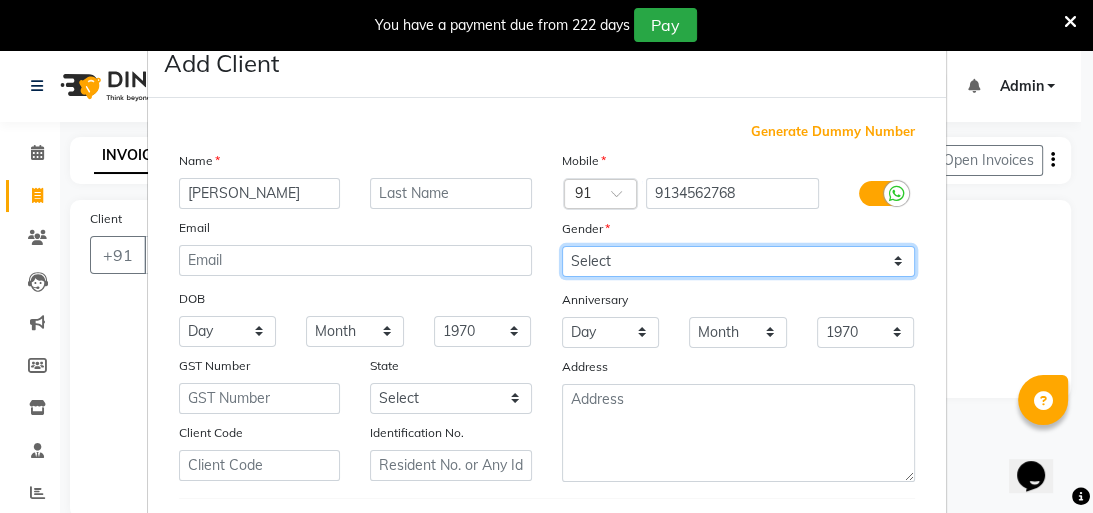click on "Select [DEMOGRAPHIC_DATA] [DEMOGRAPHIC_DATA] Other Prefer Not To Say" at bounding box center [738, 261] 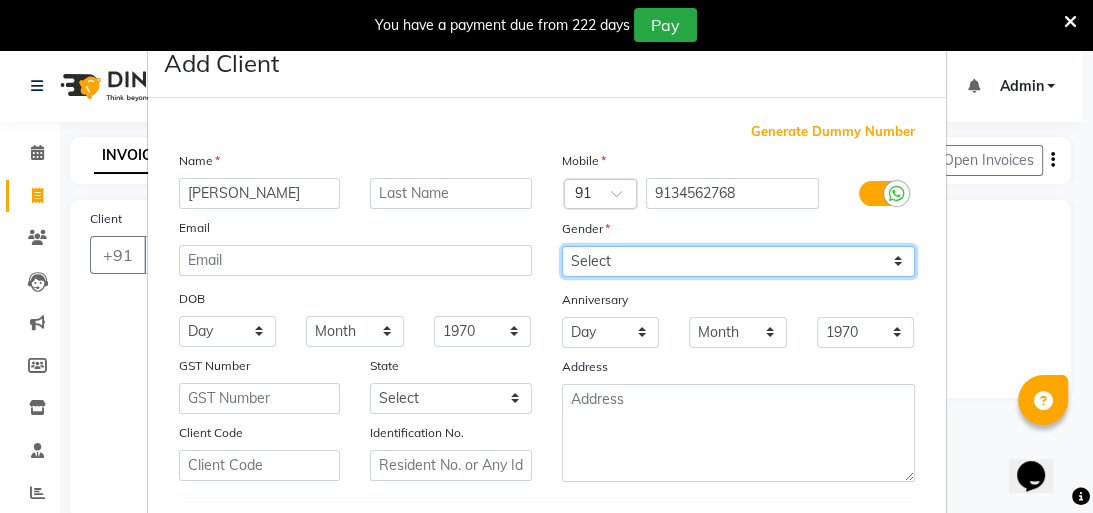 select on "[DEMOGRAPHIC_DATA]" 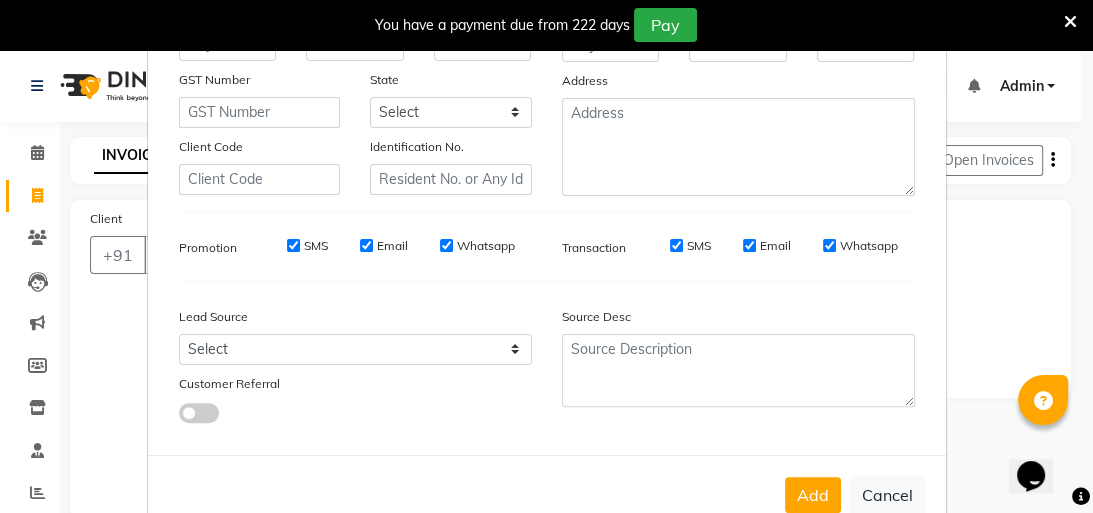 scroll, scrollTop: 292, scrollLeft: 0, axis: vertical 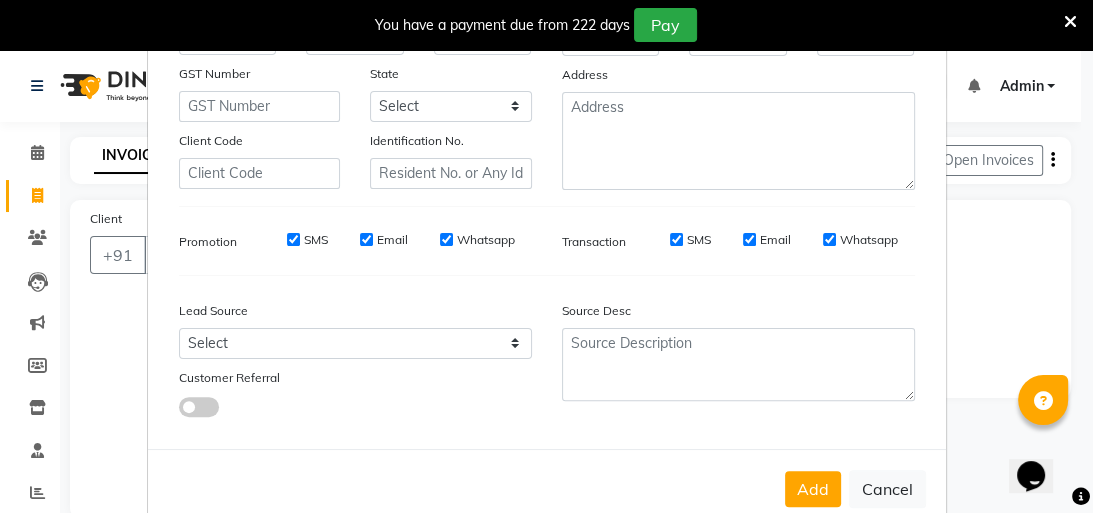 click on "SMS" at bounding box center [293, 239] 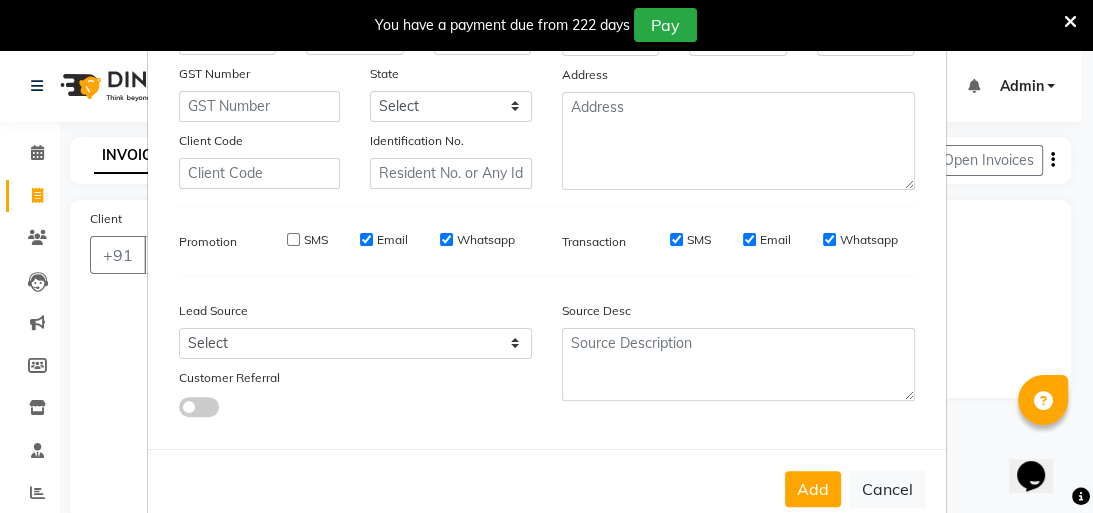 drag, startPoint x: 360, startPoint y: 243, endPoint x: 440, endPoint y: 240, distance: 80.05623 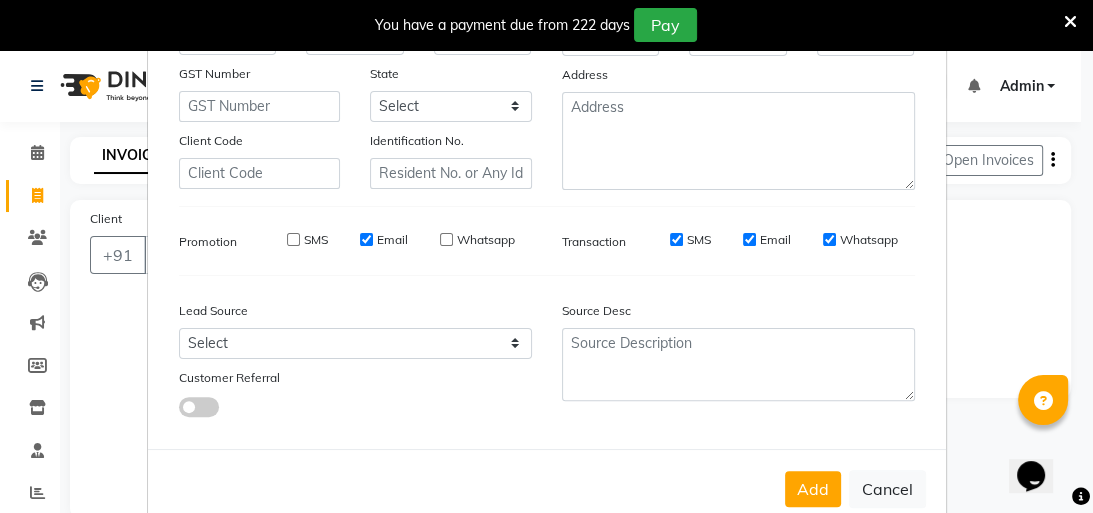 click on "Email" at bounding box center [366, 239] 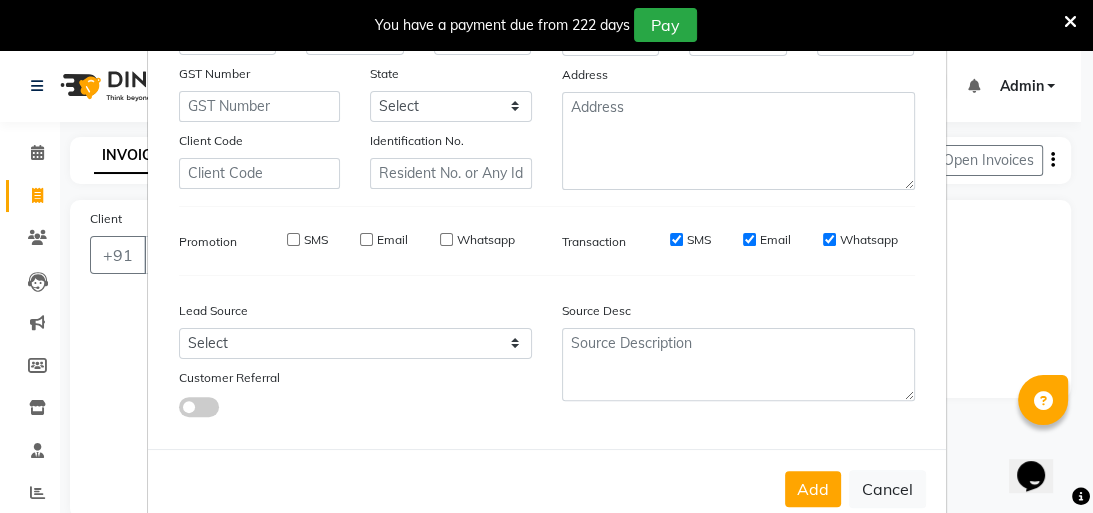 click on "SMS" at bounding box center (676, 239) 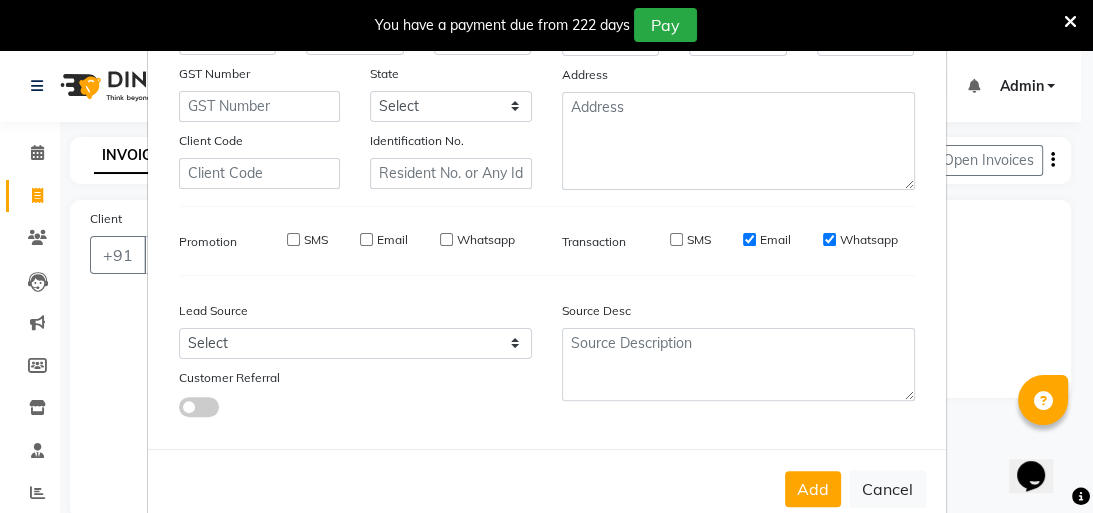 click on "Email" at bounding box center (749, 239) 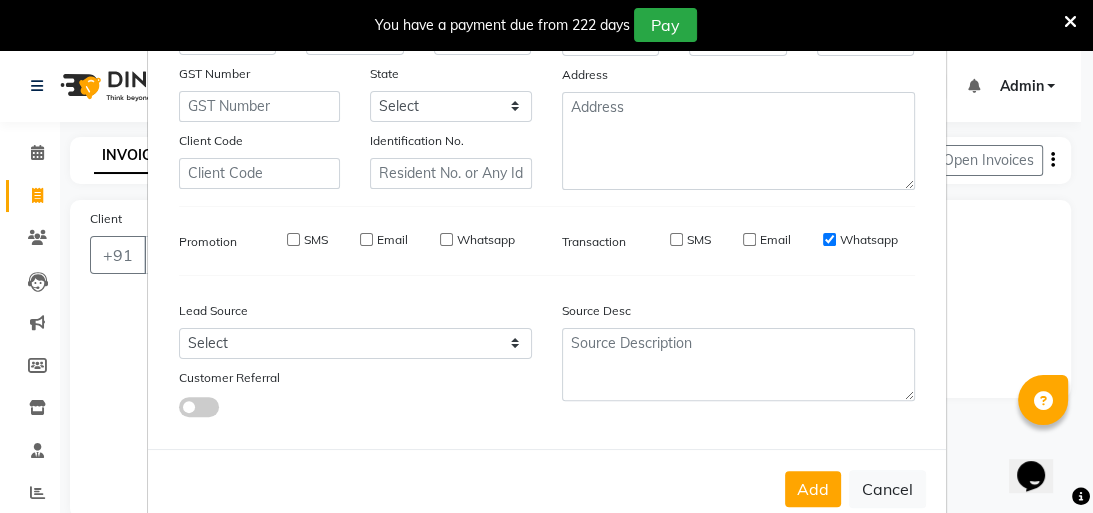 click on "Whatsapp" at bounding box center (829, 239) 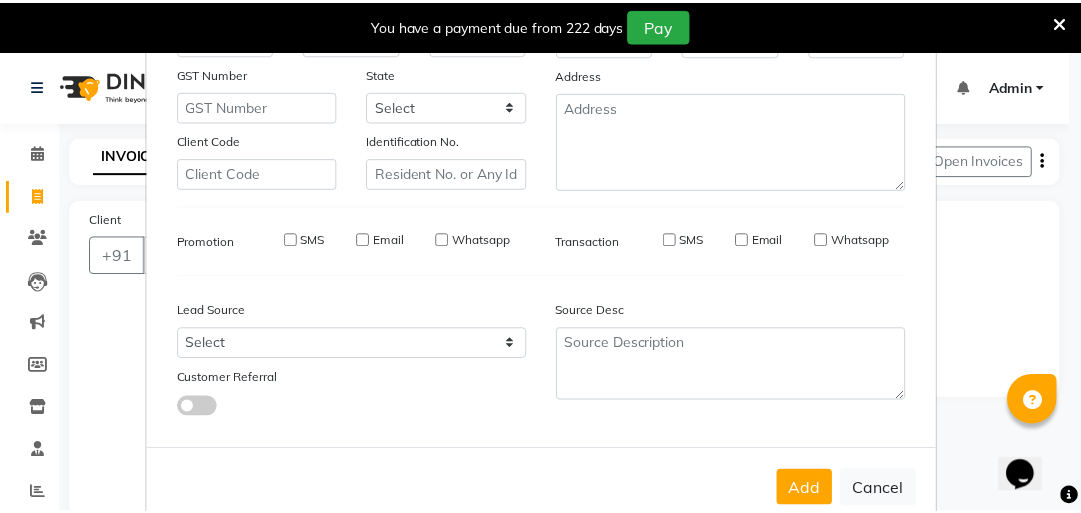 scroll, scrollTop: 344, scrollLeft: 0, axis: vertical 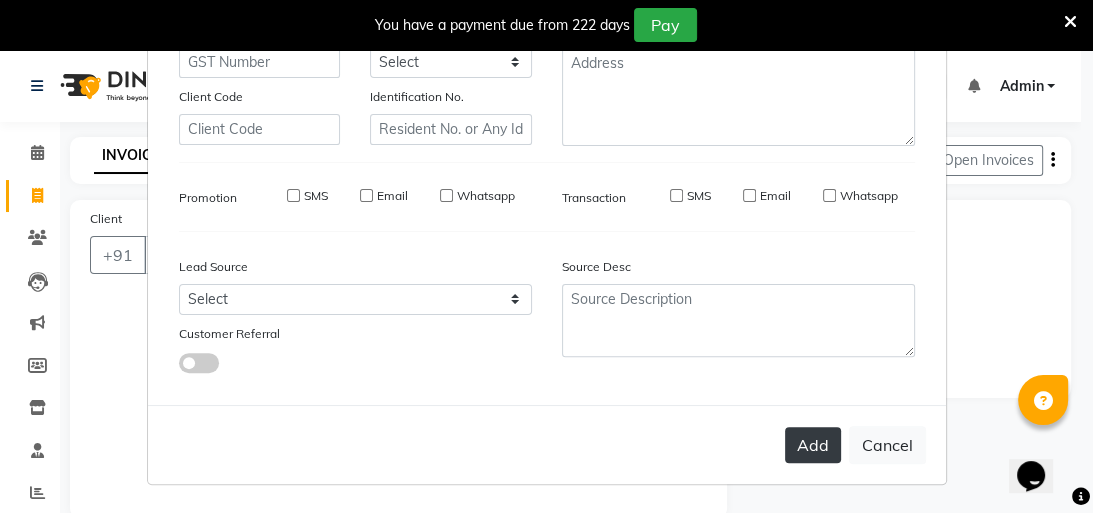 click on "Add" at bounding box center [813, 445] 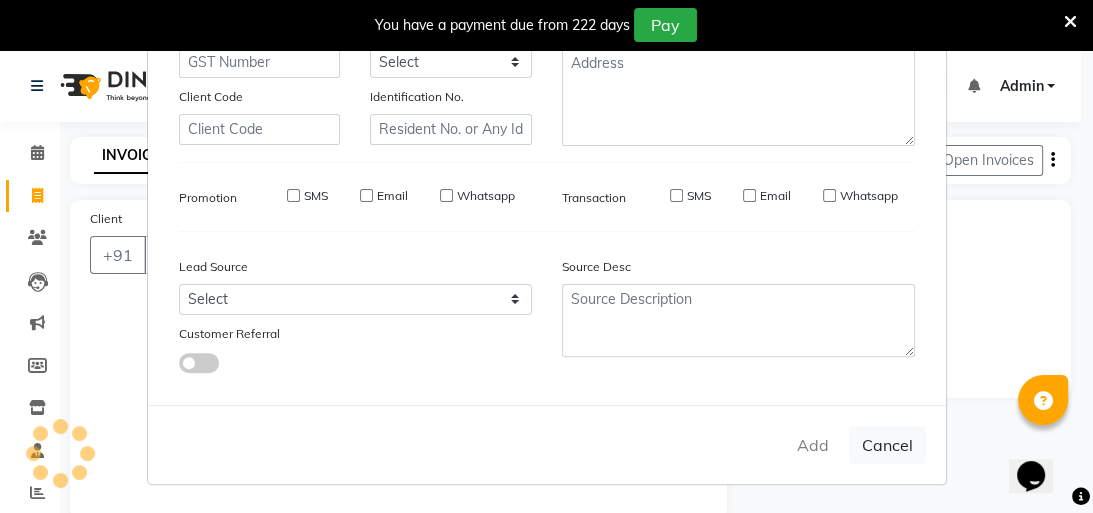 type on "9134562768" 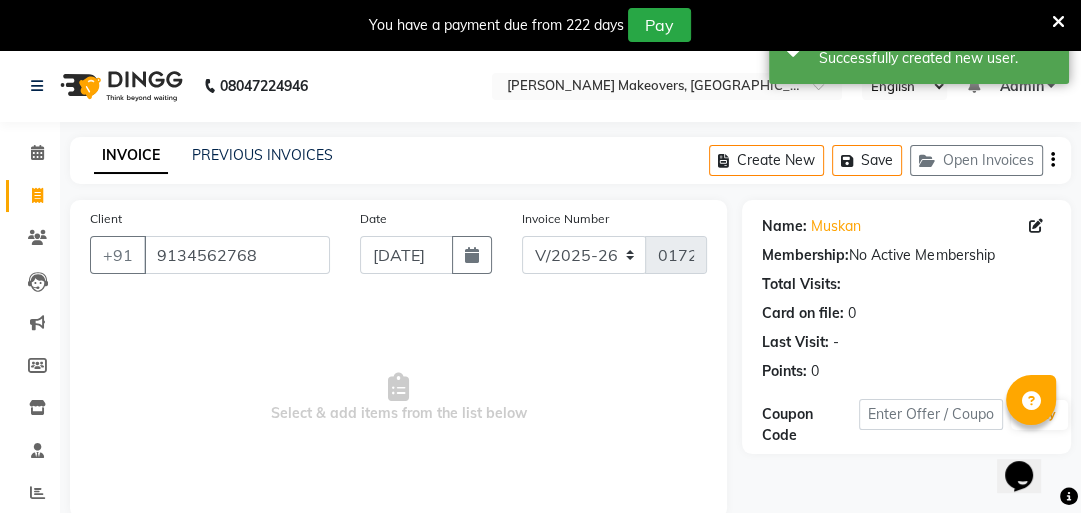 scroll, scrollTop: 139, scrollLeft: 0, axis: vertical 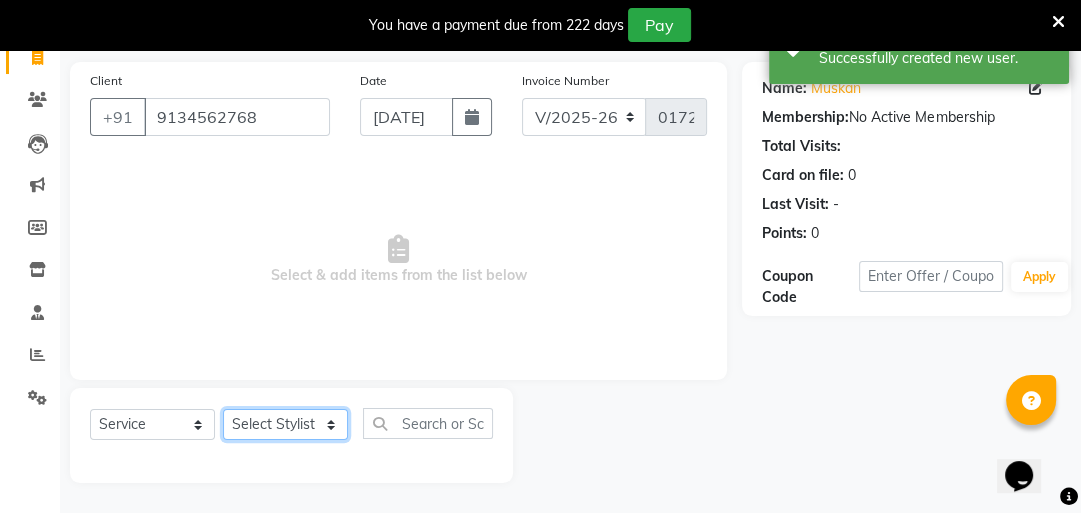 click on "Select Stylist aasana [PERSON_NAME] [PERSON_NAME] nisha rashmi staff" 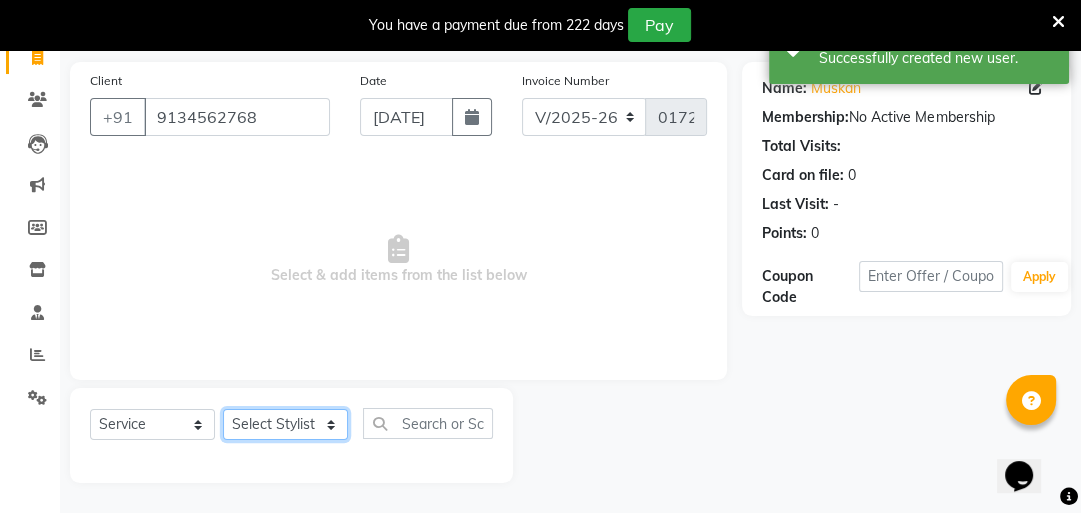 select on "31923" 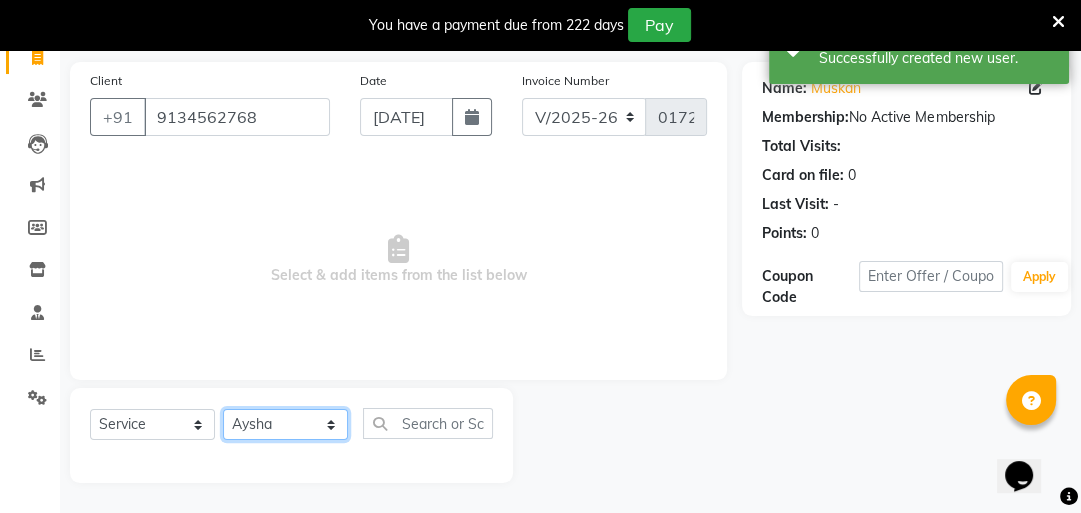 click on "Select Stylist aasana [PERSON_NAME] [PERSON_NAME] nisha rashmi staff" 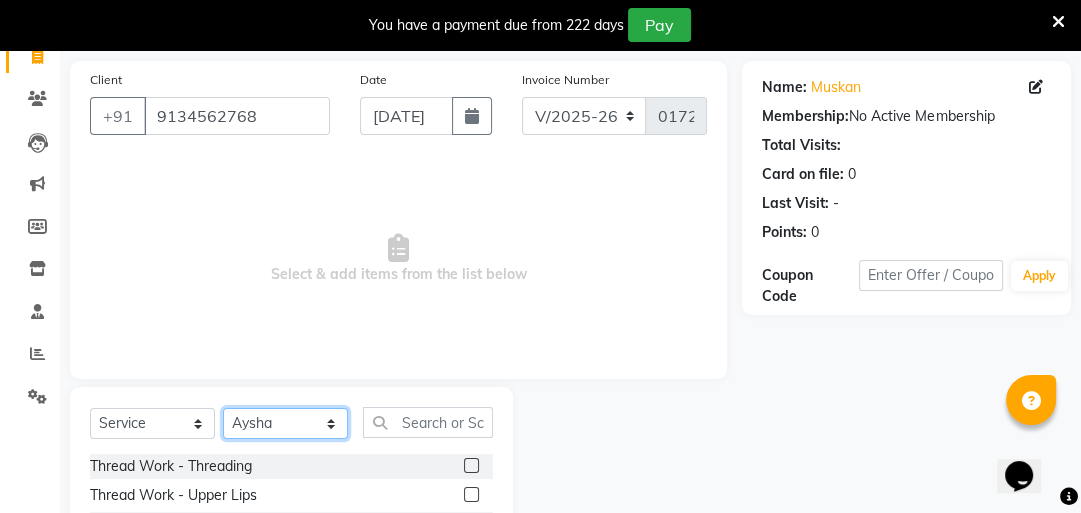 scroll, scrollTop: 339, scrollLeft: 0, axis: vertical 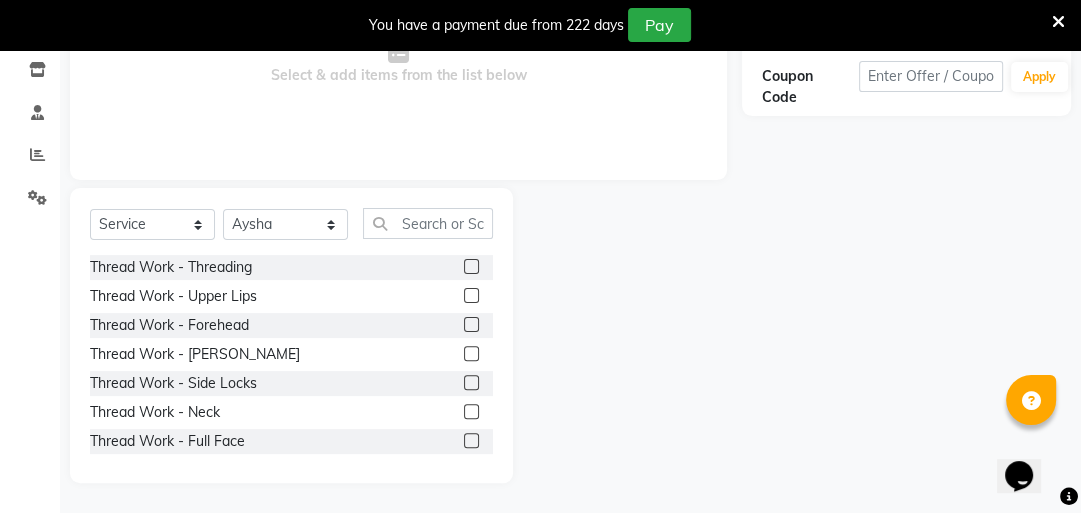 click 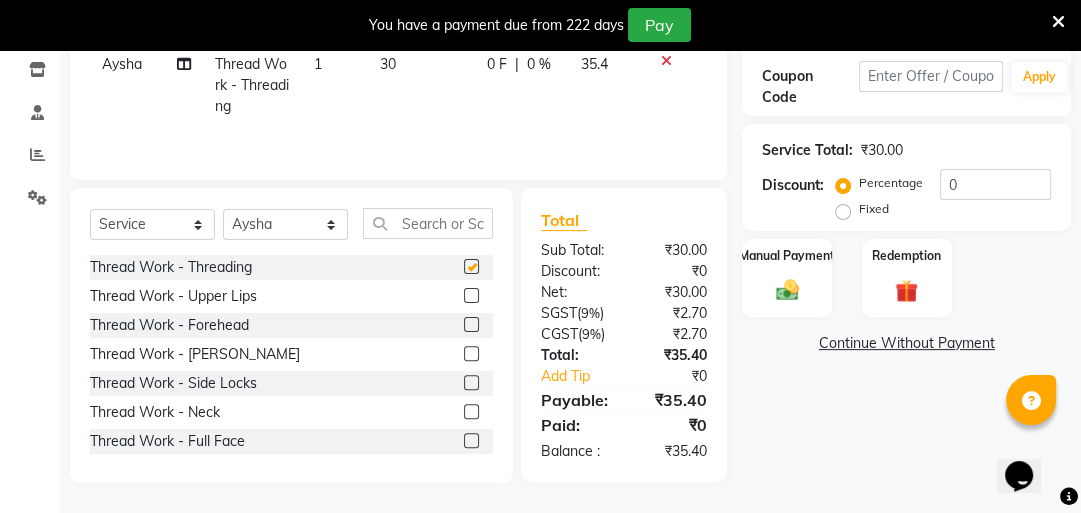 checkbox on "false" 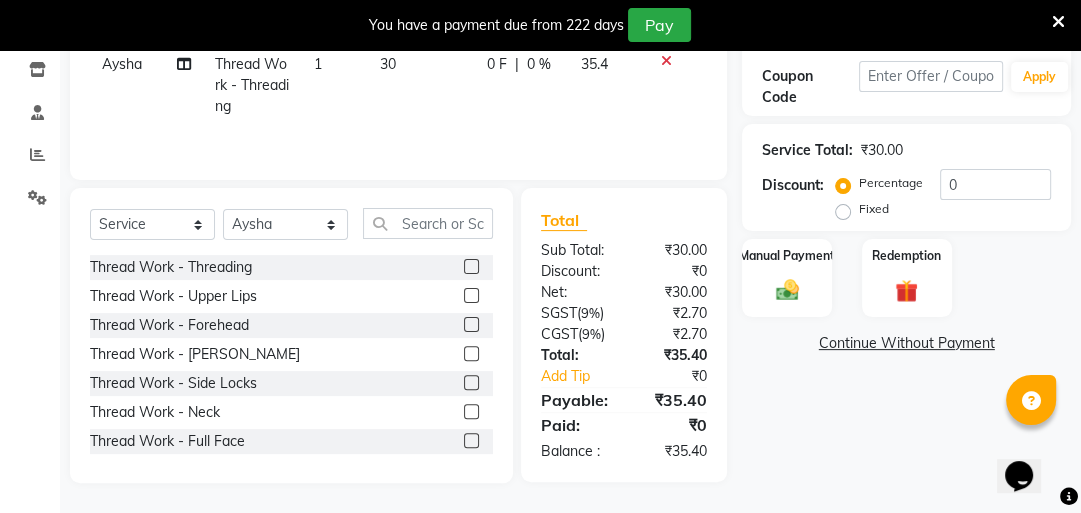 click 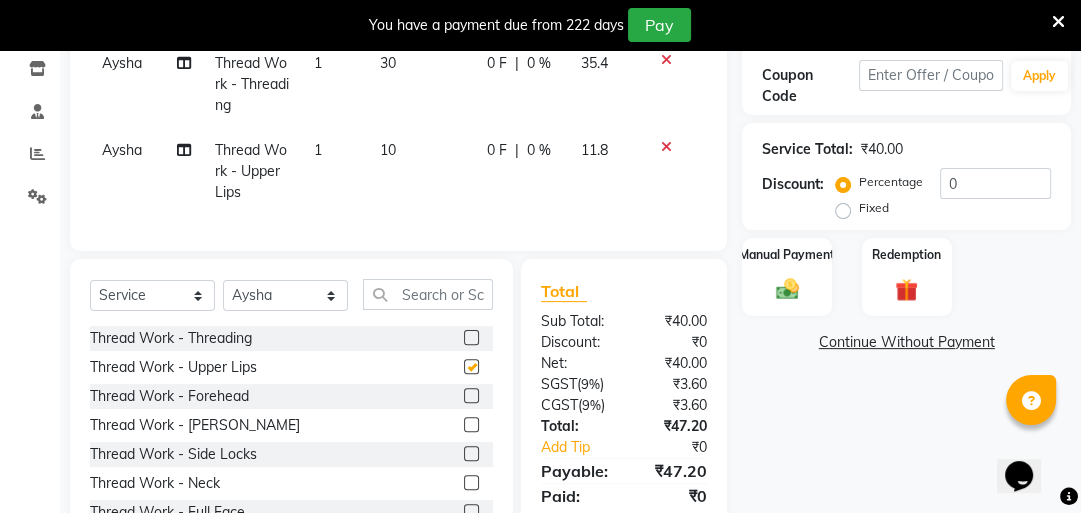 checkbox on "false" 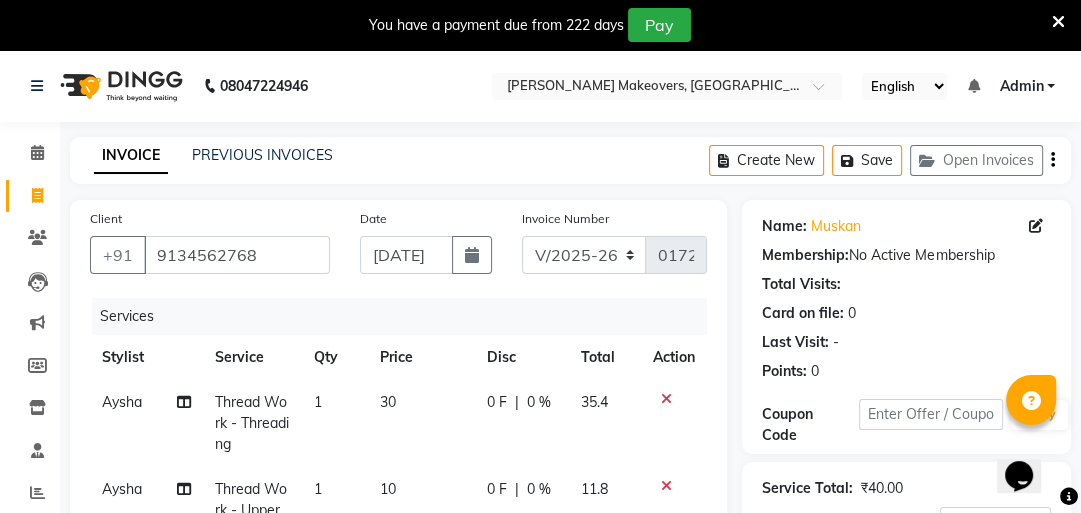 scroll, scrollTop: 423, scrollLeft: 0, axis: vertical 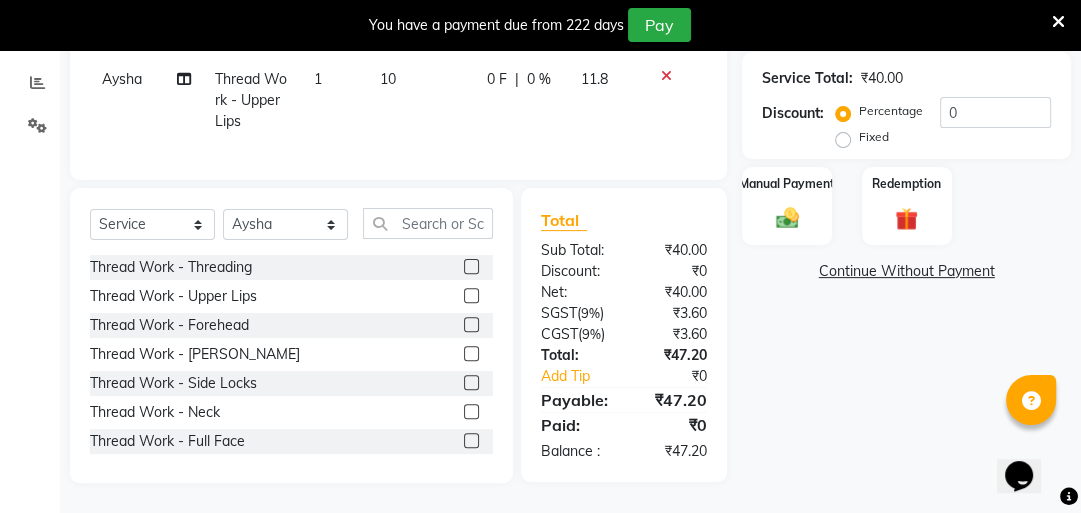 click 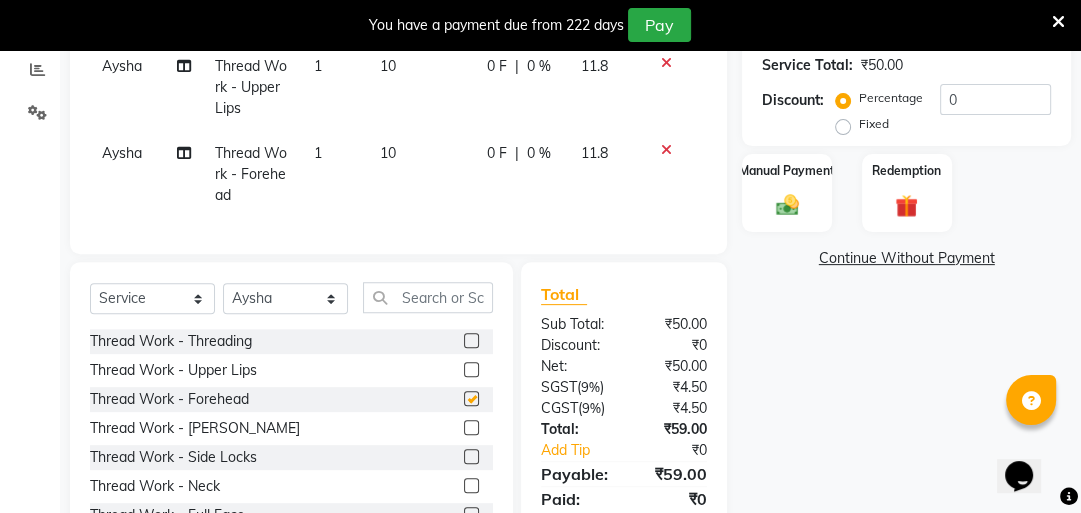 checkbox on "false" 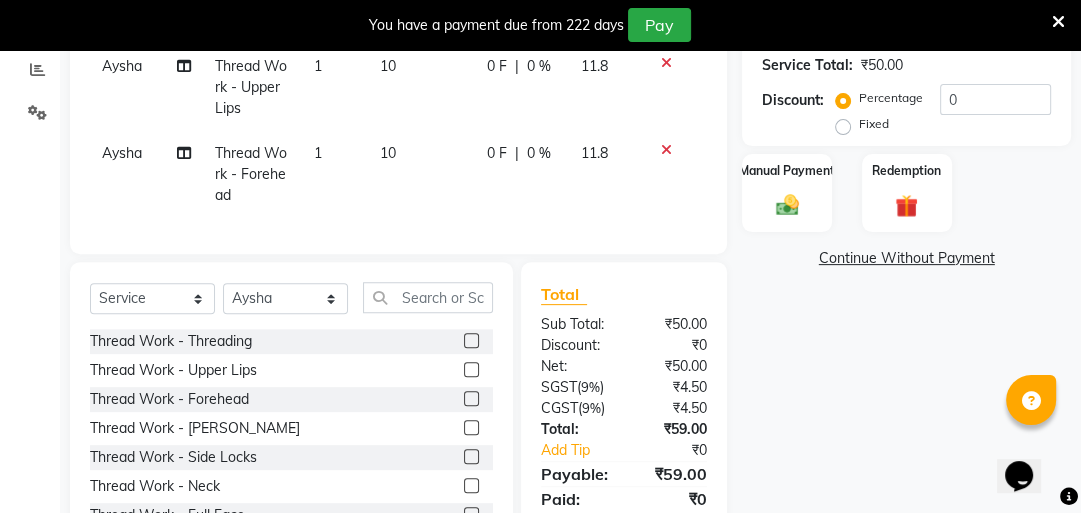 scroll, scrollTop: 510, scrollLeft: 0, axis: vertical 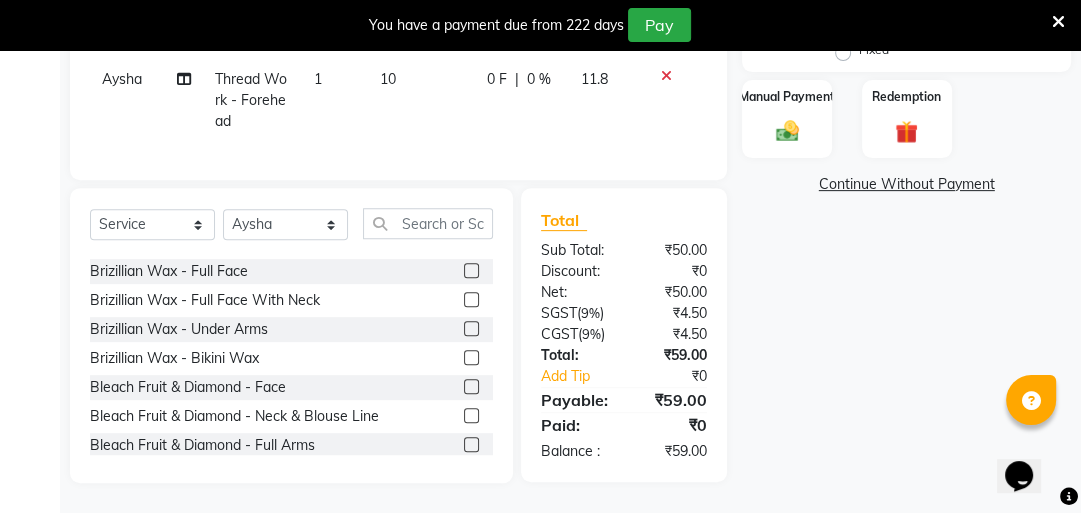 click 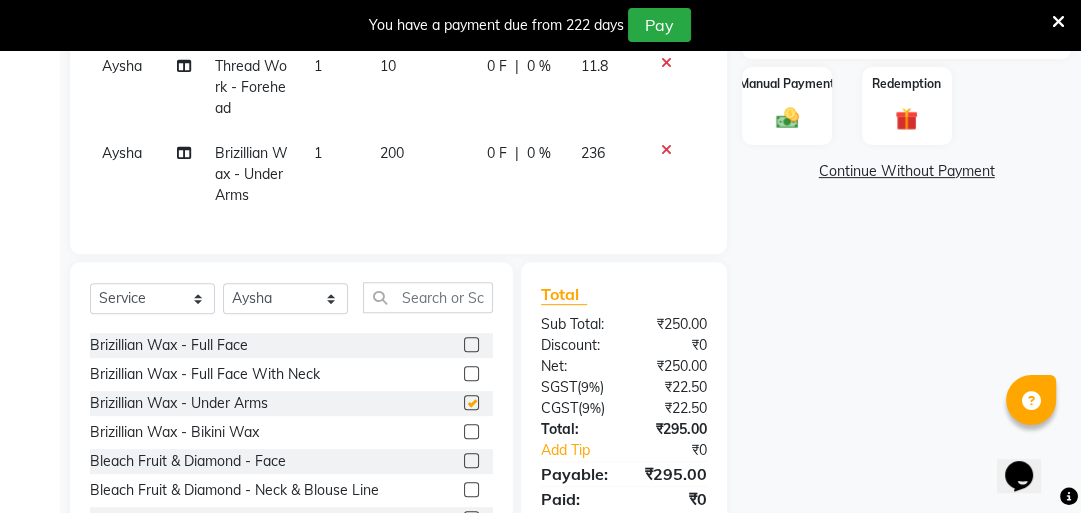 checkbox on "false" 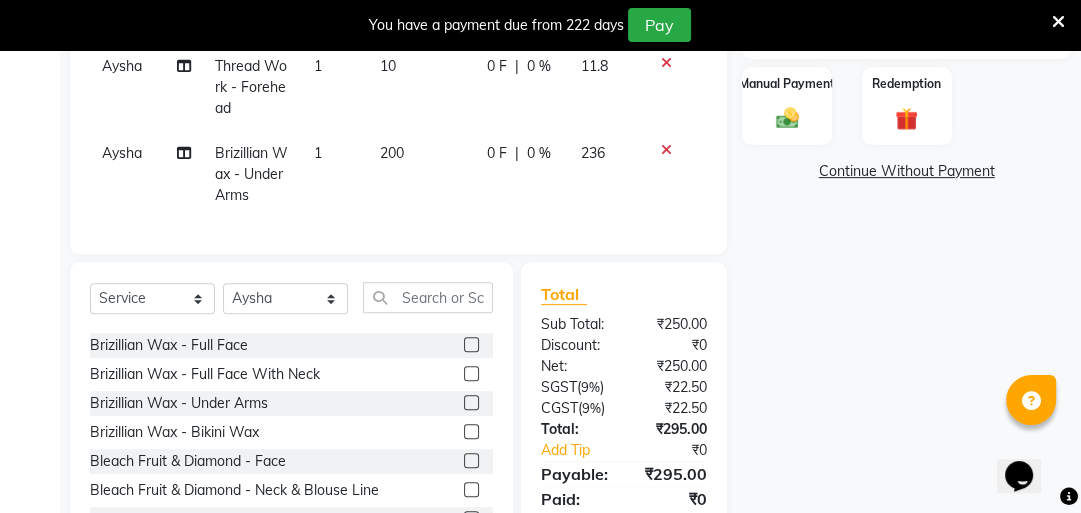 scroll, scrollTop: 596, scrollLeft: 0, axis: vertical 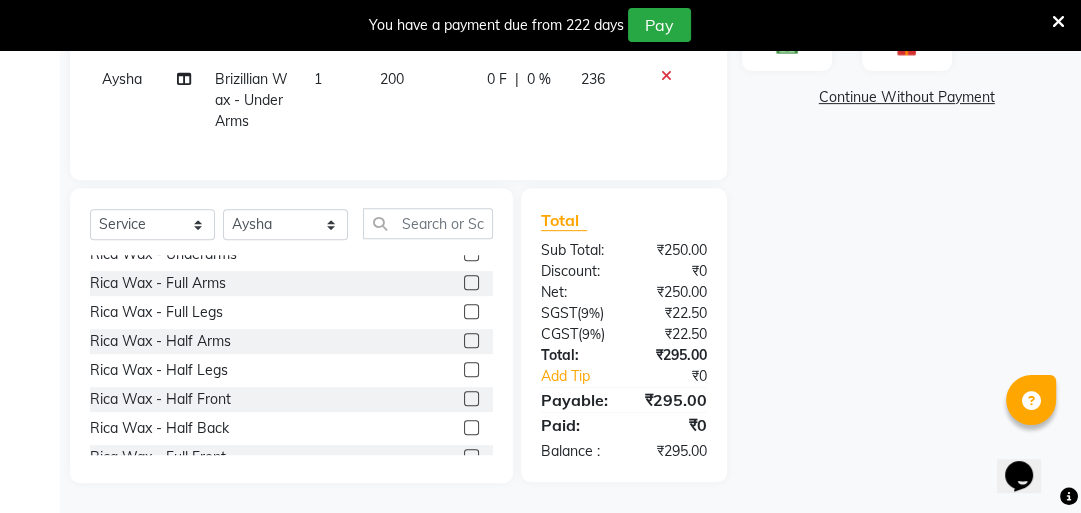 click 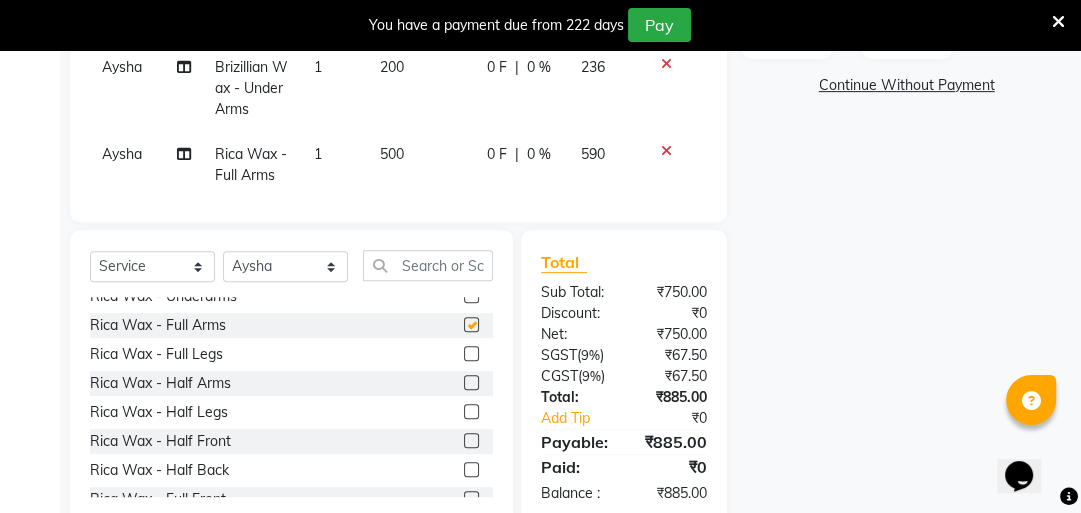 checkbox on "false" 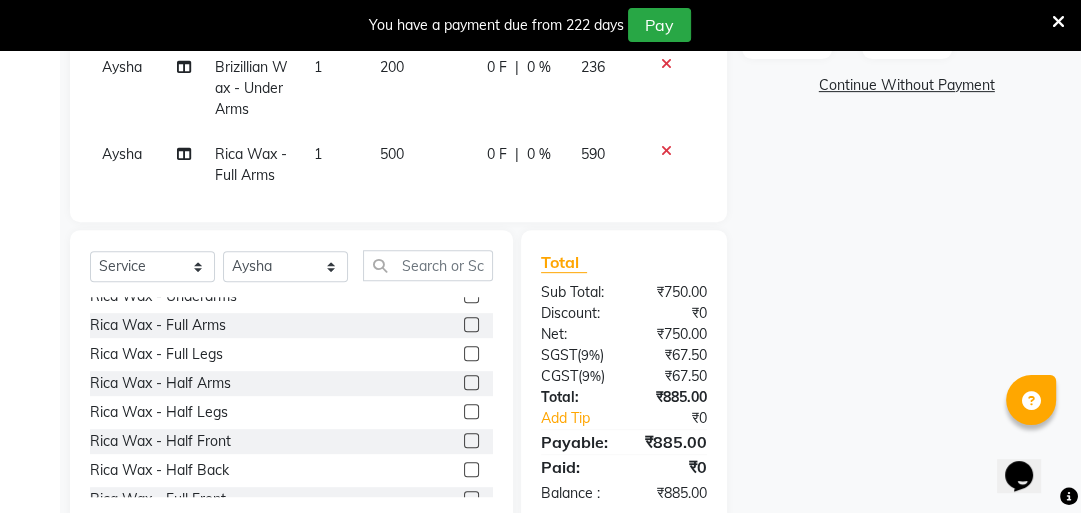 click on "0 %" 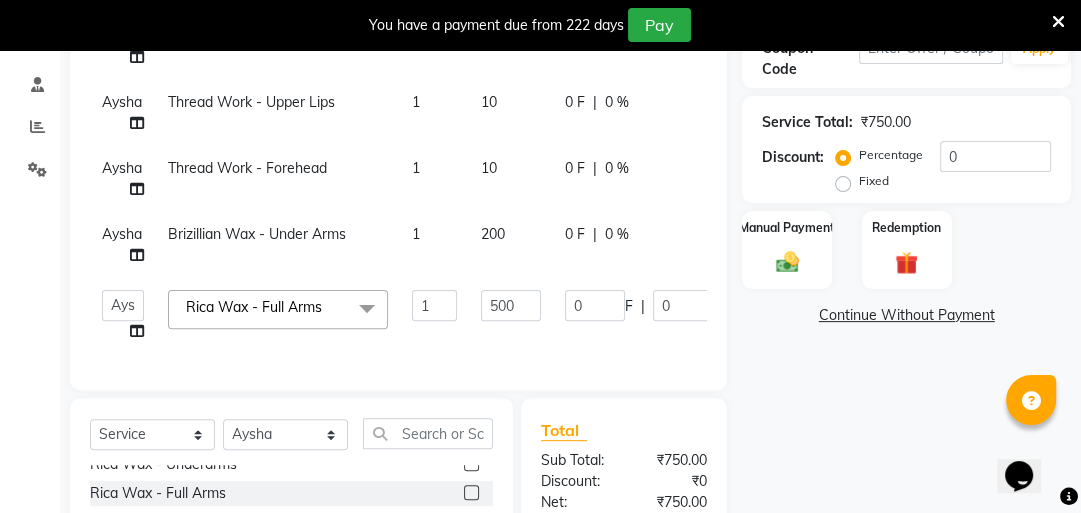 scroll, scrollTop: 364, scrollLeft: 0, axis: vertical 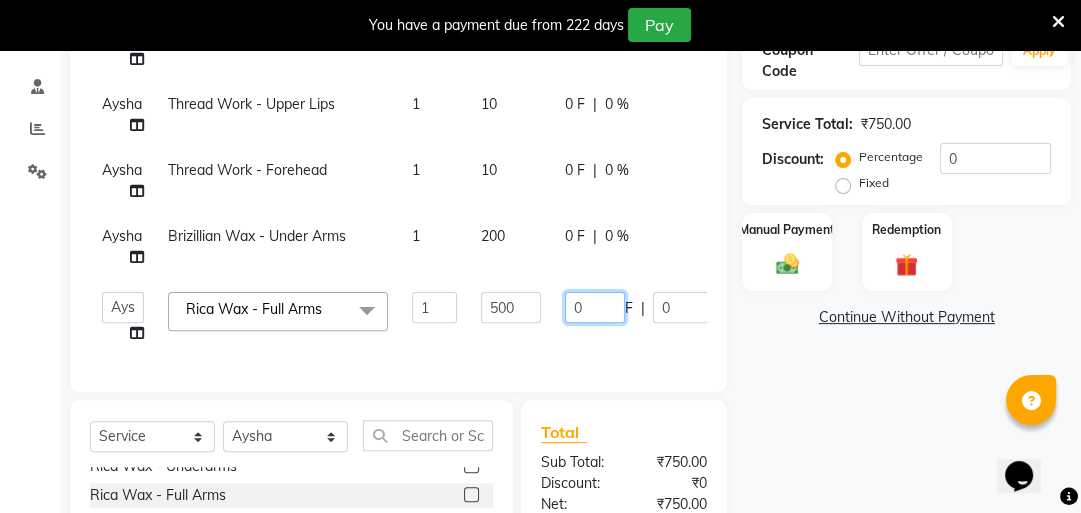 click on "0" 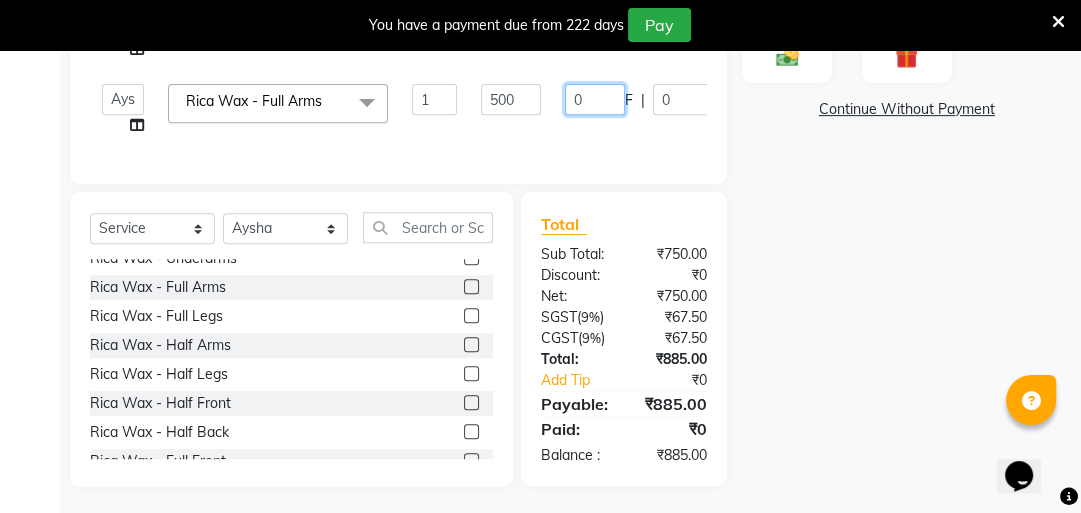 scroll, scrollTop: 557, scrollLeft: 0, axis: vertical 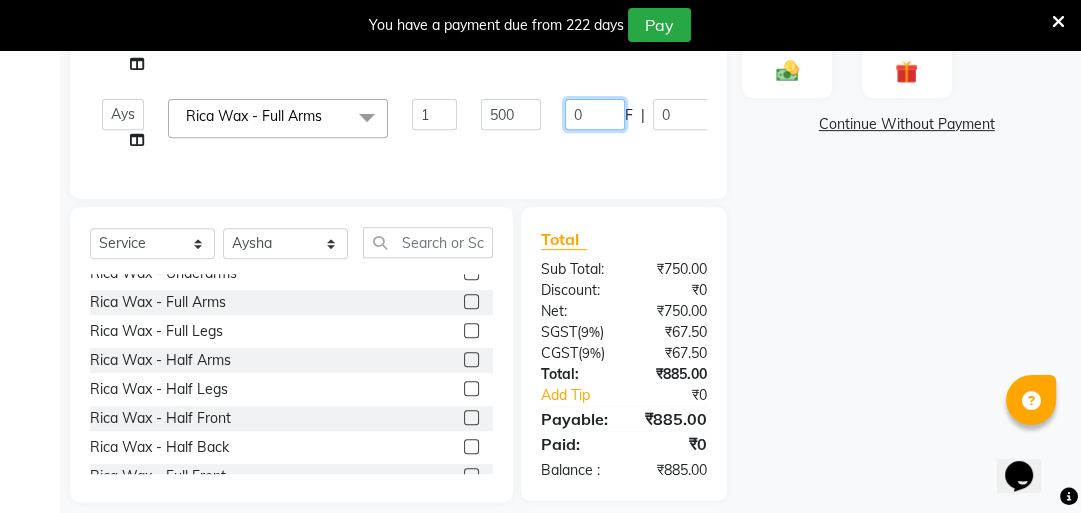 click on "0" 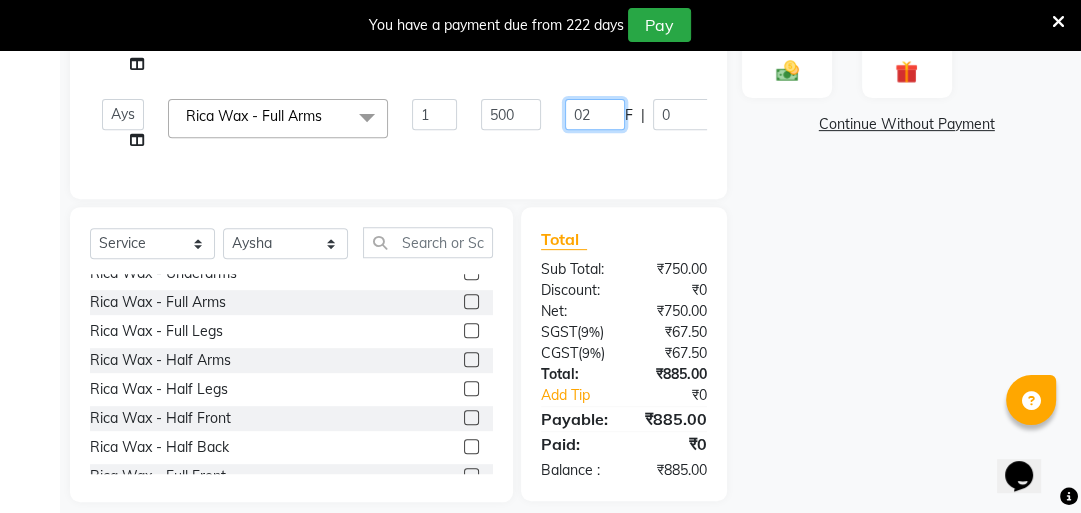 type on "0" 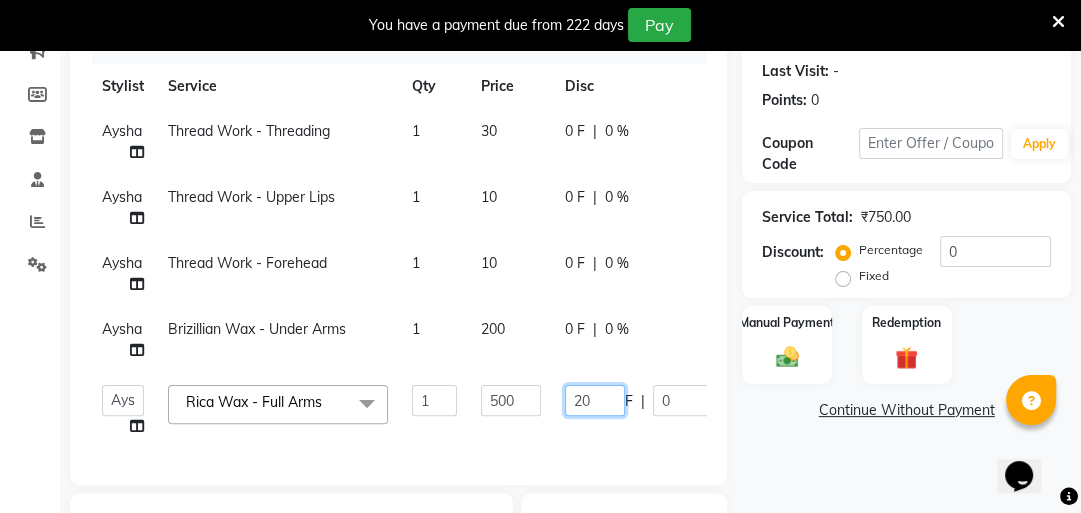 scroll, scrollTop: 252, scrollLeft: 0, axis: vertical 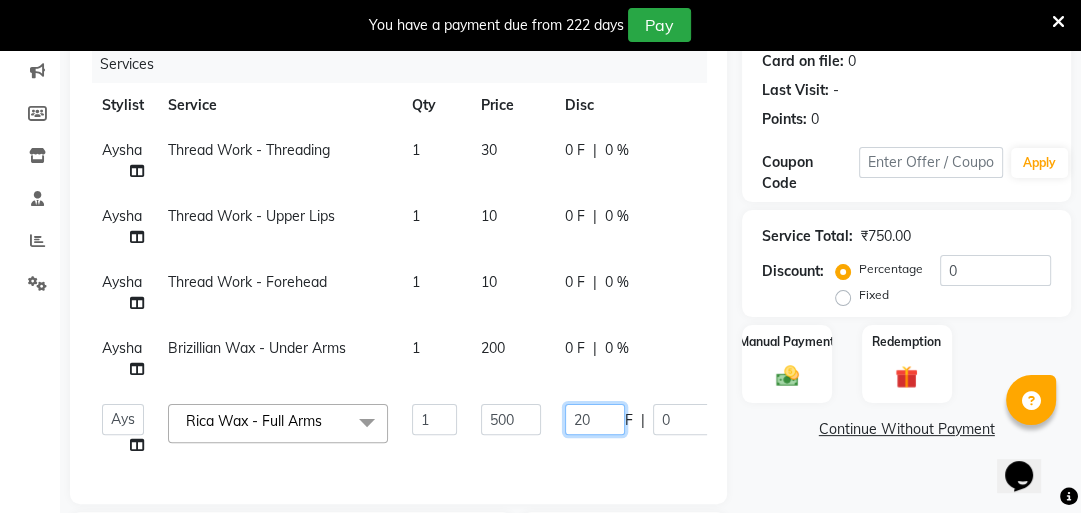 click on "20" 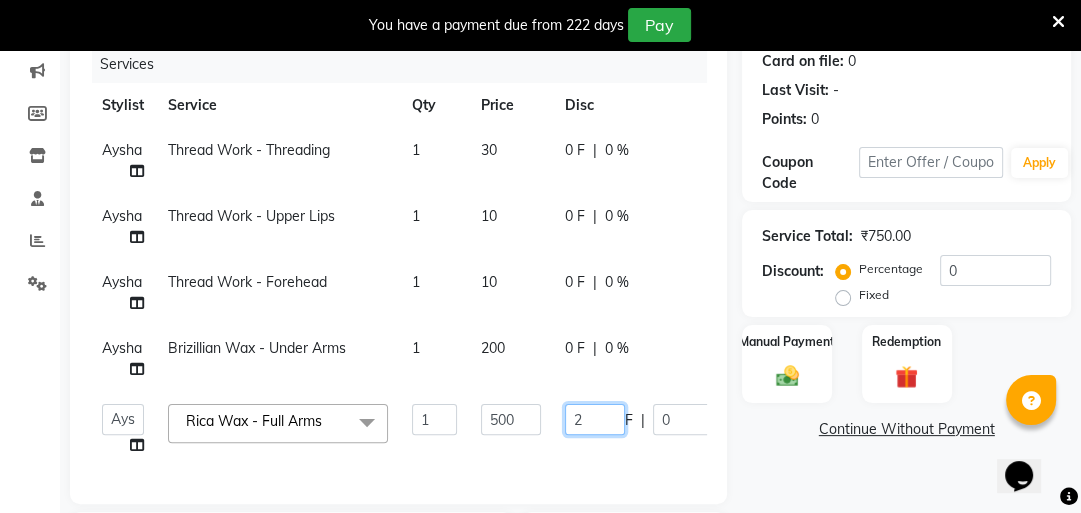 type on "25" 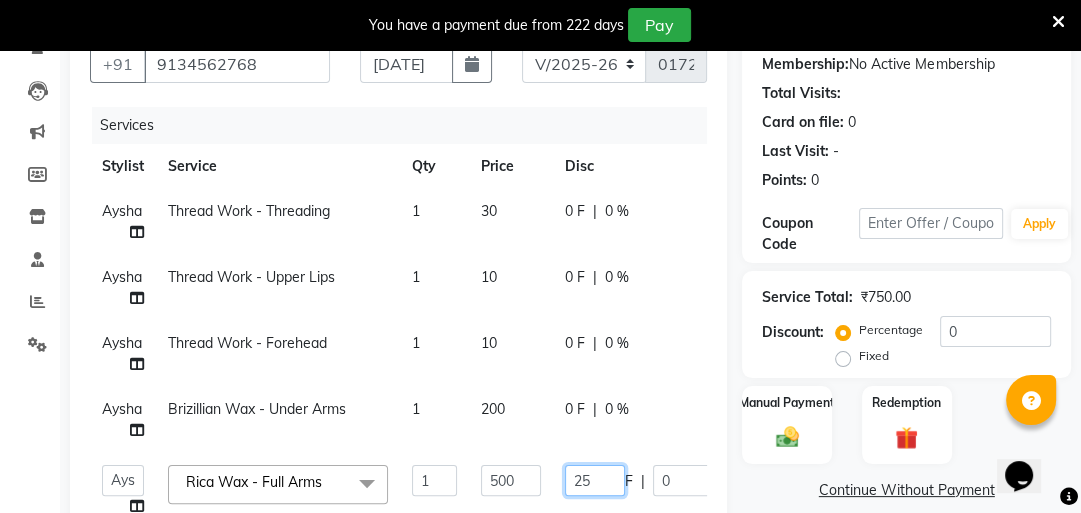 scroll, scrollTop: 190, scrollLeft: 0, axis: vertical 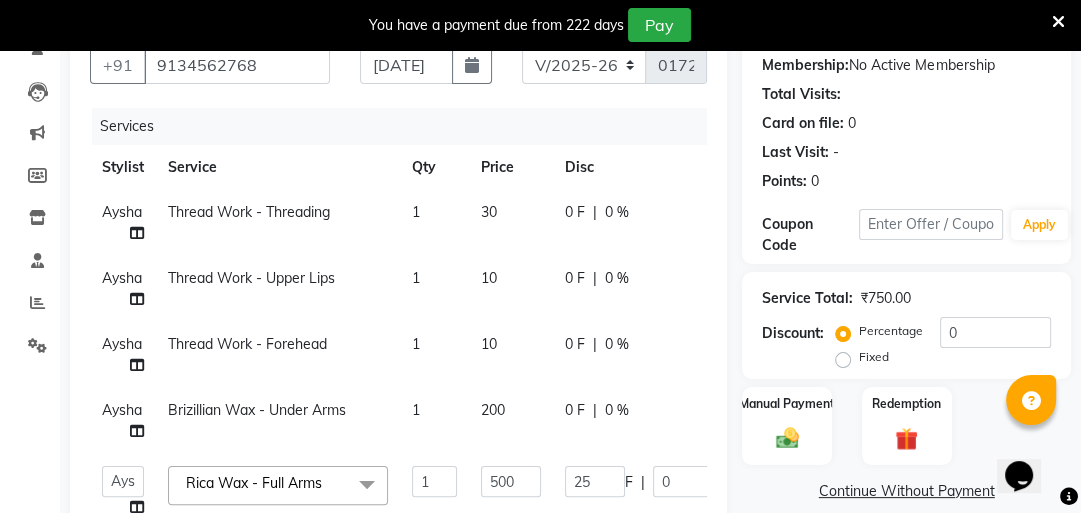 click on "Aysha Thread Work - Threading 1 30 0 F | 0 % 35.4 Aysha Thread Work - Upper Lips 1 10 0 F | 0 % 11.8 Aysha Thread Work - Forehead 1 10 0 F | 0 % 11.8 Aysha Brizillian Wax - Under Arms 1 200 0 F | 0 % 236  aasana   Aysha   bharti   kiran   monish   nisha   rashmi   staff  Rica Wax - Full Arms  x Thread Work - Threading Thread Work - Upper Lips Thread Work - Forehead Thread Work - Chin Thread Work - Side Locks Thread Work - Neck Thread Work - Full Face kerasmooth mehendi Brizillian Wax - Threading Brizillian Wax - Upper Lips Brizillian Wax - Forehead Brizillian Wax - Chin Brizillian Wax - Large Chin Brizillian Wax - Chin With Neck Brizillian Wax - Side Locks Brizillian Wax - Full Face Brizillian Wax - Full Face With Neck Brizillian Wax - Under Arms Brizillian Wax - Bikini Wax Bleach Fruit & Diamond  - Face Bleach Fruit & Diamond  - Neck & Blouse Line Bleach Fruit & Diamond  - Full Arms Bleach Fruit & Diamond  - Full Legs Bleach Fruit & Diamond  - Full Front Bleach Fruit & Diamond  - Full Back Oxy Bleach - Face" 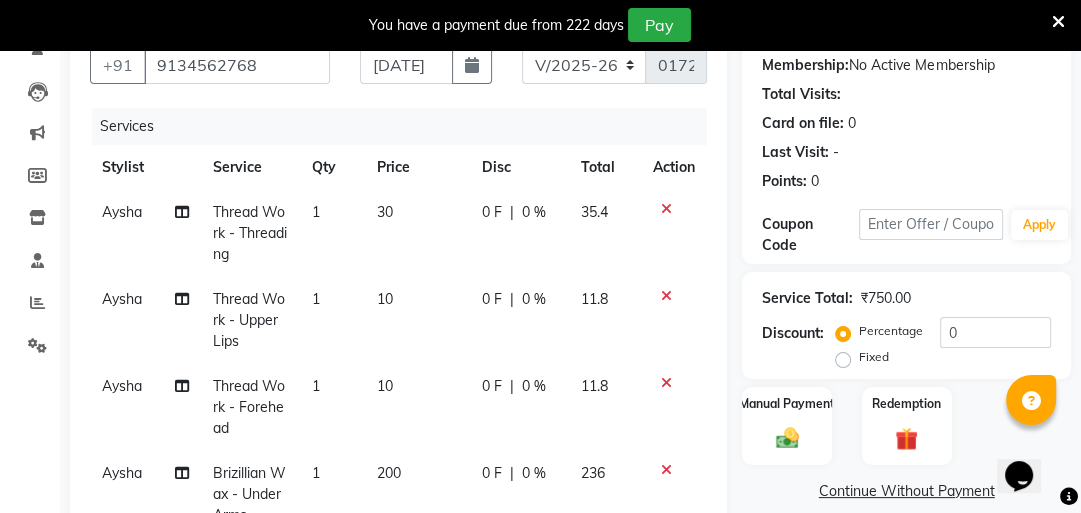 click on "0 %" 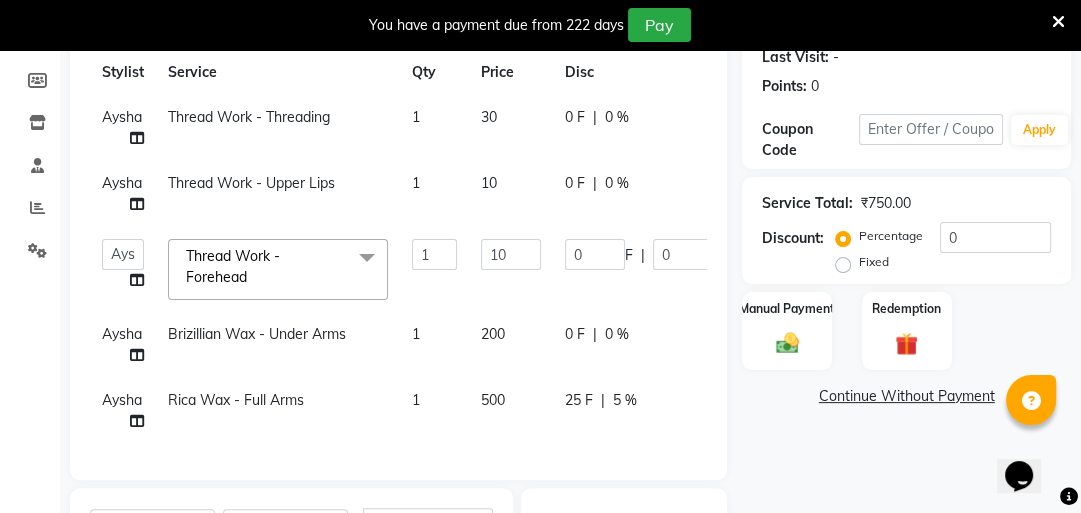 scroll, scrollTop: 280, scrollLeft: 0, axis: vertical 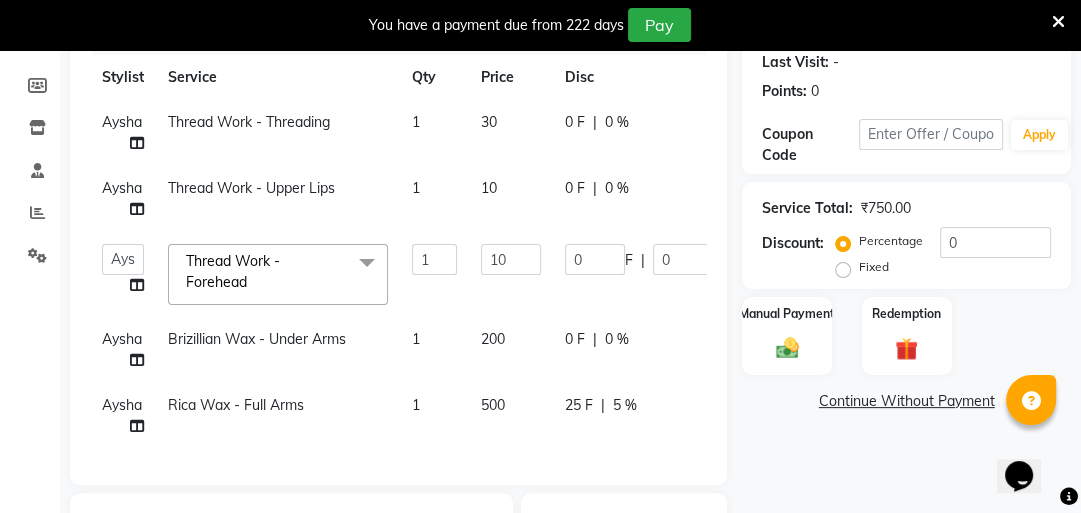 click on "0 %" 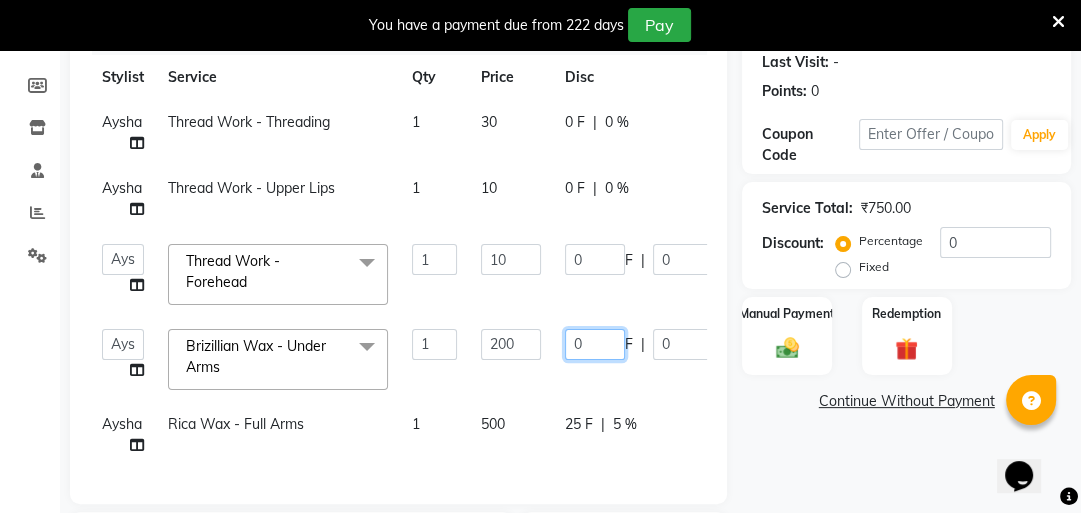click on "0" 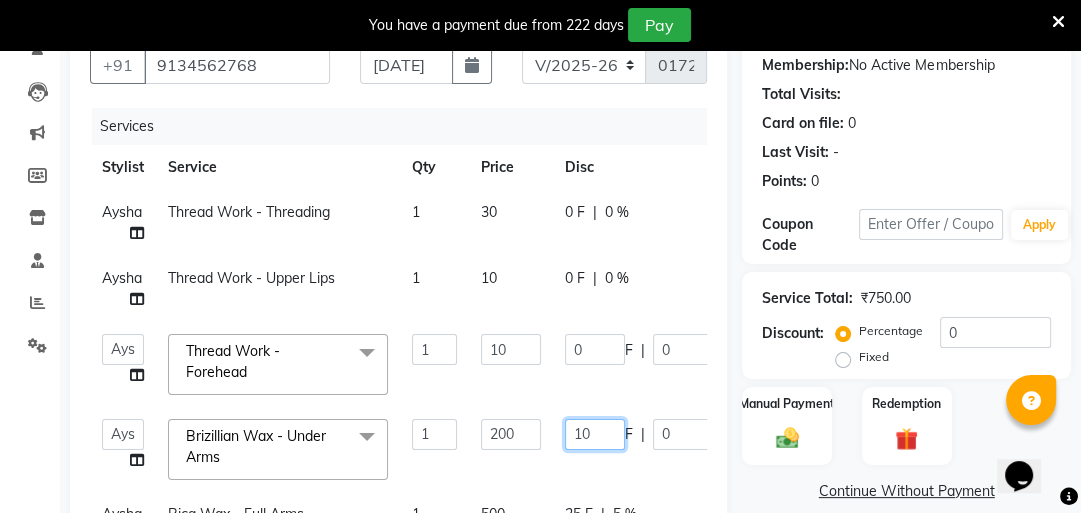 scroll, scrollTop: 186, scrollLeft: 0, axis: vertical 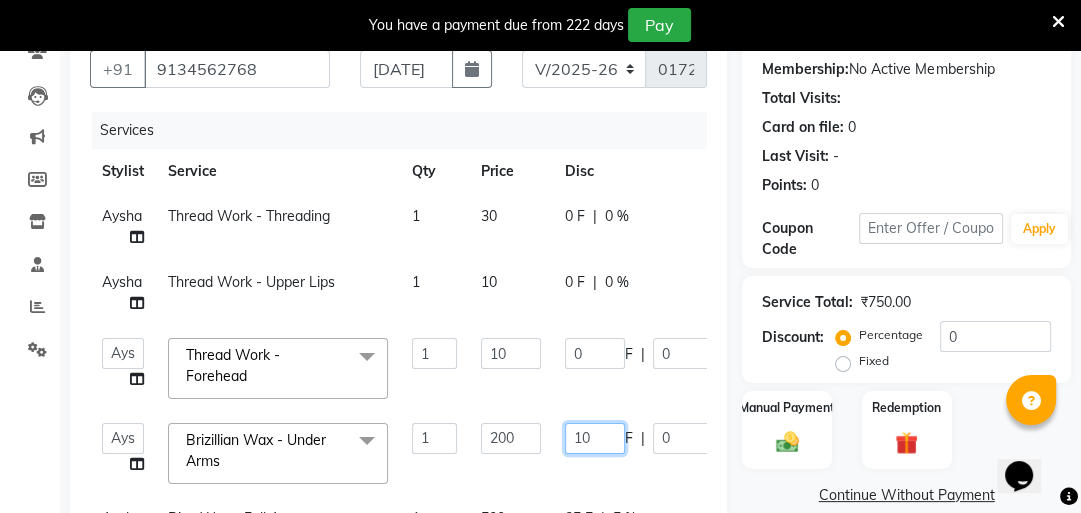 click on "10" 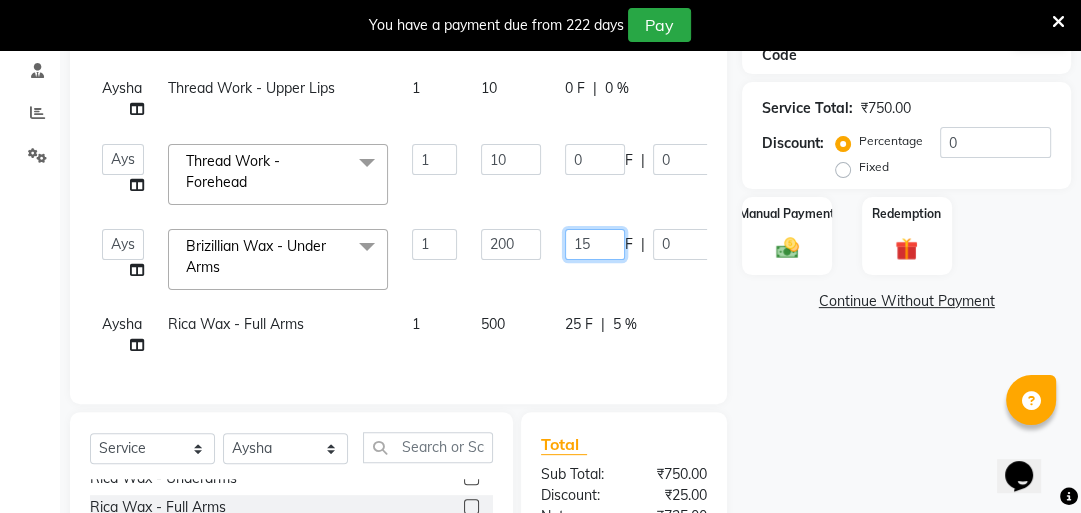scroll, scrollTop: 379, scrollLeft: 0, axis: vertical 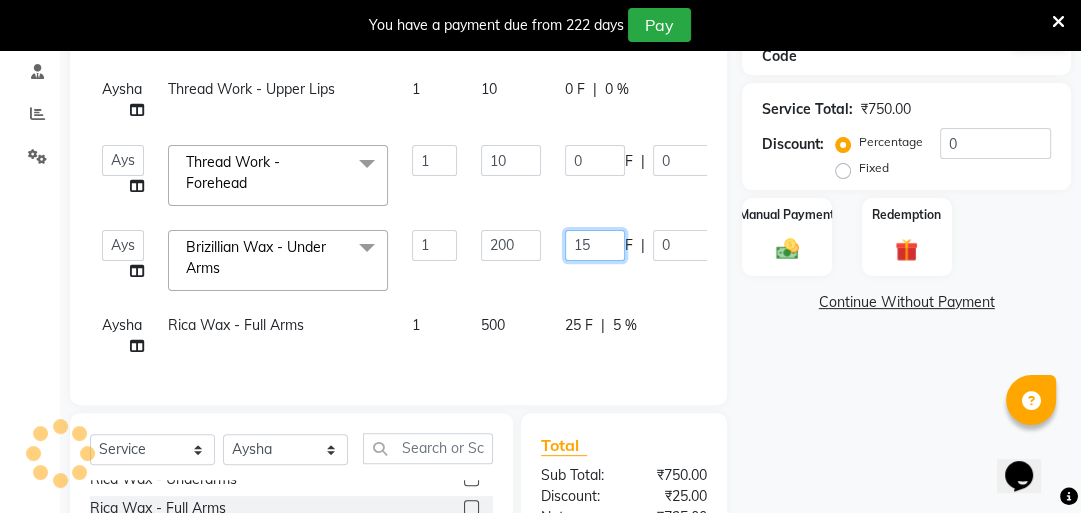 type on "1" 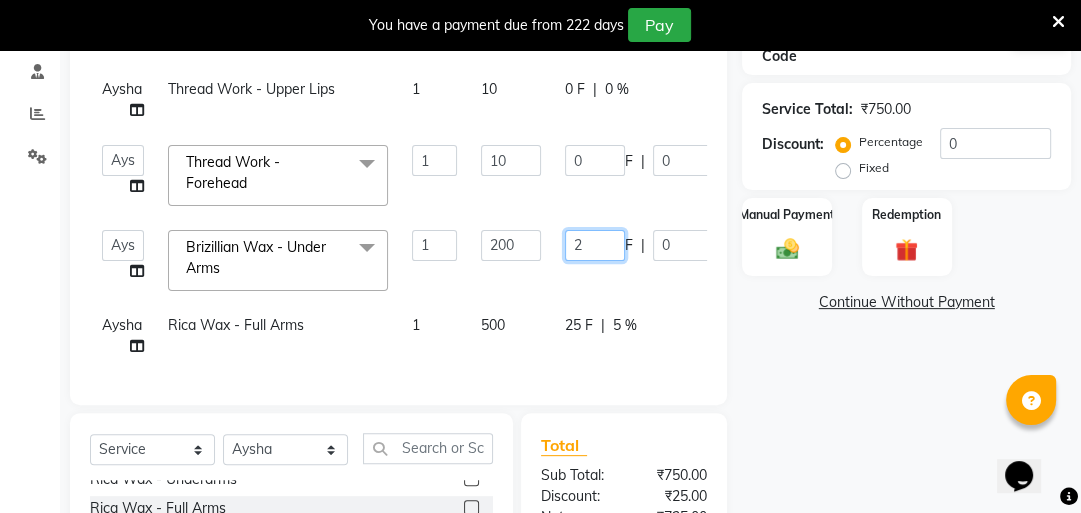 type on "20" 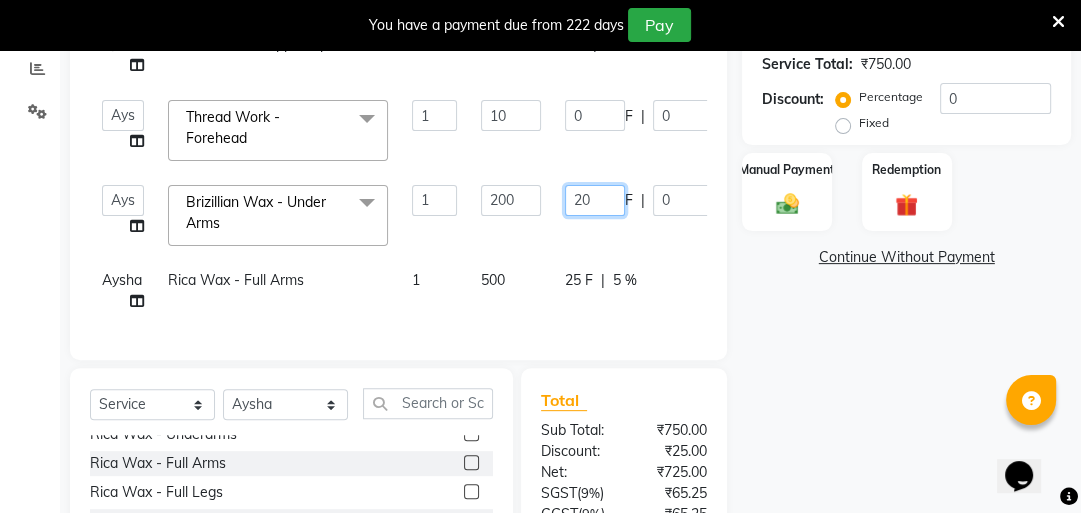 scroll, scrollTop: 423, scrollLeft: 0, axis: vertical 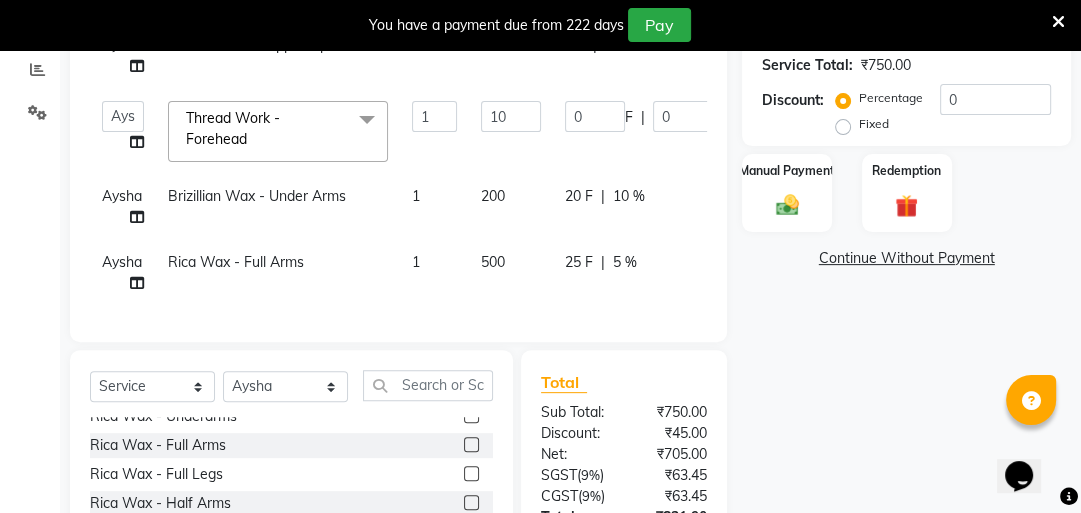 click on "25 F | 5 %" 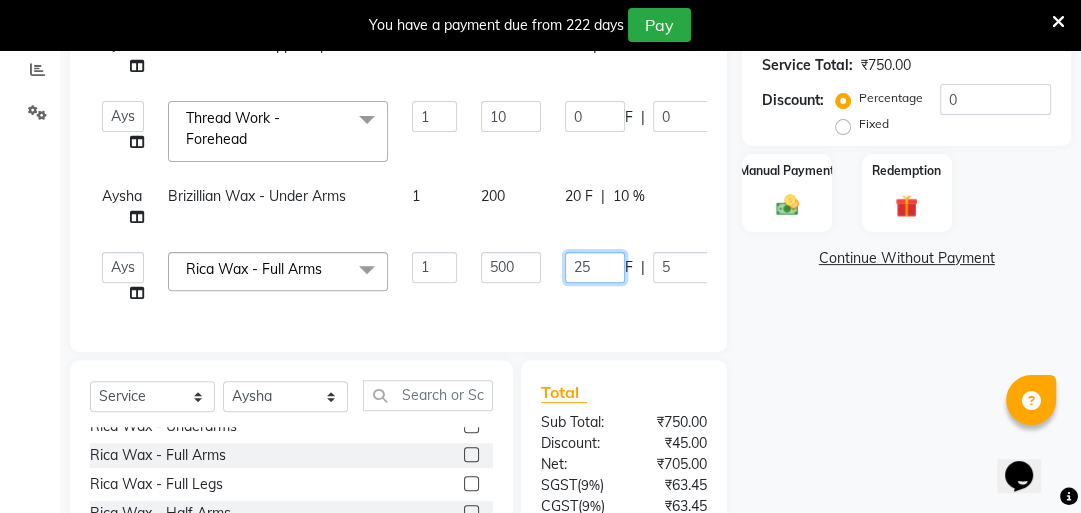 click on "25" 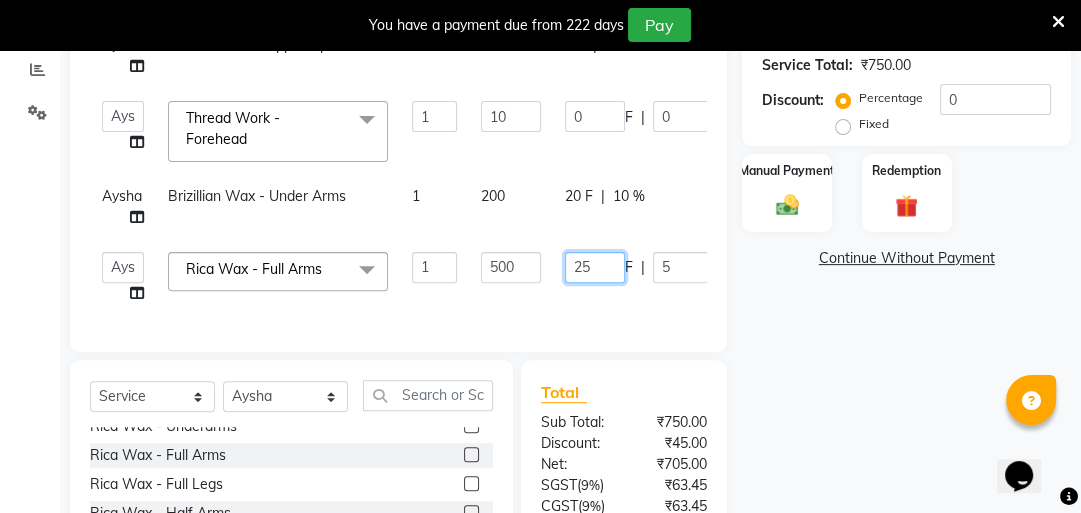 type on "2" 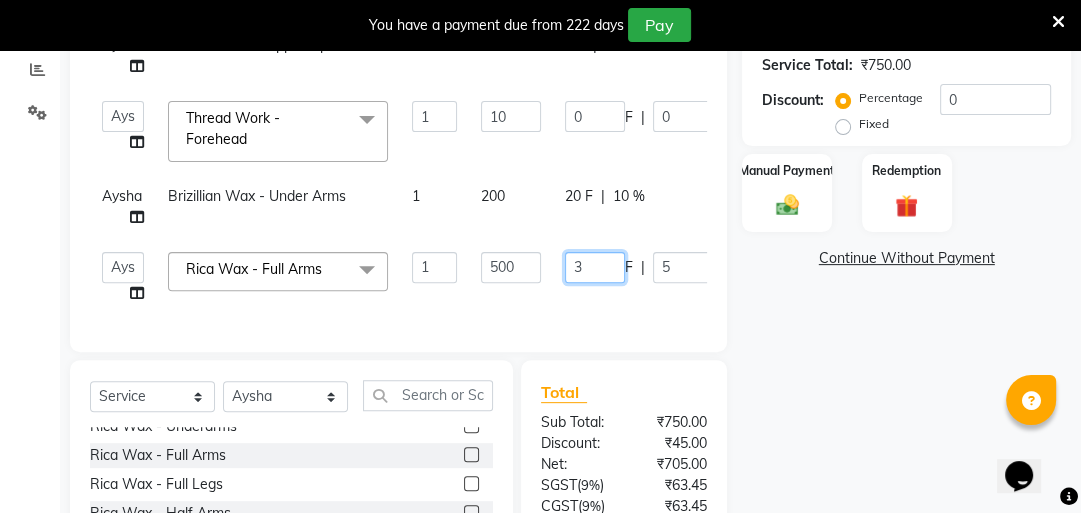 type on "30" 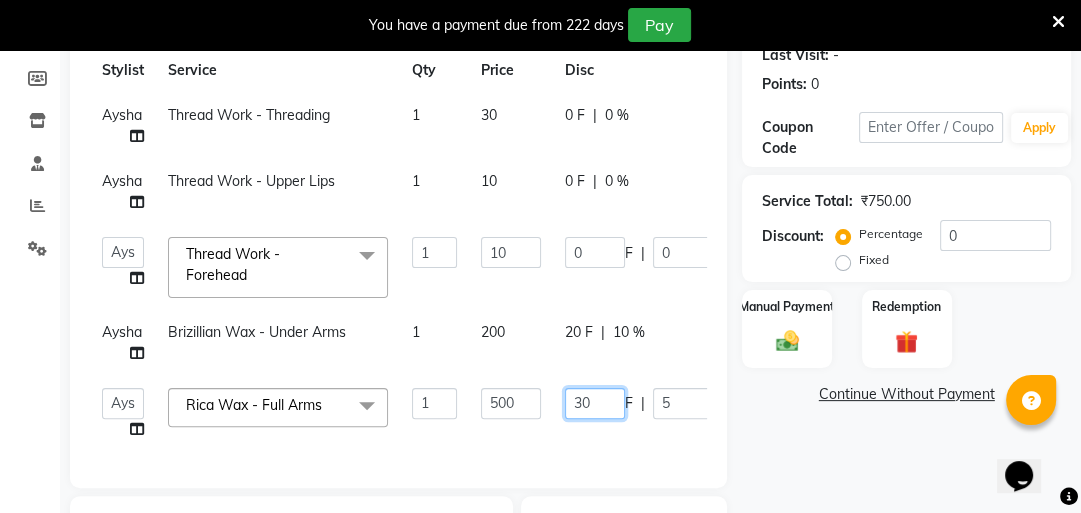 scroll, scrollTop: 292, scrollLeft: 0, axis: vertical 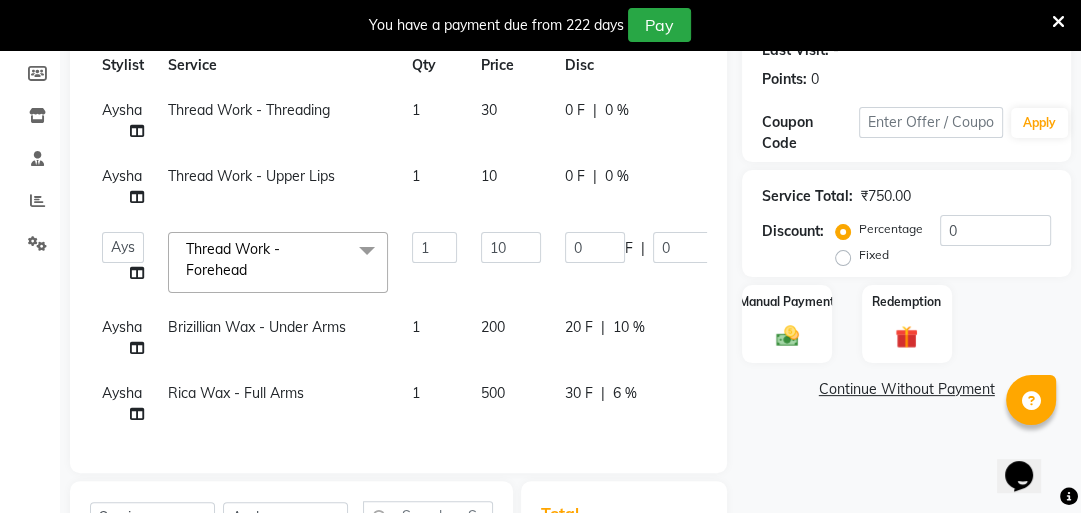 click on "10 %" 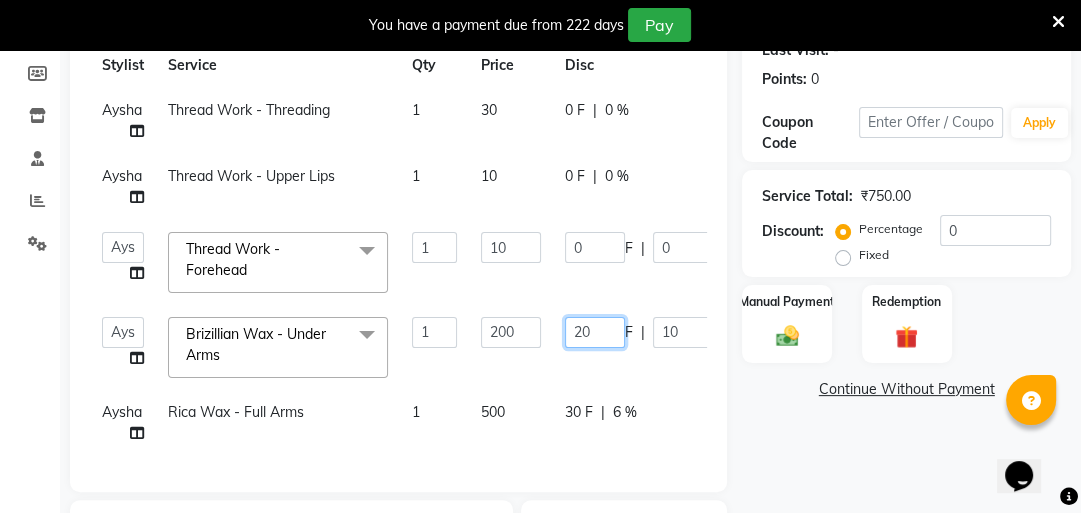 click on "20" 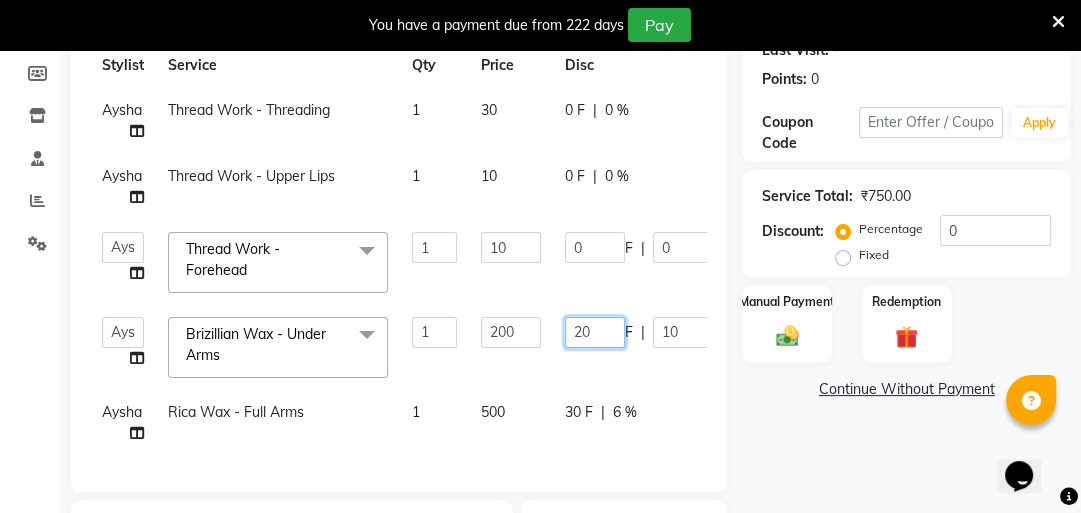 type on "2" 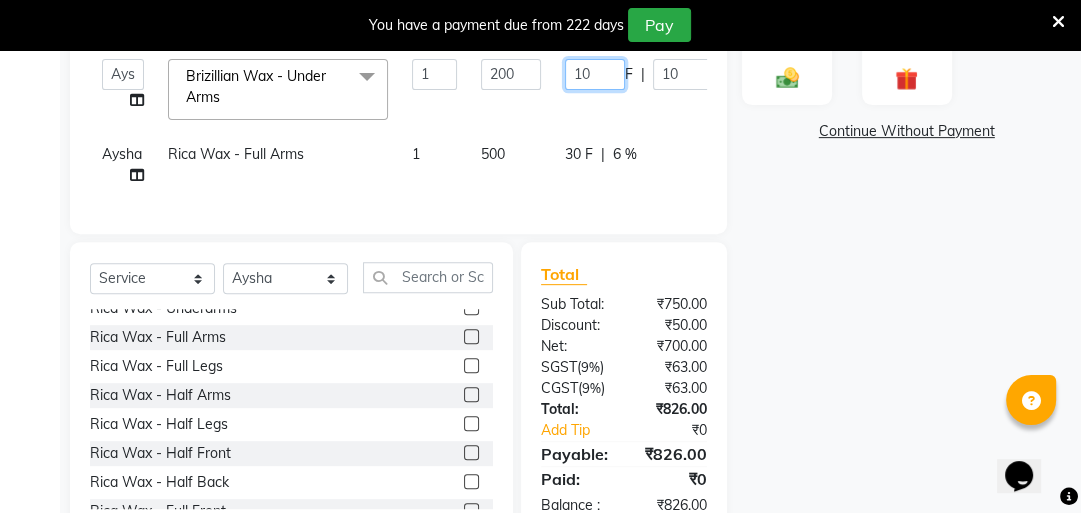 scroll, scrollTop: 547, scrollLeft: 0, axis: vertical 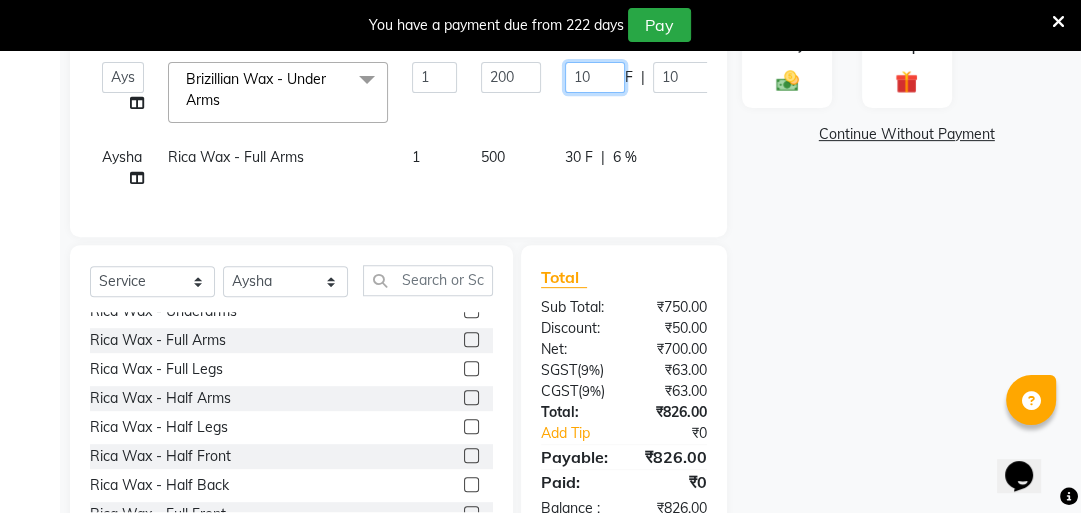 type on "1" 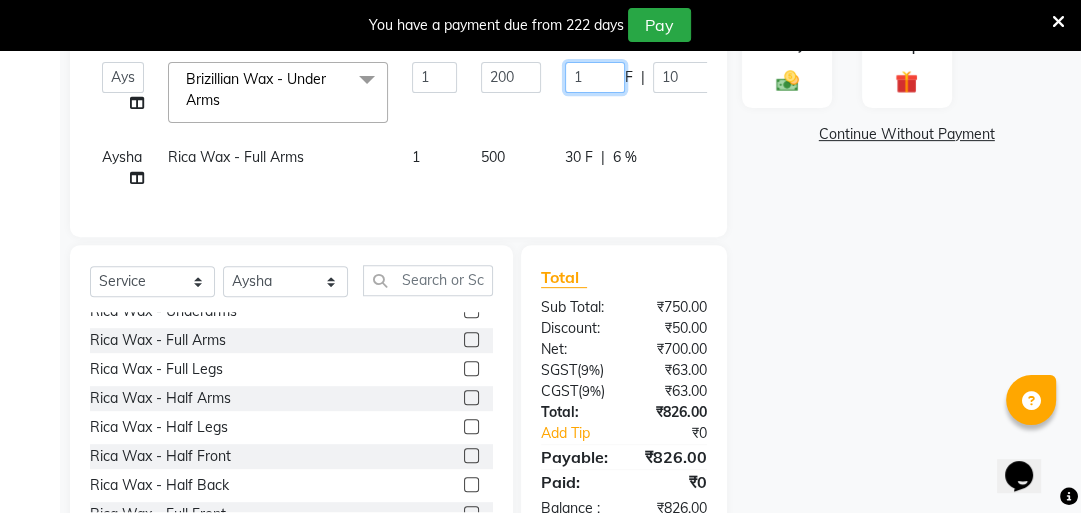 type 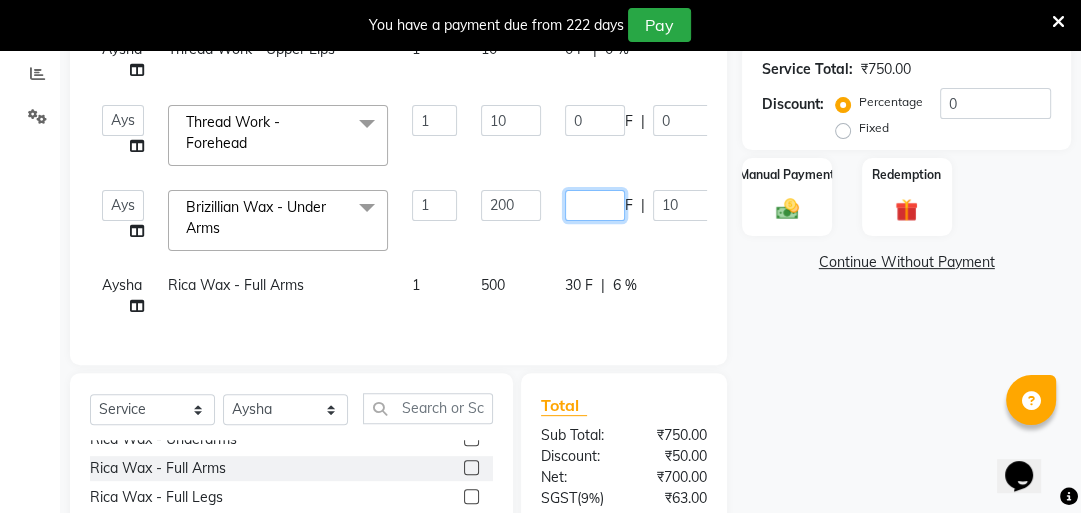 scroll, scrollTop: 435, scrollLeft: 0, axis: vertical 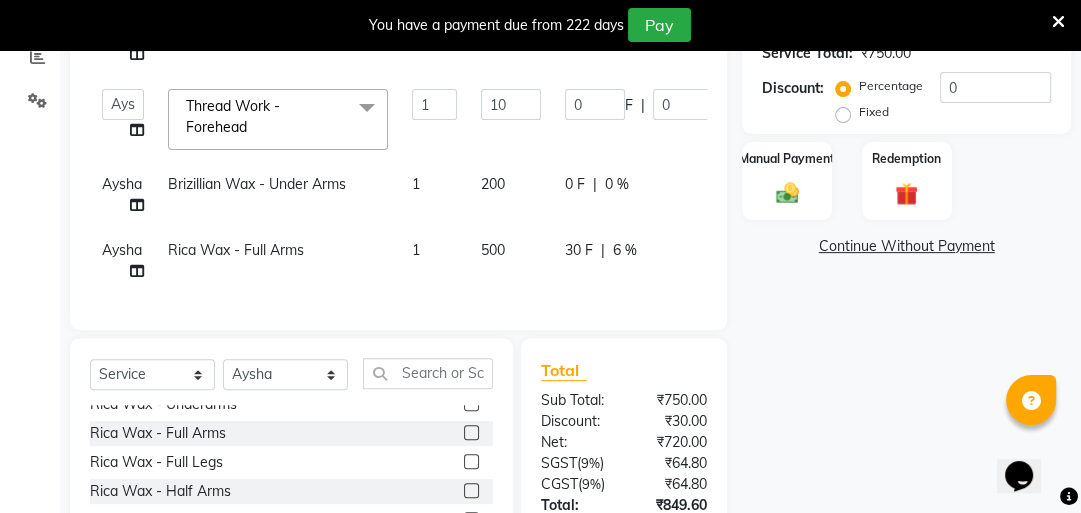 click on "30 F | 6 %" 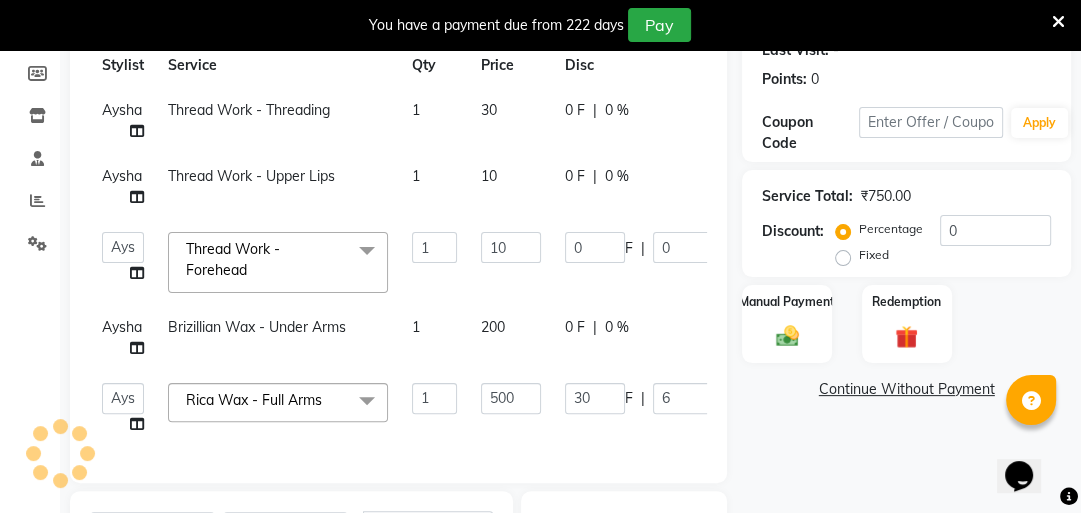 scroll, scrollTop: 289, scrollLeft: 0, axis: vertical 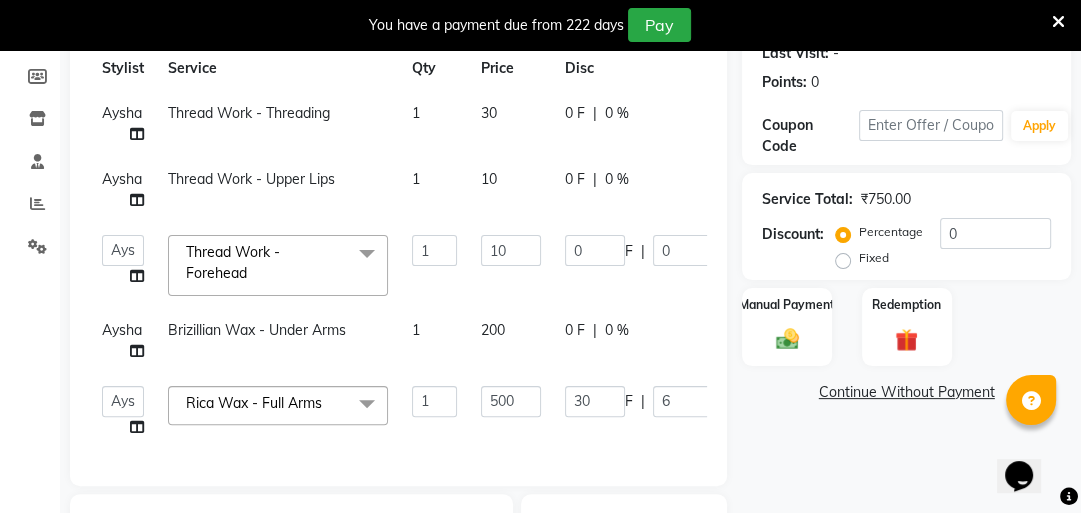 click on "0 %" 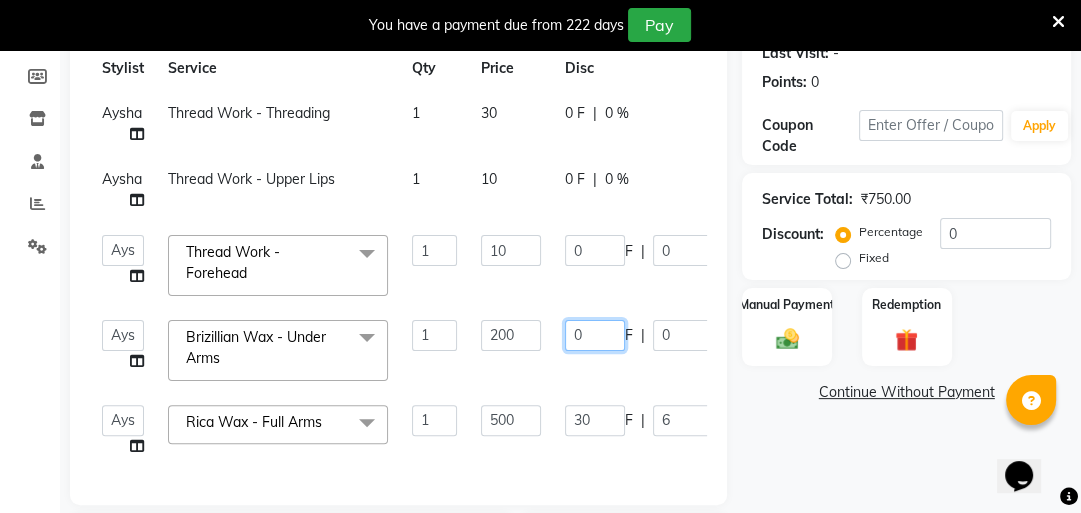 click on "0" 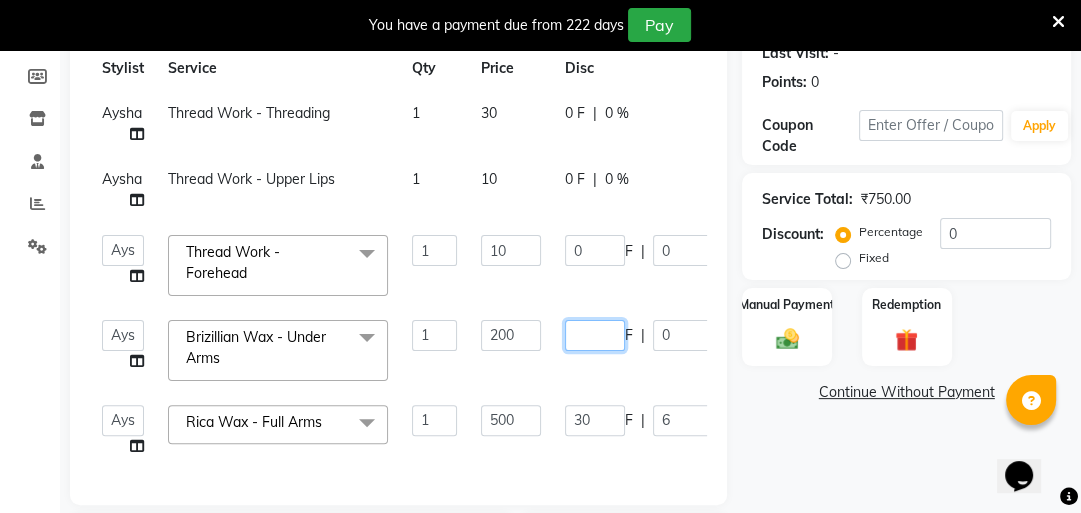 type on "5" 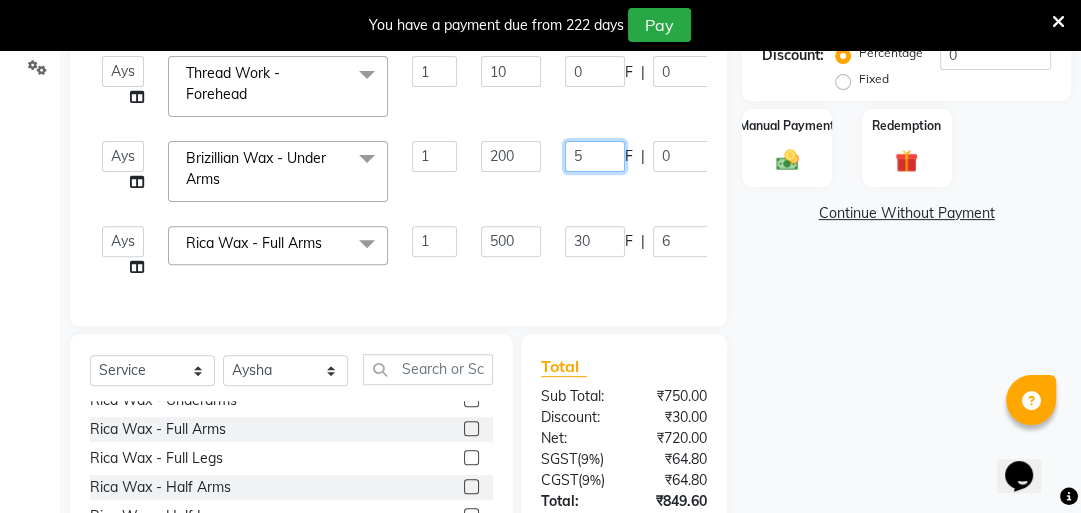 scroll, scrollTop: 464, scrollLeft: 0, axis: vertical 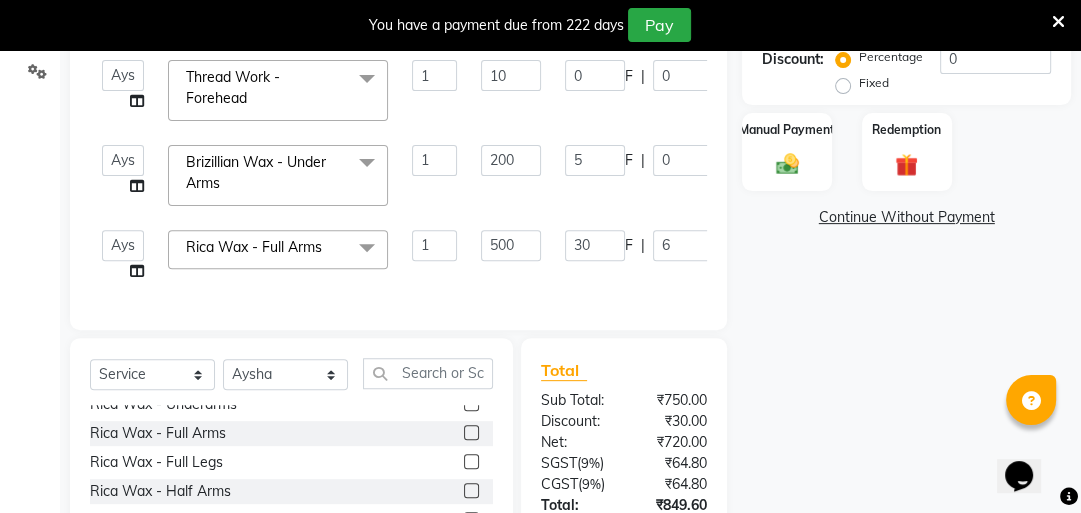 click on "Client +91 9134562768 Date 11-07-2025 Invoice Number V/2025 V/2025-26 0172 Services Stylist Service Qty Price Disc Total Action Aysha Thread Work - Threading 1 30 0 F | 0 % 35.4 Aysha Thread Work - Upper Lips 1 10 0 F | 0 % 11.8  aasana   Aysha   bharti   kiran   monish   nisha   rashmi   staff  Thread Work - Forehead  x Thread Work - Threading Thread Work - Upper Lips Thread Work - Forehead Thread Work - Chin Thread Work - Side Locks Thread Work - Neck Thread Work - Full Face kerasmooth mehendi Brizillian Wax - Threading Brizillian Wax - Upper Lips Brizillian Wax - Forehead Brizillian Wax - Chin Brizillian Wax - Large Chin Brizillian Wax - Chin With Neck Brizillian Wax - Side Locks Brizillian Wax - Full Face Brizillian Wax - Full Face With Neck Brizillian Wax - Under Arms Brizillian Wax - Bikini Wax Bleach Fruit & Diamond  - Face Bleach Fruit & Diamond  - Neck & Blouse Line Bleach Fruit & Diamond  - Full Arms Bleach Fruit & Diamond  - Full Legs Bleach Fruit & Diamond  - Full Front Oxy Bleach - Face keratin" 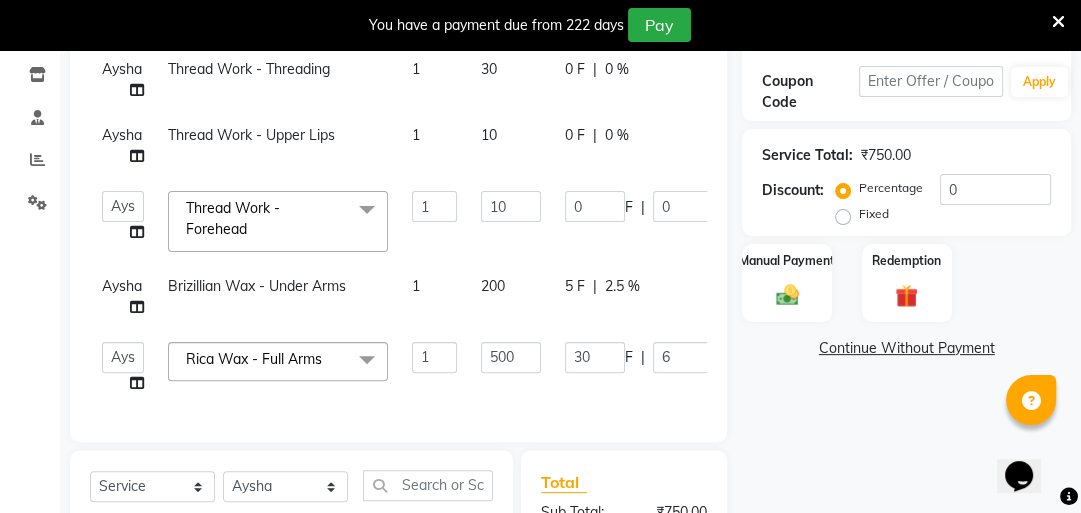 scroll, scrollTop: 327, scrollLeft: 0, axis: vertical 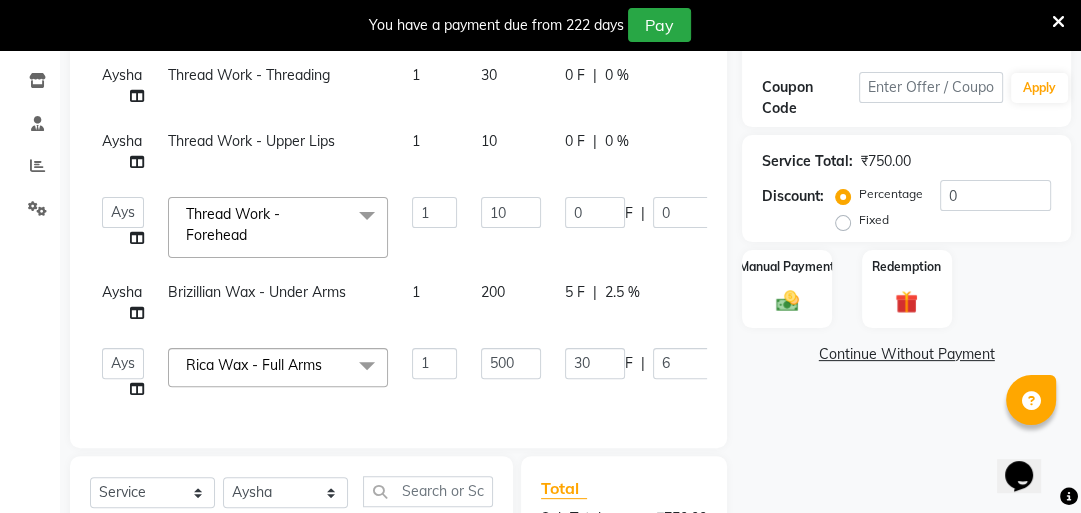 click on "5 F | 2.5 %" 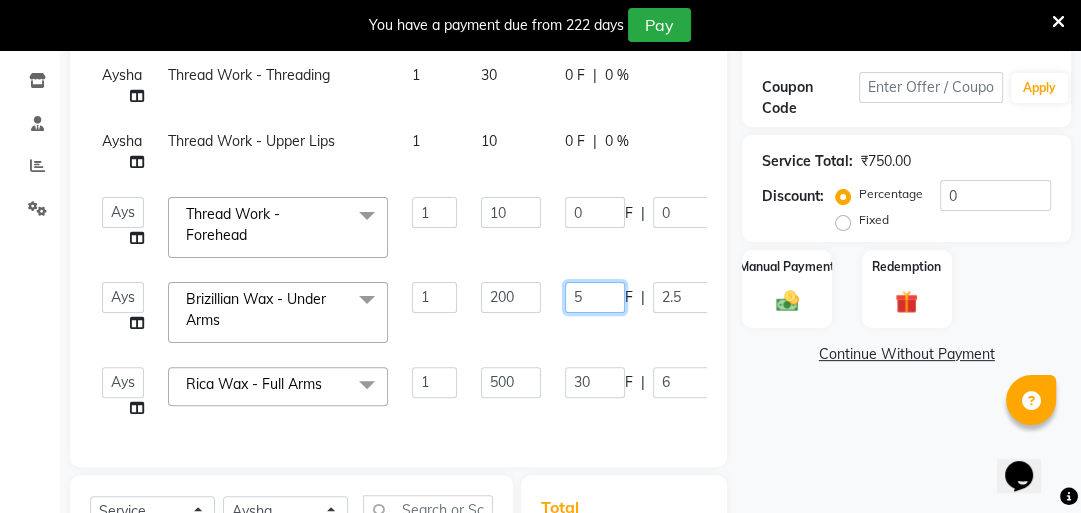 click on "5" 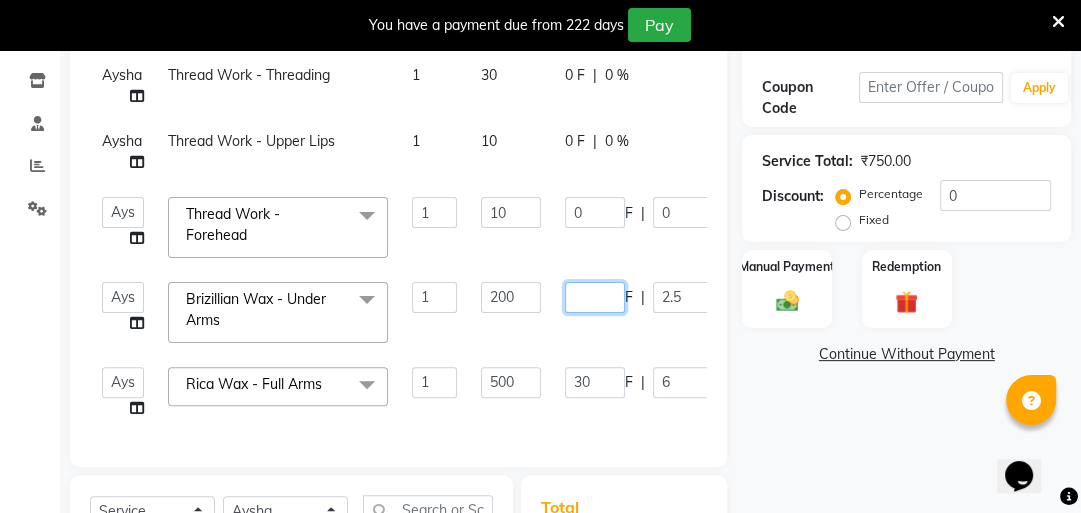 type on "4" 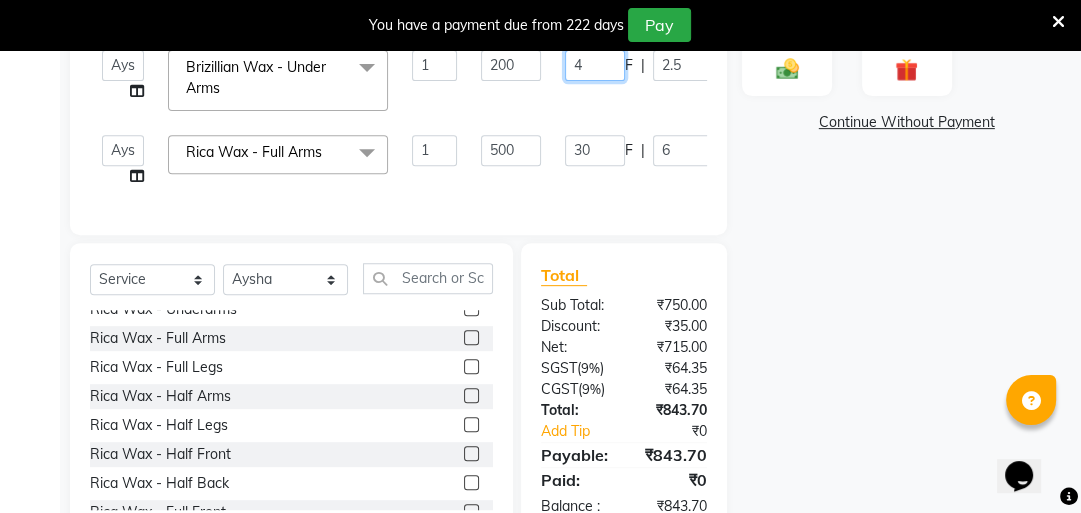 scroll, scrollTop: 556, scrollLeft: 0, axis: vertical 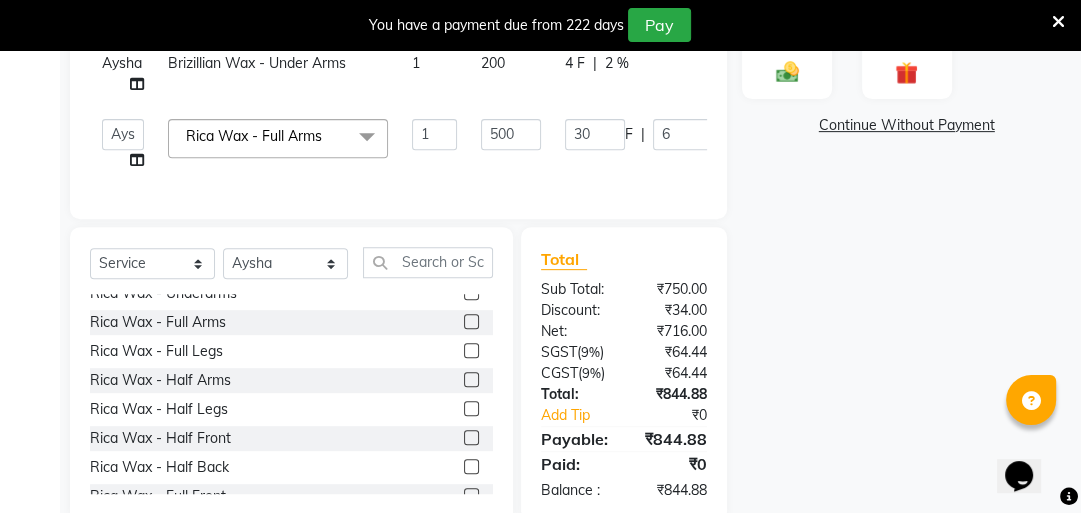 click on "Total Sub Total: ₹750.00 Discount: ₹34.00 Net: ₹716.00 SGST  ( 9% ) ₹64.44 CGST  ( 9% ) ₹64.44 Total: ₹844.88 Add Tip ₹0 Payable: ₹844.88 Paid: ₹0 Balance   : ₹844.88" 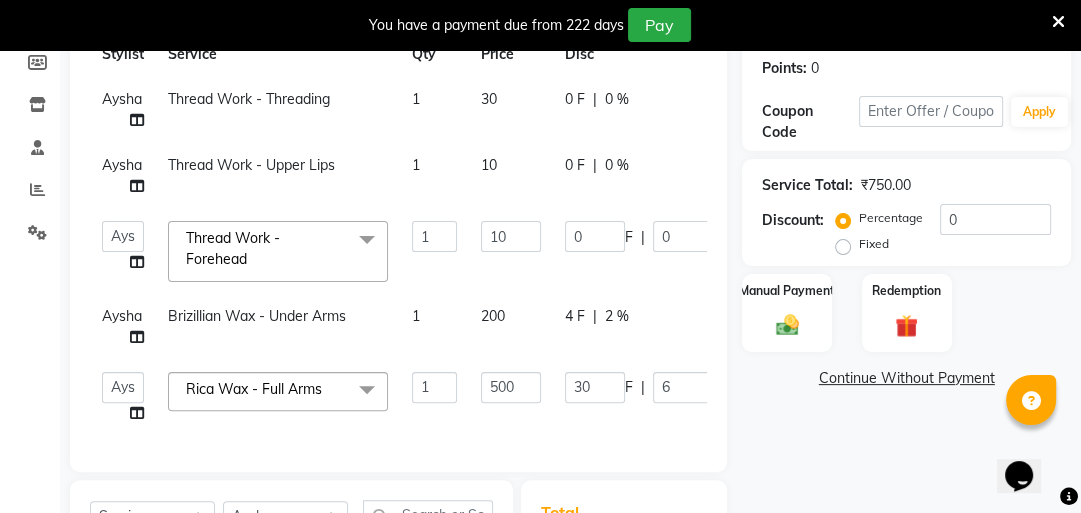 scroll, scrollTop: 271, scrollLeft: 0, axis: vertical 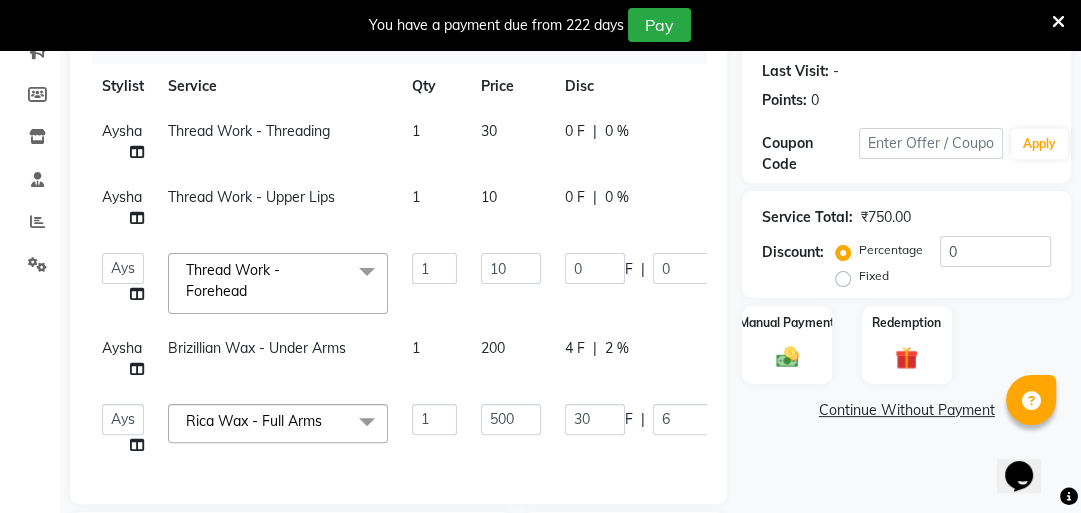 click on "2 %" 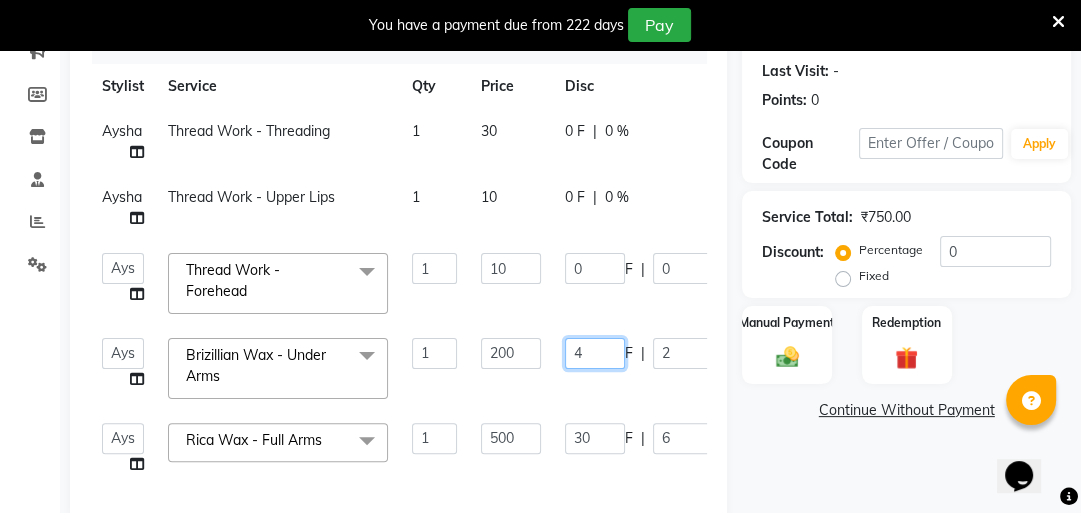click on "4" 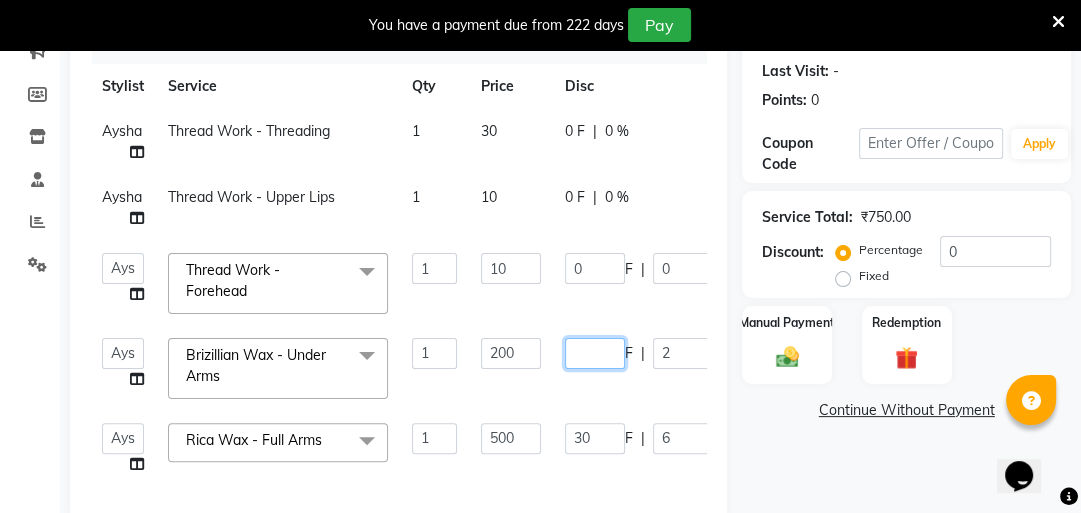 type on "3" 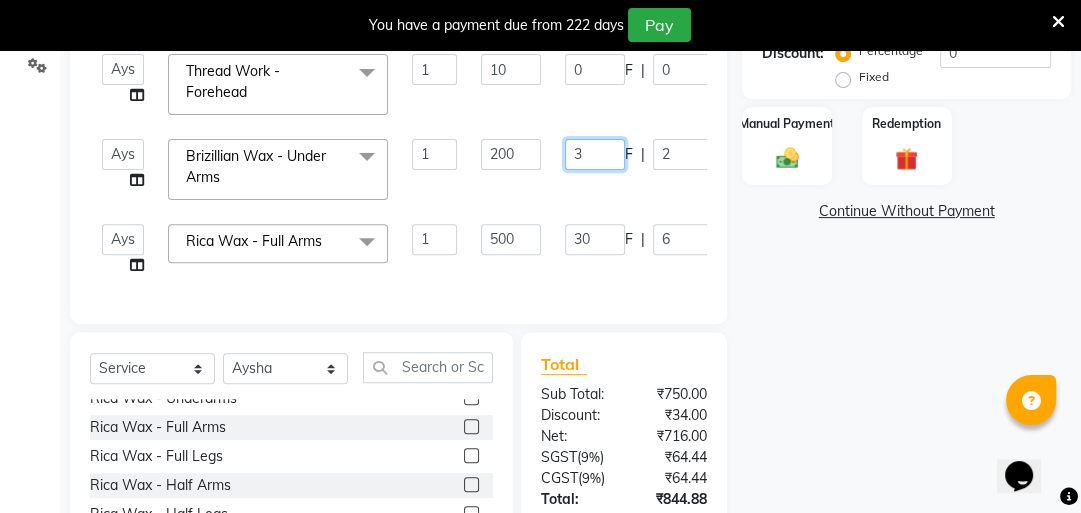 scroll, scrollTop: 476, scrollLeft: 0, axis: vertical 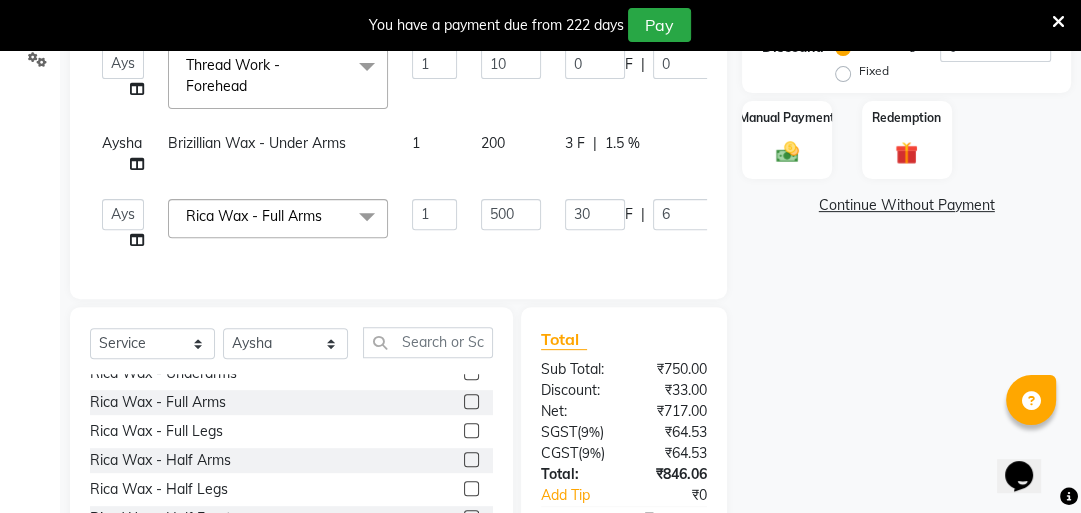 click on "Total" 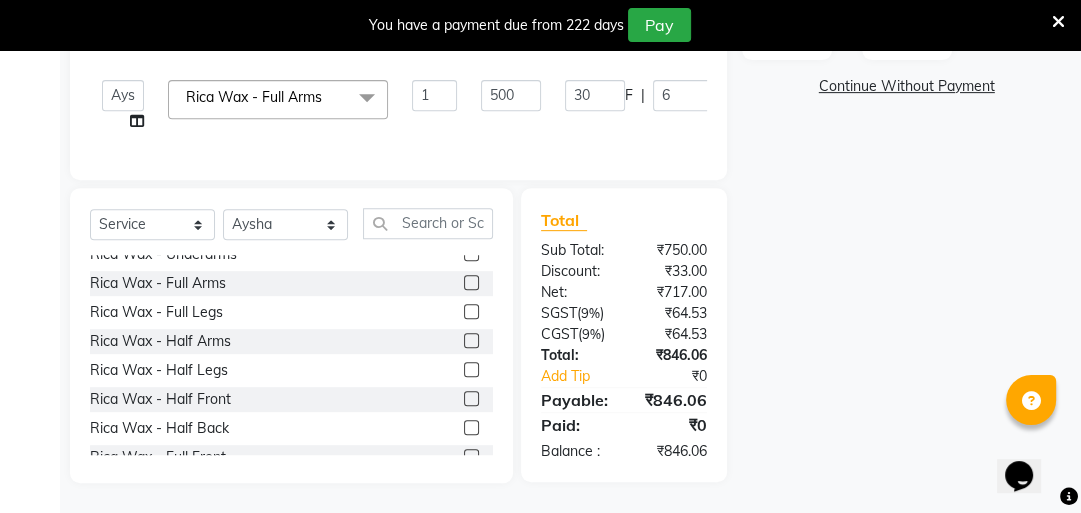scroll, scrollTop: 607, scrollLeft: 0, axis: vertical 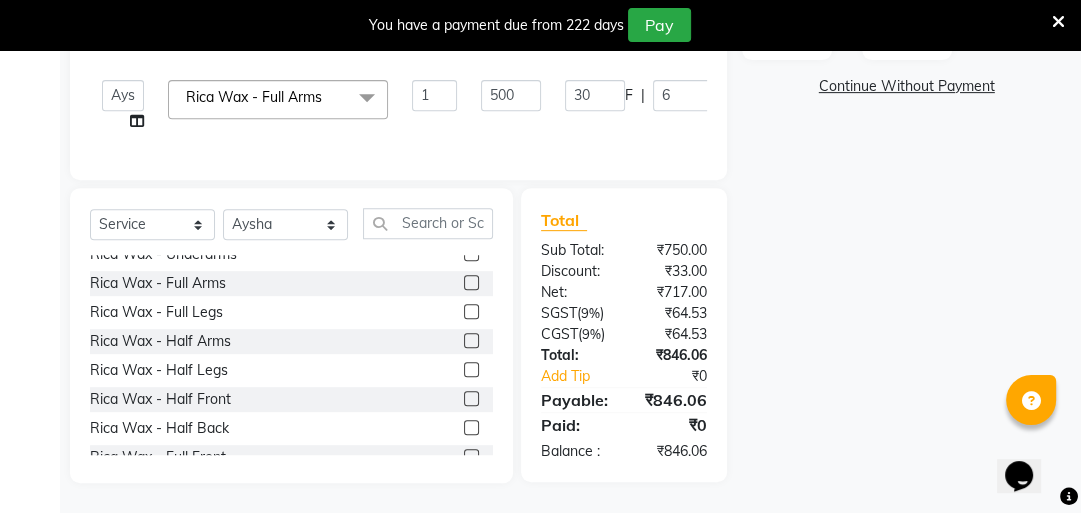 click on "Name: Muskan  Membership:  No Active Membership  Total Visits:   Card on file:  0 Last Visit:   - Points:   0  Coupon Code Apply Service Total:  ₹750.00  Discount:  Percentage   Fixed  0 Manual Payment Redemption  Continue Without Payment" 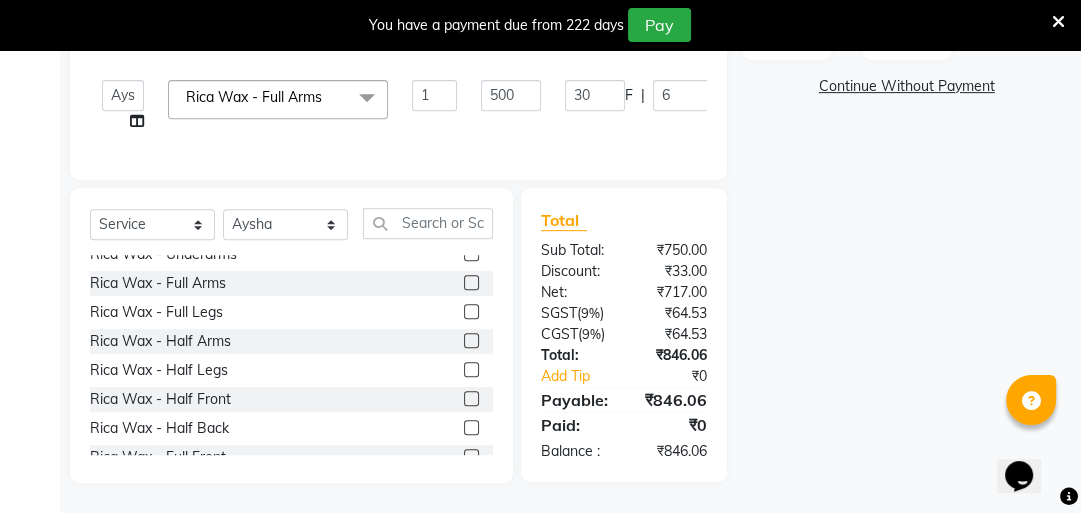 click on "Total Sub Total: ₹750.00 Discount: ₹33.00 Net: ₹717.00 SGST  ( 9% ) ₹64.53 CGST  ( 9% ) ₹64.53 Total: ₹846.06 Add Tip ₹0 Payable: ₹846.06 Paid: ₹0 Balance   : ₹846.06" 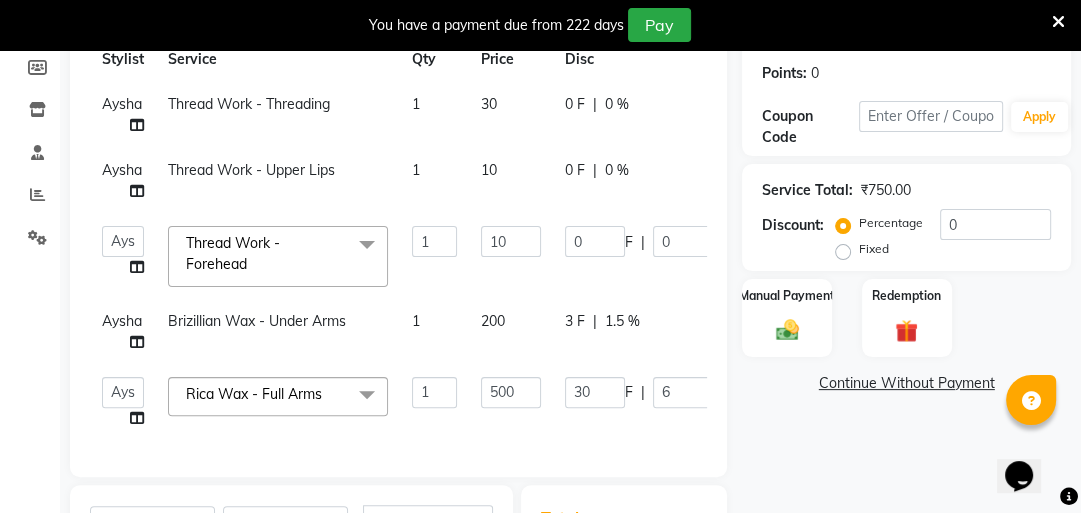 scroll, scrollTop: 302, scrollLeft: 0, axis: vertical 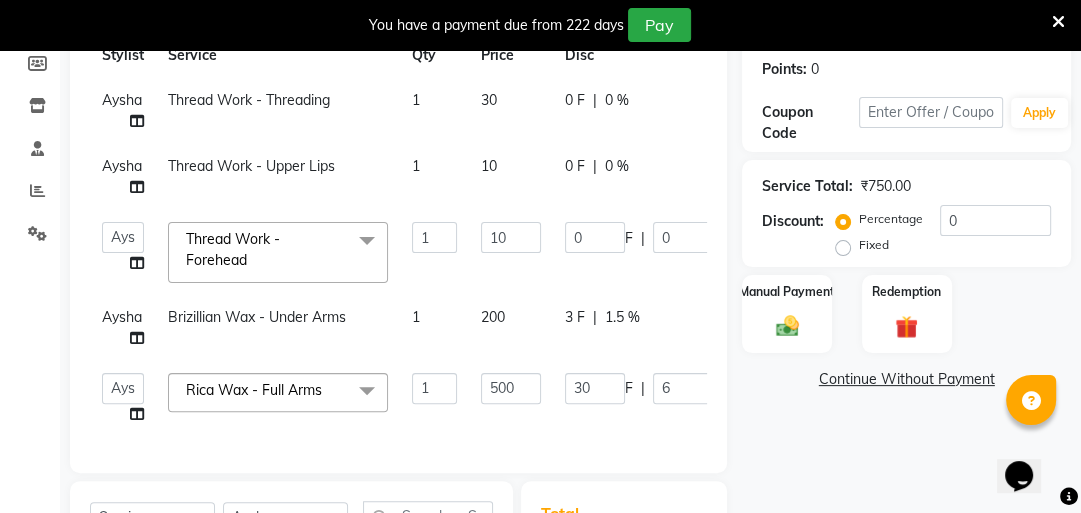 click on "1.5 %" 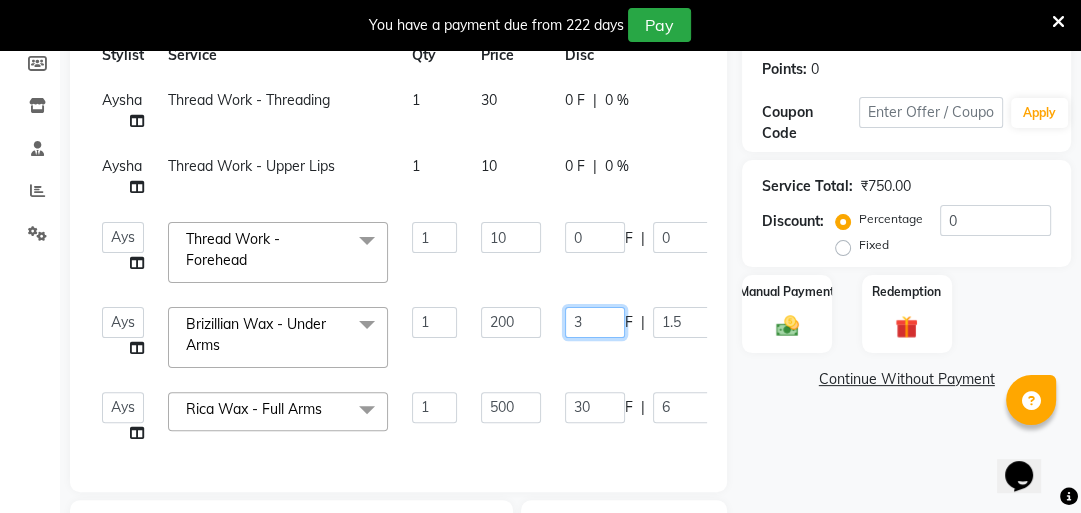 click on "3" 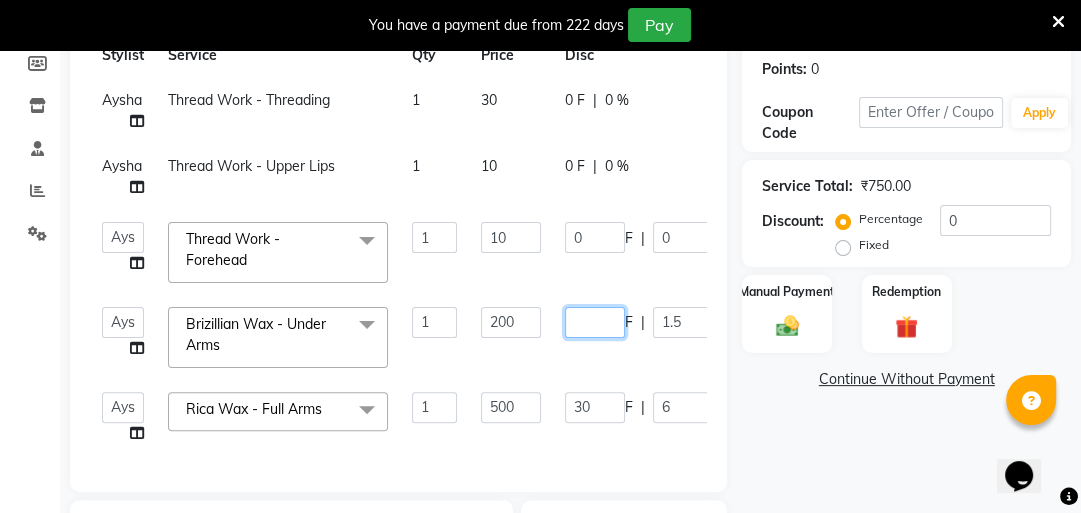 type on "2" 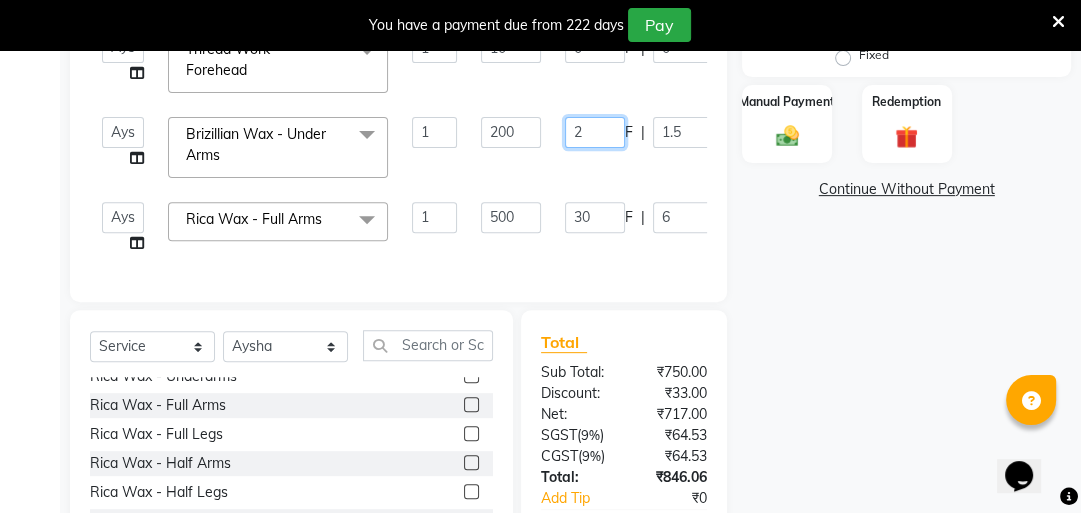 scroll, scrollTop: 557, scrollLeft: 0, axis: vertical 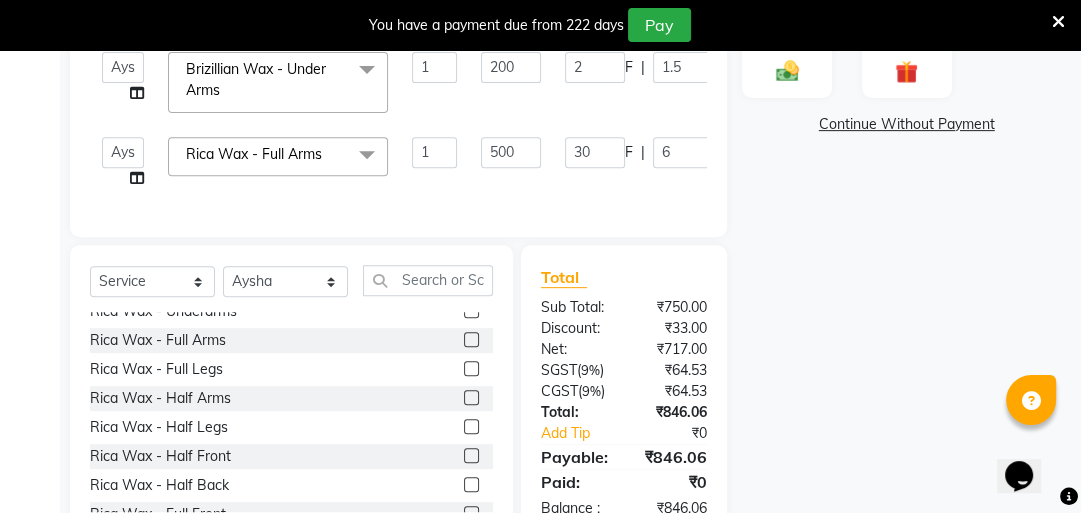 click on "Total Sub Total: ₹750.00 Discount: ₹33.00 Net: ₹717.00 SGST  ( 9% ) ₹64.53 CGST  ( 9% ) ₹64.53 Total: ₹846.06 Add Tip ₹0 Payable: ₹846.06 Paid: ₹0 Balance   : ₹846.06" 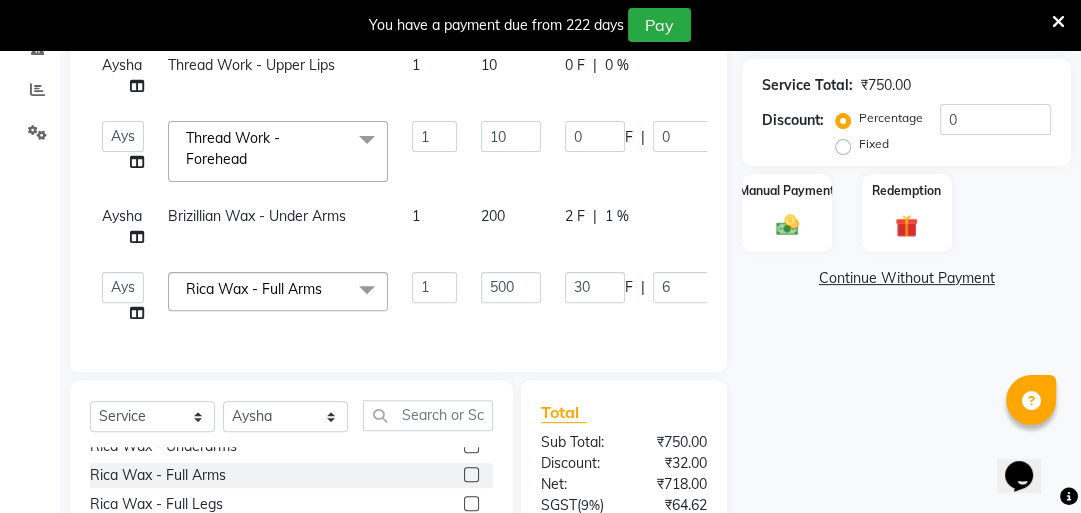 scroll, scrollTop: 383, scrollLeft: 0, axis: vertical 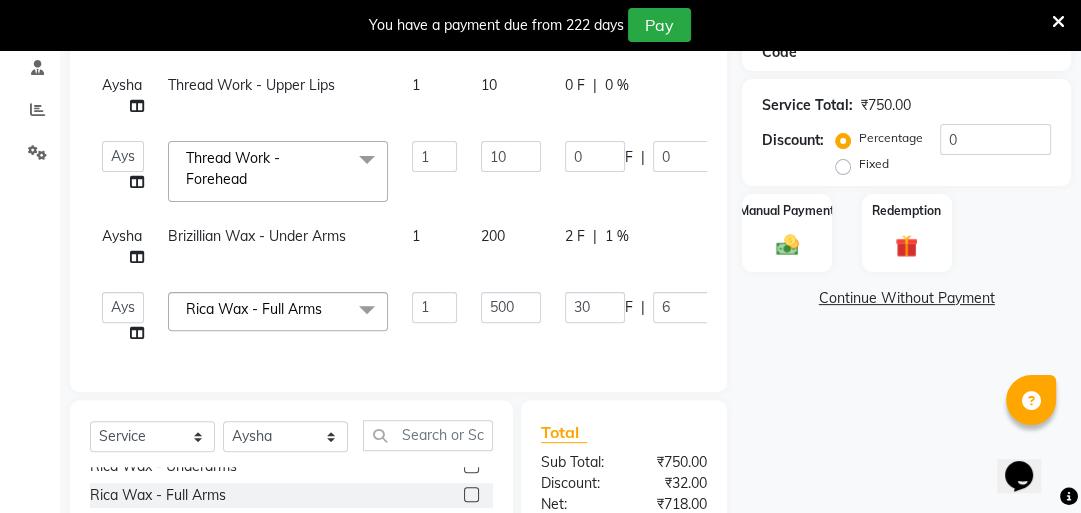 drag, startPoint x: 671, startPoint y: 348, endPoint x: 647, endPoint y: 408, distance: 64.62198 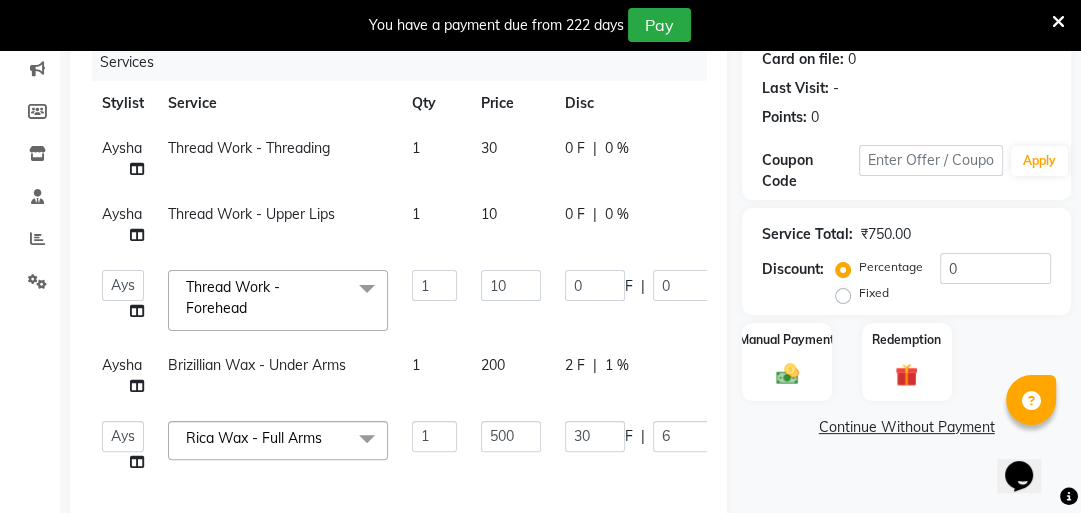 scroll, scrollTop: 252, scrollLeft: 0, axis: vertical 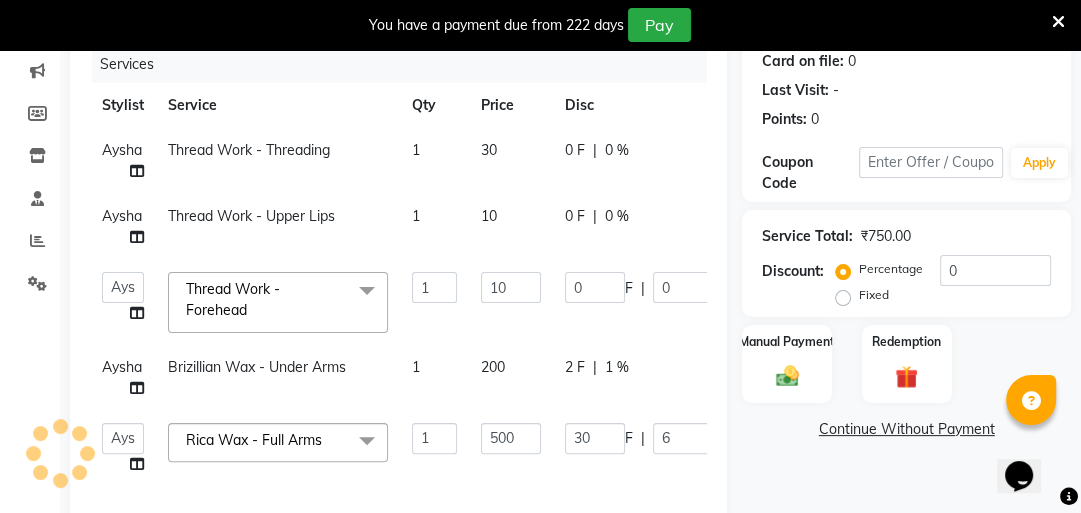 click on "1 %" 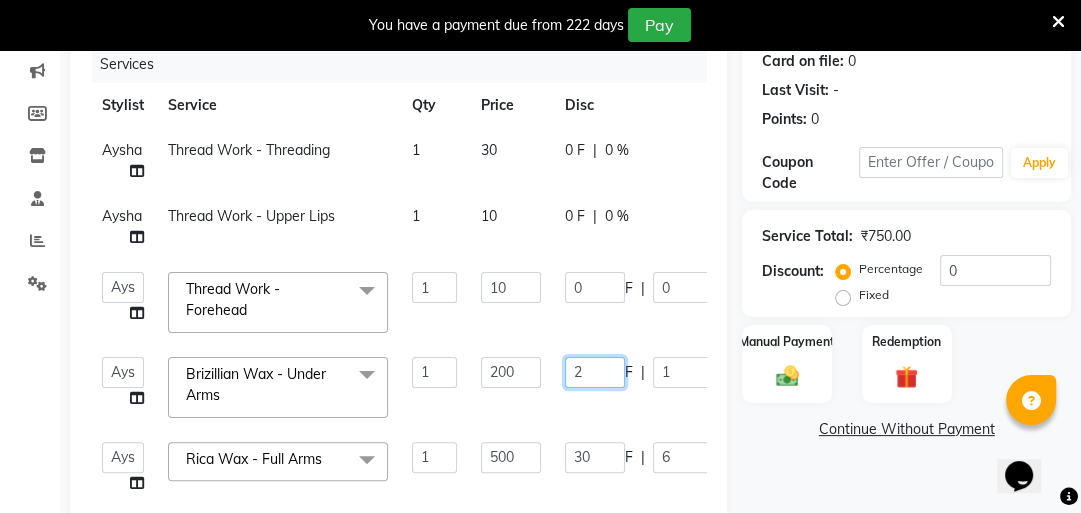 click on "2" 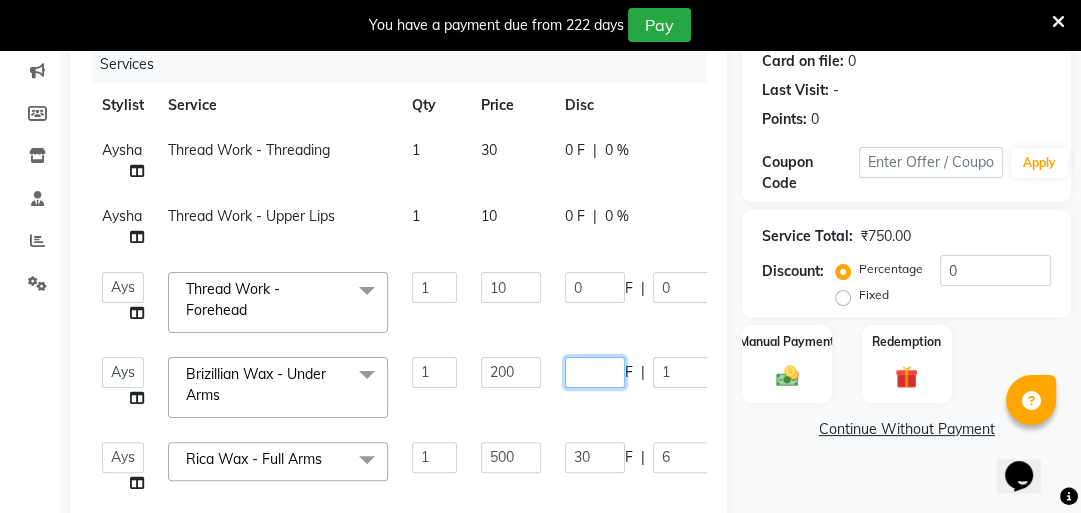 type on "1" 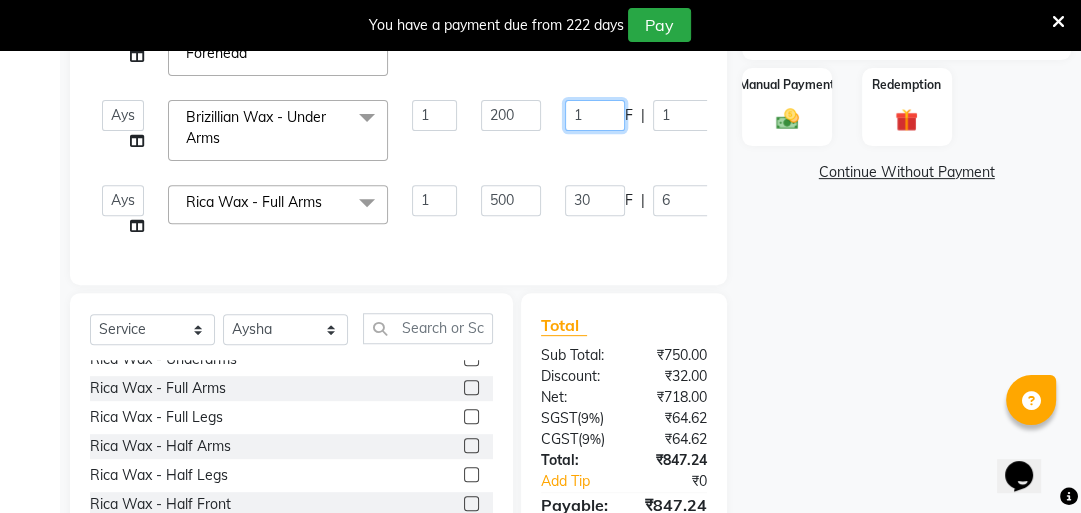 scroll, scrollTop: 520, scrollLeft: 0, axis: vertical 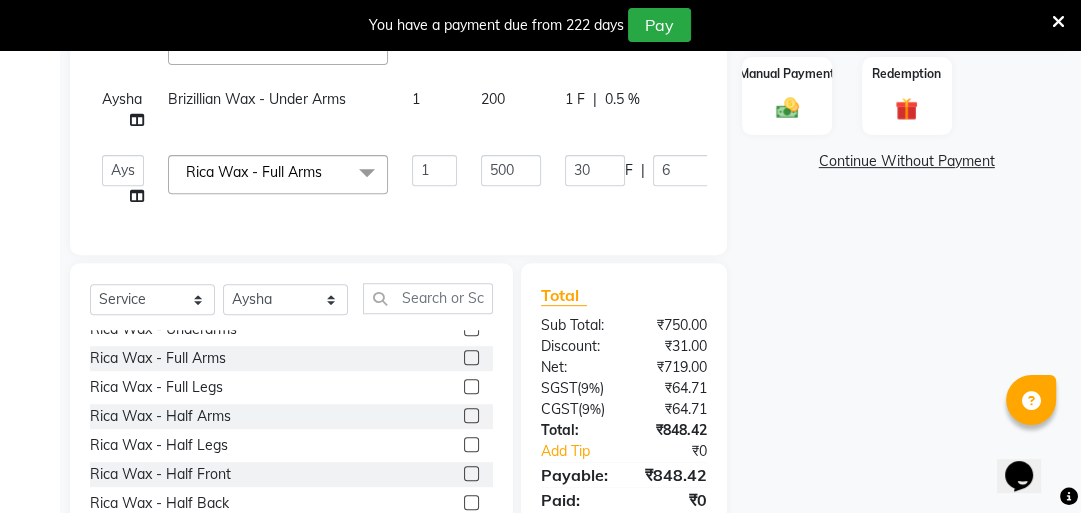 click on "Total Sub Total: ₹750.00 Discount: ₹31.00 Net: ₹719.00 SGST  ( 9% ) ₹64.71 CGST  ( 9% ) ₹64.71 Total: ₹848.42 Add Tip ₹0 Payable: ₹848.42 Paid: ₹0 Balance   : ₹848.42" 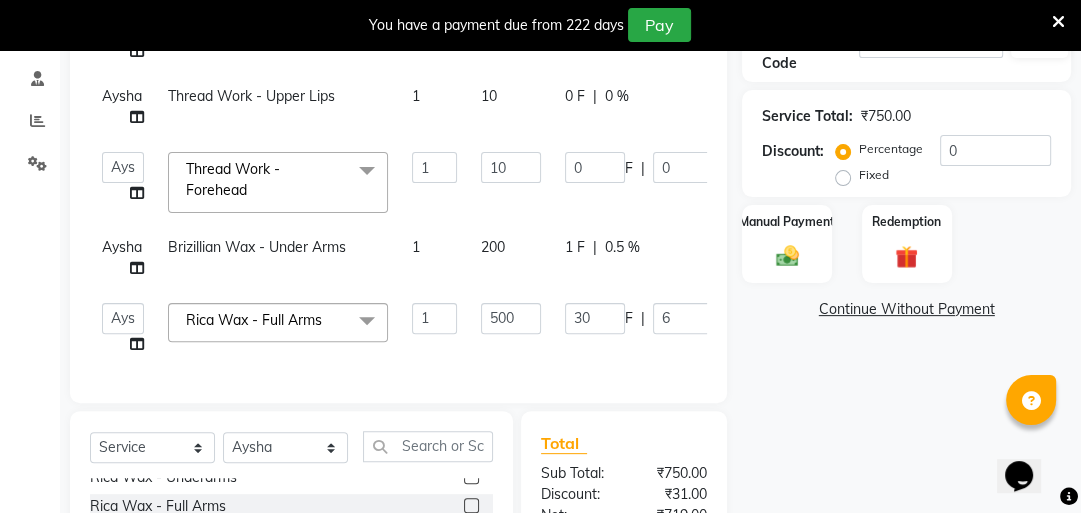 scroll, scrollTop: 352, scrollLeft: 0, axis: vertical 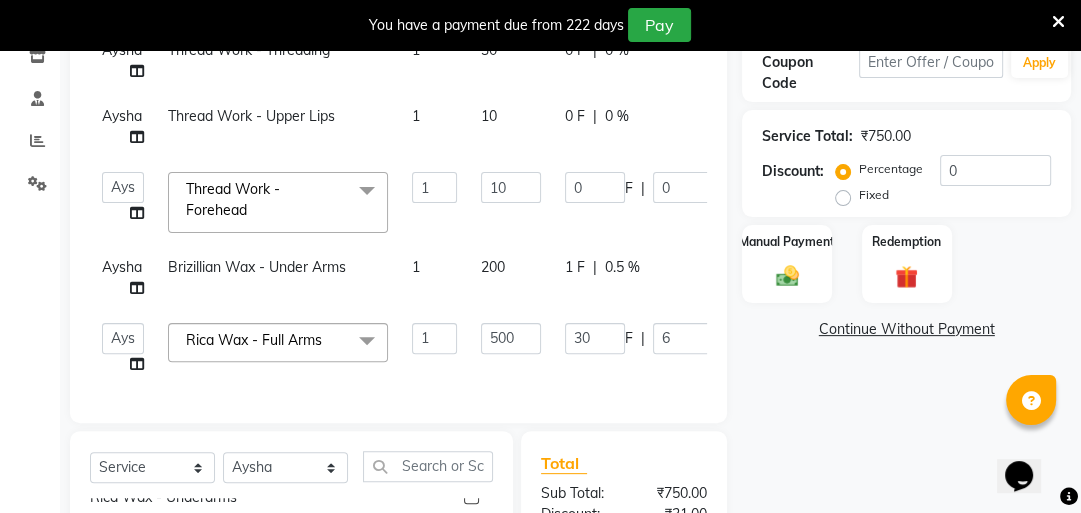 click on "0.5 %" 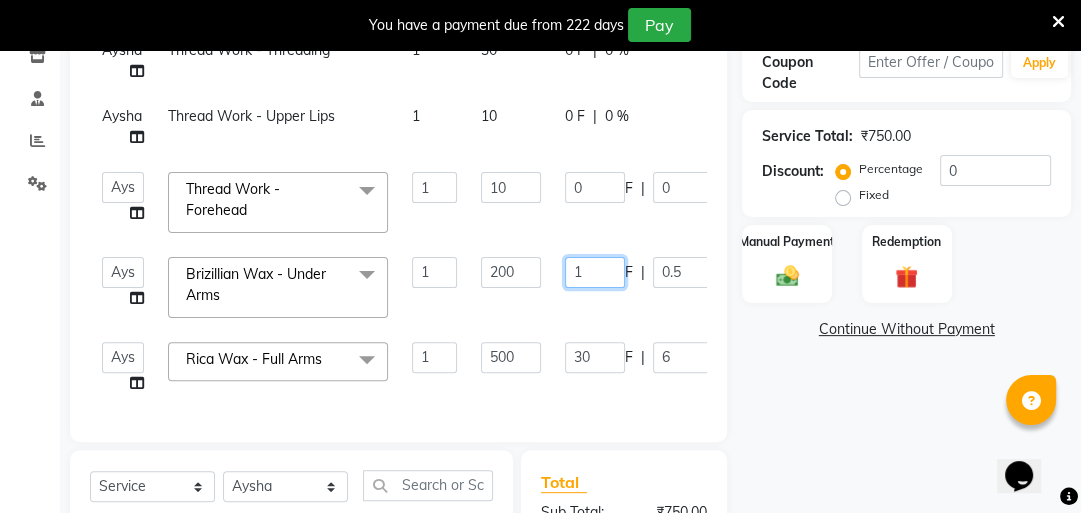 click on "1" 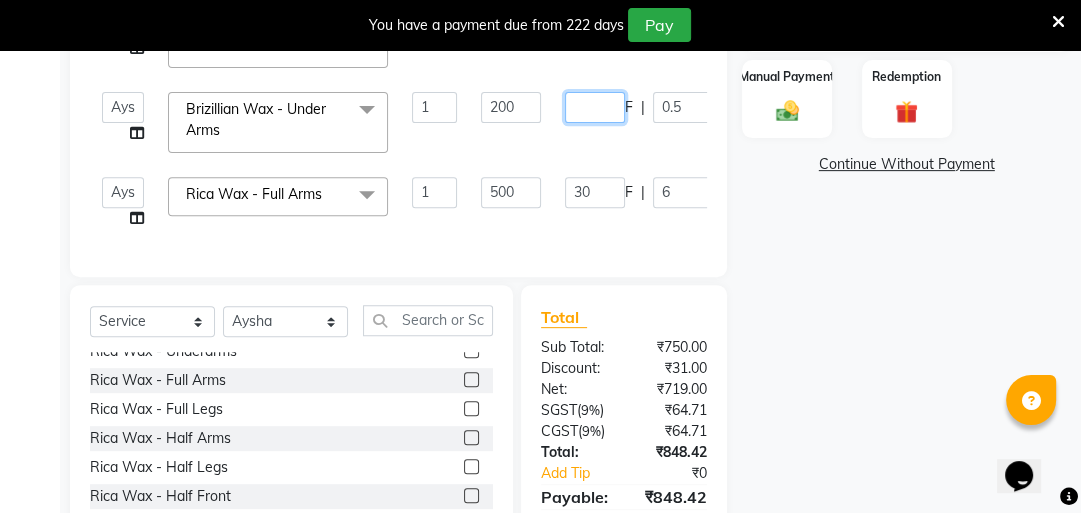scroll, scrollTop: 588, scrollLeft: 0, axis: vertical 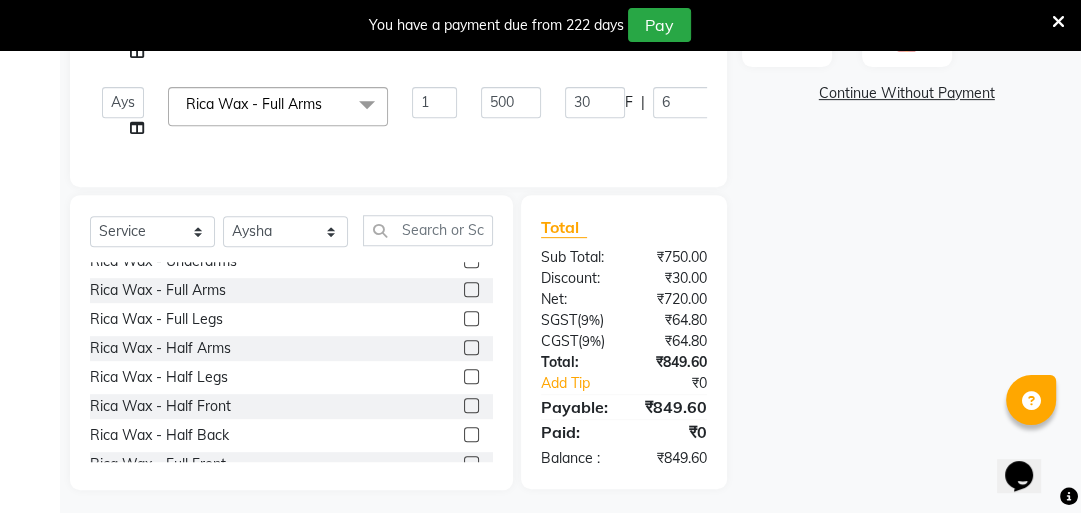 click on "Total Sub Total: ₹750.00 Discount: ₹30.00 Net: ₹720.00 SGST  ( 9% ) ₹64.80 CGST  ( 9% ) ₹64.80 Total: ₹849.60 Add Tip ₹0 Payable: ₹849.60 Paid: ₹0 Balance   : ₹849.60" 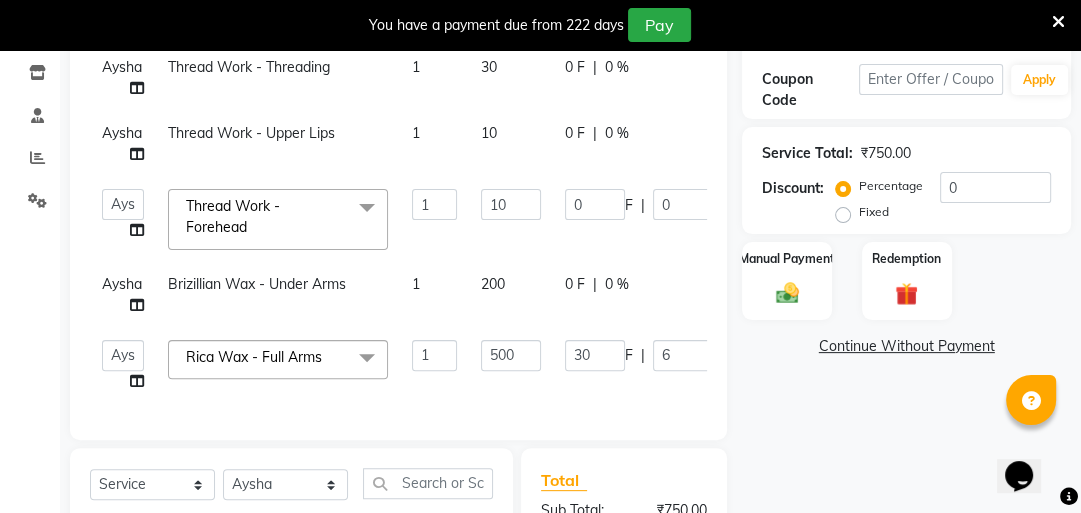 scroll, scrollTop: 333, scrollLeft: 0, axis: vertical 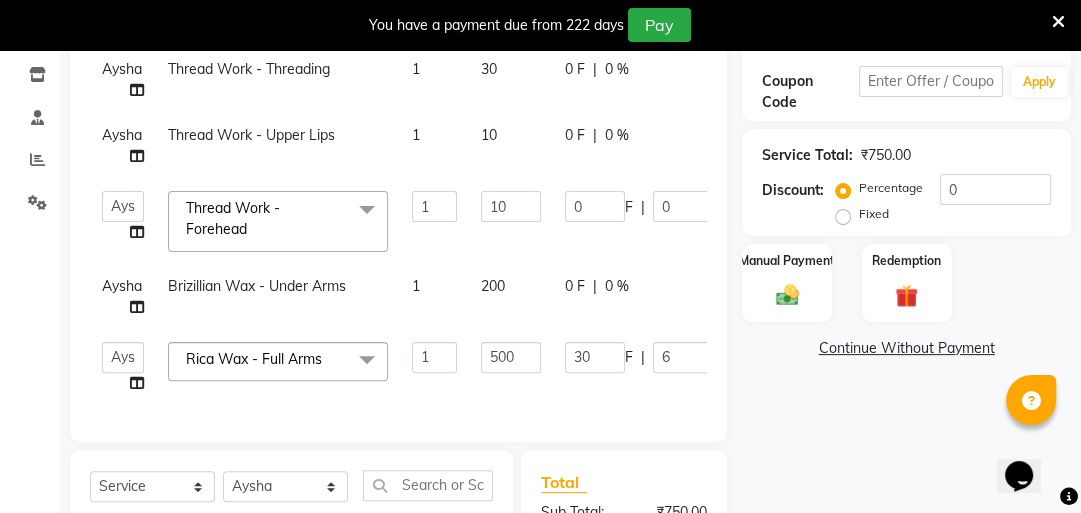 click on "Brizillian Wax - Under Arms" 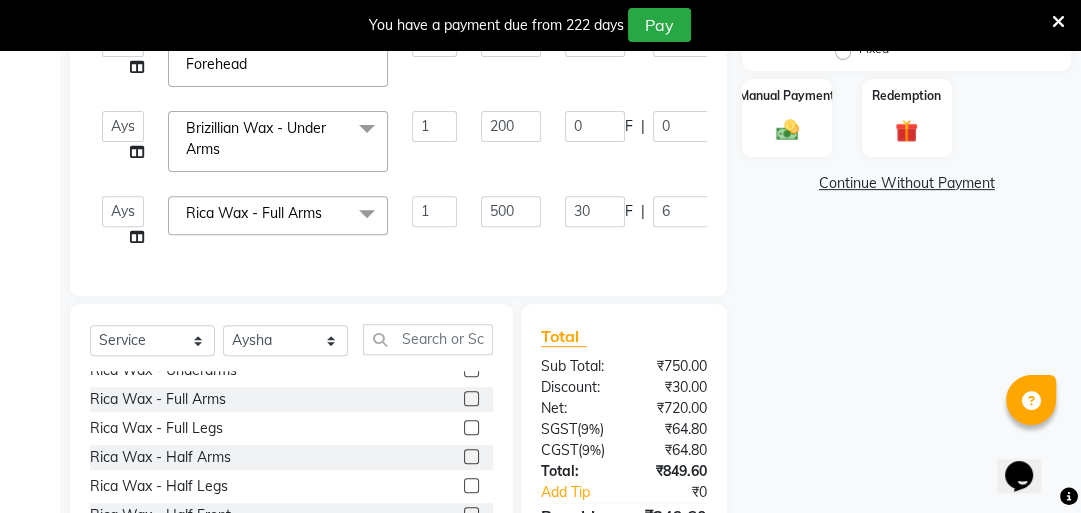 scroll, scrollTop: 495, scrollLeft: 0, axis: vertical 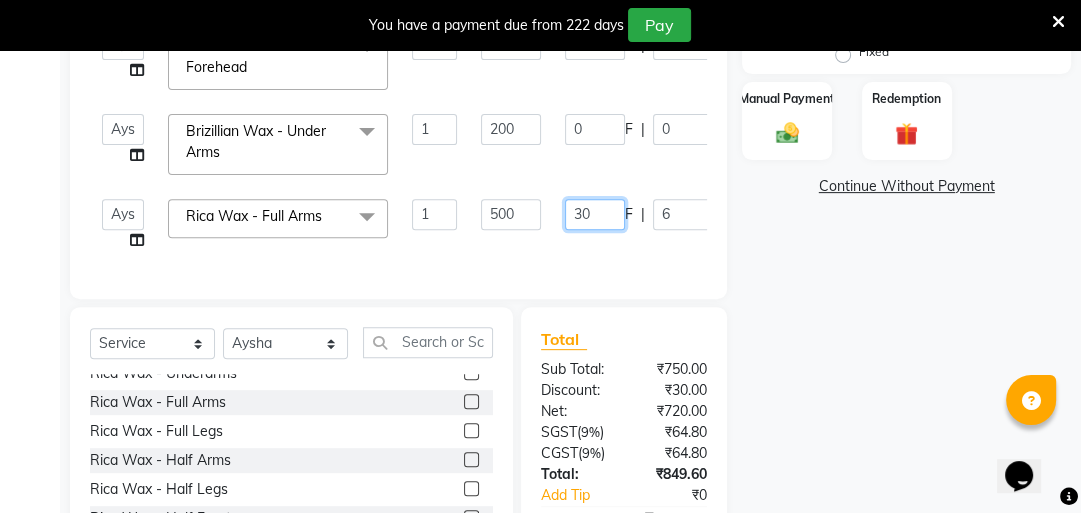 click on "30" 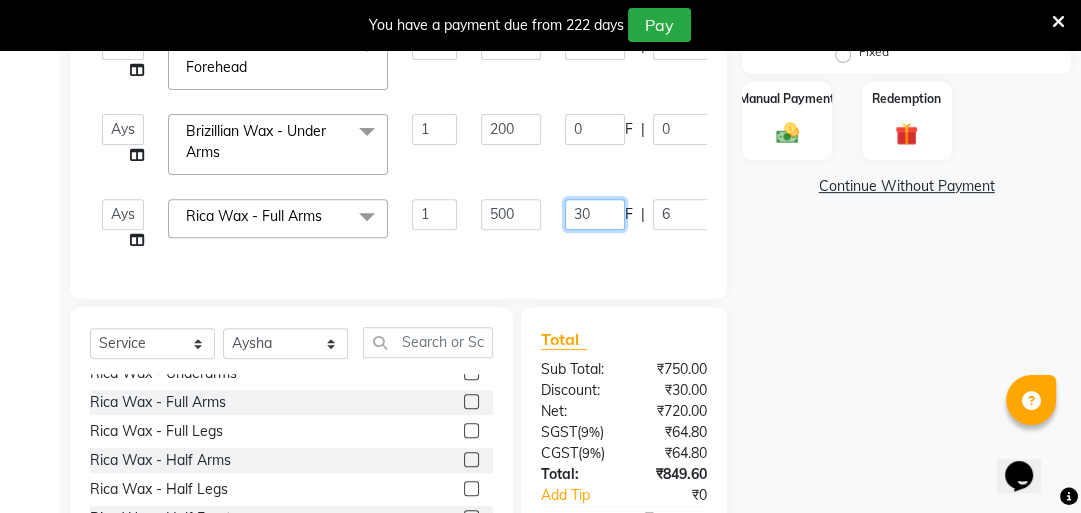 type on "3" 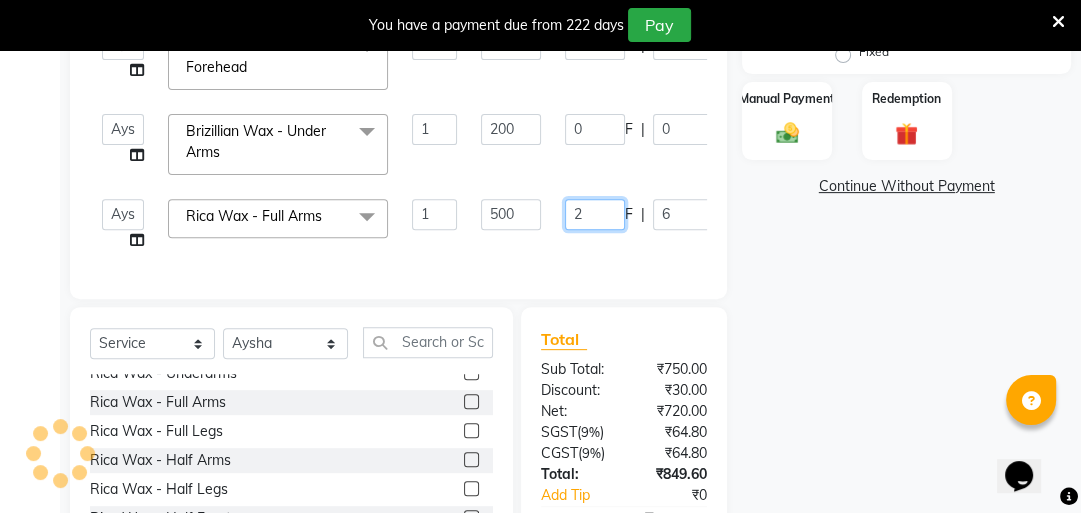 type on "28" 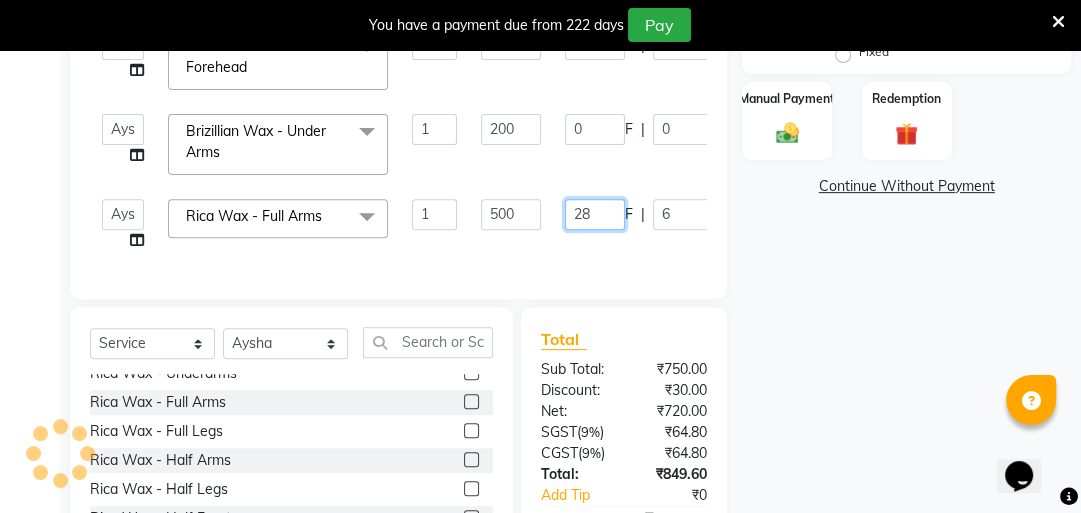 click on "28" 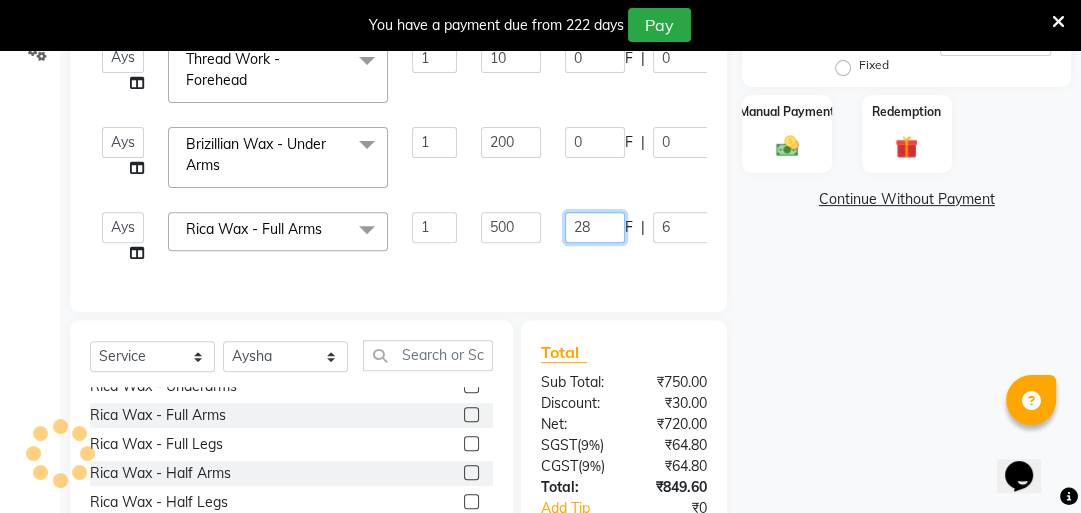 scroll, scrollTop: 625, scrollLeft: 0, axis: vertical 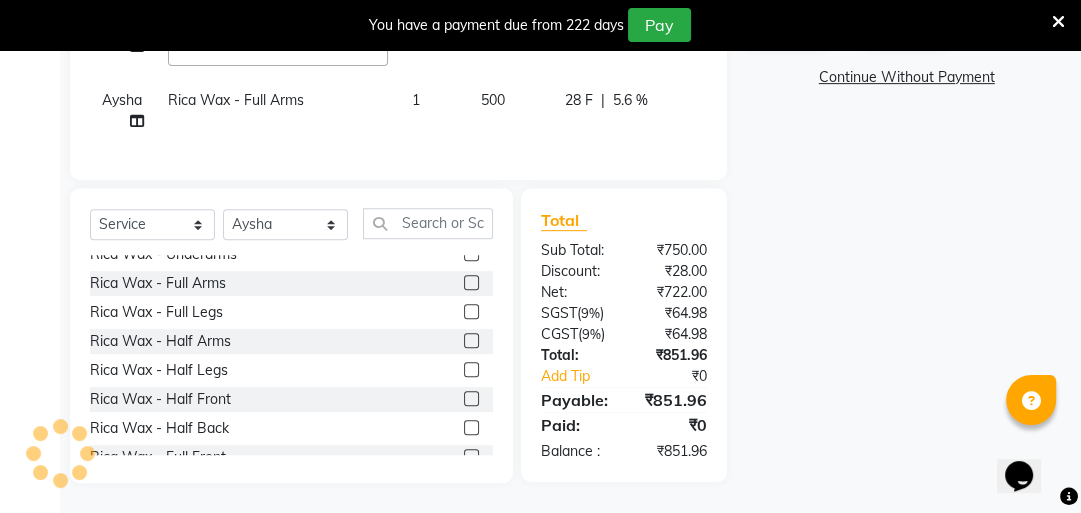 click on "Total Sub Total: ₹750.00 Discount: ₹28.00 Net: ₹722.00 SGST  ( 9% ) ₹64.98 CGST  ( 9% ) ₹64.98 Total: ₹851.96 Add Tip ₹0 Payable: ₹851.96 Paid: ₹0 Balance   : ₹851.96" 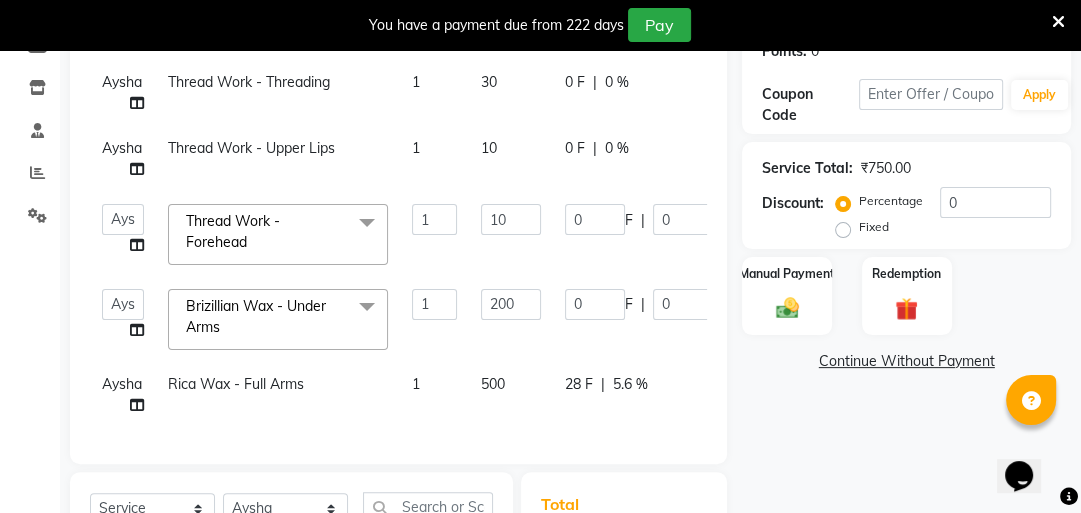 scroll, scrollTop: 323, scrollLeft: 0, axis: vertical 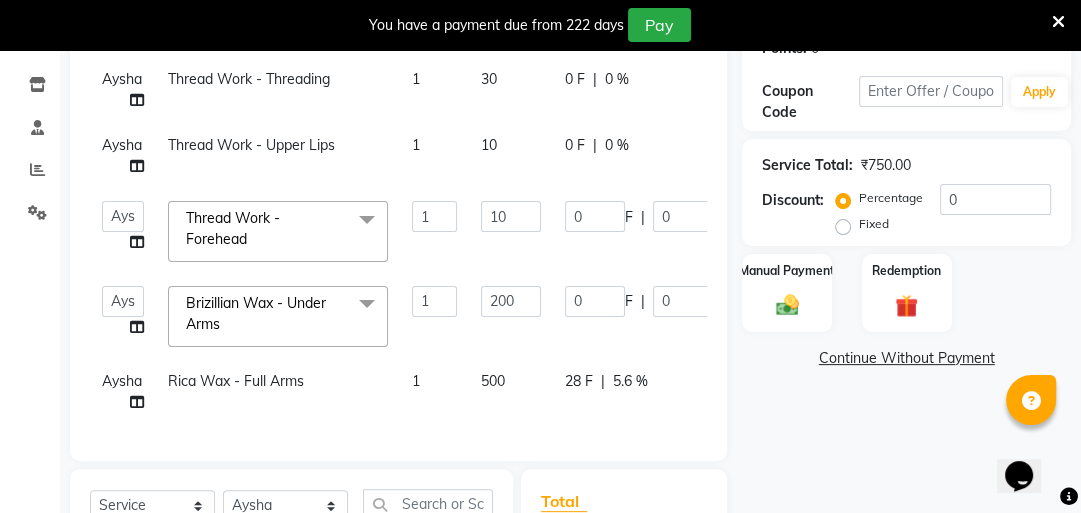 click on "5.6 %" 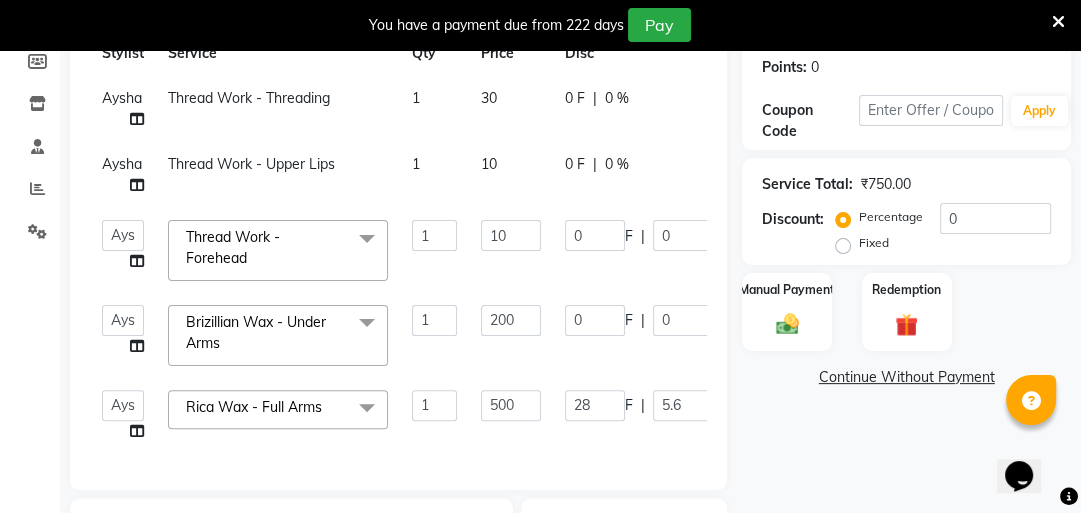 scroll, scrollTop: 302, scrollLeft: 0, axis: vertical 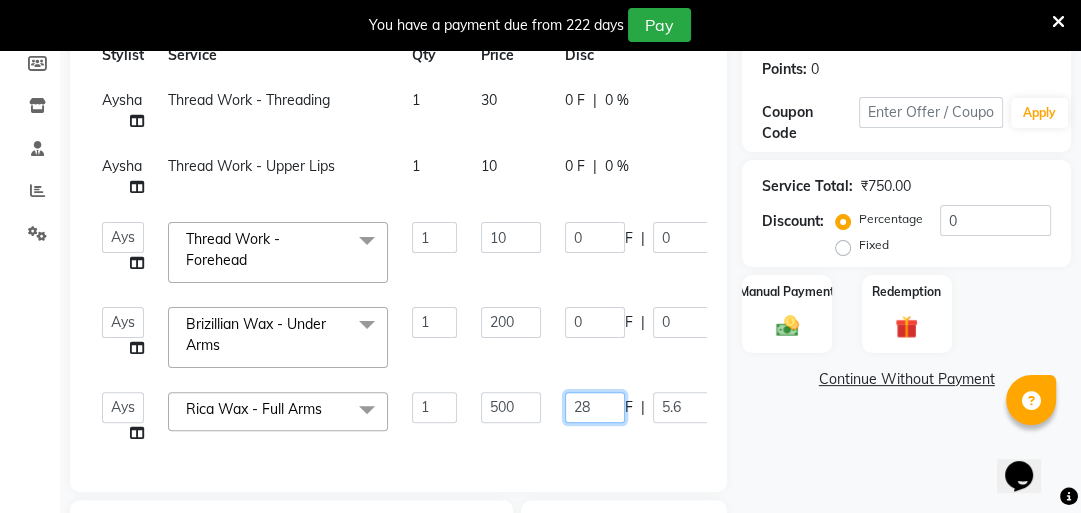 click on "28" 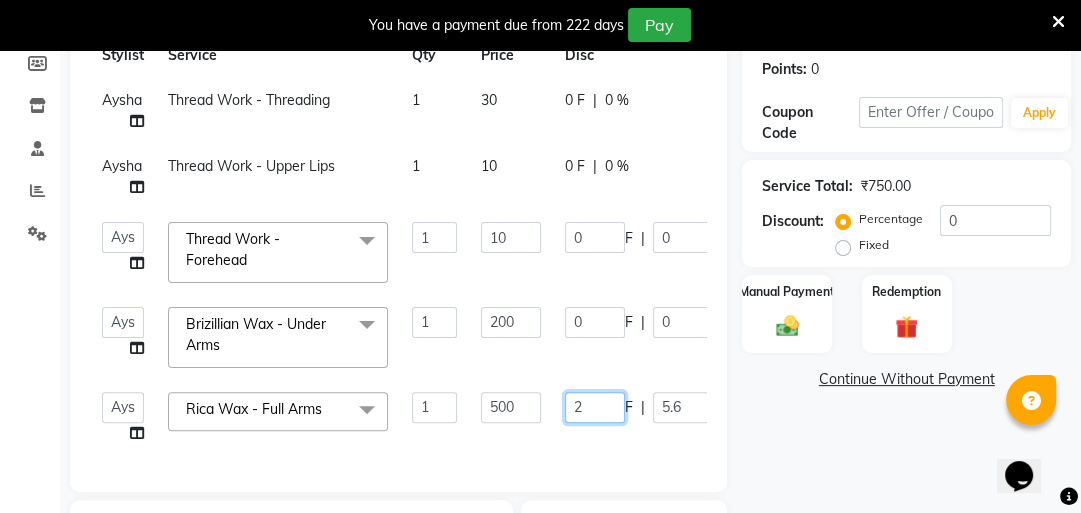 type on "25" 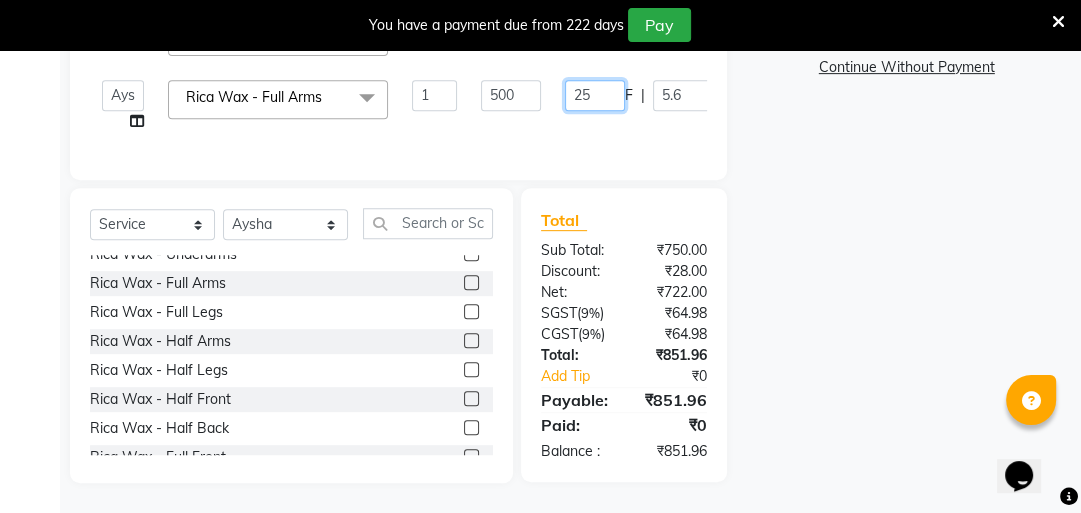 scroll, scrollTop: 625, scrollLeft: 0, axis: vertical 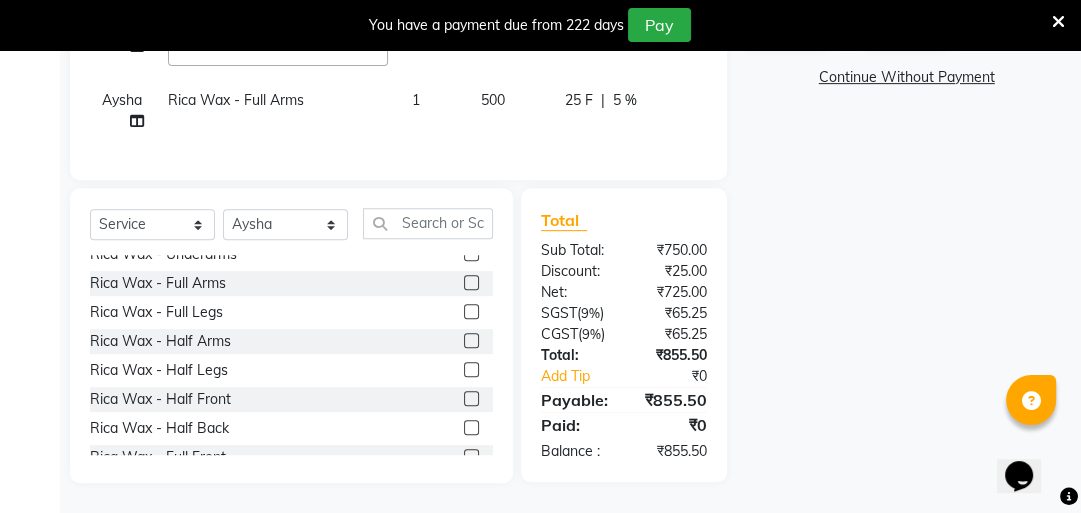 click on "Total" 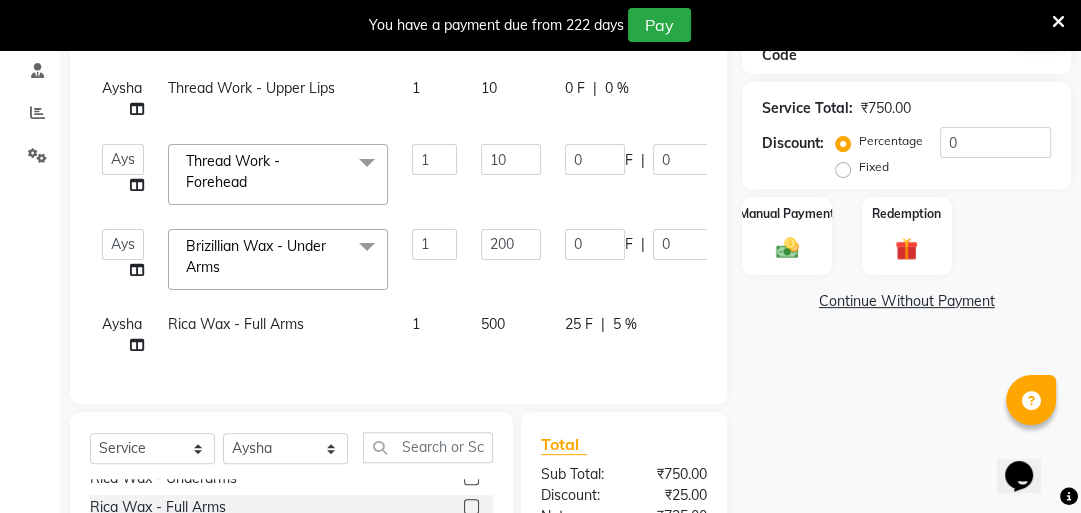 scroll, scrollTop: 379, scrollLeft: 0, axis: vertical 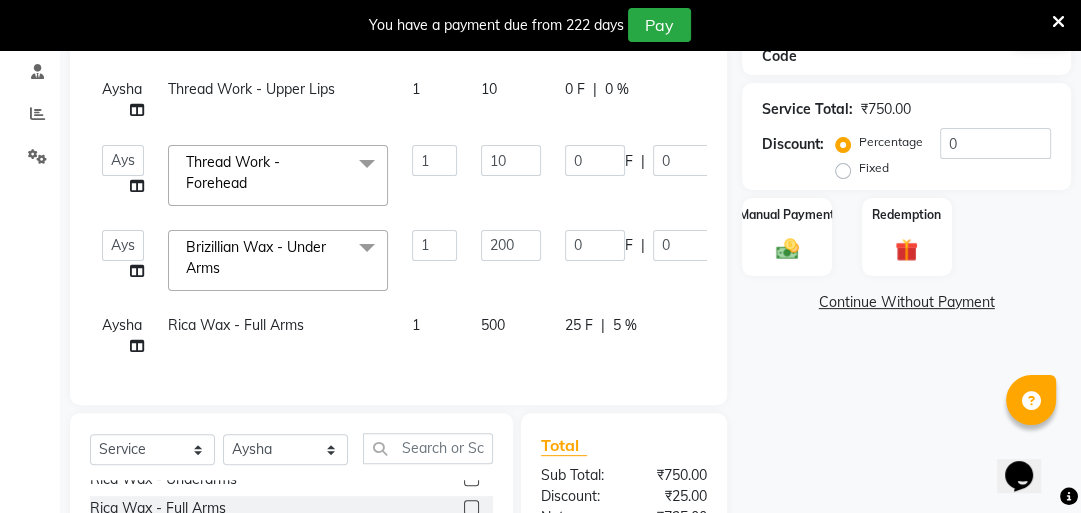 click on "5 %" 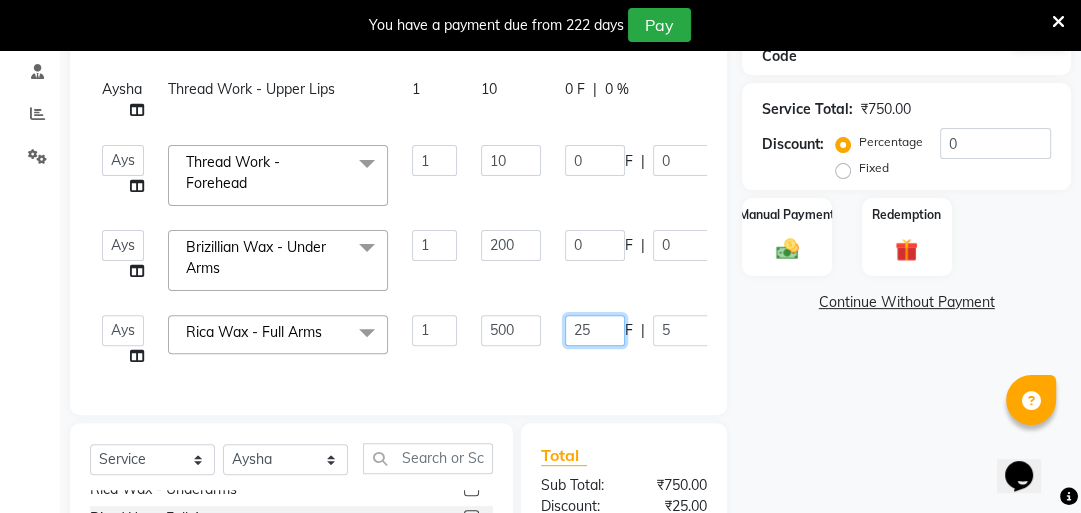 click on "25" 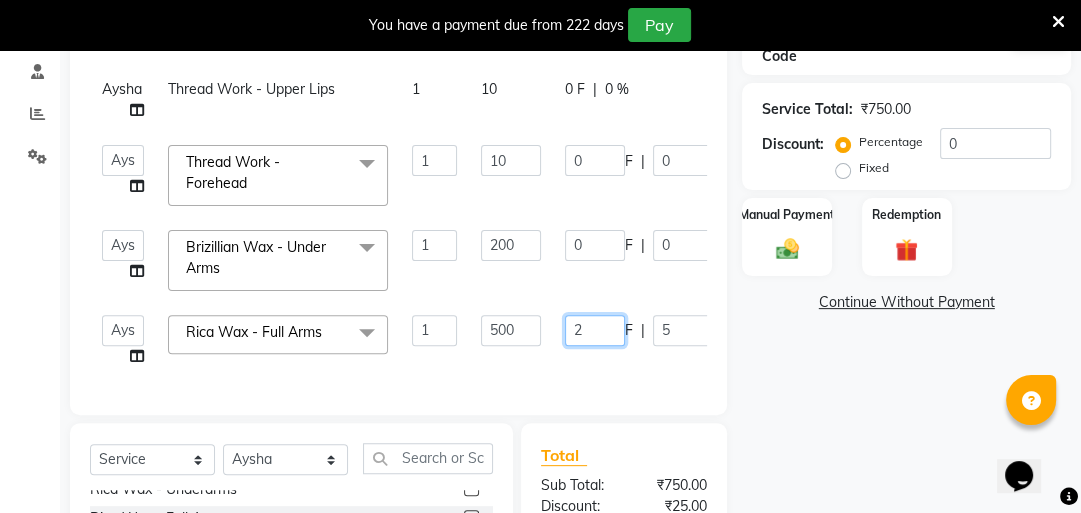 type on "20" 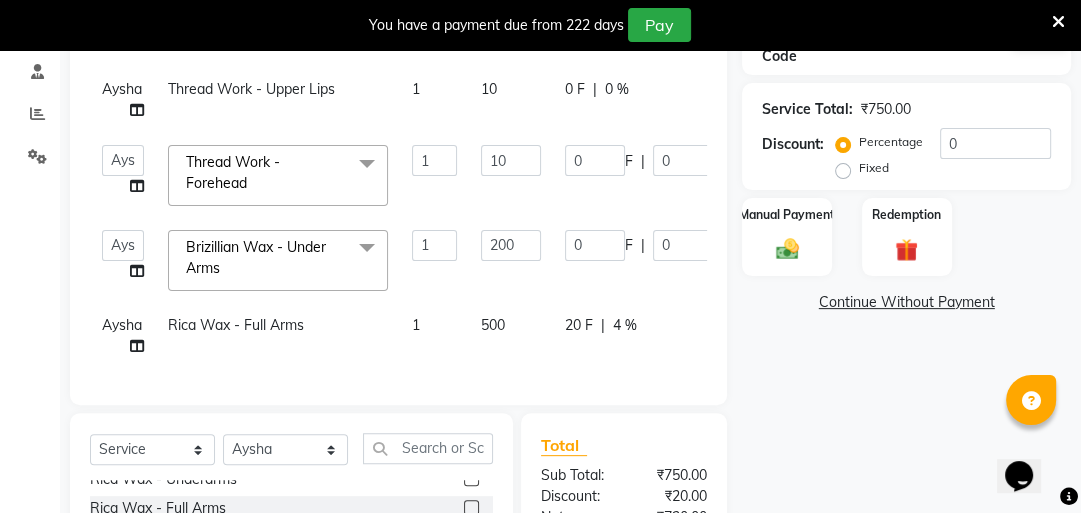 click on "Client +91 9134562768 Date 11-07-2025 Invoice Number V/2025 V/2025-26 0172 Services Stylist Service Qty Price Disc Total Action Aysha Thread Work - Threading 1 30 0 F | 0 % 35.4 Aysha Thread Work - Upper Lips 1 10 0 F | 0 % 11.8  aasana   Aysha   bharti   kiran   monish   nisha   rashmi   staff  Thread Work - Forehead  x Thread Work - Threading Thread Work - Upper Lips Thread Work - Forehead Thread Work - Chin Thread Work - Side Locks Thread Work - Neck Thread Work - Full Face kerasmooth mehendi Brizillian Wax - Threading Brizillian Wax - Upper Lips Brizillian Wax - Forehead Brizillian Wax - Chin Brizillian Wax - Large Chin Brizillian Wax - Chin With Neck Brizillian Wax - Side Locks Brizillian Wax - Full Face Brizillian Wax - Full Face With Neck Brizillian Wax - Under Arms Brizillian Wax - Bikini Wax Bleach Fruit & Diamond  - Face Bleach Fruit & Diamond  - Neck & Blouse Line Bleach Fruit & Diamond  - Full Arms Bleach Fruit & Diamond  - Full Legs Bleach Fruit & Diamond  - Full Front Oxy Bleach - Face keratin" 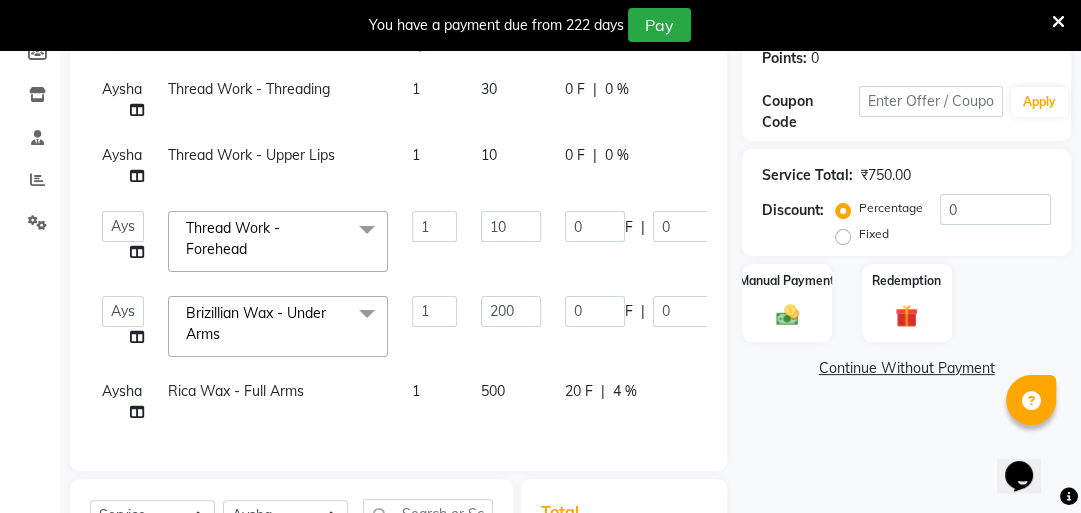 scroll, scrollTop: 354, scrollLeft: 0, axis: vertical 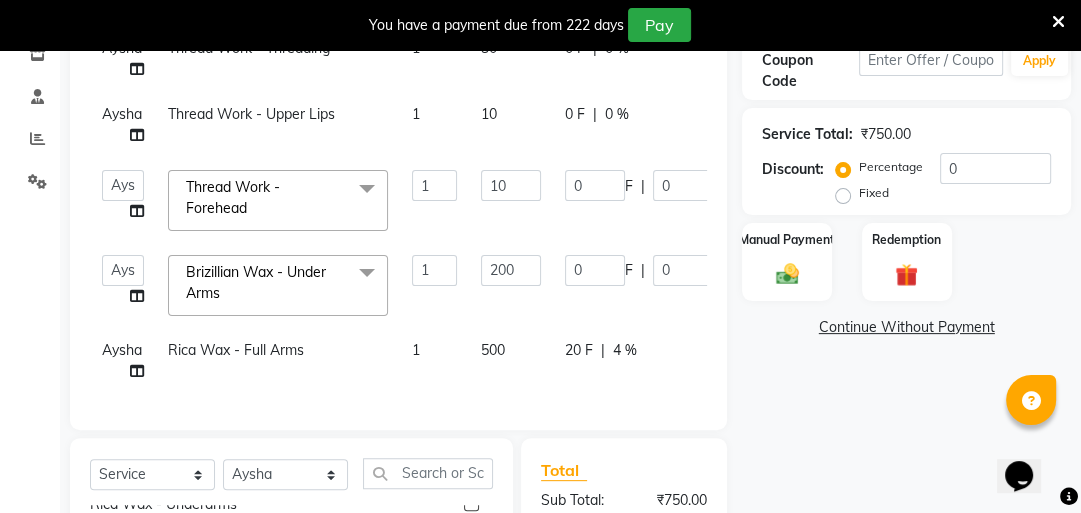 click on "4 %" 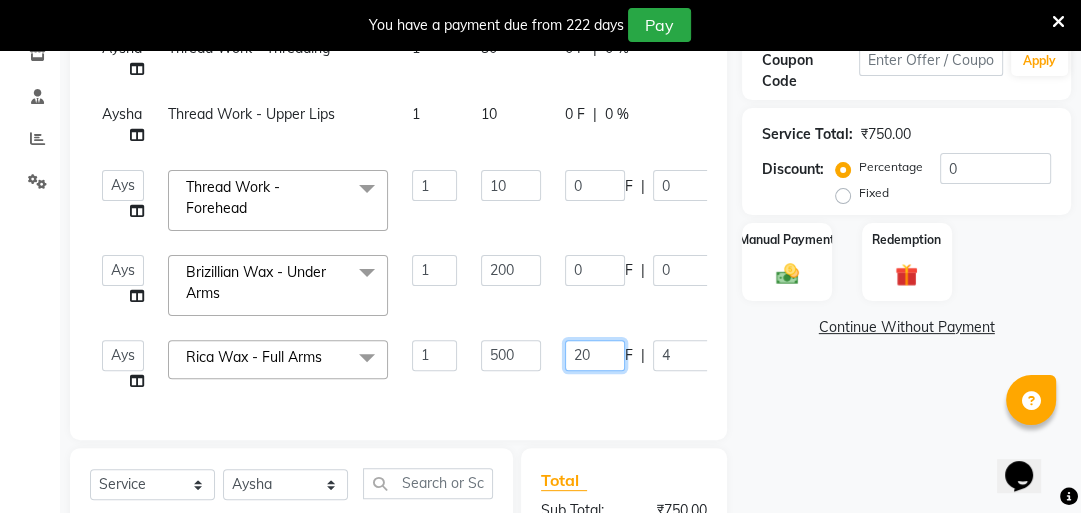 click on "20" 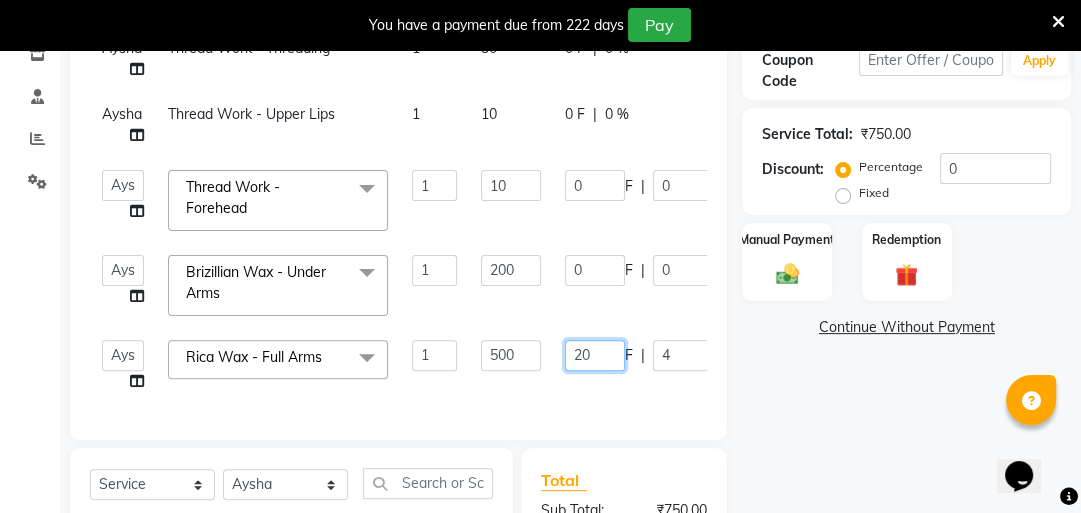 type on "2" 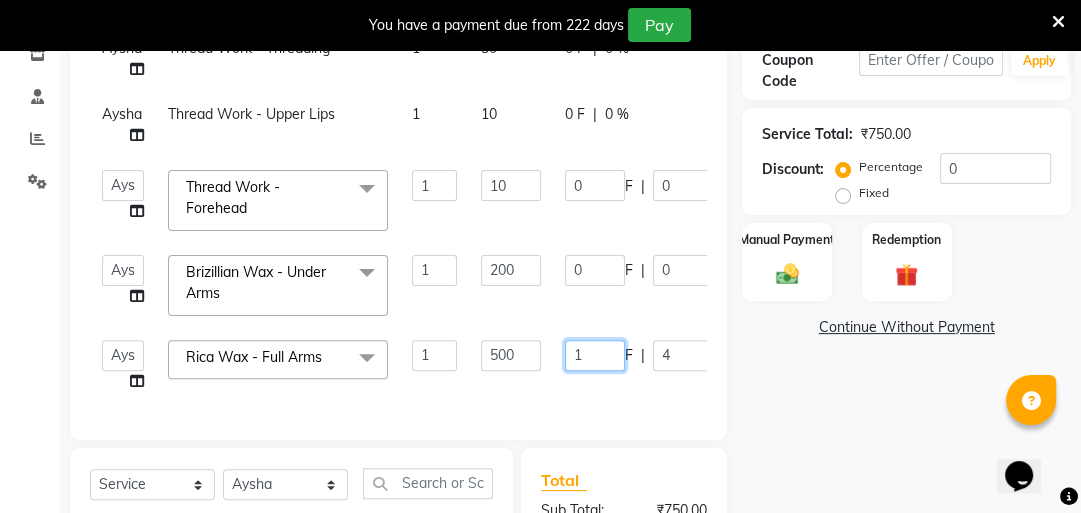 type on "15" 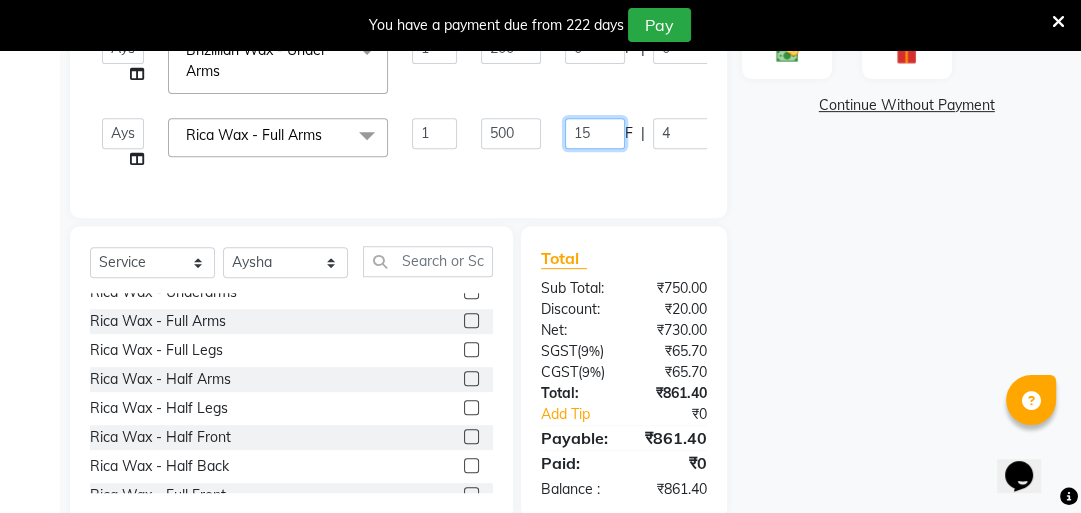 scroll, scrollTop: 578, scrollLeft: 0, axis: vertical 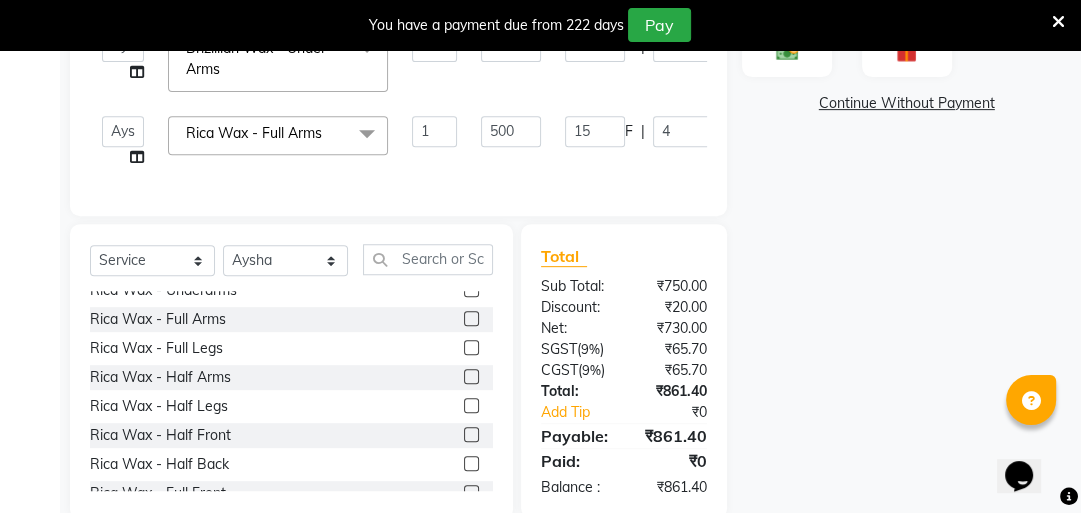 click on "Total" 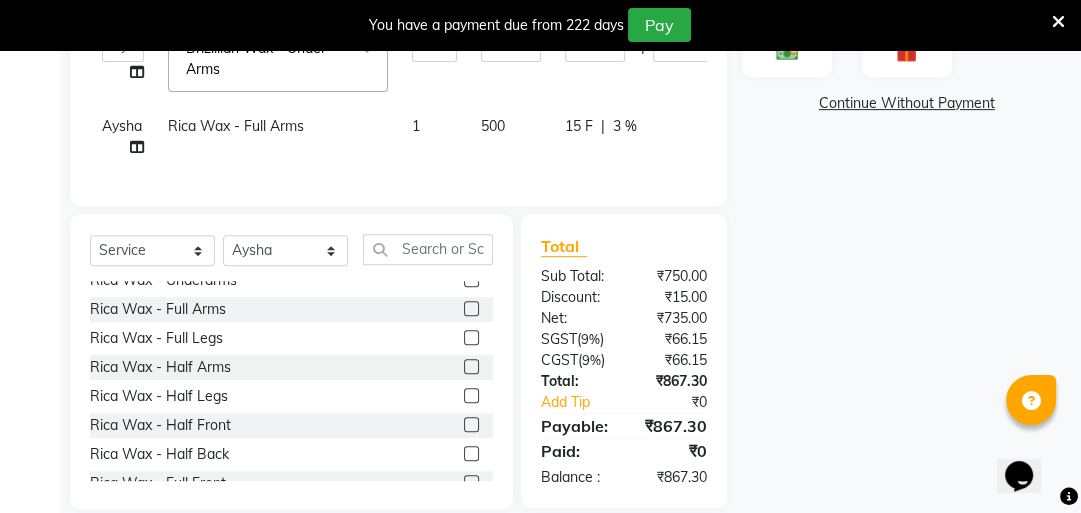 click on "15 F | 3 %" 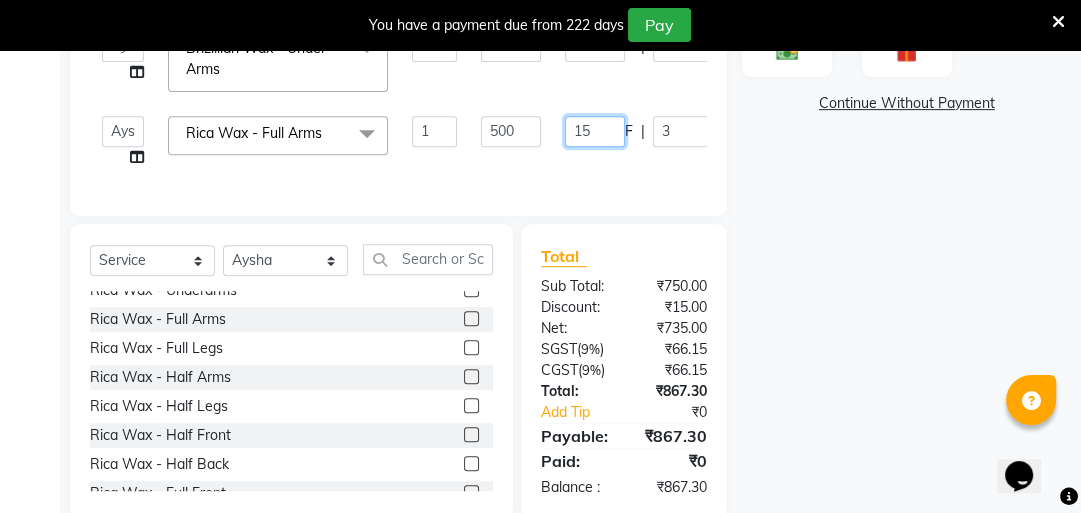 click on "15" 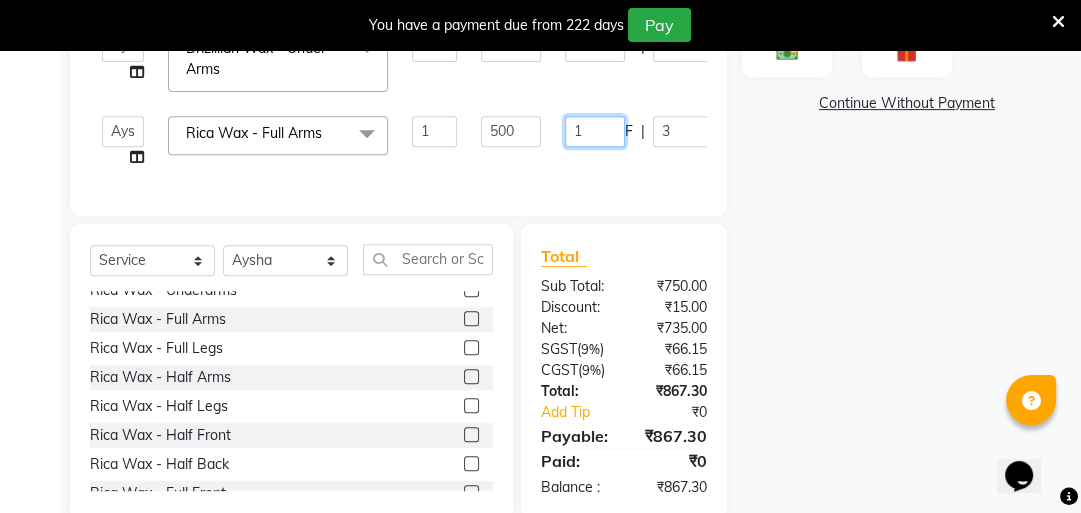 type on "10" 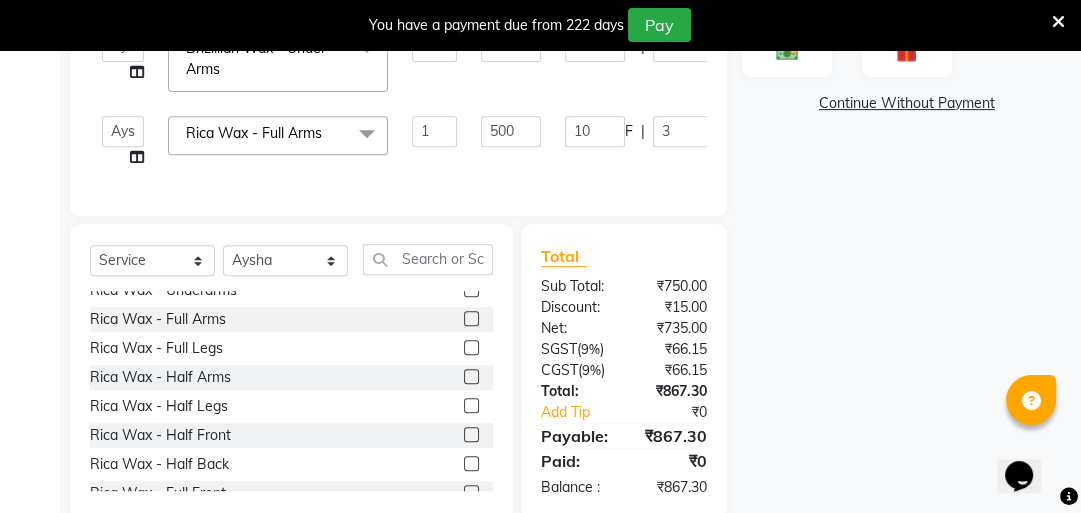 click on "Client +91 9134562768 Date 11-07-2025 Invoice Number V/2025 V/2025-26 0172 Services Stylist Service Qty Price Disc Total Action Aysha Thread Work - Threading 1 30 0 F | 0 % 35.4 Aysha Thread Work - Upper Lips 1 10 0 F | 0 % 11.8  aasana   Aysha   bharti   kiran   monish   nisha   rashmi   staff  Thread Work - Forehead  x Thread Work - Threading Thread Work - Upper Lips Thread Work - Forehead Thread Work - Chin Thread Work - Side Locks Thread Work - Neck Thread Work - Full Face kerasmooth mehendi Brizillian Wax - Threading Brizillian Wax - Upper Lips Brizillian Wax - Forehead Brizillian Wax - Chin Brizillian Wax - Large Chin Brizillian Wax - Chin With Neck Brizillian Wax - Side Locks Brizillian Wax - Full Face Brizillian Wax - Full Face With Neck Brizillian Wax - Under Arms Brizillian Wax - Bikini Wax Bleach Fruit & Diamond  - Face Bleach Fruit & Diamond  - Neck & Blouse Line Bleach Fruit & Diamond  - Full Arms Bleach Fruit & Diamond  - Full Legs Bleach Fruit & Diamond  - Full Front Oxy Bleach - Face keratin" 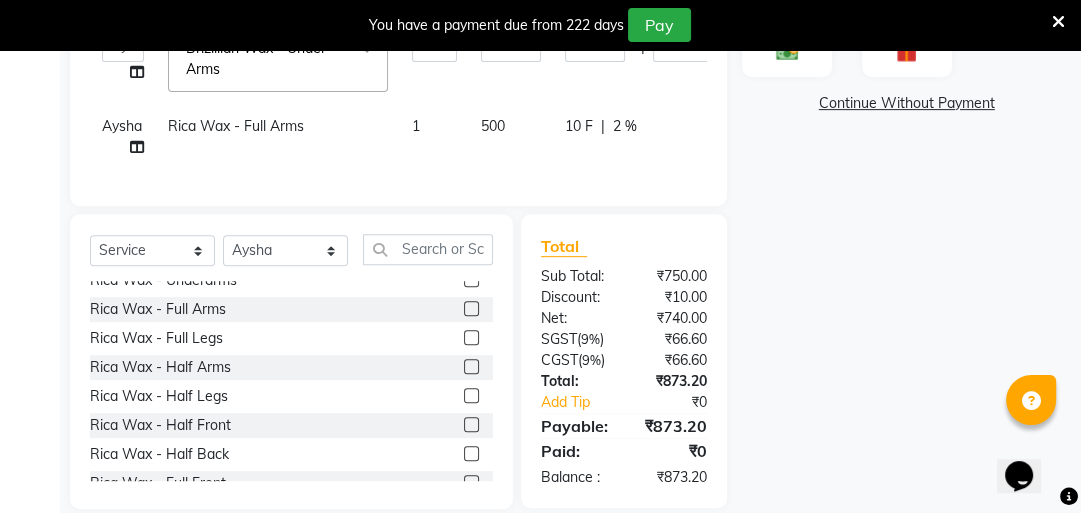 click on "|" 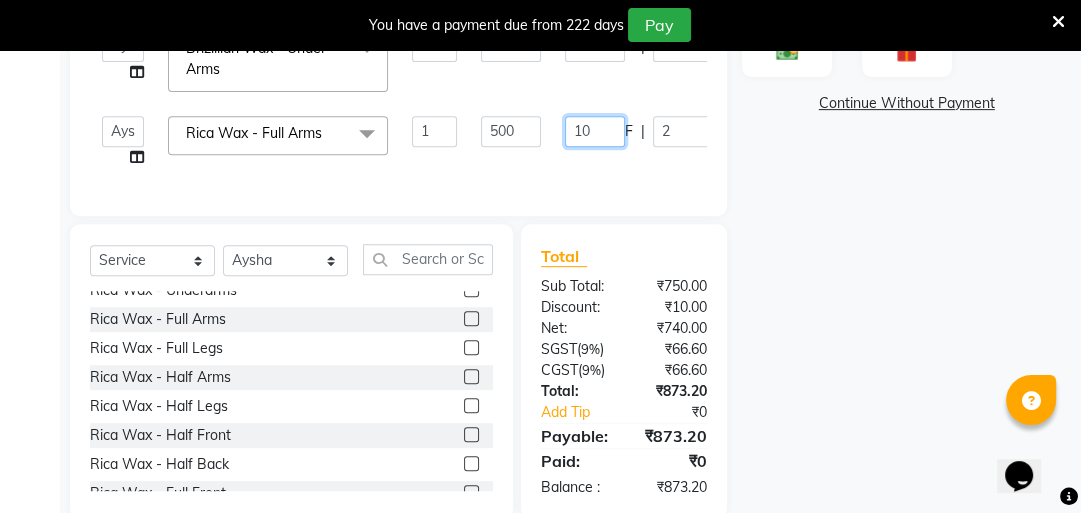 click on "10" 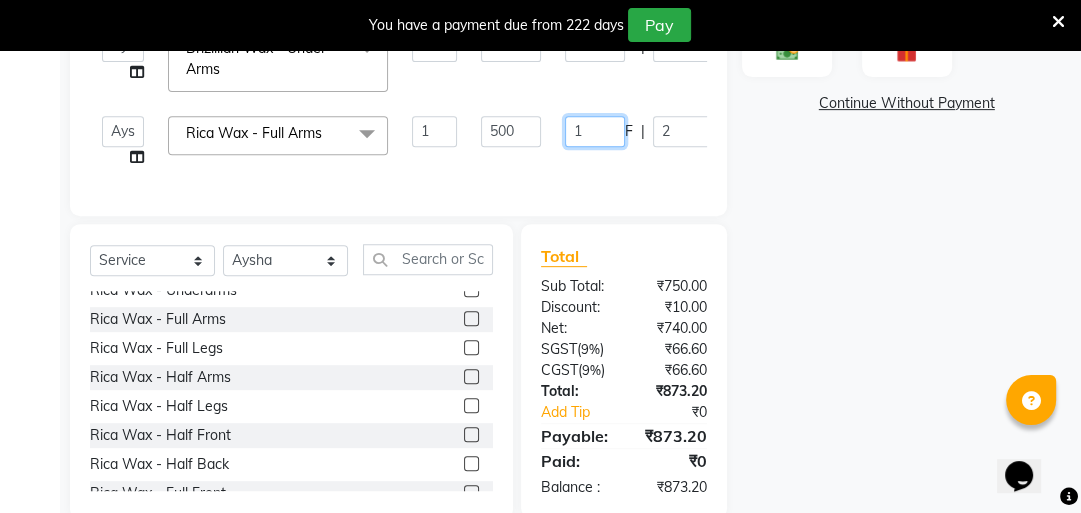 type 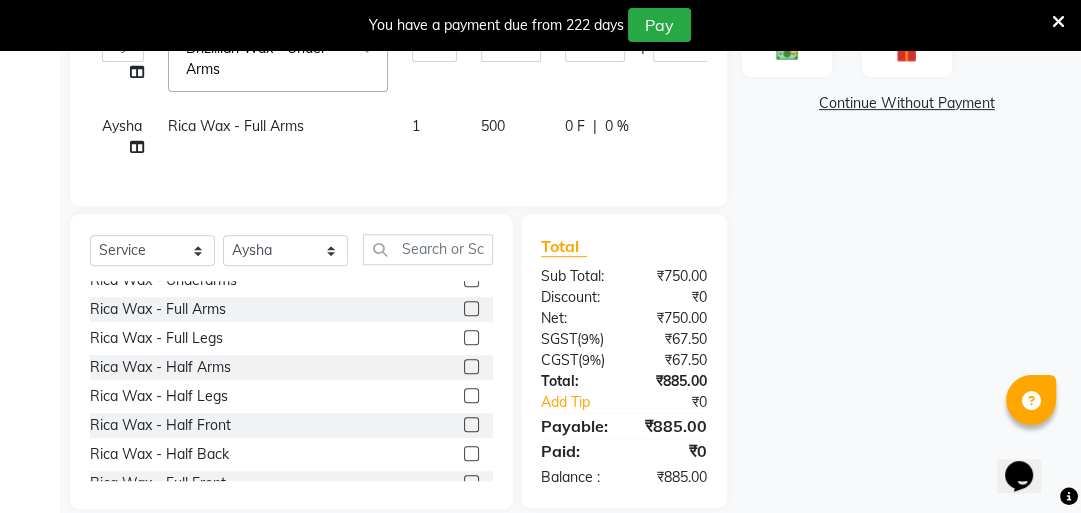 click on "Client +91 9134562768 Date 11-07-2025 Invoice Number V/2025 V/2025-26 0172 Services Stylist Service Qty Price Disc Total Action Aysha Thread Work - Threading 1 30 0 F | 0 % 35.4 Aysha Thread Work - Upper Lips 1 10 0 F | 0 % 11.8  aasana   Aysha   bharti   kiran   monish   nisha   rashmi   staff  Thread Work - Forehead  x Thread Work - Threading Thread Work - Upper Lips Thread Work - Forehead Thread Work - Chin Thread Work - Side Locks Thread Work - Neck Thread Work - Full Face kerasmooth mehendi Brizillian Wax - Threading Brizillian Wax - Upper Lips Brizillian Wax - Forehead Brizillian Wax - Chin Brizillian Wax - Large Chin Brizillian Wax - Chin With Neck Brizillian Wax - Side Locks Brizillian Wax - Full Face Brizillian Wax - Full Face With Neck Brizillian Wax - Under Arms Brizillian Wax - Bikini Wax Bleach Fruit & Diamond  - Face Bleach Fruit & Diamond  - Neck & Blouse Line Bleach Fruit & Diamond  - Full Arms Bleach Fruit & Diamond  - Full Legs Bleach Fruit & Diamond  - Full Front Oxy Bleach - Face keratin" 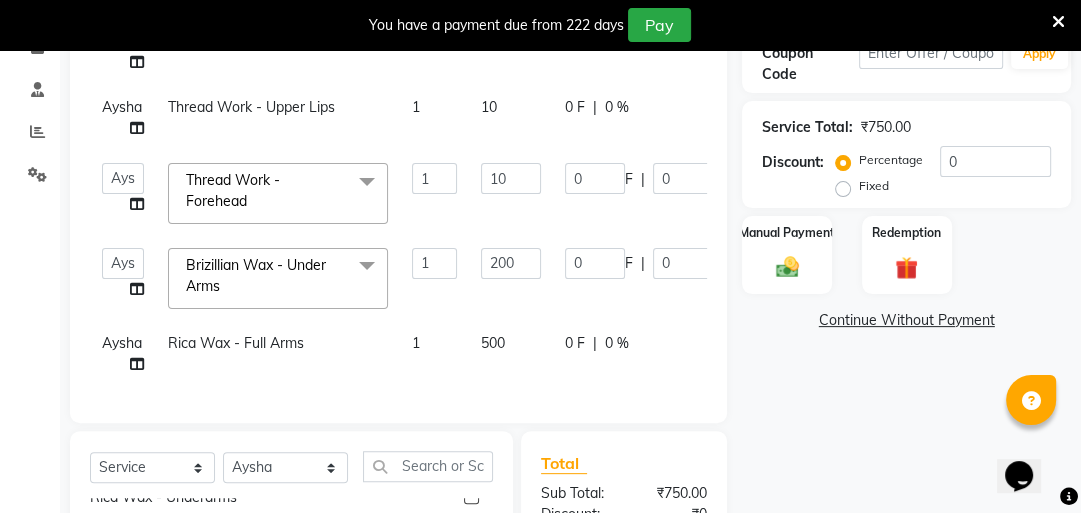 scroll, scrollTop: 360, scrollLeft: 0, axis: vertical 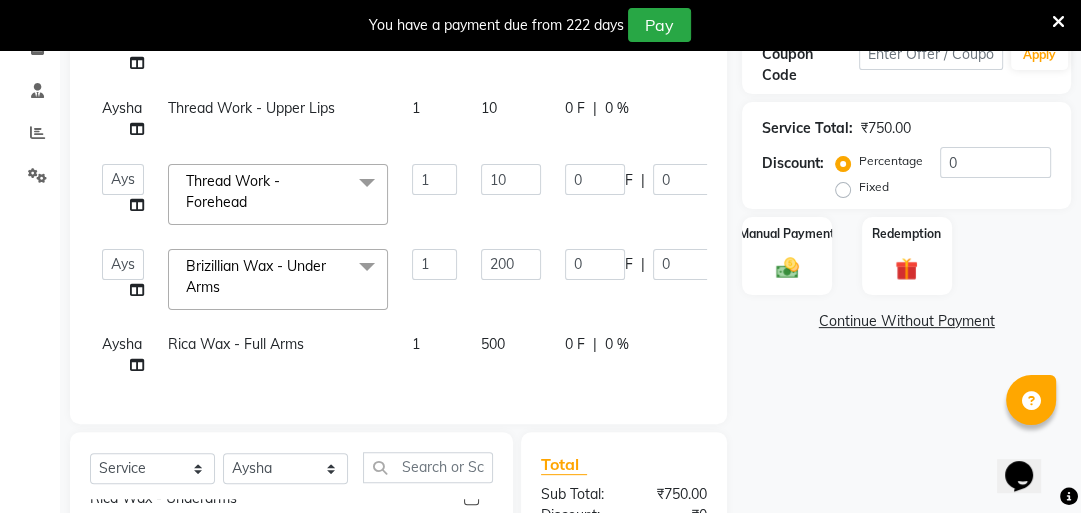 click on "0 %" 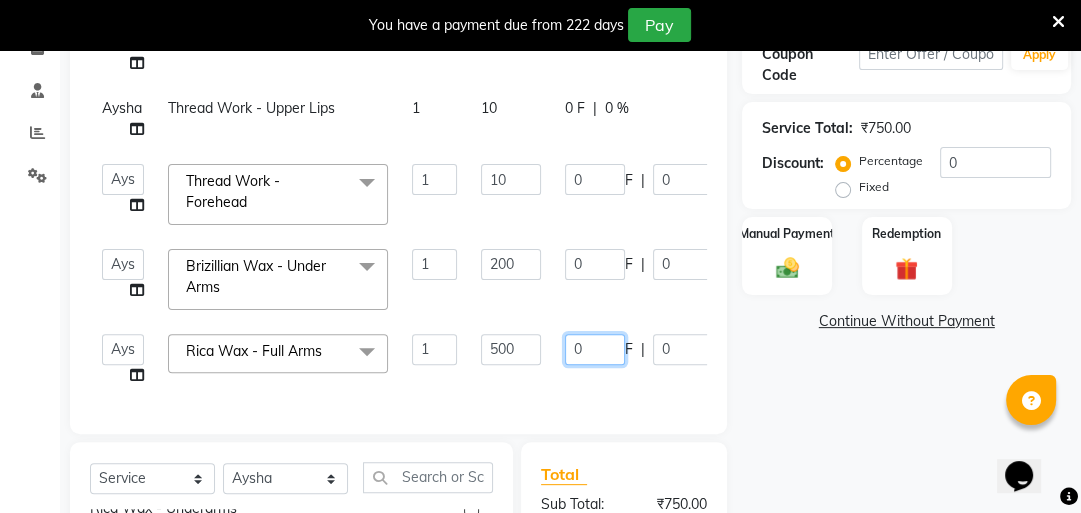 click on "0" 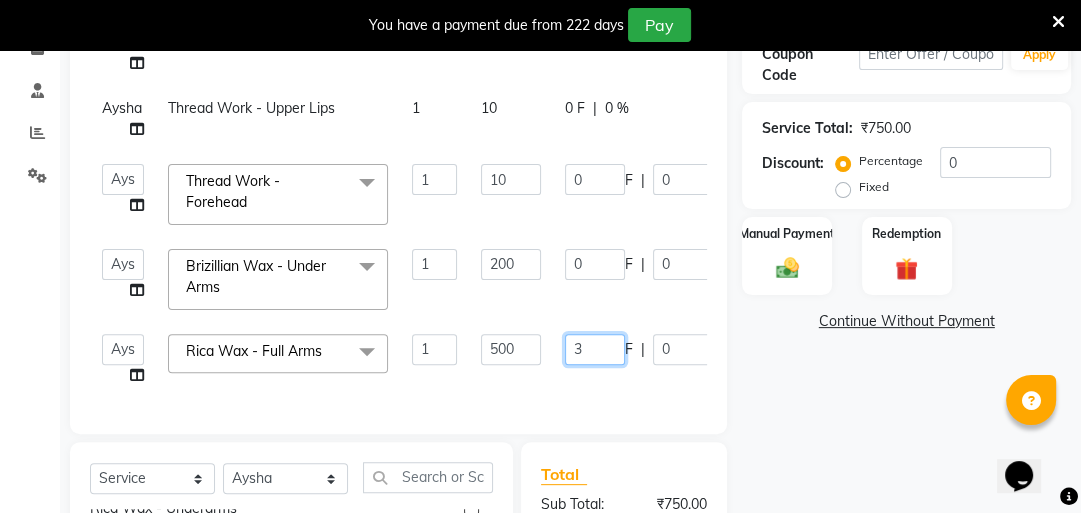 type on "30" 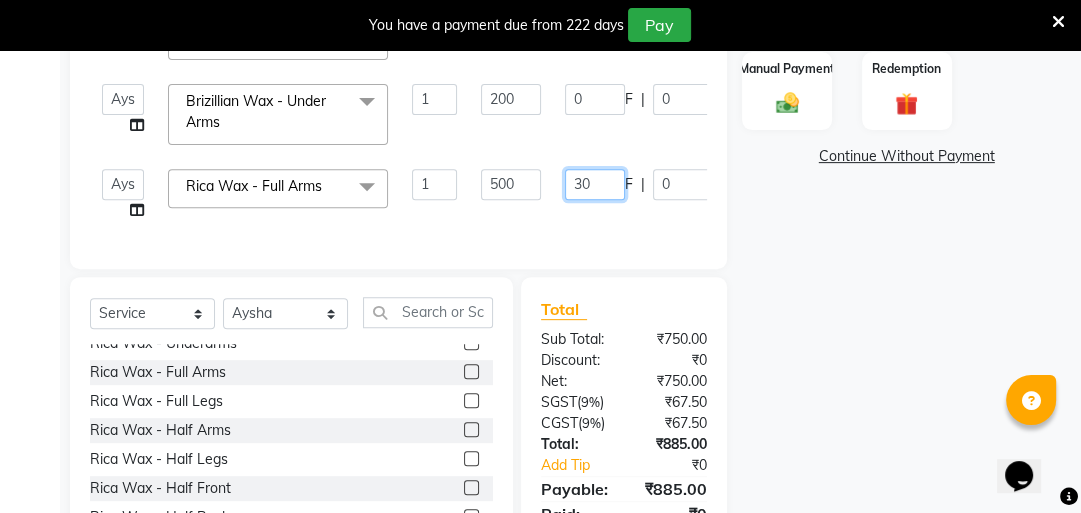 scroll, scrollTop: 625, scrollLeft: 0, axis: vertical 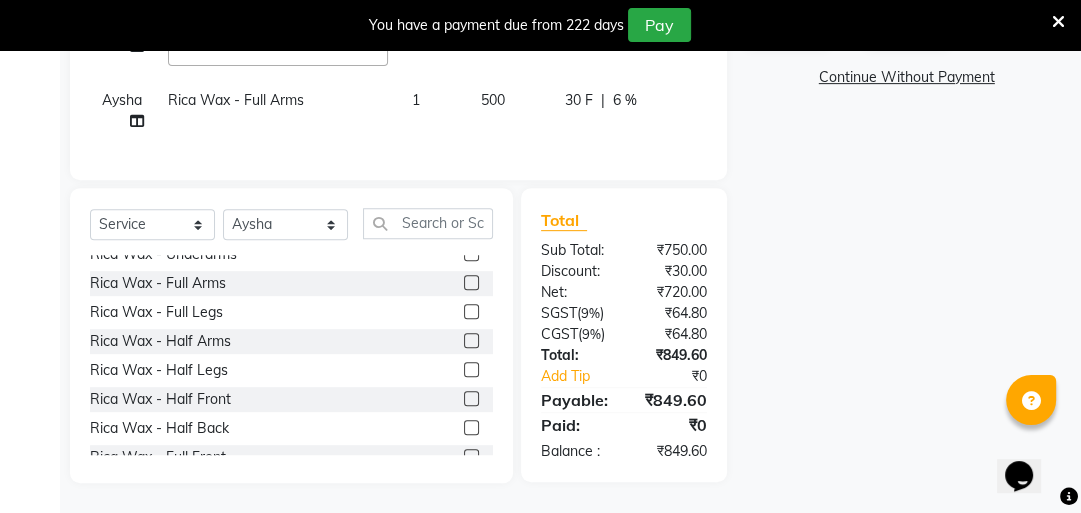 click on "Total Sub Total: ₹750.00 Discount: ₹30.00 Net: ₹720.00 SGST  ( 9% ) ₹64.80 CGST  ( 9% ) ₹64.80 Total: ₹849.60 Add Tip ₹0 Payable: ₹849.60 Paid: ₹0 Balance   : ₹849.60" 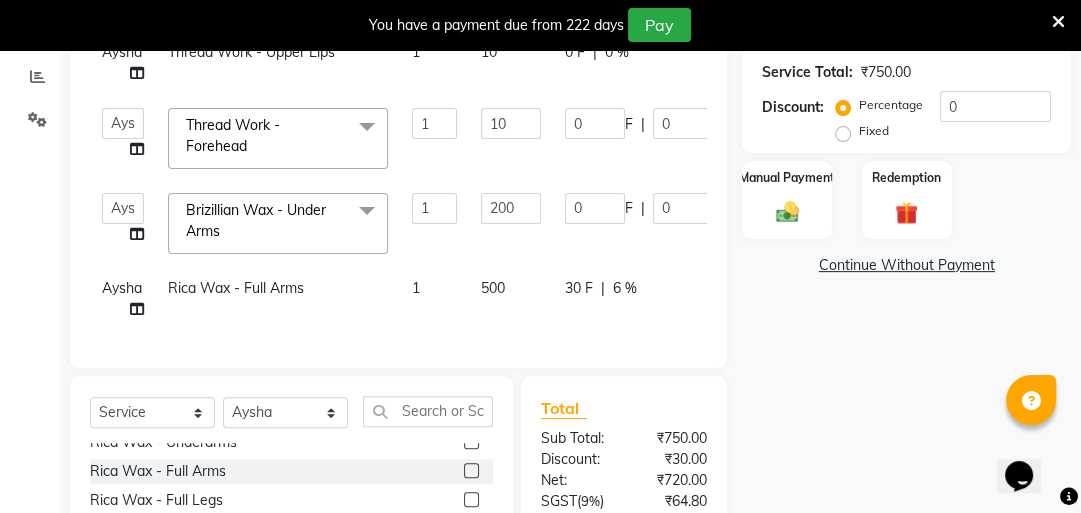 scroll, scrollTop: 410, scrollLeft: 0, axis: vertical 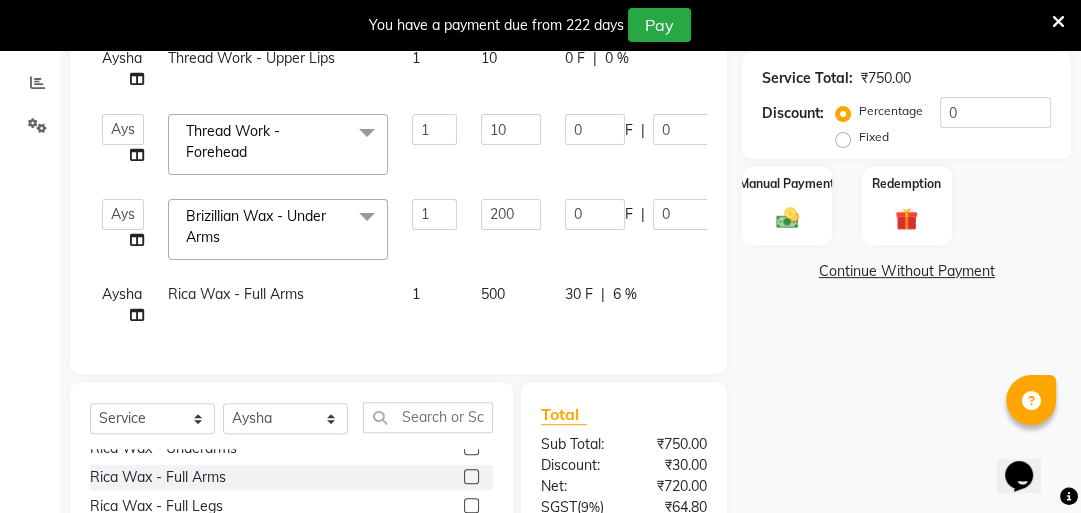 click on "6 %" 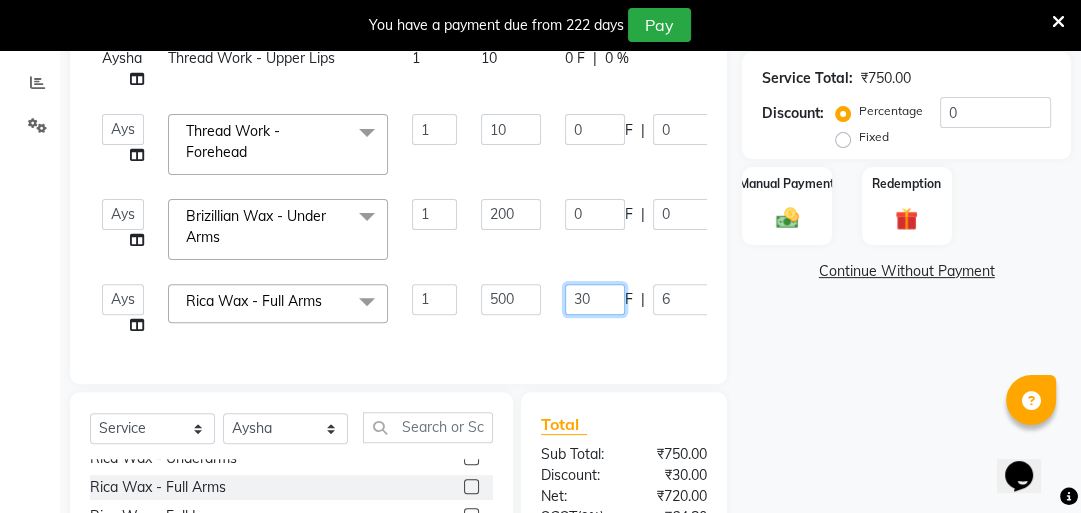 click on "30" 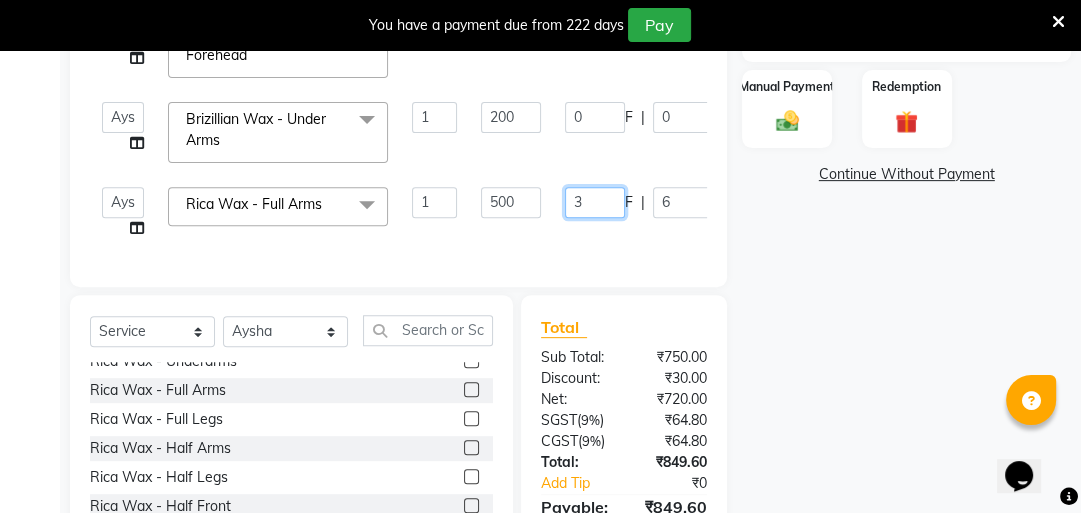 scroll, scrollTop: 510, scrollLeft: 0, axis: vertical 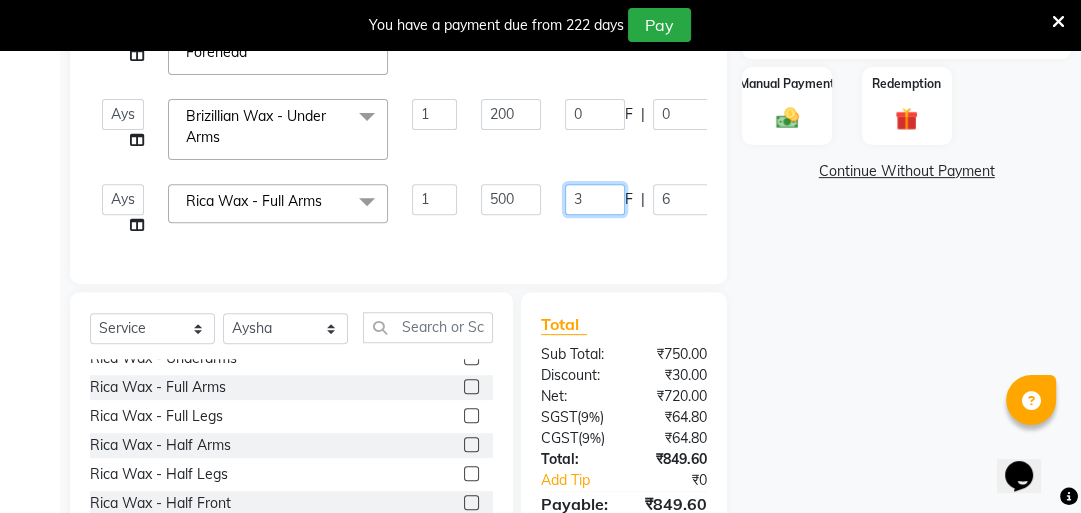 type on "31" 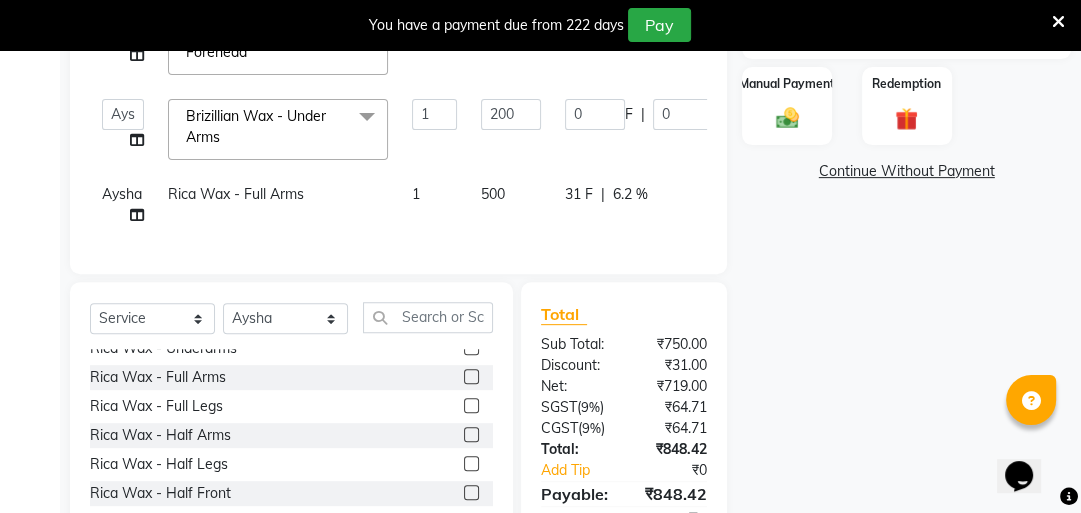 click on "Total Sub Total: ₹750.00 Discount: ₹31.00 Net: ₹719.00 SGST  ( 9% ) ₹64.71 CGST  ( 9% ) ₹64.71 Total: ₹848.42 Add Tip ₹0 Payable: ₹848.42 Paid: ₹0 Balance   : ₹848.42" 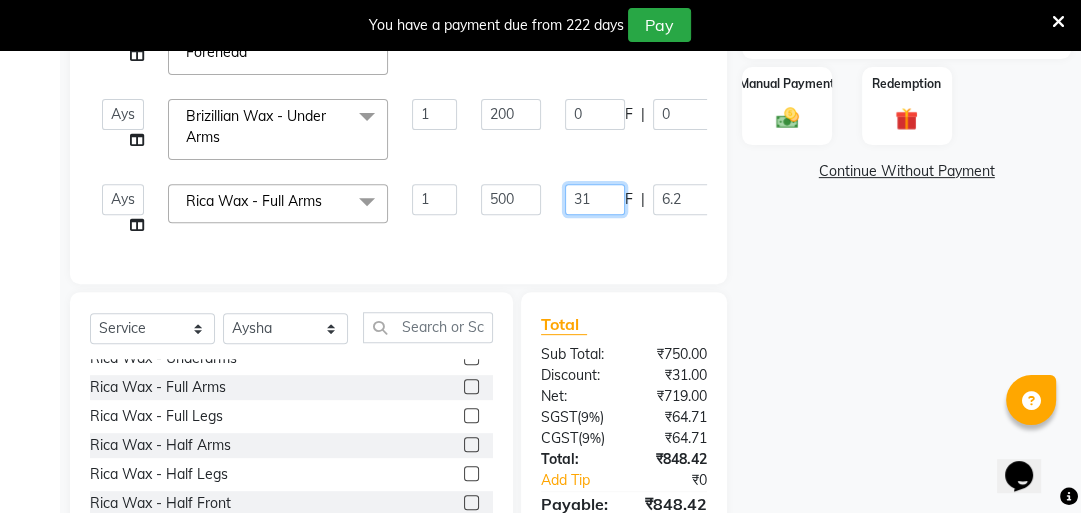click on "31" 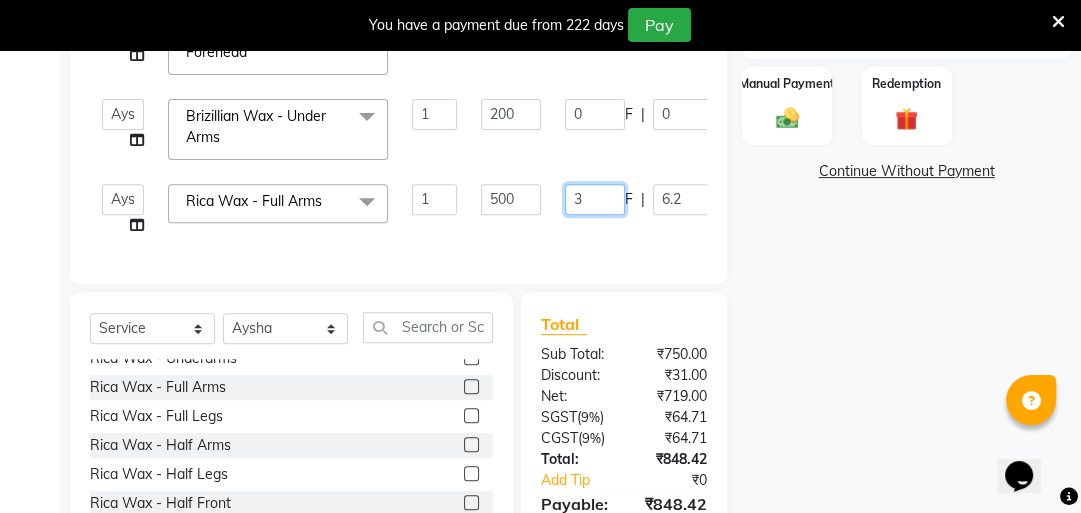 type on "33" 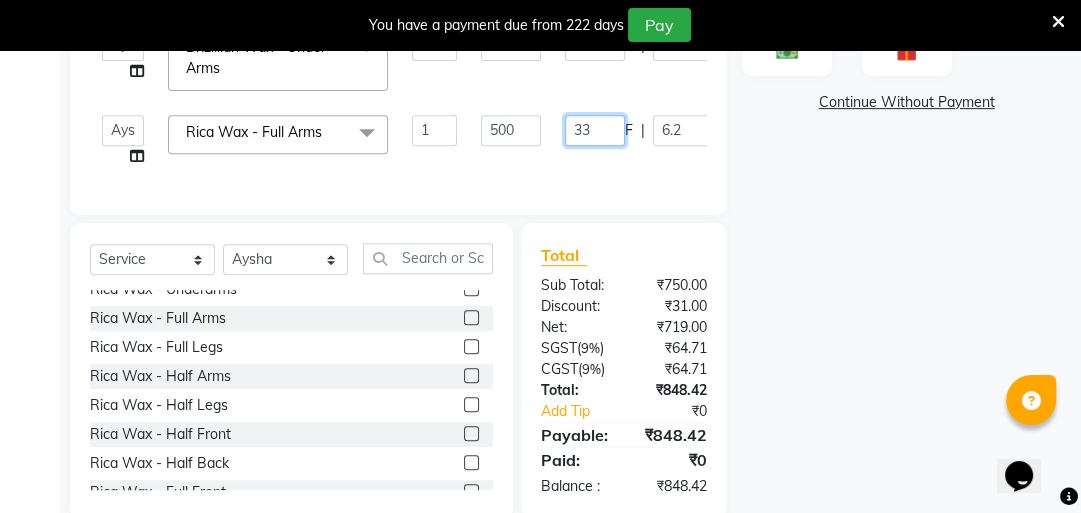 scroll, scrollTop: 591, scrollLeft: 0, axis: vertical 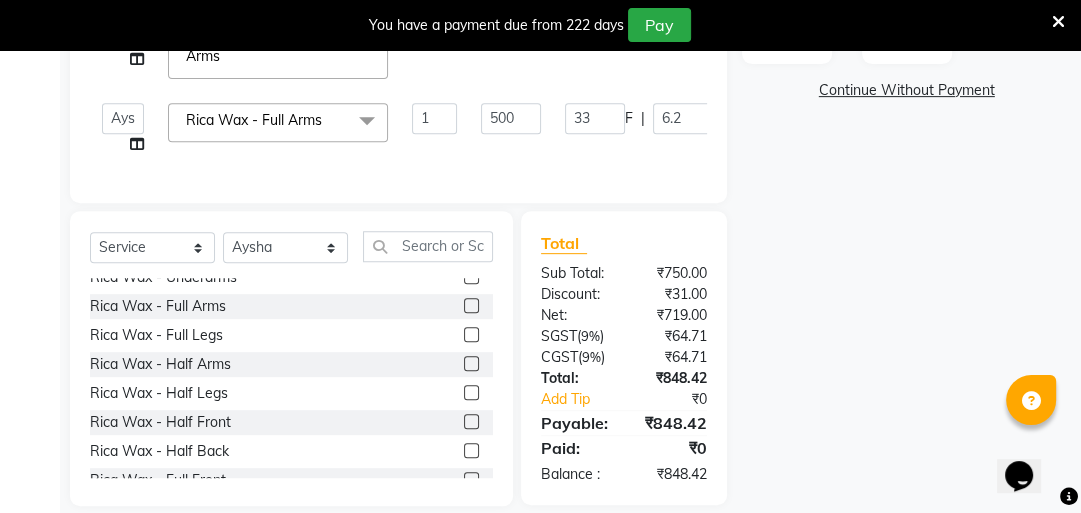 click on "Client +91 9134562768 Date 11-07-2025 Invoice Number V/2025 V/2025-26 0172 Services Stylist Service Qty Price Disc Total Action Aysha Thread Work - Threading 1 30 0 F | 0 % 35.4 Aysha Thread Work - Upper Lips 1 10 0 F | 0 % 11.8  aasana   Aysha   bharti   kiran   monish   nisha   rashmi   staff  Thread Work - Forehead  x Thread Work - Threading Thread Work - Upper Lips Thread Work - Forehead Thread Work - Chin Thread Work - Side Locks Thread Work - Neck Thread Work - Full Face kerasmooth mehendi Brizillian Wax - Threading Brizillian Wax - Upper Lips Brizillian Wax - Forehead Brizillian Wax - Chin Brizillian Wax - Large Chin Brizillian Wax - Chin With Neck Brizillian Wax - Side Locks Brizillian Wax - Full Face Brizillian Wax - Full Face With Neck Brizillian Wax - Under Arms Brizillian Wax - Bikini Wax Bleach Fruit & Diamond  - Face Bleach Fruit & Diamond  - Neck & Blouse Line Bleach Fruit & Diamond  - Full Arms Bleach Fruit & Diamond  - Full Legs Bleach Fruit & Diamond  - Full Front Oxy Bleach - Face keratin" 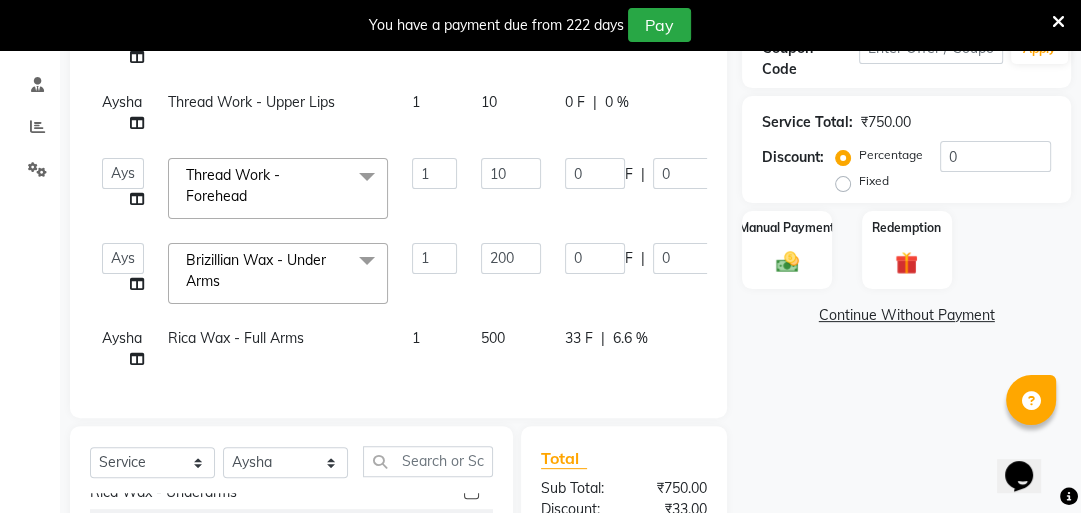 scroll, scrollTop: 365, scrollLeft: 0, axis: vertical 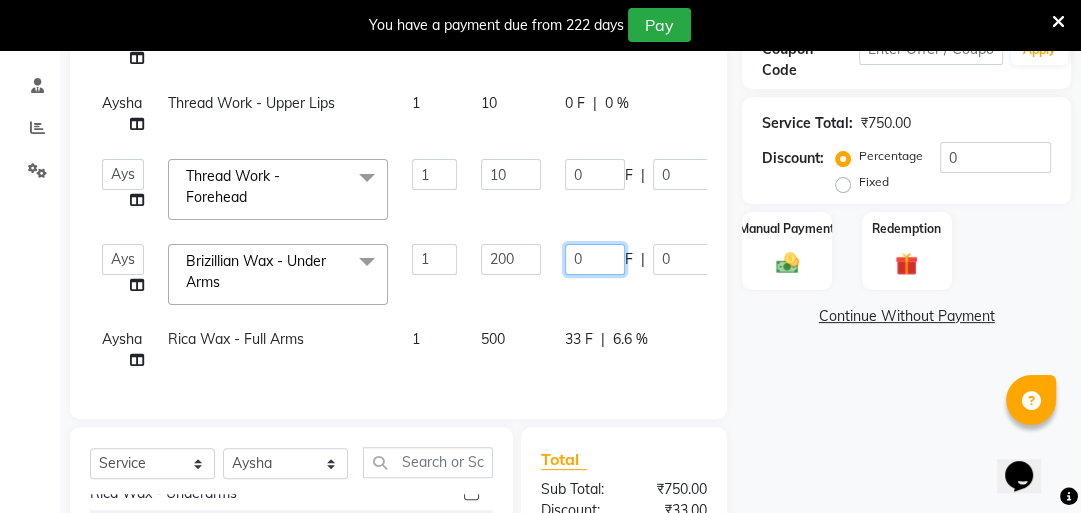 click on "0" 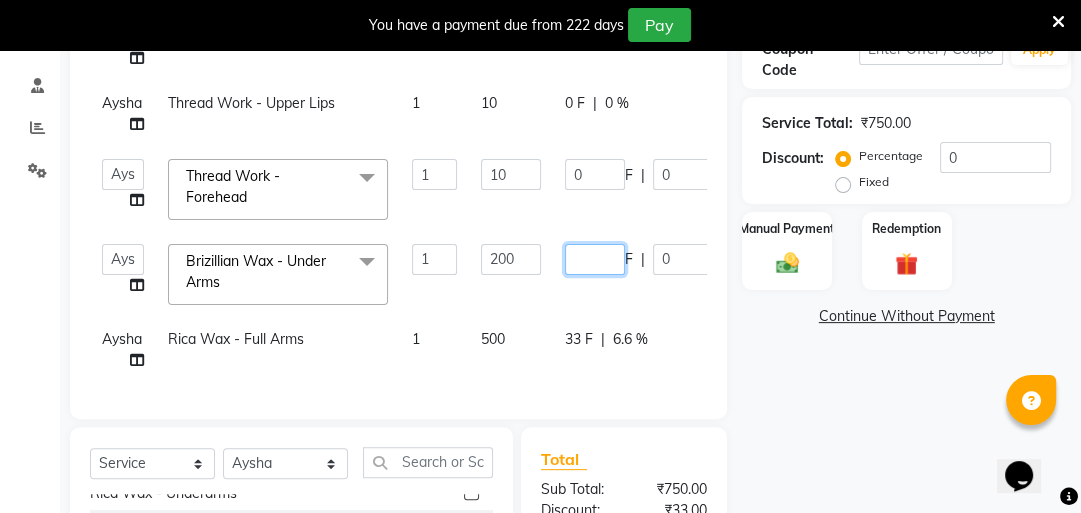 type on "4" 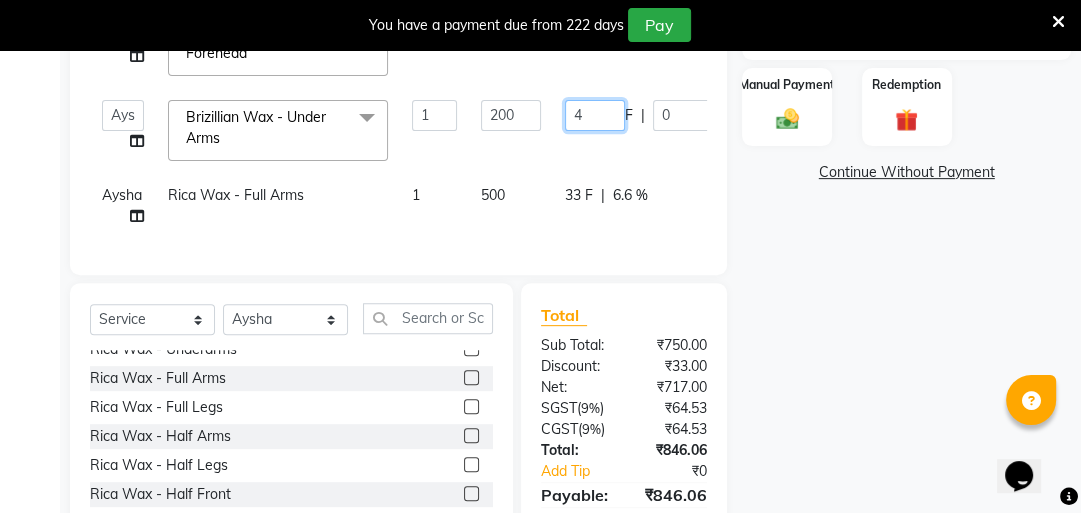 scroll, scrollTop: 510, scrollLeft: 0, axis: vertical 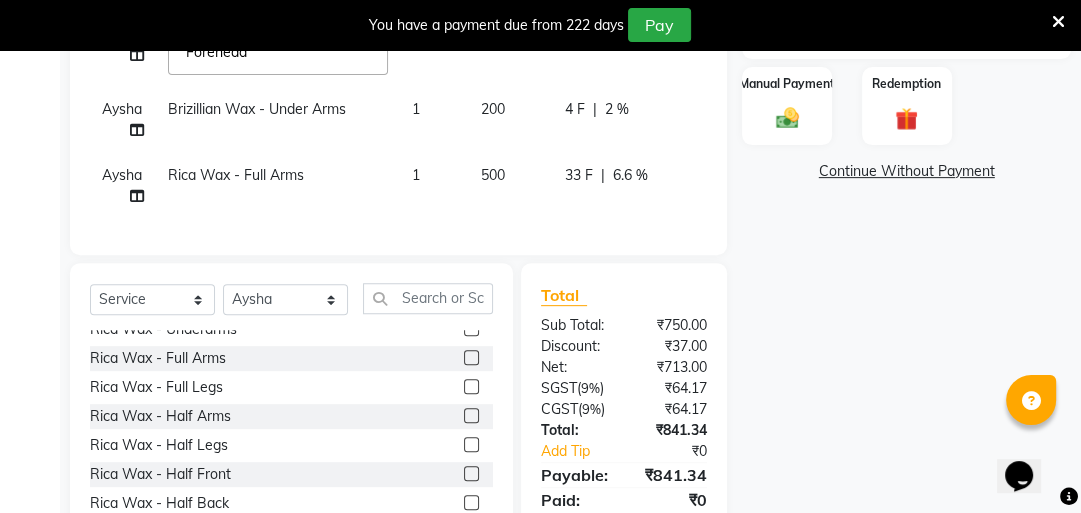 click on "Total Sub Total: ₹750.00 Discount: ₹37.00 Net: ₹713.00 SGST  ( 9% ) ₹64.17 CGST  ( 9% ) ₹64.17 Total: ₹841.34 Add Tip ₹0 Payable: ₹841.34 Paid: ₹0 Balance   : ₹841.34" 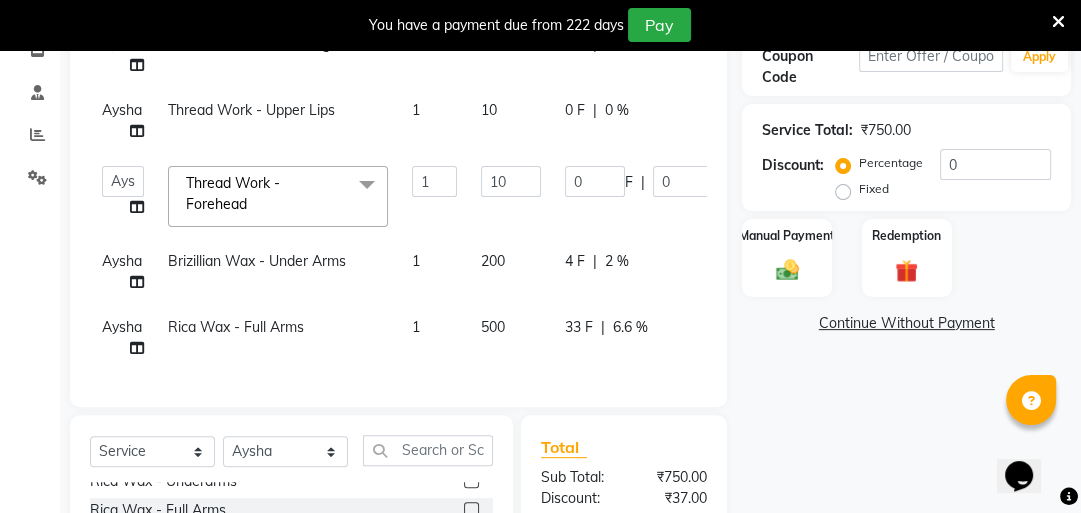 scroll, scrollTop: 336, scrollLeft: 0, axis: vertical 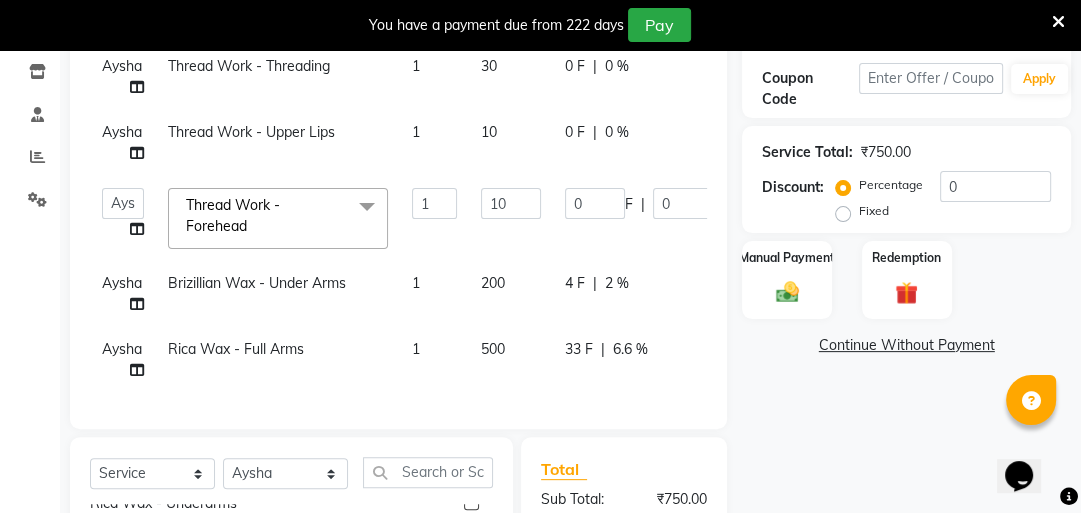 click on "2 %" 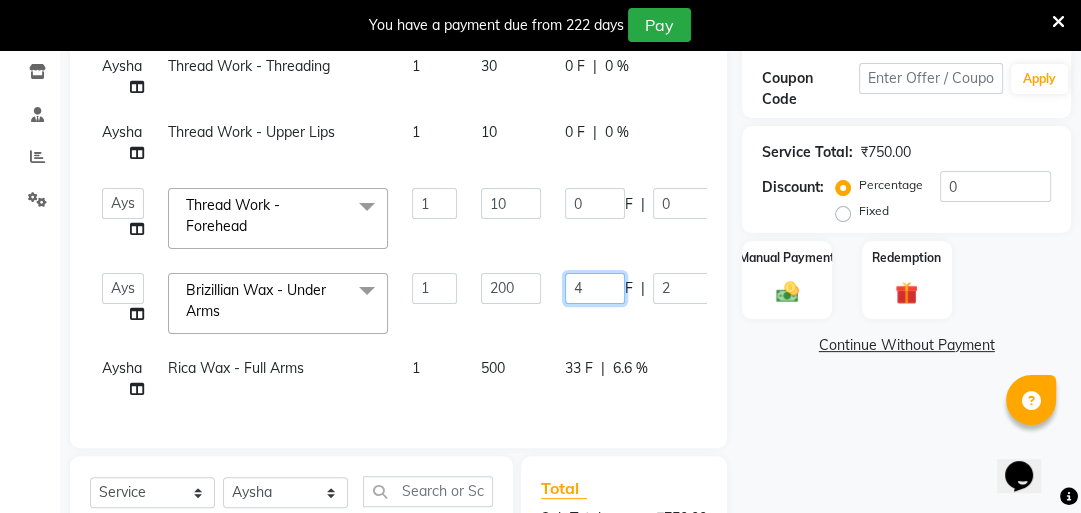 click on "4" 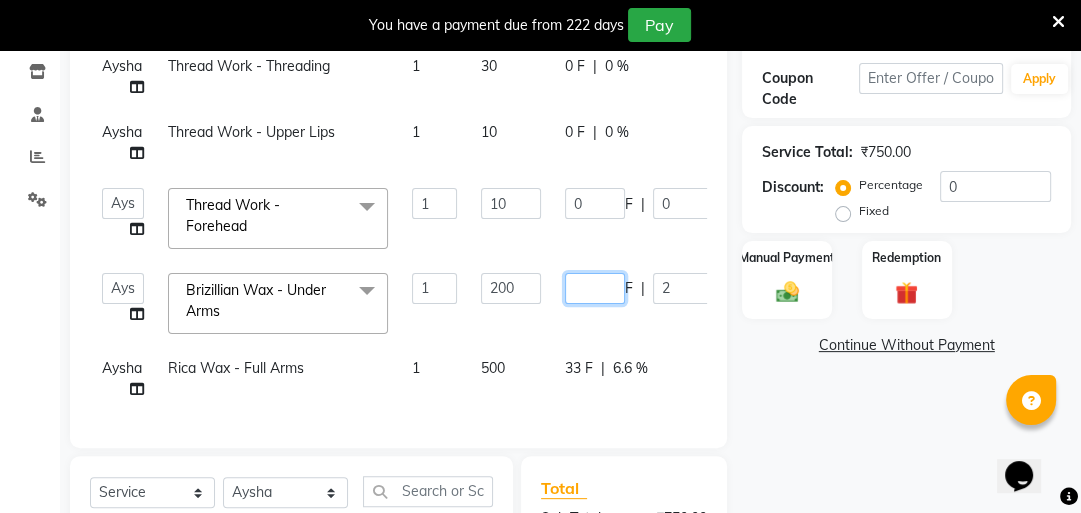 type on "5" 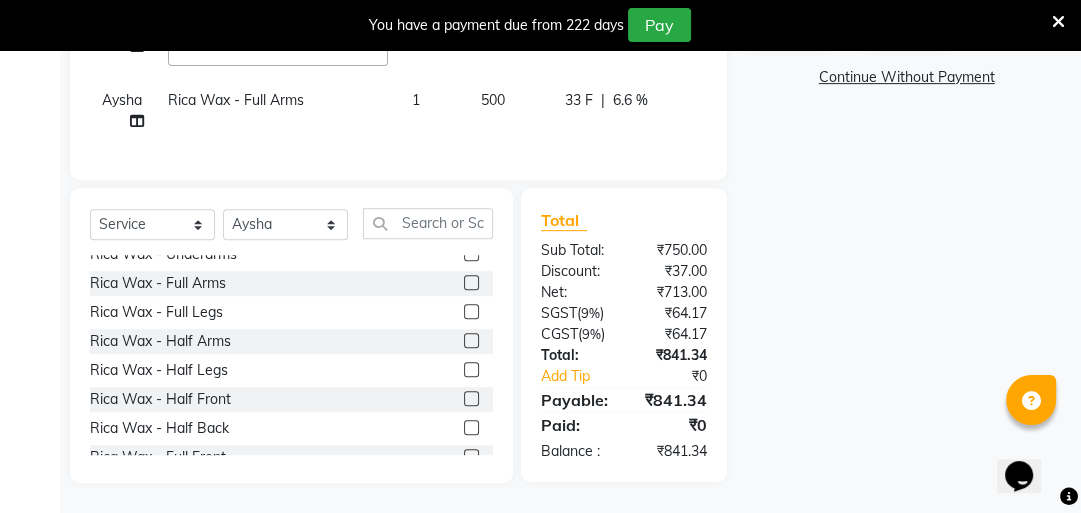 scroll, scrollTop: 616, scrollLeft: 0, axis: vertical 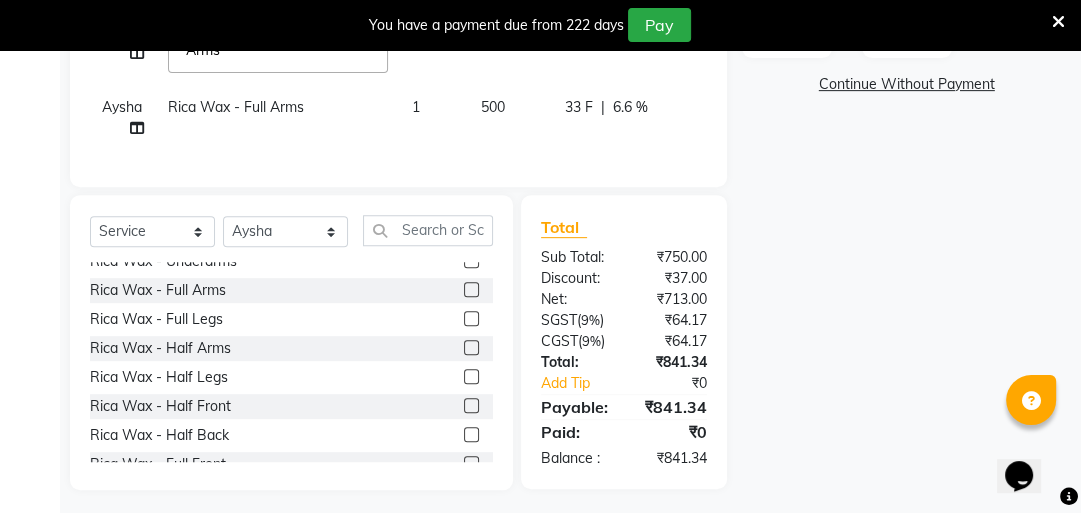 click on "Total" 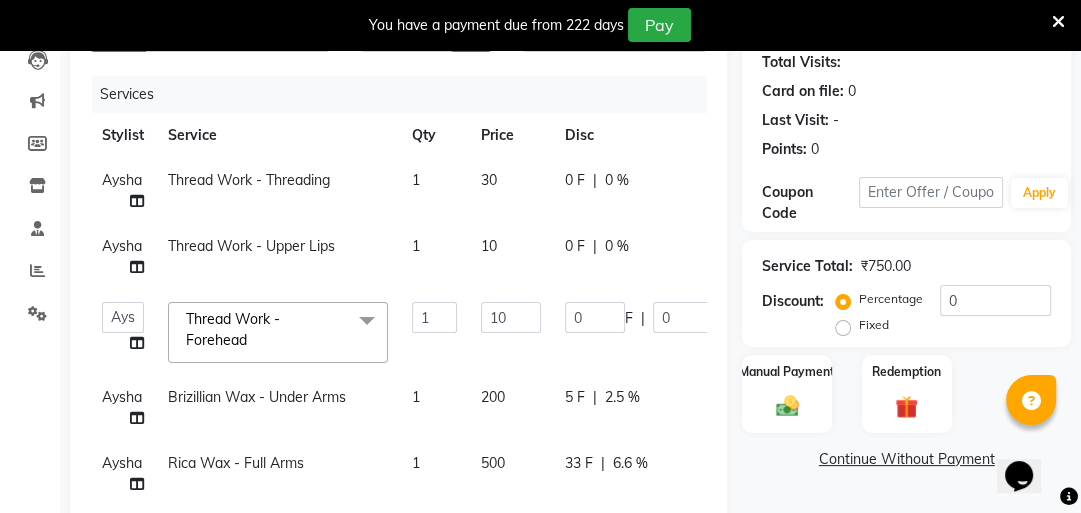 scroll, scrollTop: 218, scrollLeft: 0, axis: vertical 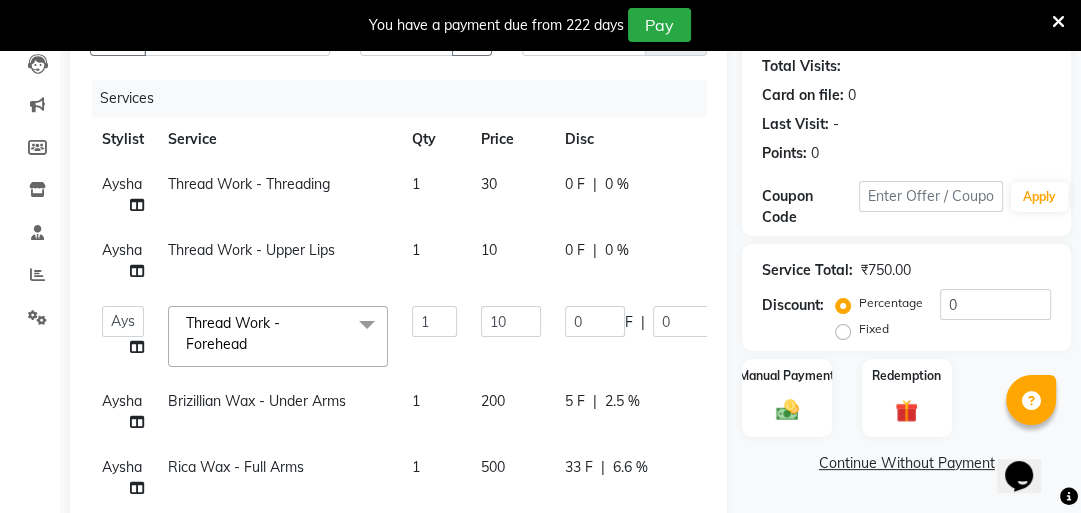 click on "Service Total:  ₹750.00  Discount:  Percentage   Fixed  0" 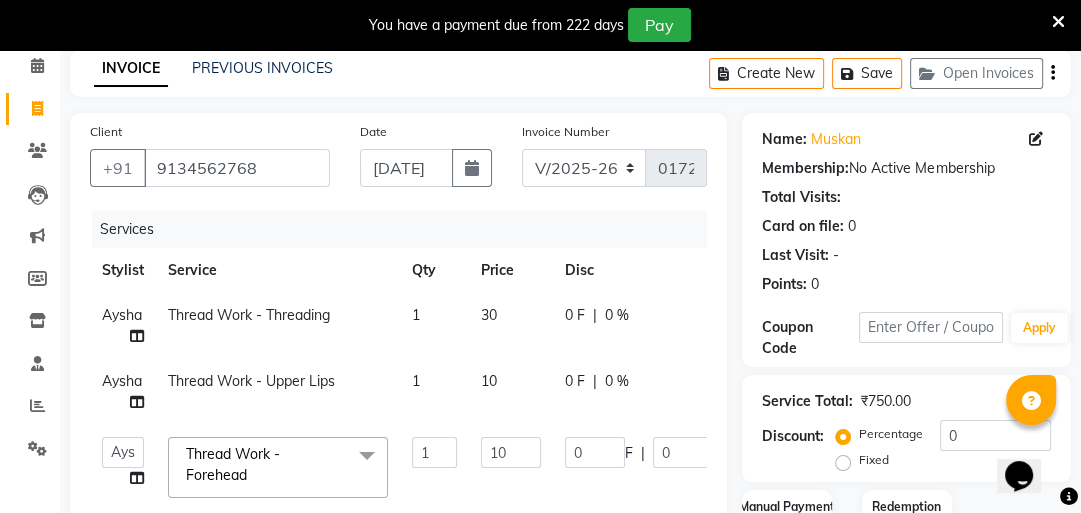 scroll, scrollTop: 19, scrollLeft: 0, axis: vertical 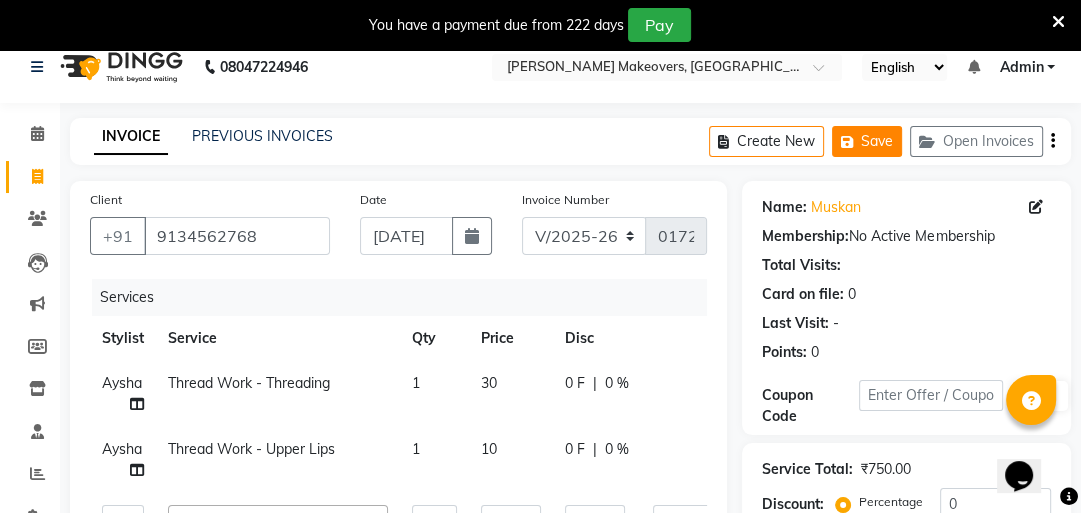 click on "Save" 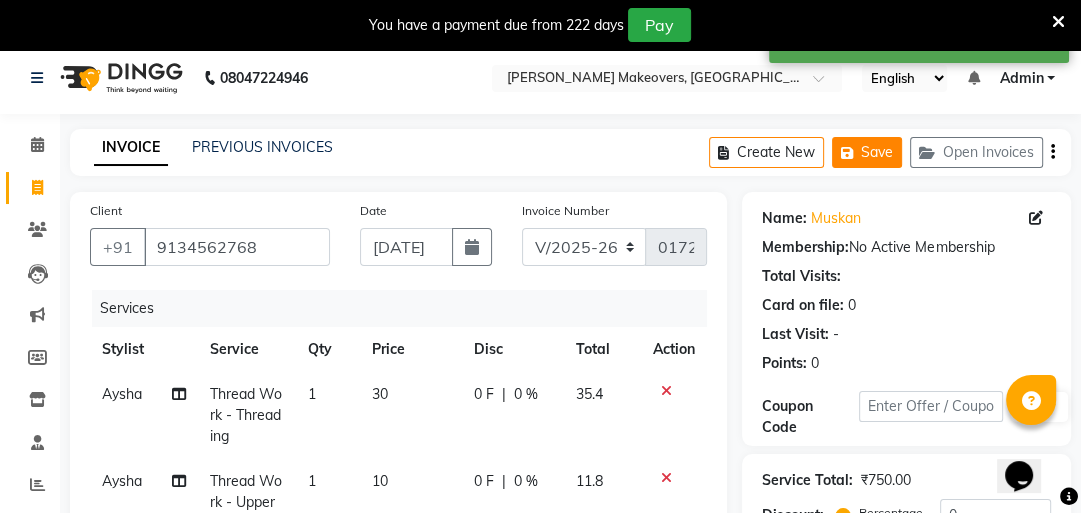 scroll, scrollTop: 0, scrollLeft: 0, axis: both 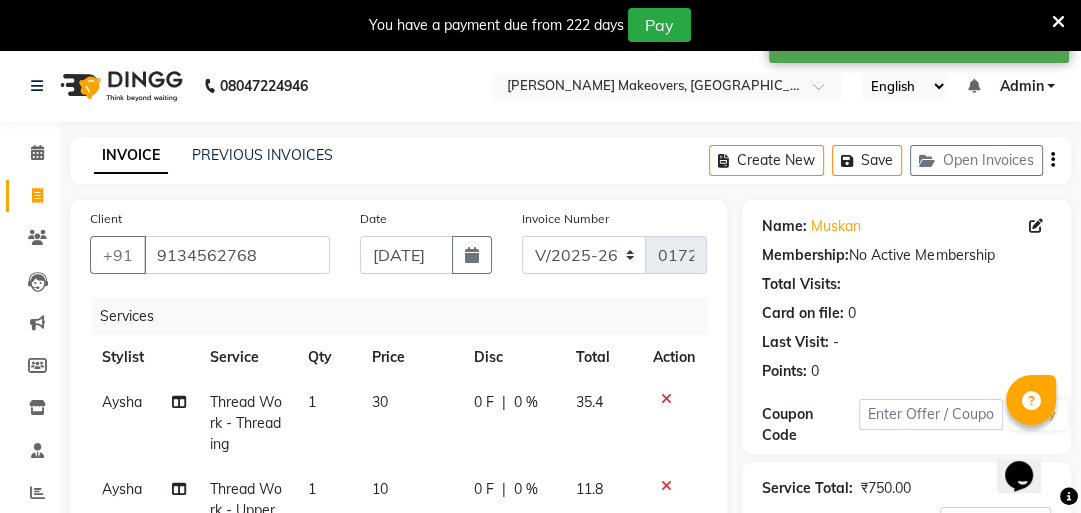 click at bounding box center (1058, 22) 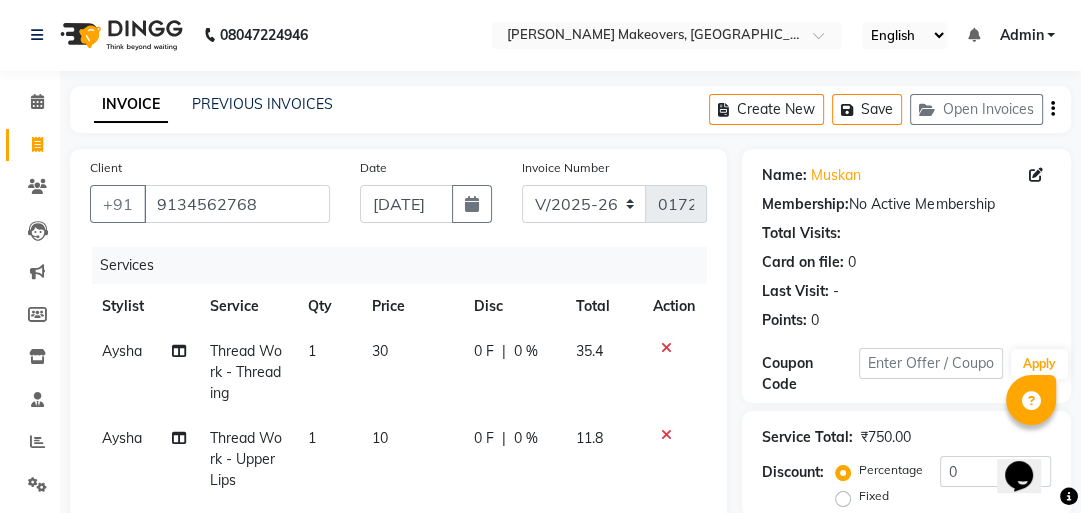 scroll, scrollTop: 0, scrollLeft: 0, axis: both 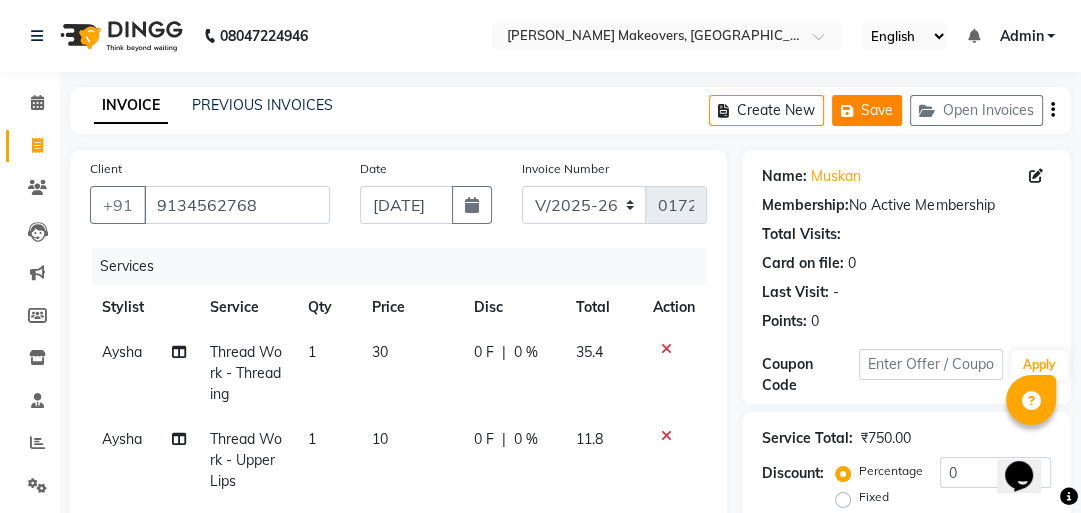 click on "Save" 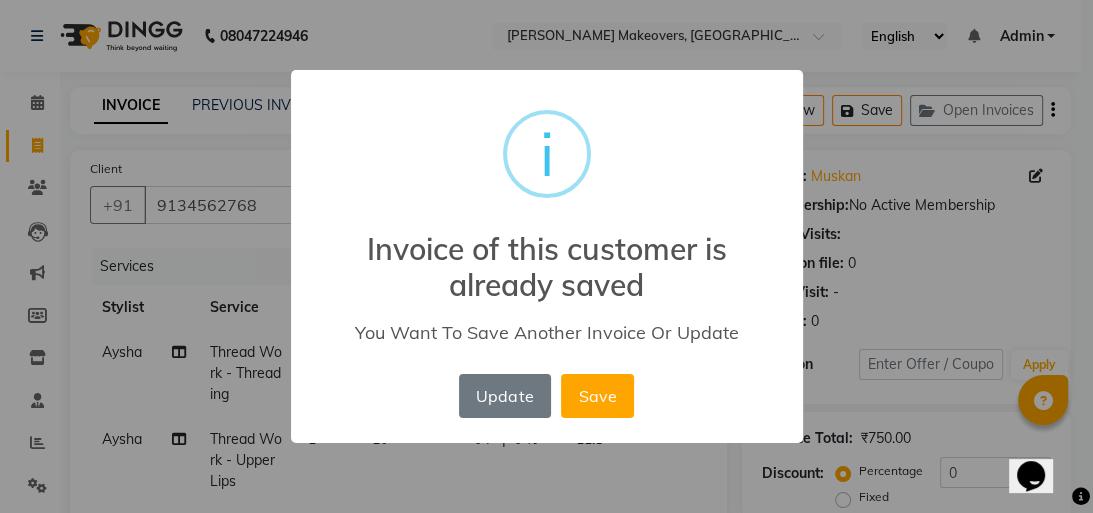 click on "× i Invoice of this customer is already saved You Want To Save Another Invoice Or Update Update No Save" at bounding box center (546, 256) 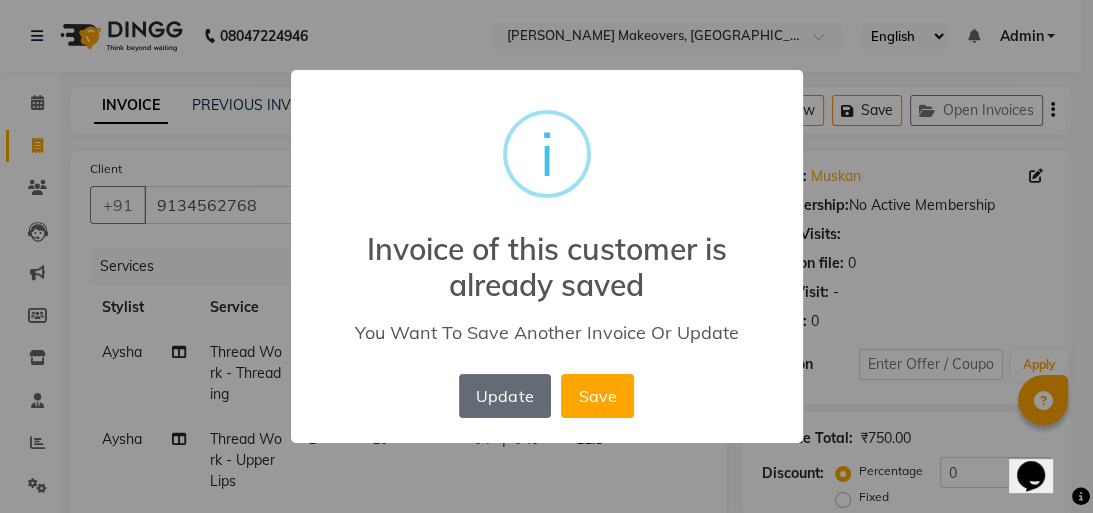 click on "Update" at bounding box center (505, 396) 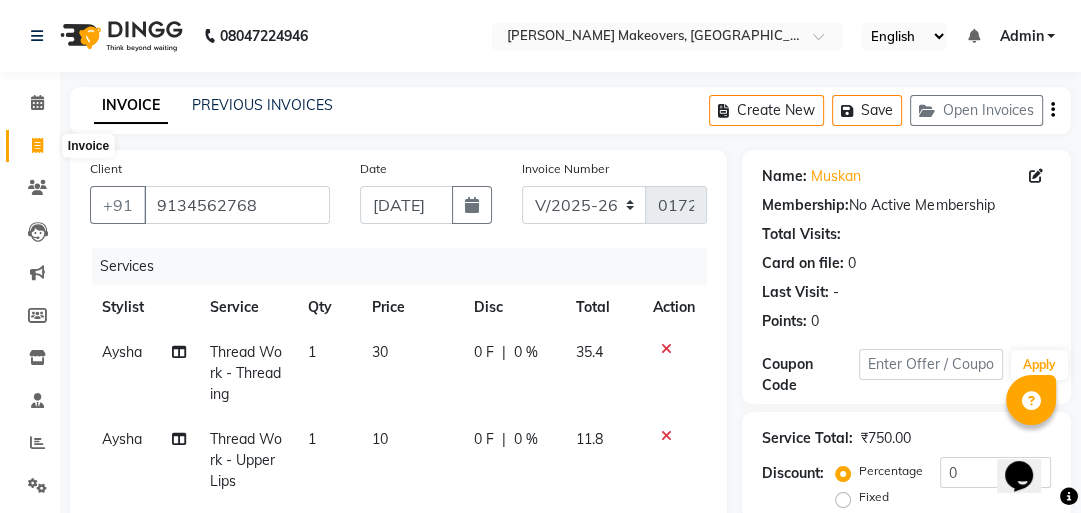 click 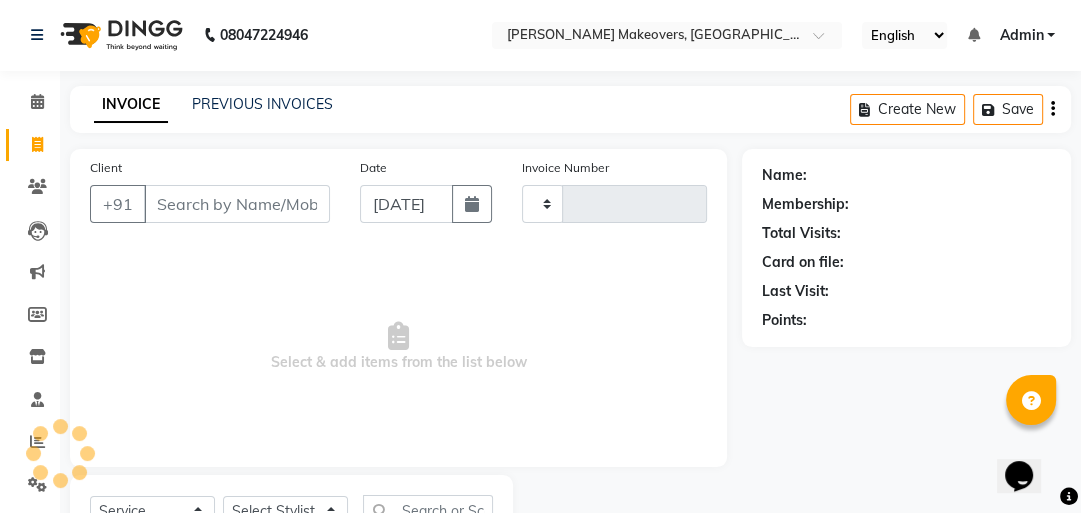 type on "0172" 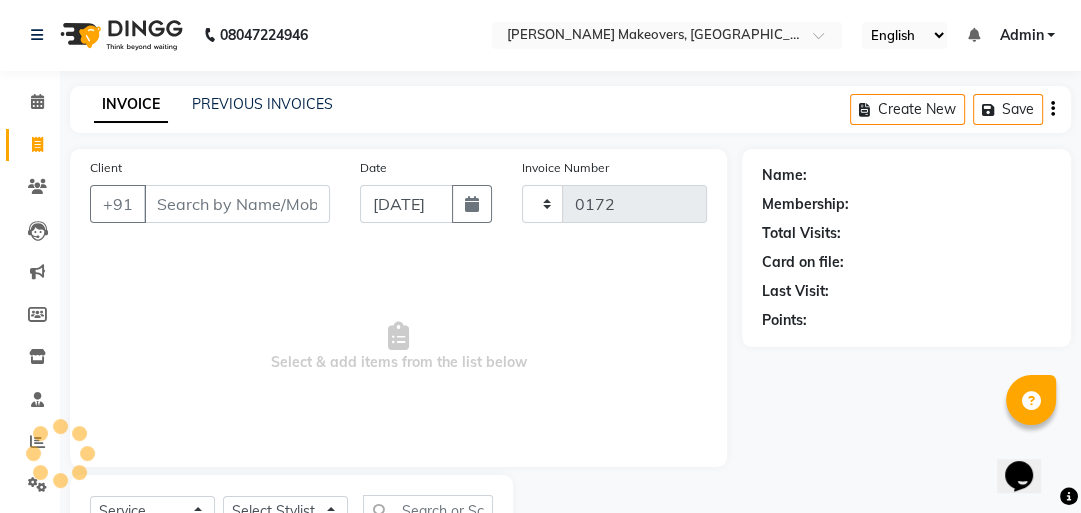 select on "4868" 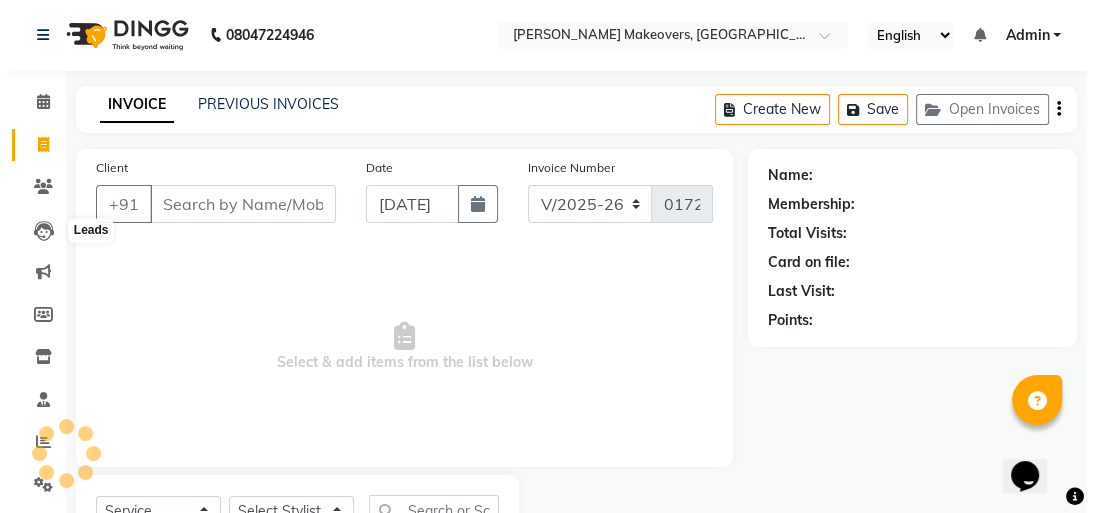 scroll, scrollTop: 88, scrollLeft: 0, axis: vertical 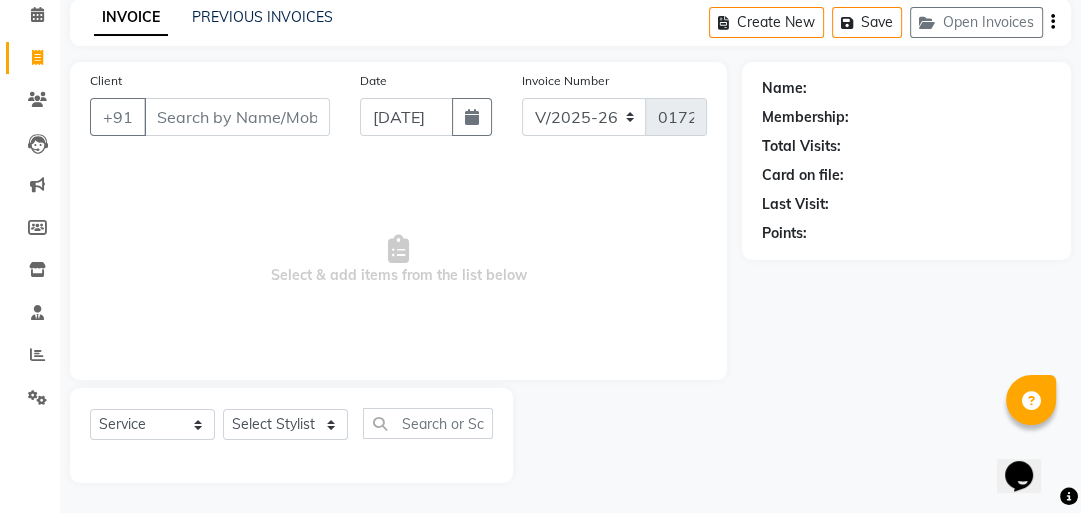 click on "Client" at bounding box center (237, 117) 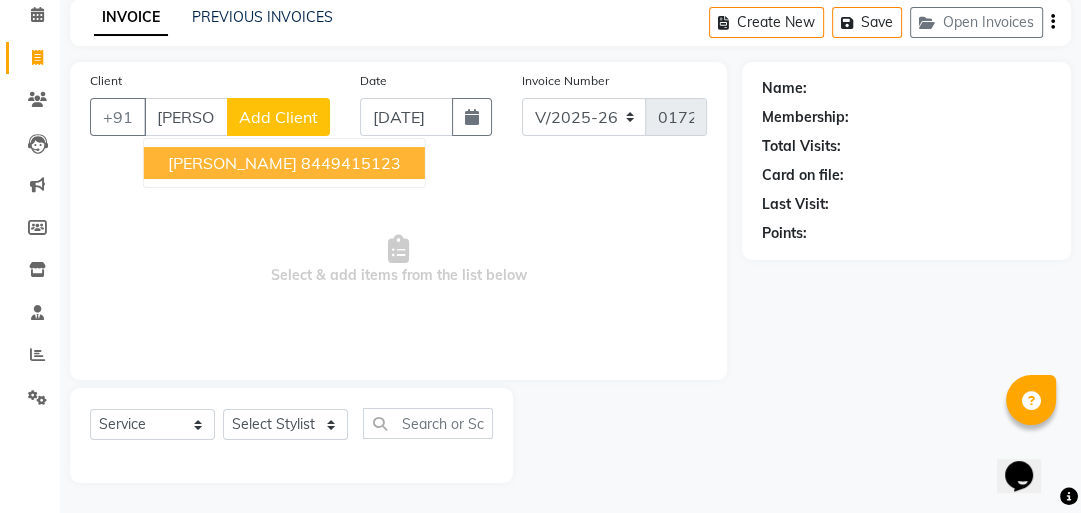 type on "ranveer" 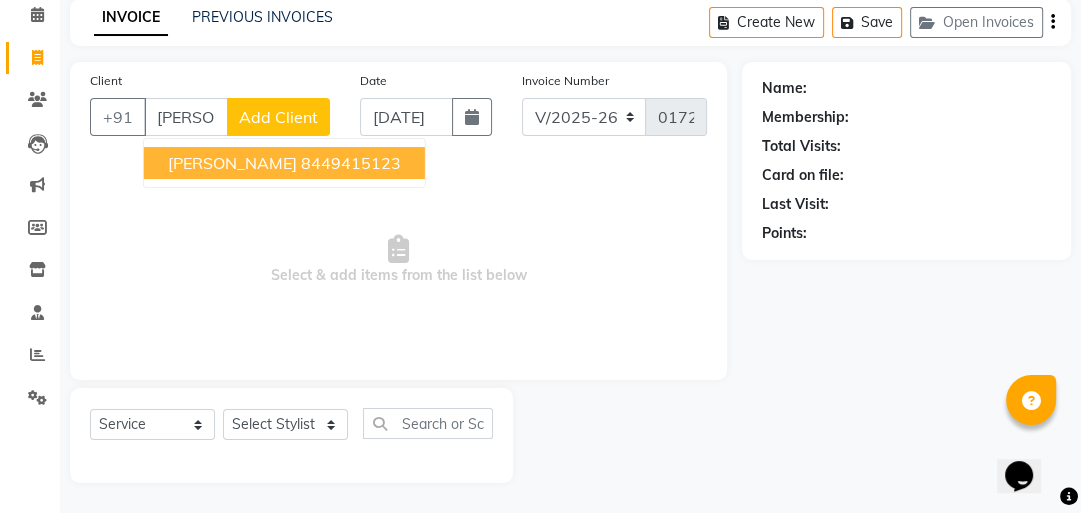 click on "Add Client" 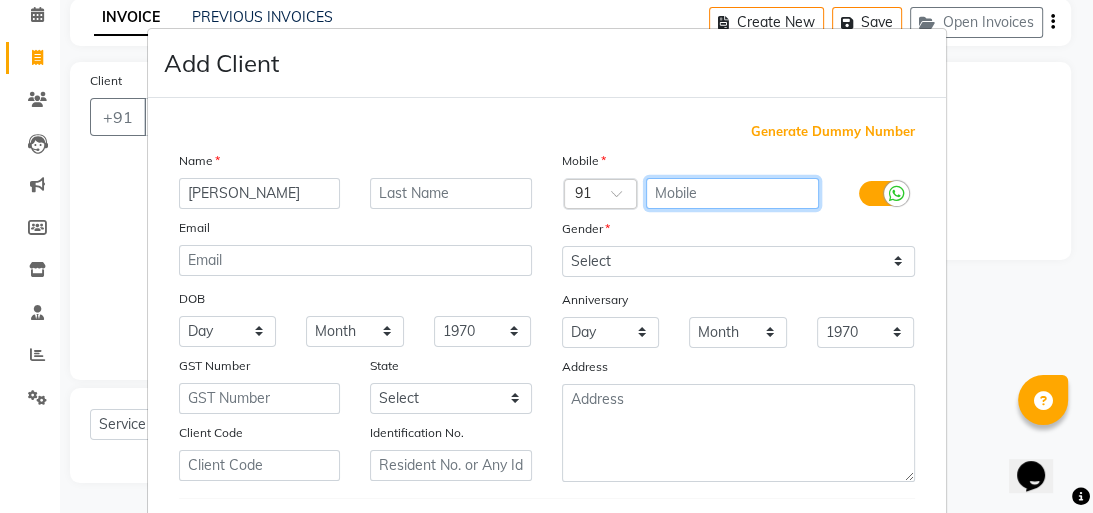 click at bounding box center (732, 193) 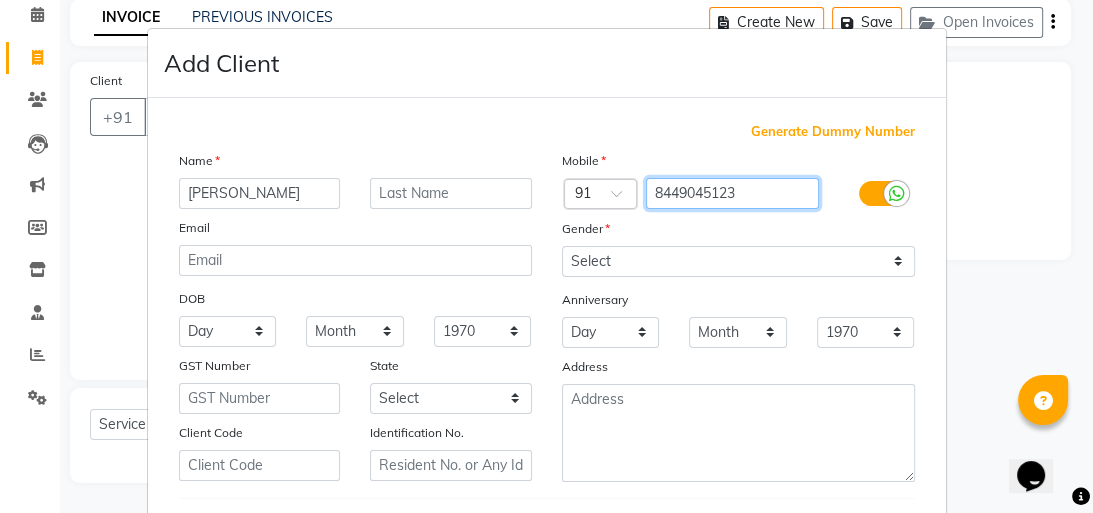 type on "8449045123" 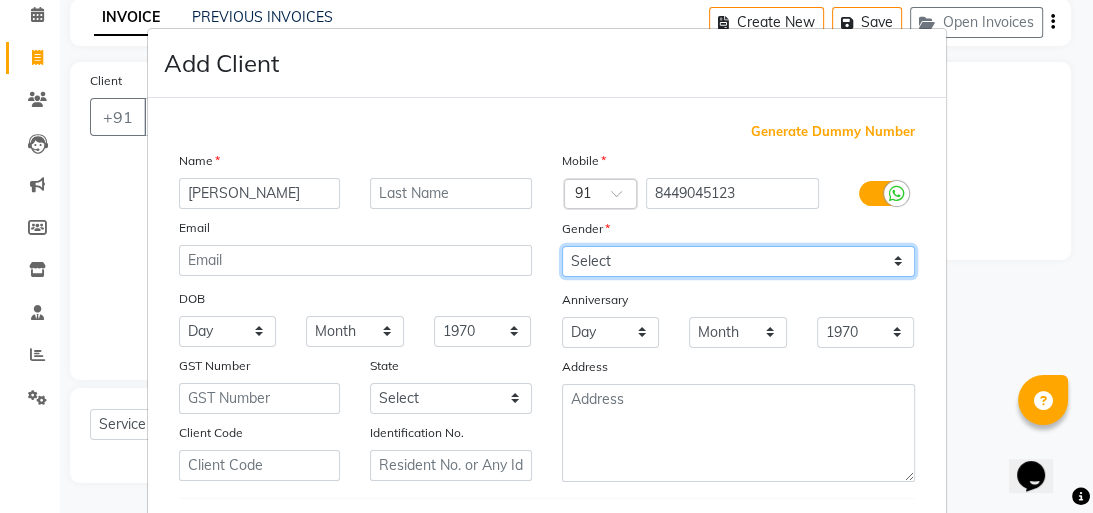 click on "Select [DEMOGRAPHIC_DATA] [DEMOGRAPHIC_DATA] Other Prefer Not To Say" at bounding box center [738, 261] 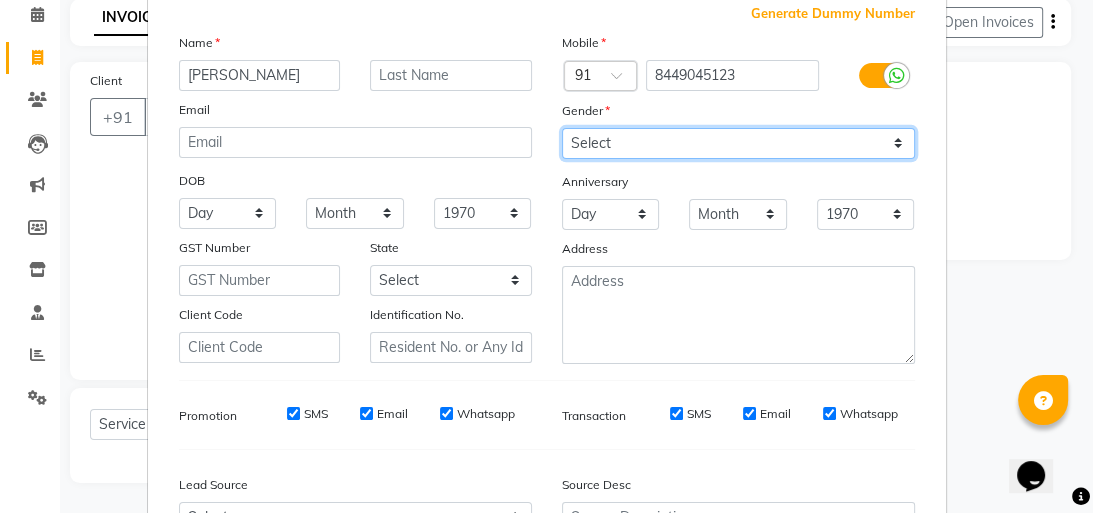 scroll, scrollTop: 136, scrollLeft: 0, axis: vertical 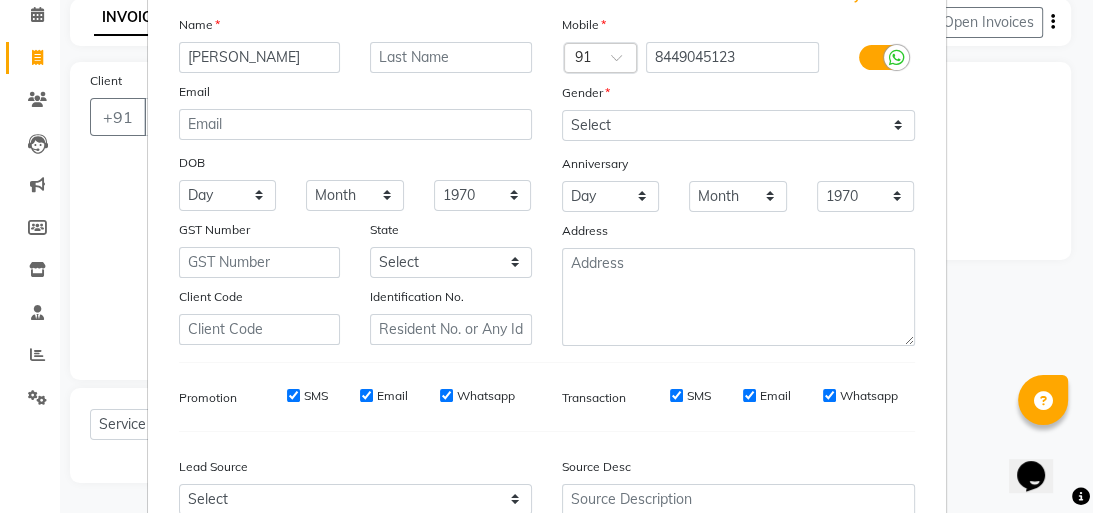 click on "SMS" at bounding box center (293, 395) 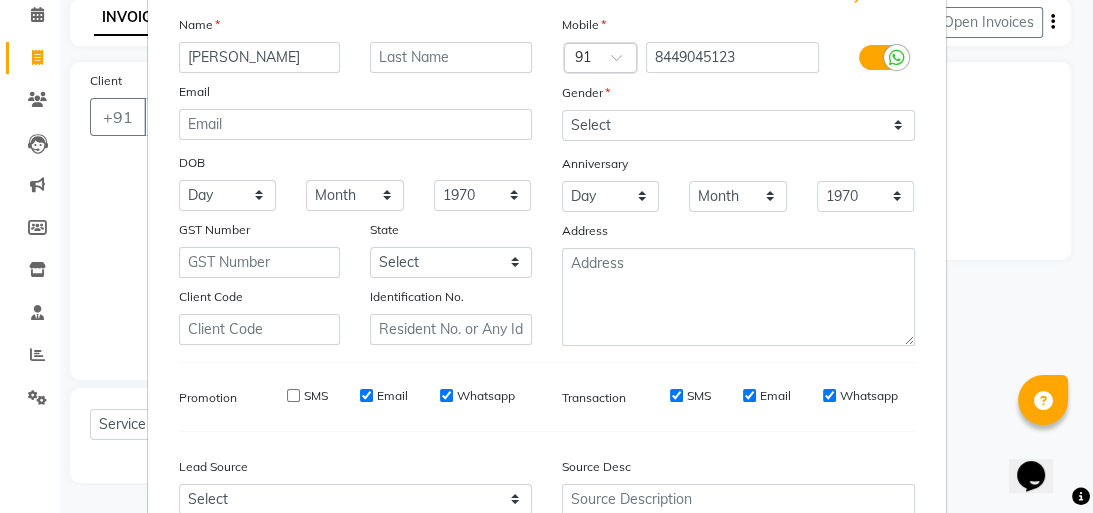 click on "Email" at bounding box center (366, 395) 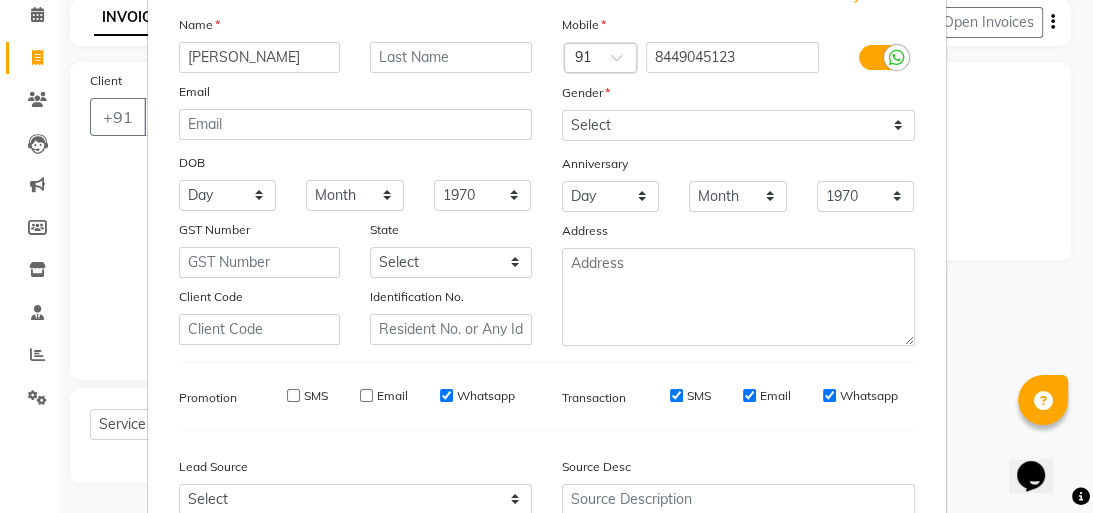 click on "Whatsapp" at bounding box center [446, 395] 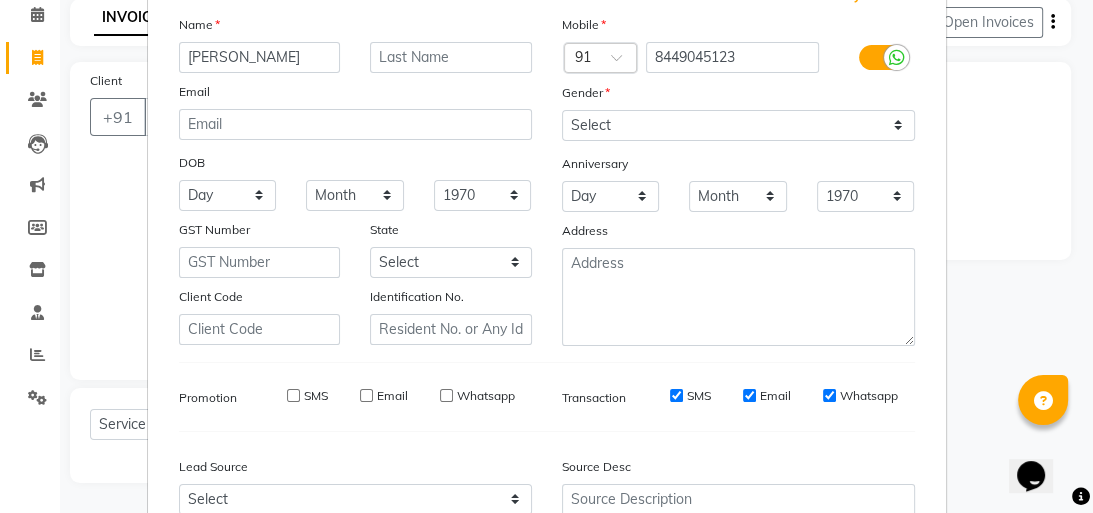 click on "SMS" at bounding box center [676, 395] 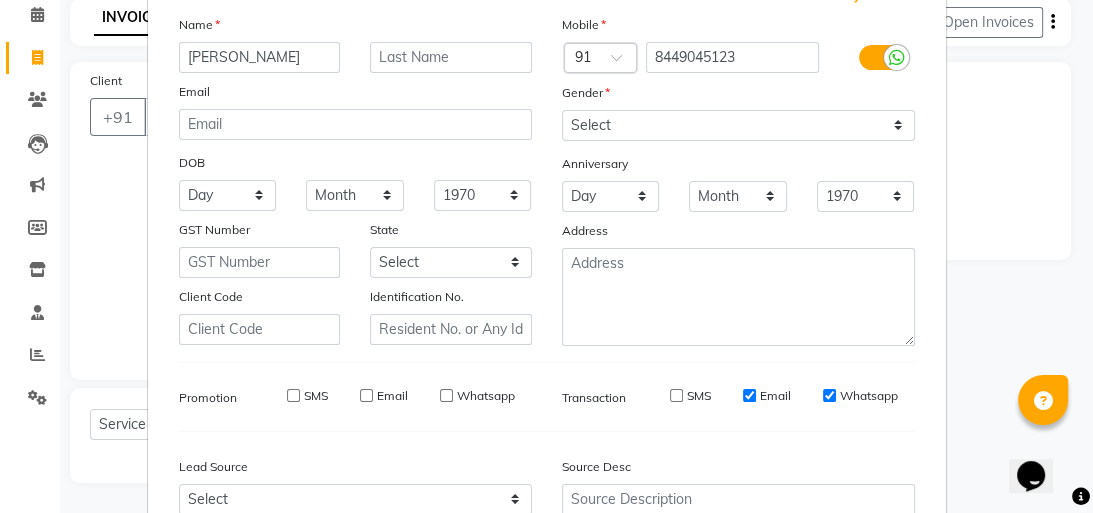 click on "Email" at bounding box center (749, 395) 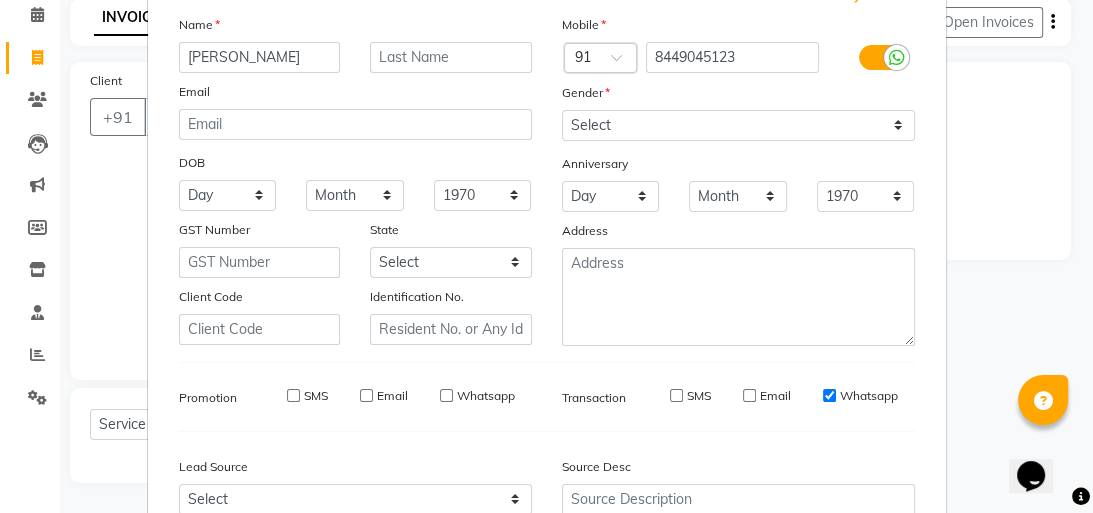 click on "Whatsapp" at bounding box center (829, 395) 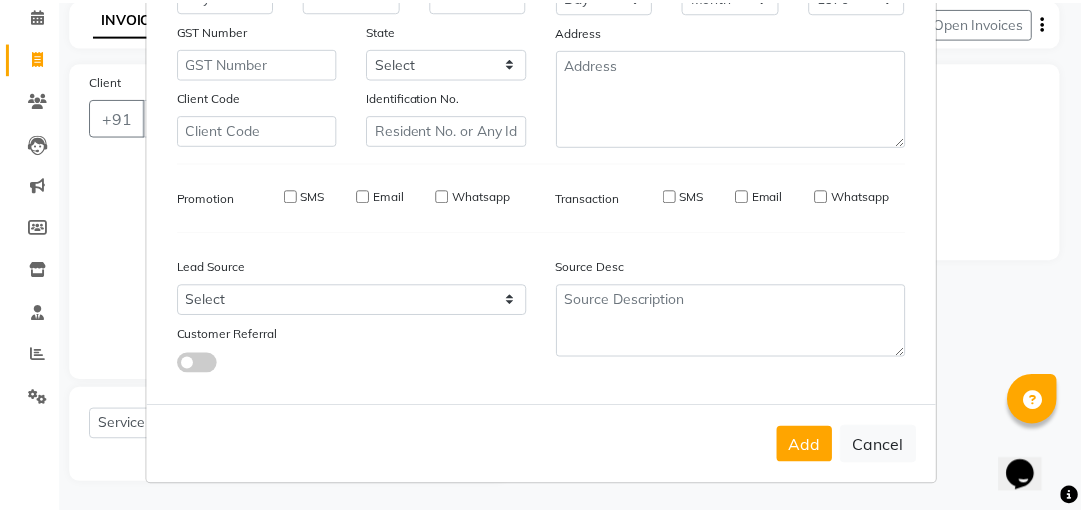 scroll, scrollTop: 344, scrollLeft: 0, axis: vertical 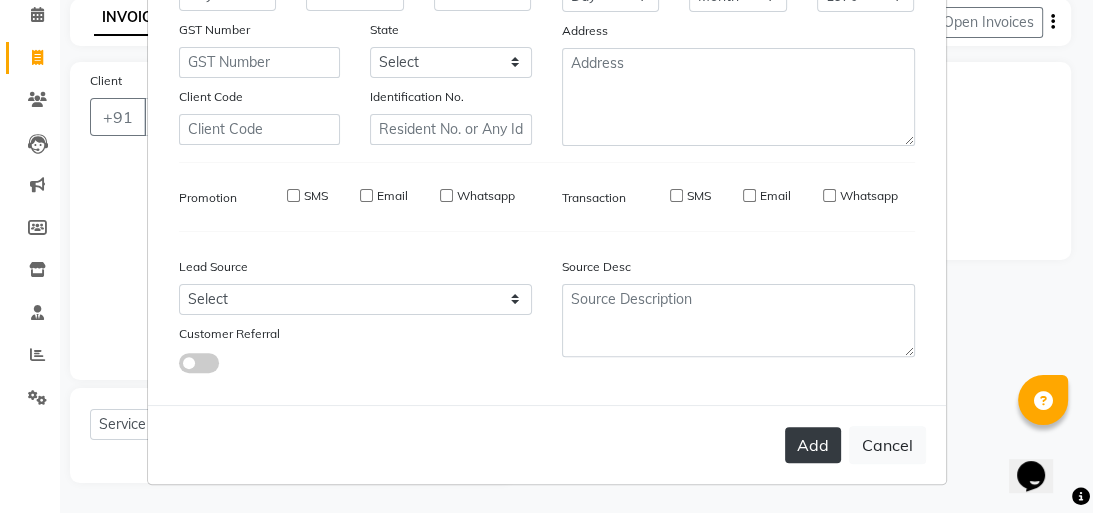 click on "Add" at bounding box center (813, 445) 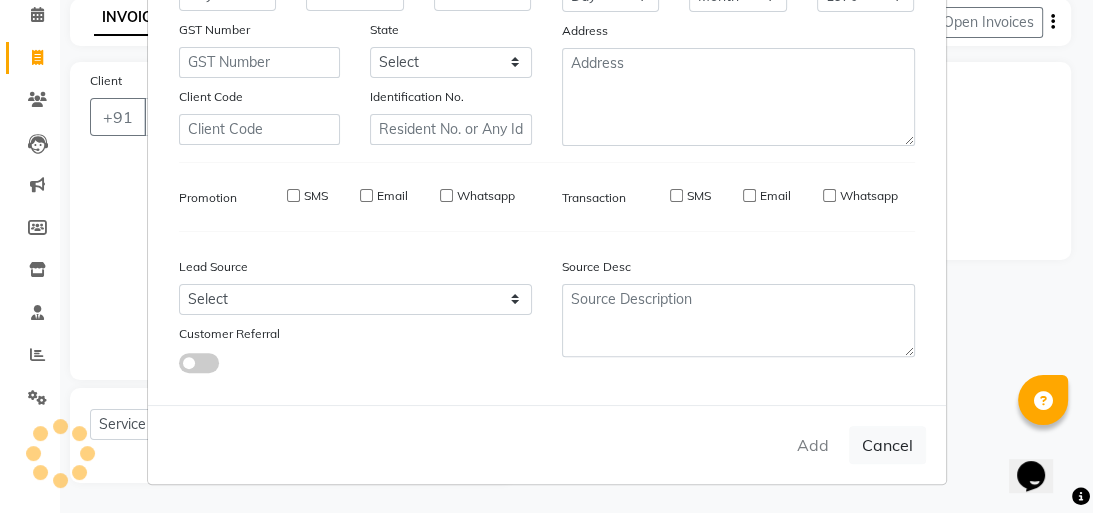 type on "8449045123" 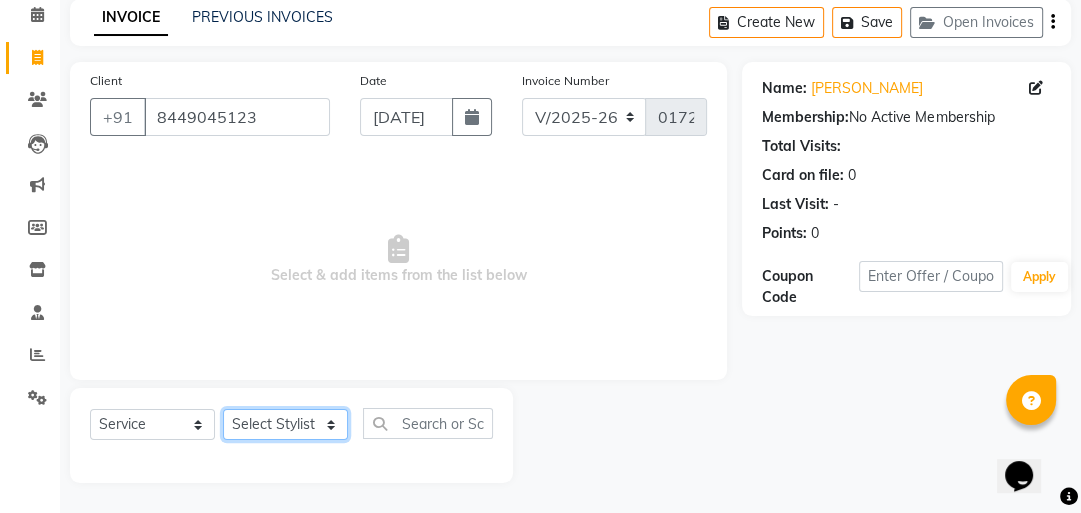 click on "Select Stylist aasana [PERSON_NAME] [PERSON_NAME] nisha rashmi staff" 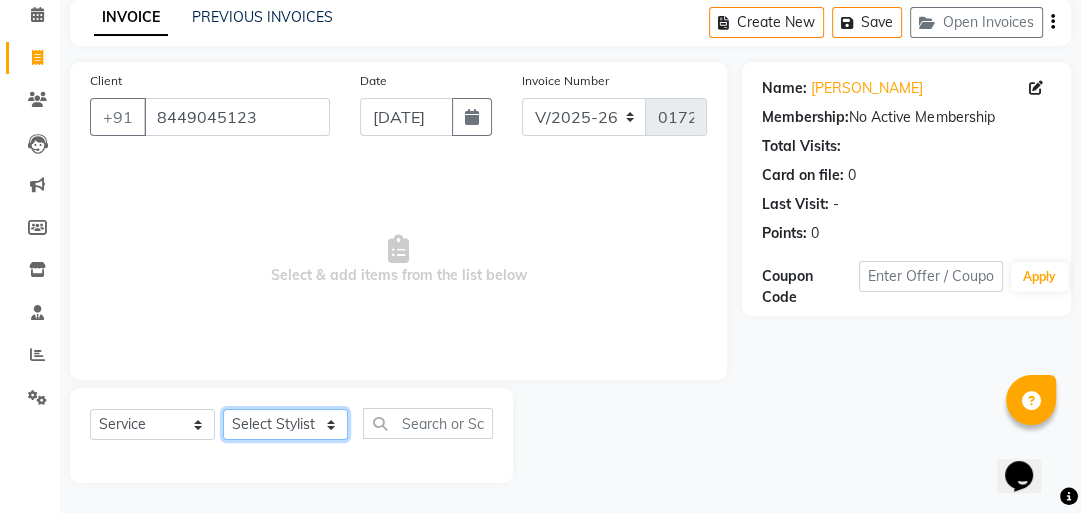 select on "40893" 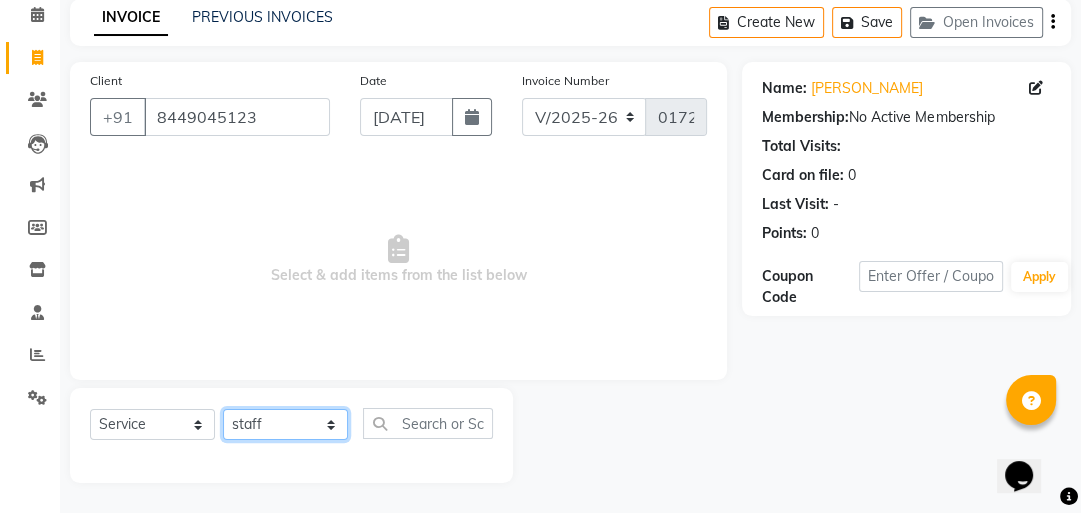 click on "Select Stylist aasana [PERSON_NAME] [PERSON_NAME] nisha rashmi staff" 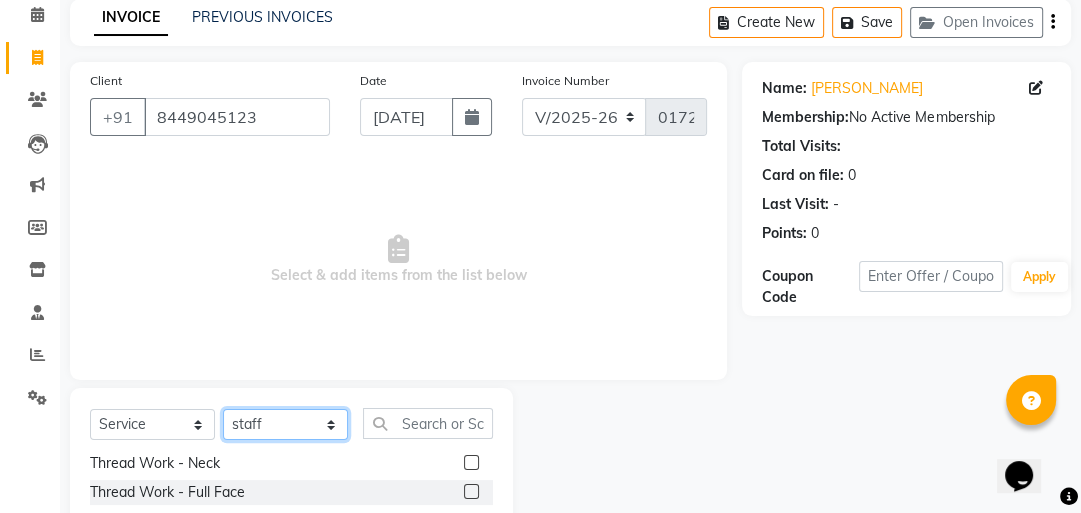 scroll, scrollTop: 155, scrollLeft: 0, axis: vertical 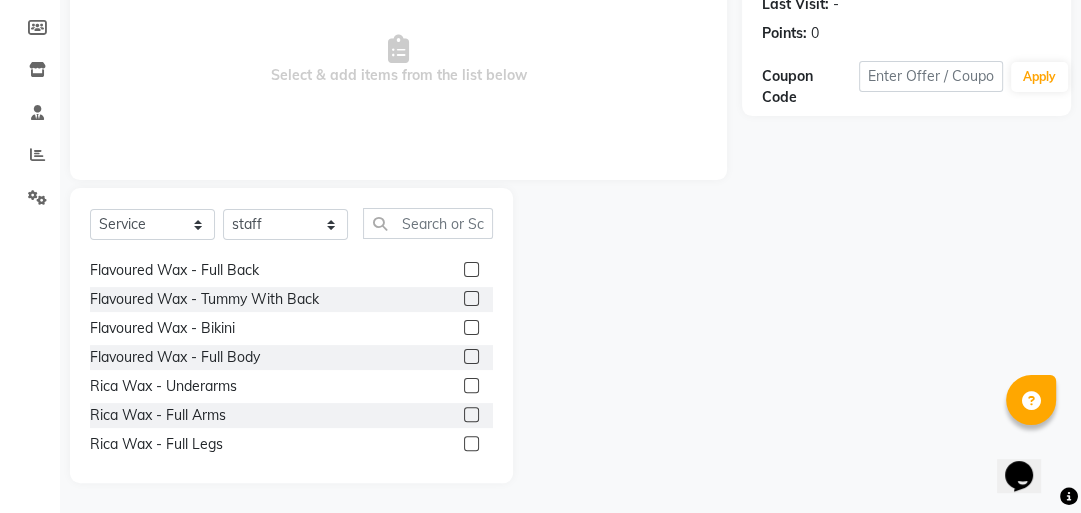 click 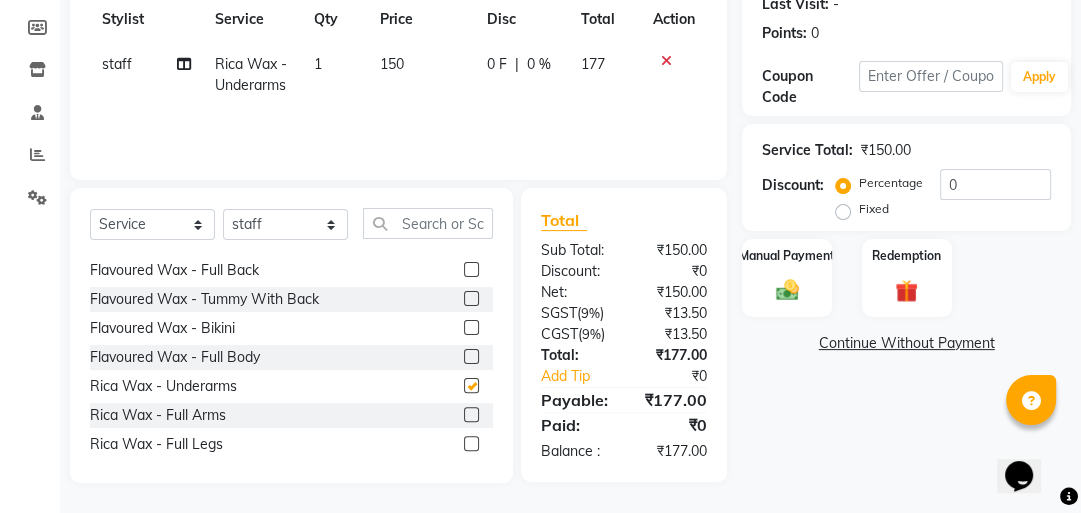 checkbox on "false" 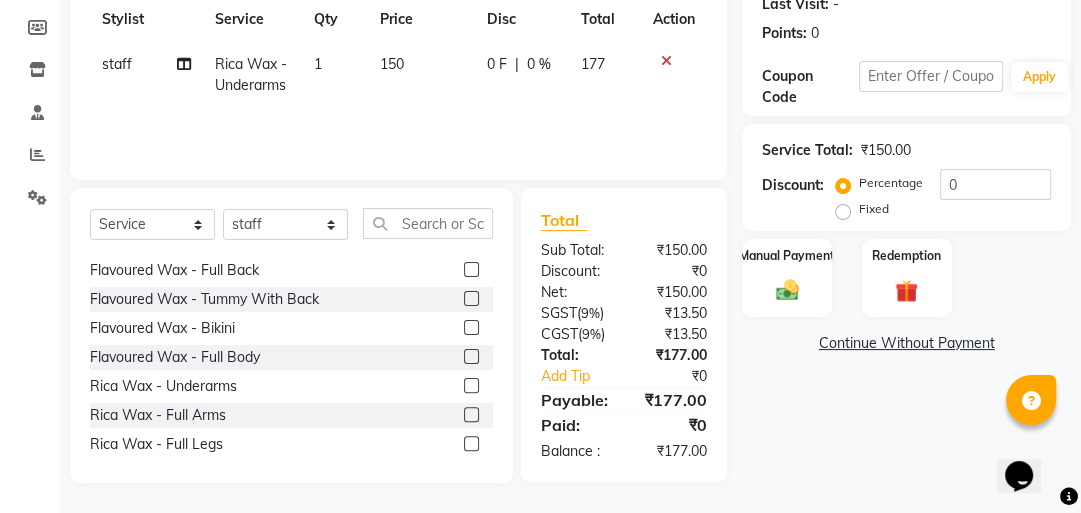 click 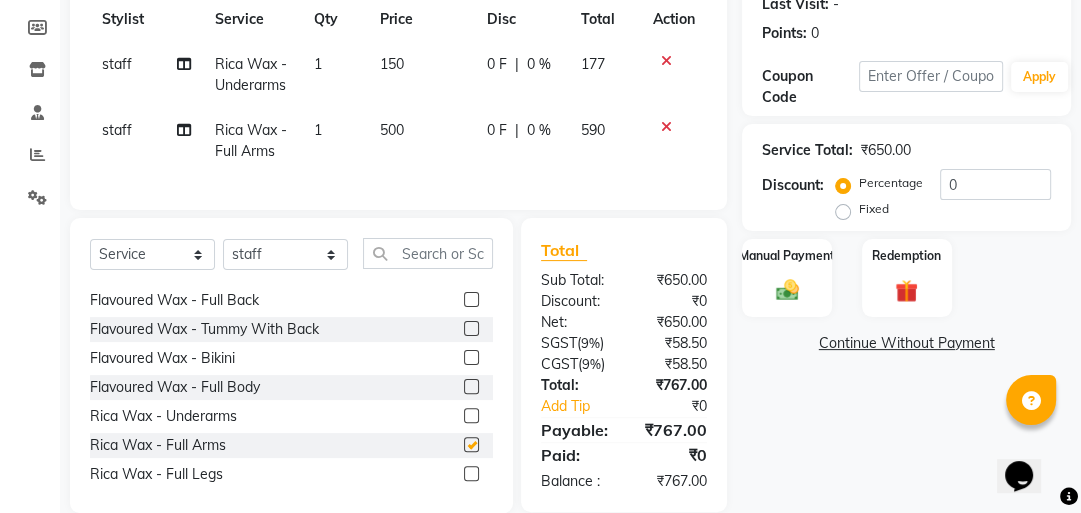 checkbox on "false" 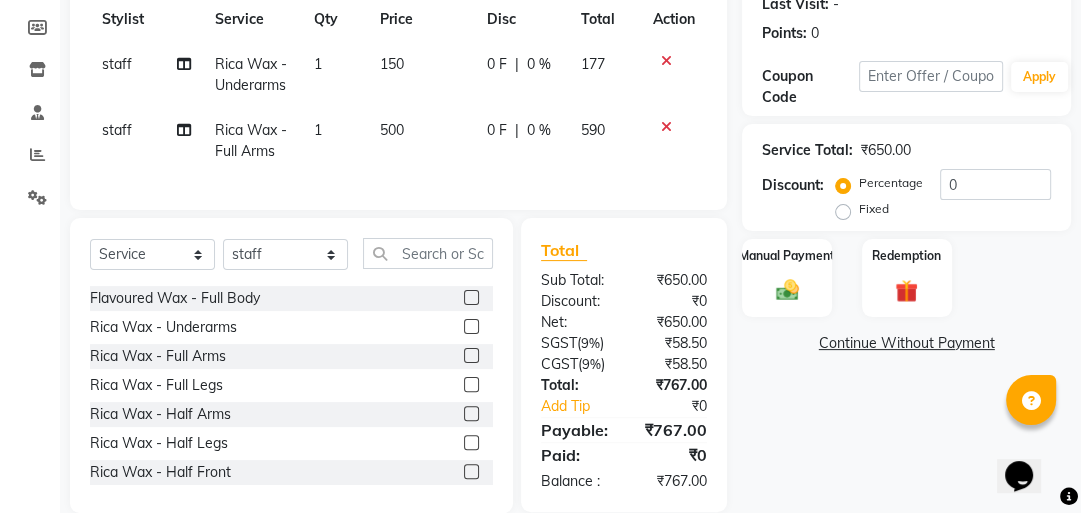 scroll, scrollTop: 4173, scrollLeft: 0, axis: vertical 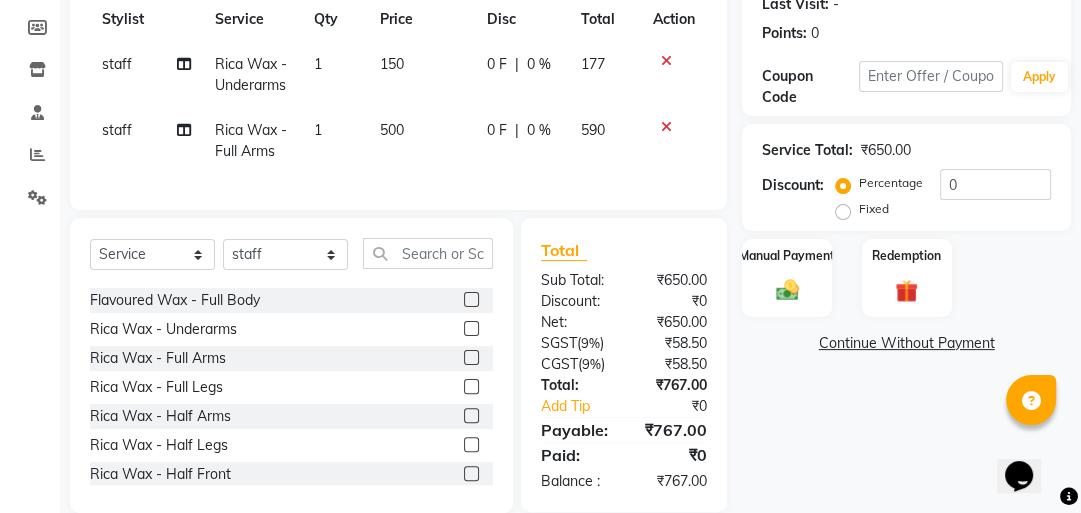 click 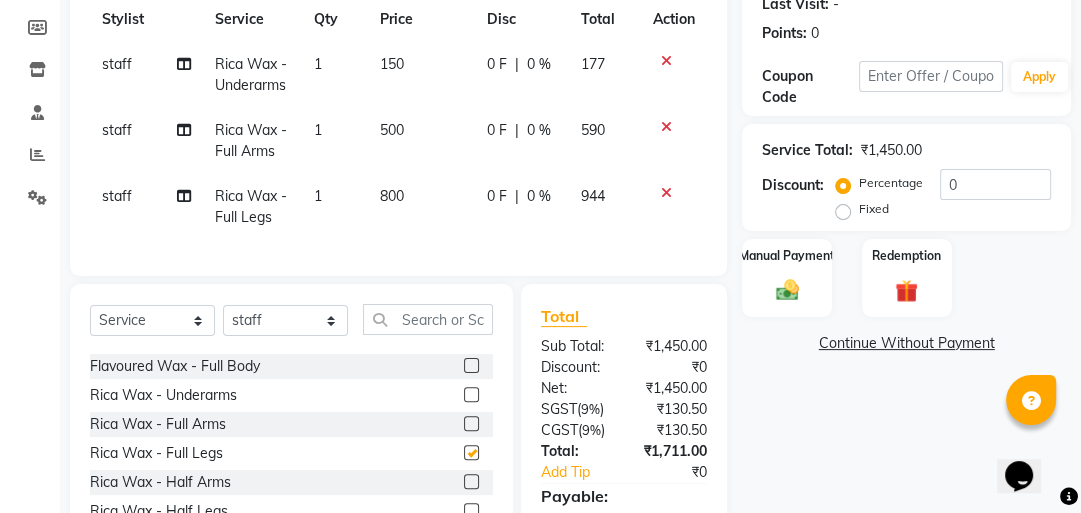 checkbox on "false" 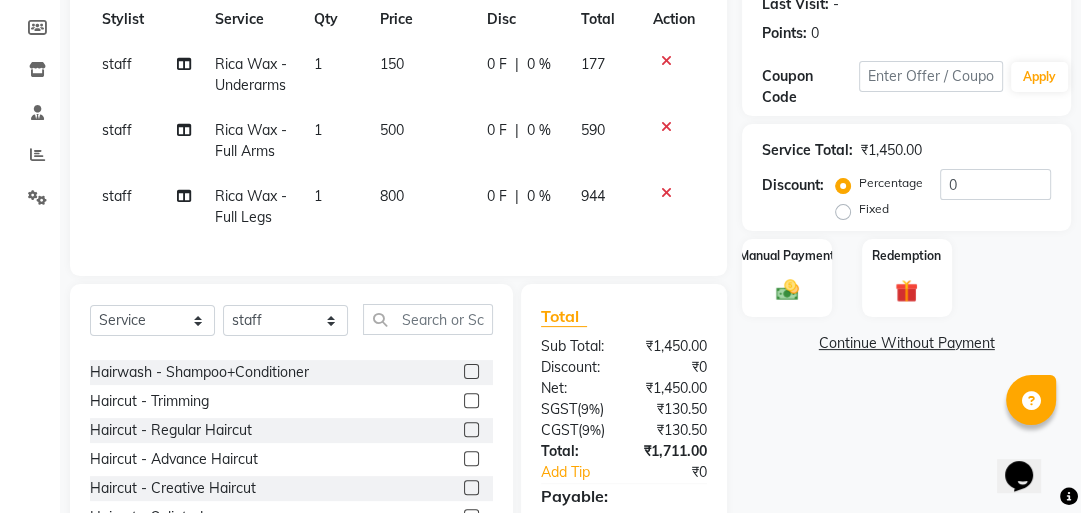 scroll, scrollTop: 5392, scrollLeft: 0, axis: vertical 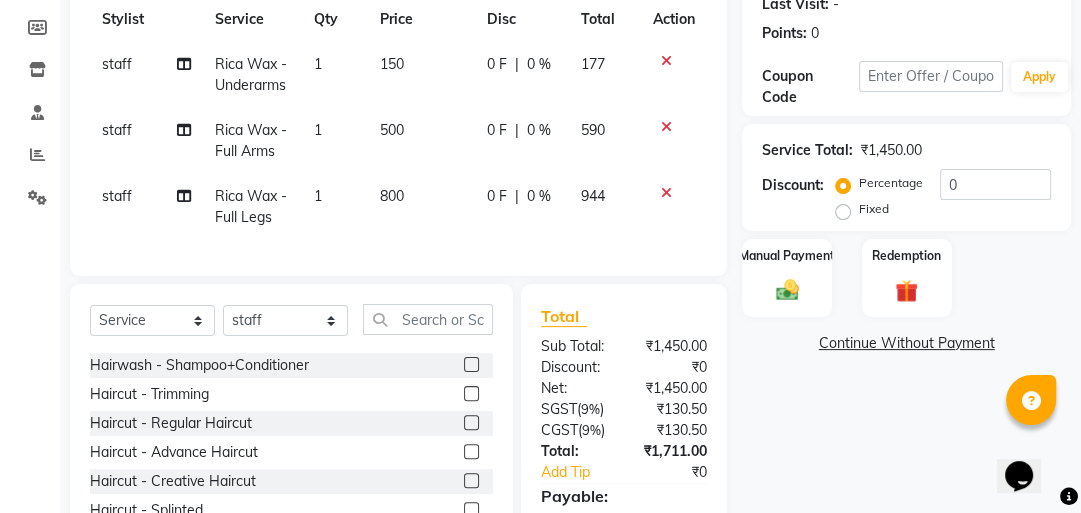 click 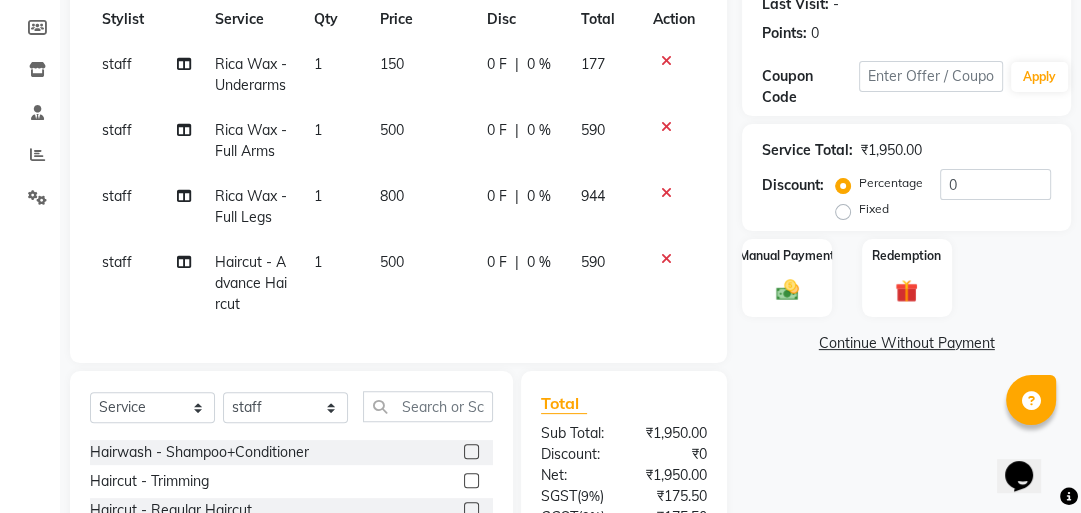 checkbox on "false" 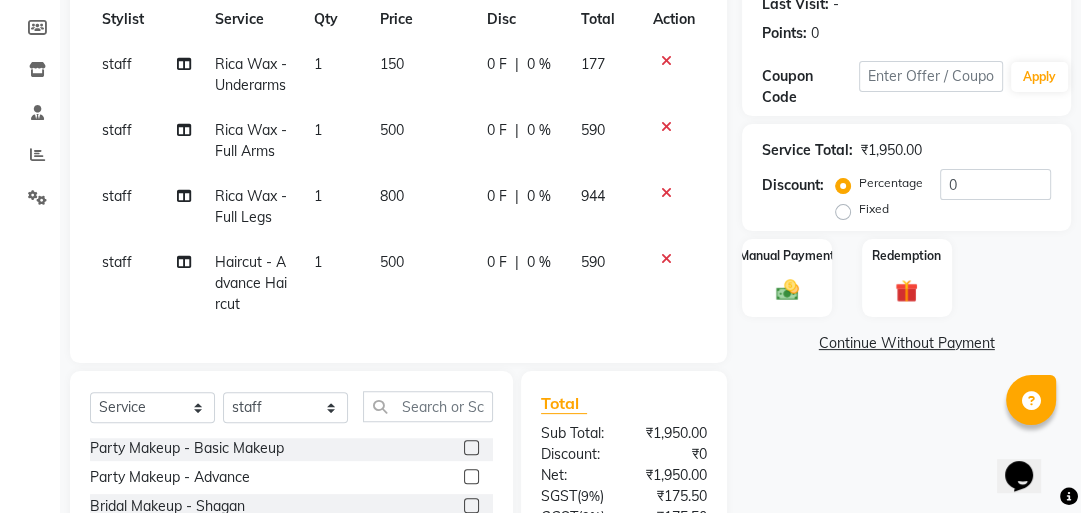 scroll, scrollTop: 6324, scrollLeft: 0, axis: vertical 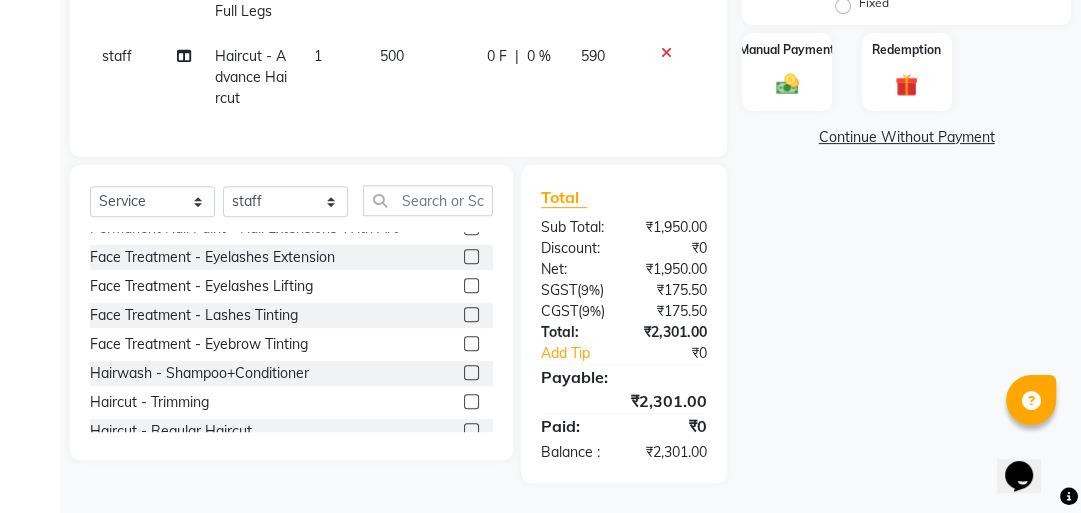 click 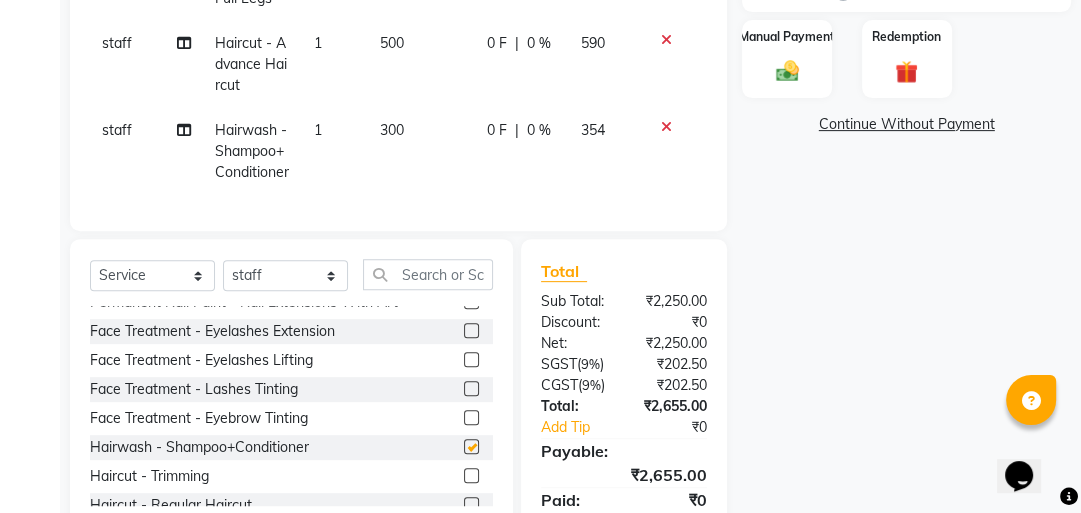 checkbox on "false" 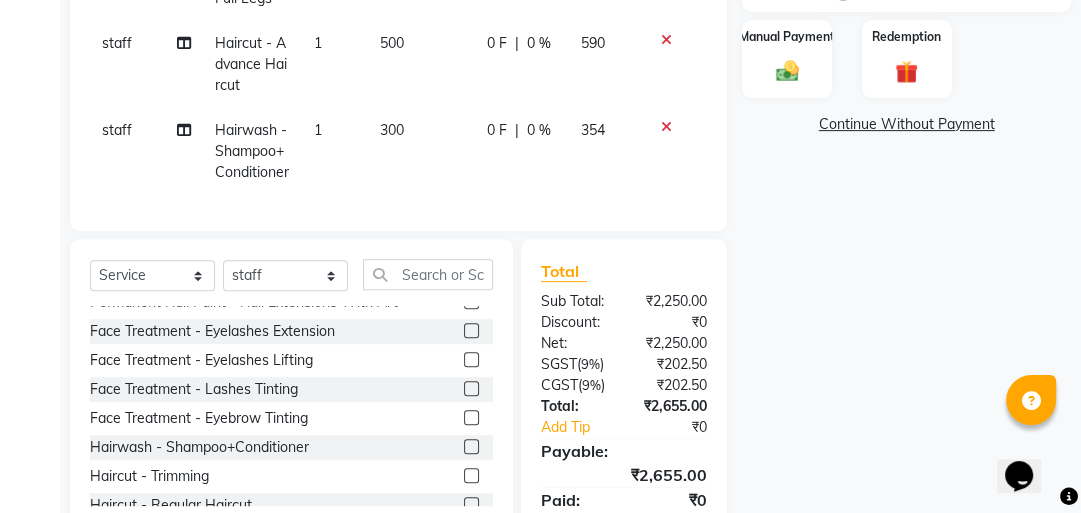 click on "0 %" 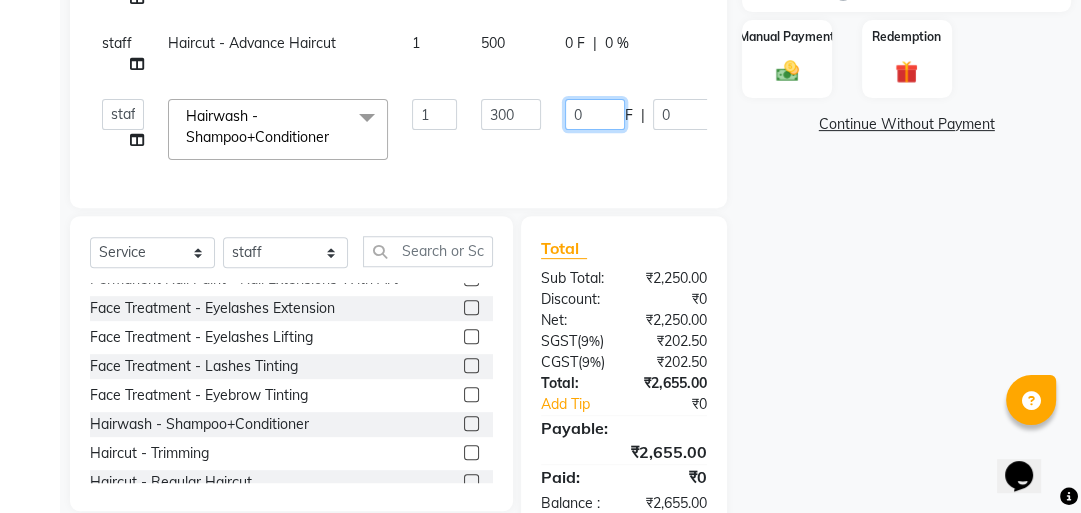 click on "0" 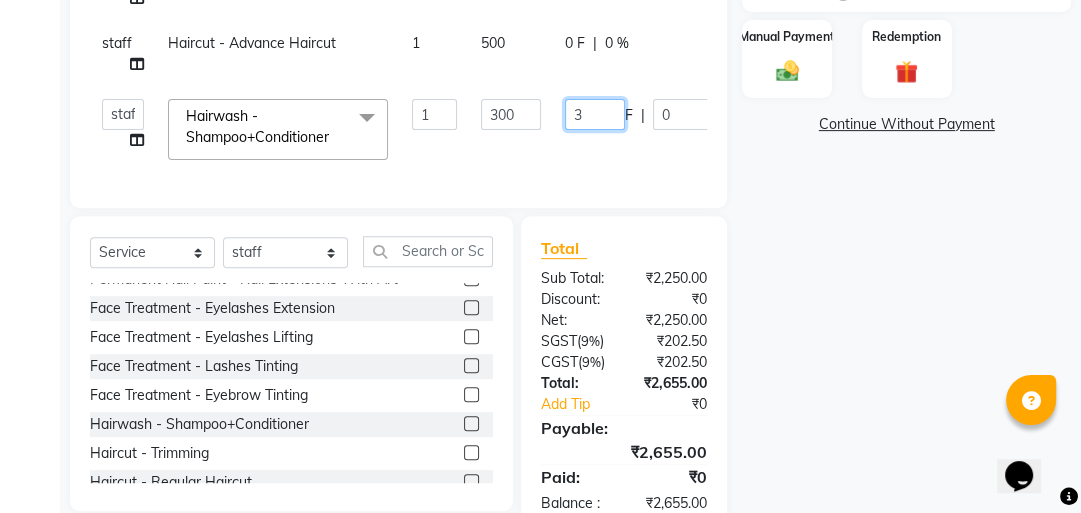 type on "30" 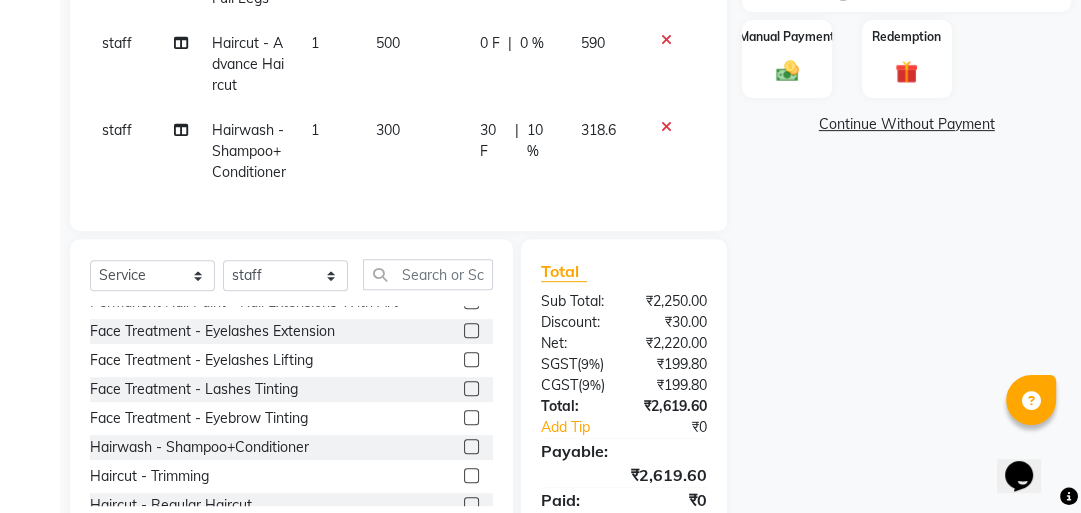 click on "Client +91 8449045123 Date 11-07-2025 Invoice Number V/2025 V/2025-26 0172 Services Stylist Service Qty Price Disc Total Action staff Rica Wax - Underarms 1 150 0 F | 0 % 177 staff Rica Wax - Full Arms 1 500 0 F | 0 % 590 staff Rica Wax - Full Legs 1 800 0 F | 0 % 944 staff Haircut - Advance Haircut 1 500 0 F | 0 % 590 staff Hairwash - Shampoo+Conditioner 1 300 30 F | 10 % 318.6" 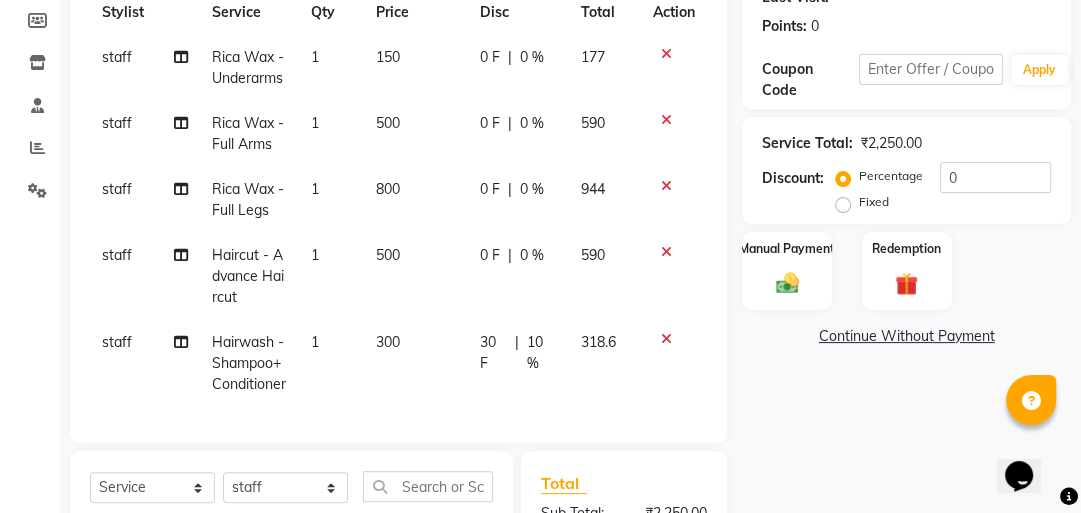 scroll, scrollTop: 294, scrollLeft: 0, axis: vertical 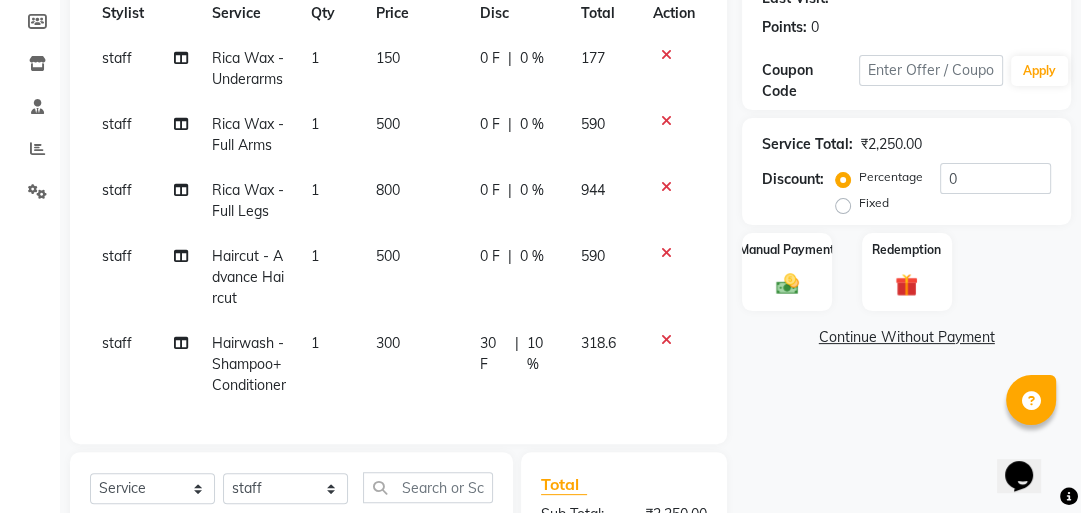 click on "10 %" 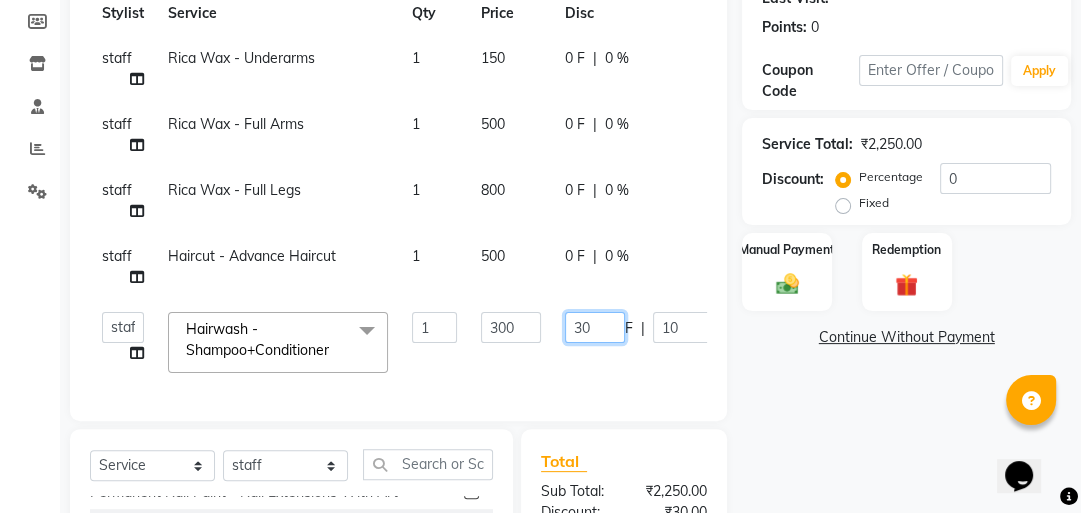 click on "30" 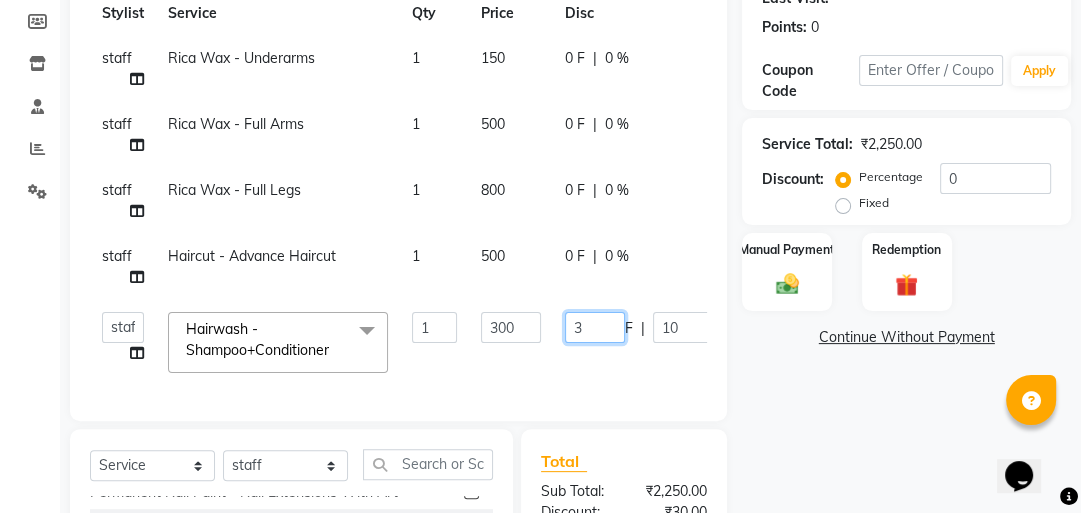 type on "35" 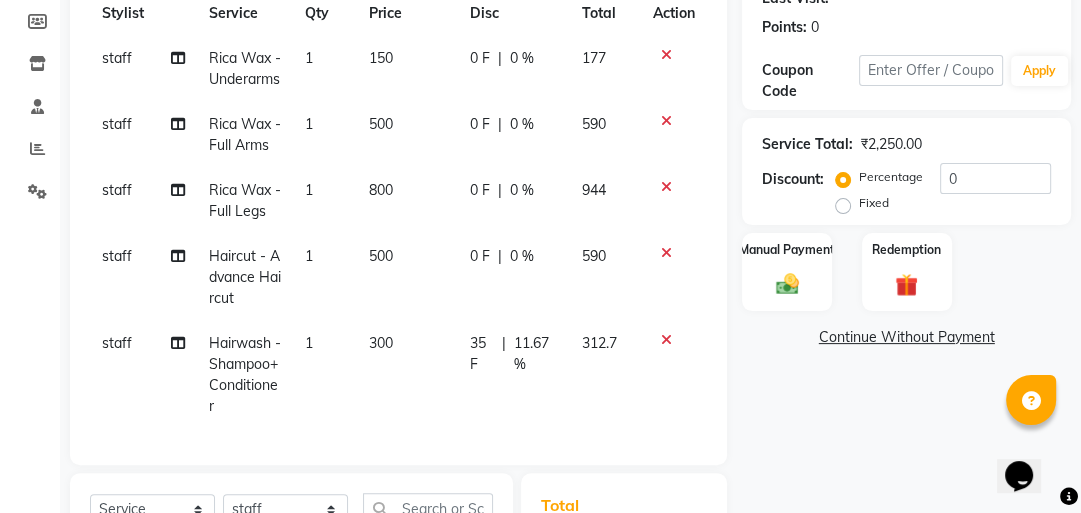 click on "Client +91 8449045123 Date 11-07-2025 Invoice Number V/2025 V/2025-26 0172 Services Stylist Service Qty Price Disc Total Action staff Rica Wax - Underarms 1 150 0 F | 0 % 177 staff Rica Wax - Full Arms 1 500 0 F | 0 % 590 staff Rica Wax - Full Legs 1 800 0 F | 0 % 944 staff Haircut - Advance Haircut 1 500 0 F | 0 % 590 staff Hairwash - Shampoo+Conditioner 1 300 35 F | 11.67 % 312.7 Select  Service  Product  Membership  Package Voucher Prepaid Gift Card  Select Stylist aasana Aysha bharti kiran monish nisha rashmi staff Thread Work - Threading  Thread Work - Upper Lips  Thread Work - Forehead  Thread Work - Chin  Thread Work - Side Locks  Thread Work - Neck  Thread Work - Full Face  kerasmooth  mehendi  Brizillian Wax - Threading  Brizillian Wax - Upper Lips  Brizillian Wax - Forehead  Brizillian Wax - Chin  Brizillian Wax - Large Chin  Brizillian Wax - Chin With Neck  Brizillian Wax - Side Locks  Brizillian Wax - Full Face  Brizillian Wax - Full Face With Neck  Brizillian Wax - Under Arms  Oxy Bleach - Face" 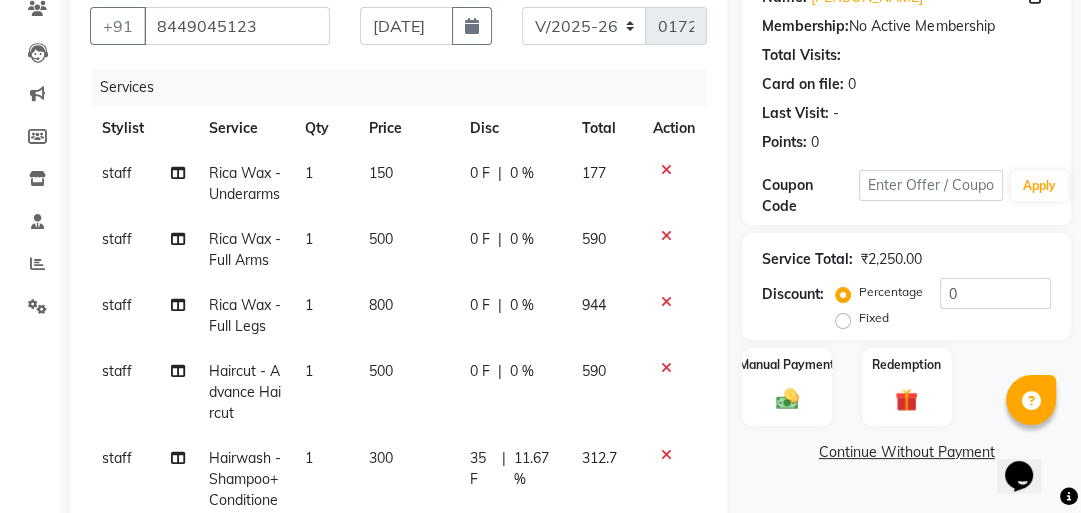 scroll, scrollTop: 176, scrollLeft: 0, axis: vertical 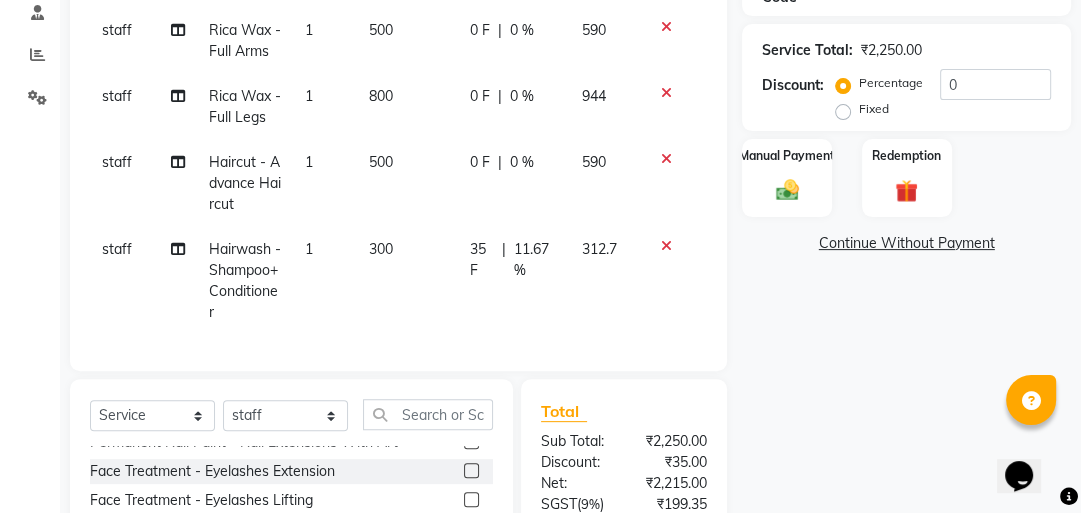 click on "11.67 %" 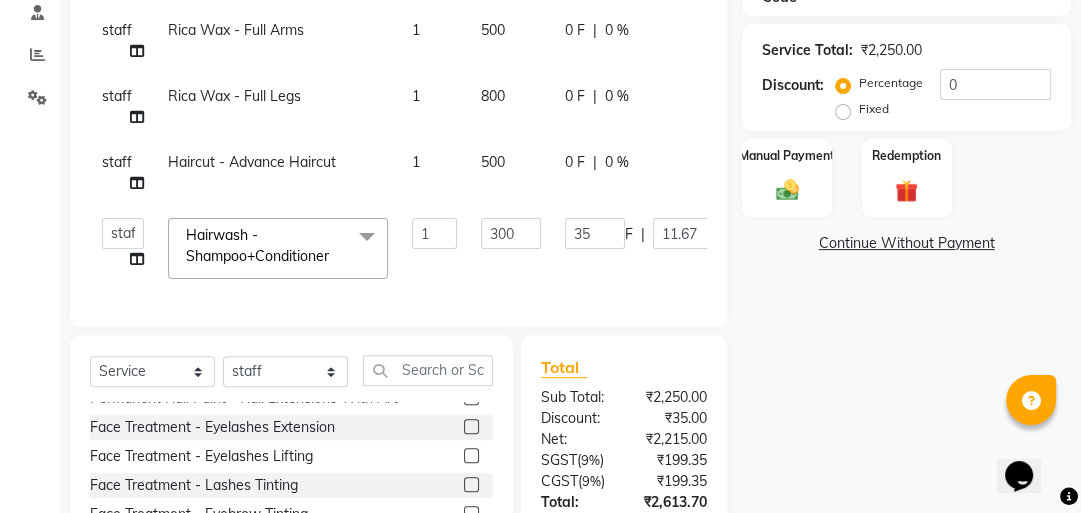 scroll, scrollTop: 0, scrollLeft: 0, axis: both 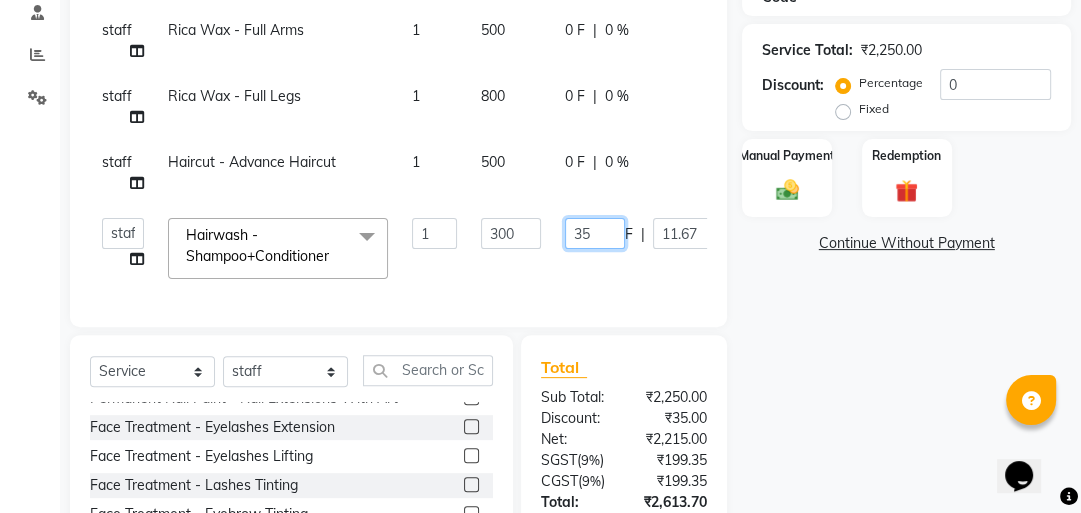 click on "35" 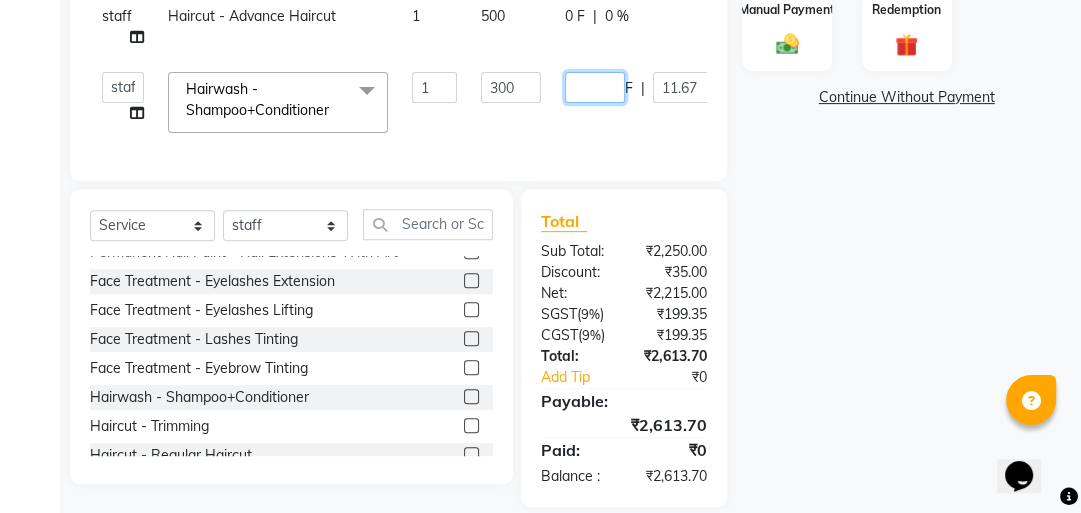 scroll, scrollTop: 531, scrollLeft: 0, axis: vertical 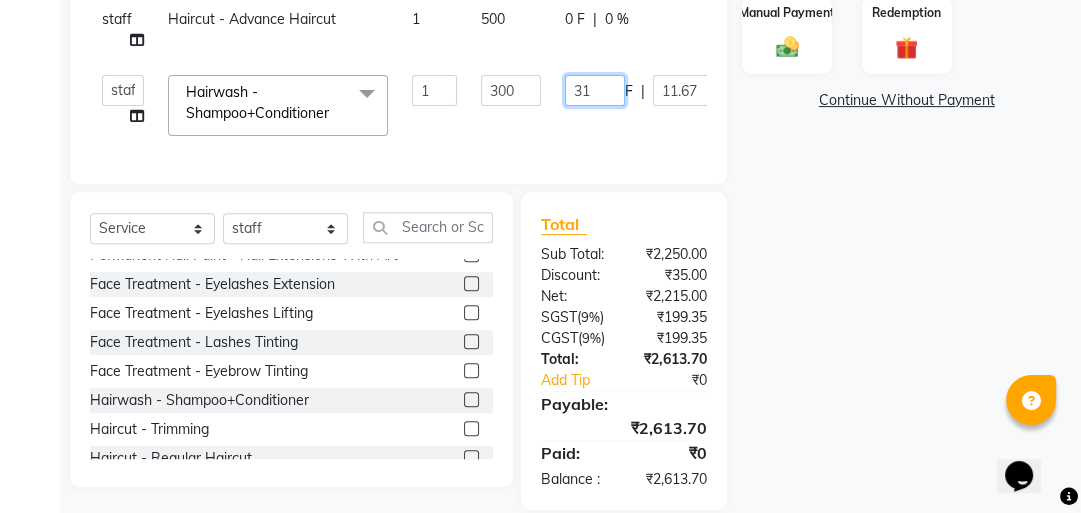 type on "313" 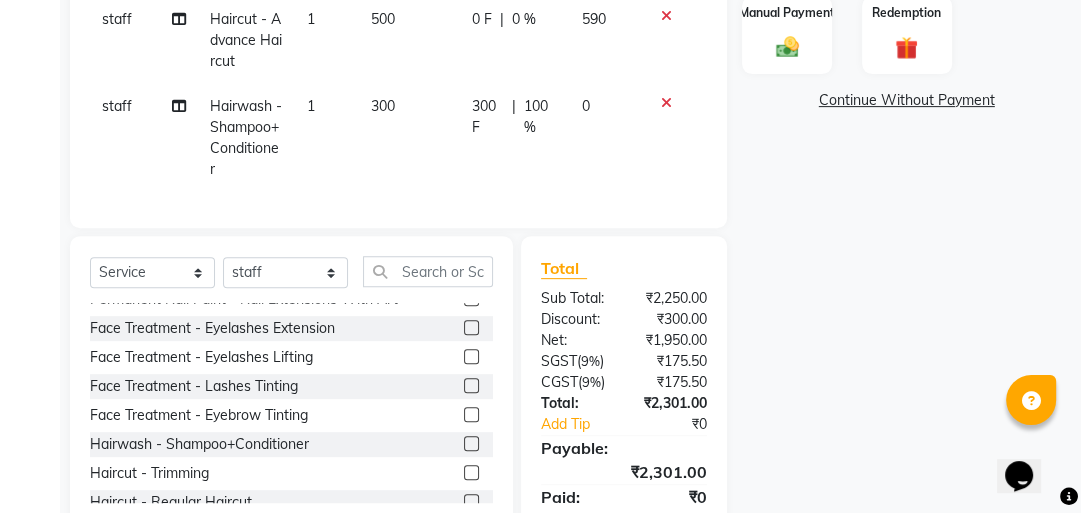 click on "Name: Ranveer  Membership:  No Active Membership  Total Visits:   Card on file:  0 Last Visit:   - Points:   0  Coupon Code Apply Service Total:  ₹2,250.00  Discount:  Percentage   Fixed  0 Manual Payment Redemption  Continue Without Payment" 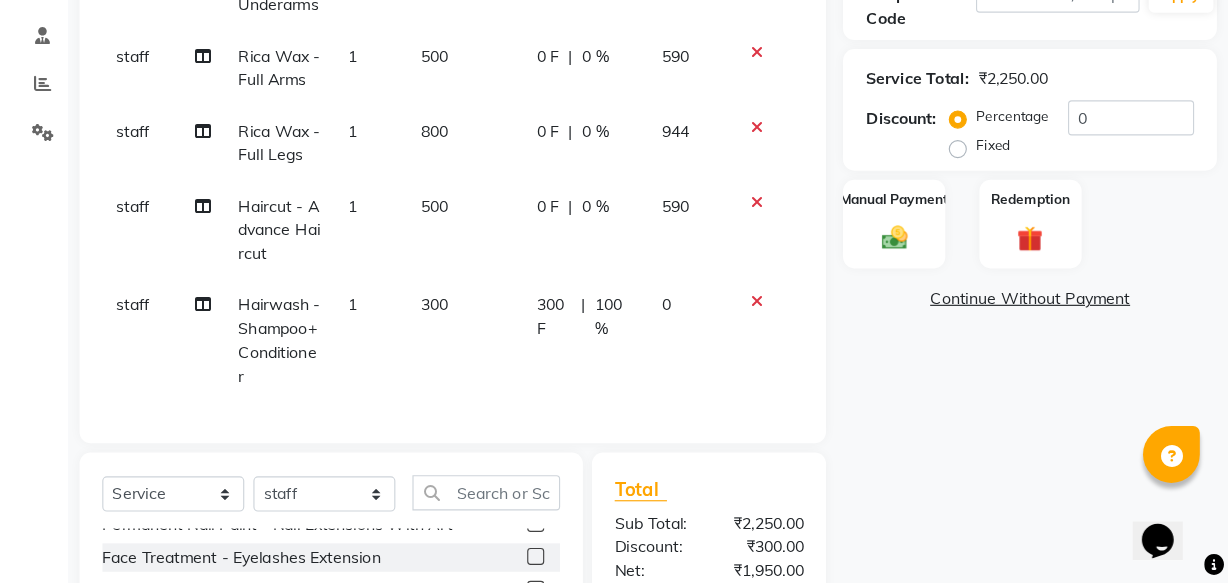scroll, scrollTop: 370, scrollLeft: 0, axis: vertical 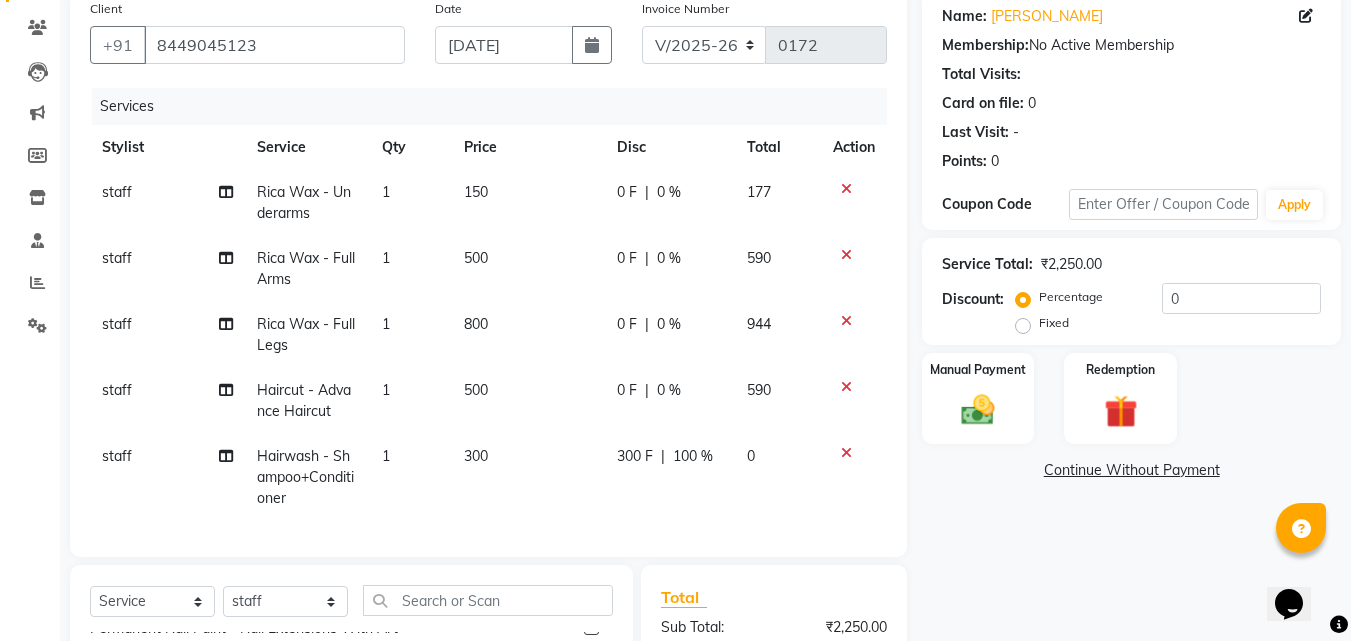 click on "100 %" 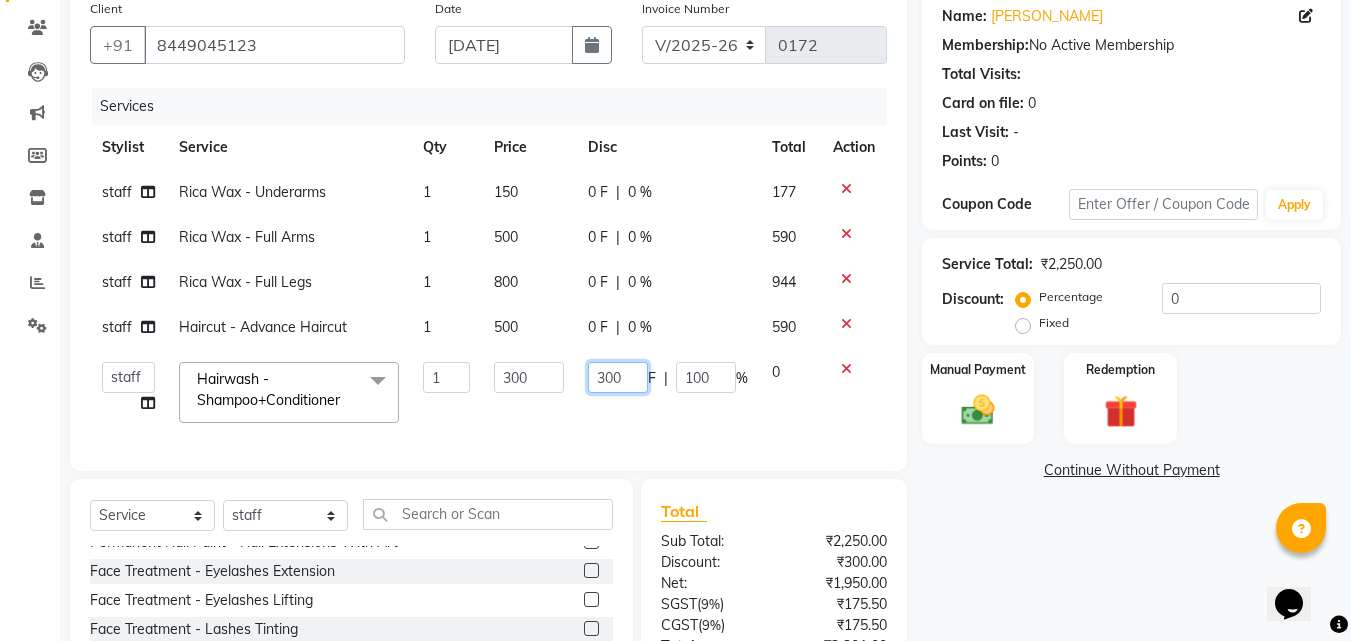 click on "300" 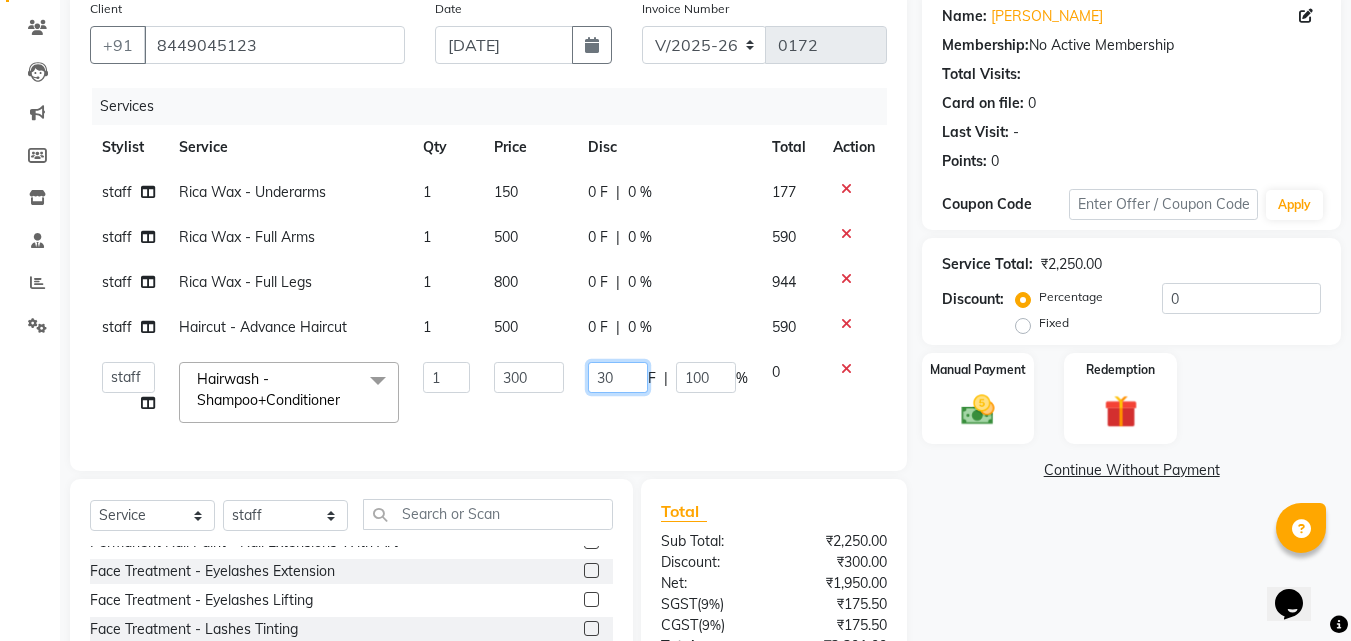 type on "301" 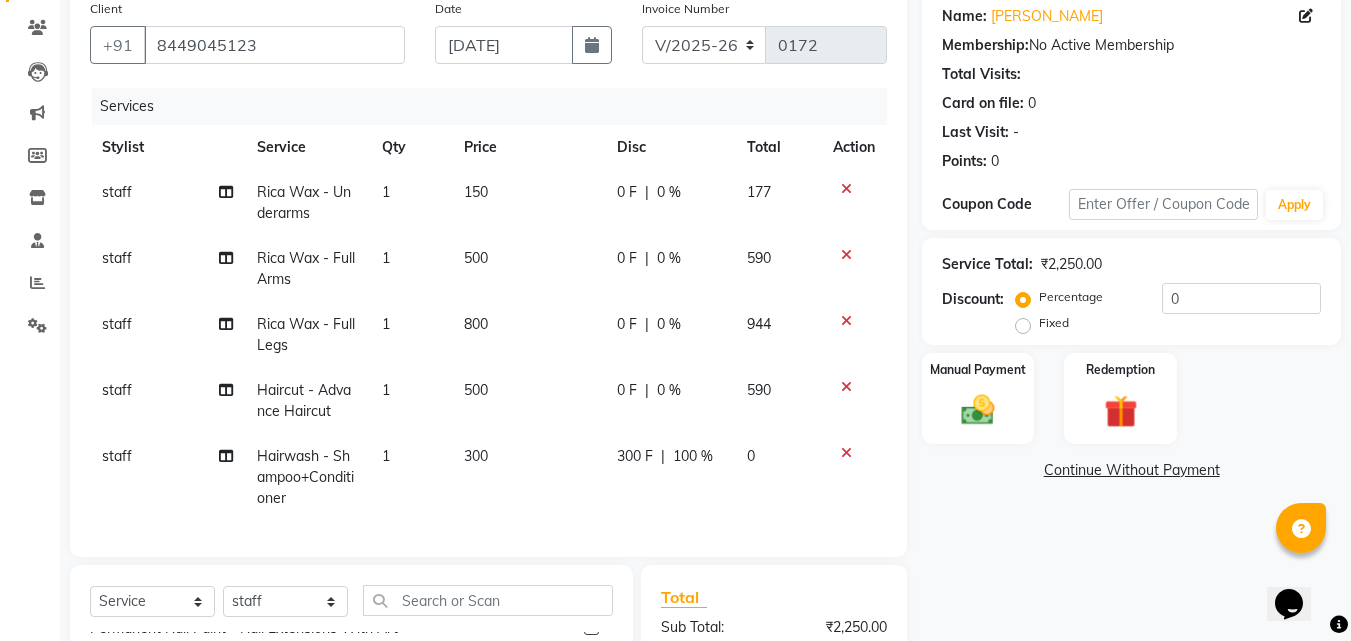 click on "staff Rica Wax - Underarms 1 150 0 F | 0 % 177 staff Rica Wax - Full Arms 1 500 0 F | 0 % 590 staff Rica Wax - Full Legs 1 800 0 F | 0 % 944 staff Haircut - Advance Haircut 1 500 0 F | 0 % 590 staff Hairwash - Shampoo+Conditioner 1 300 300 F | 100 % 0" 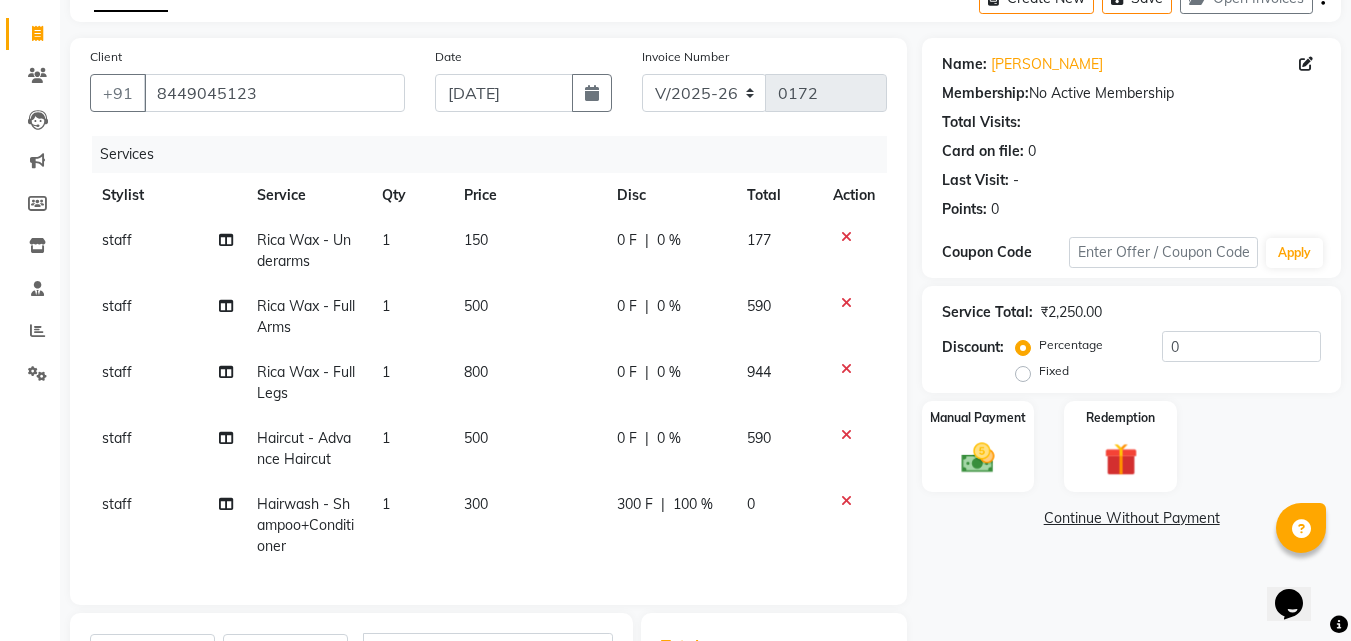 scroll, scrollTop: 117, scrollLeft: 0, axis: vertical 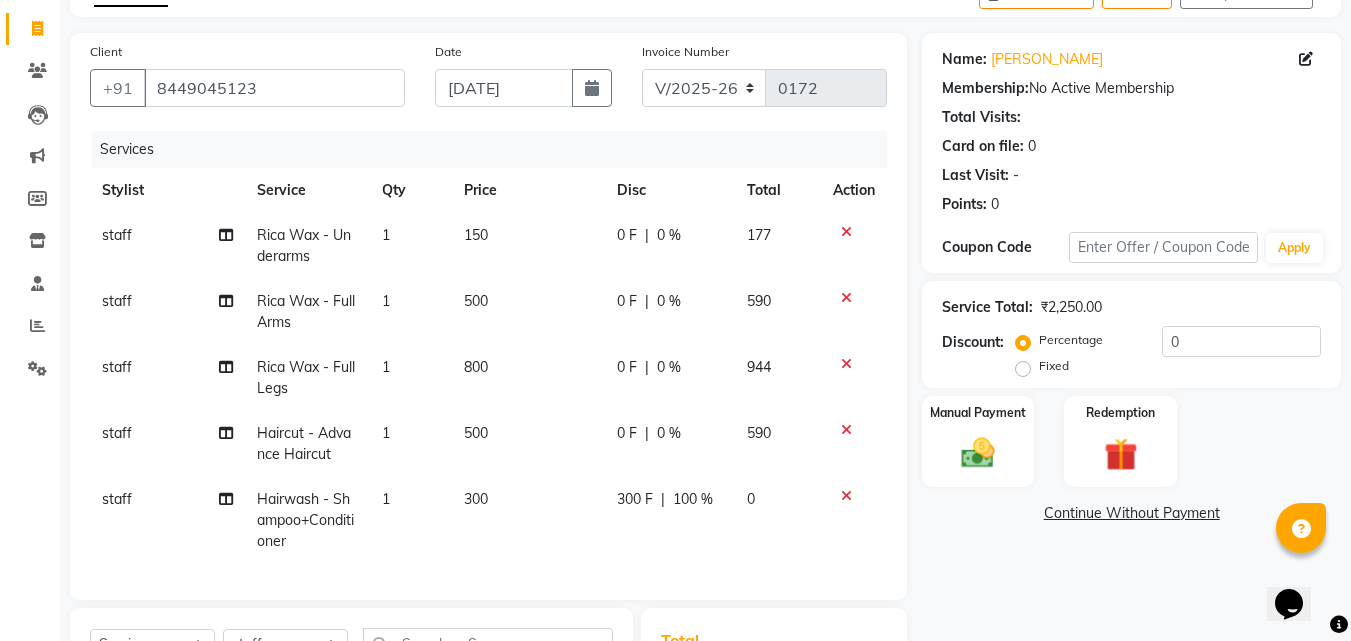 click on "0 %" 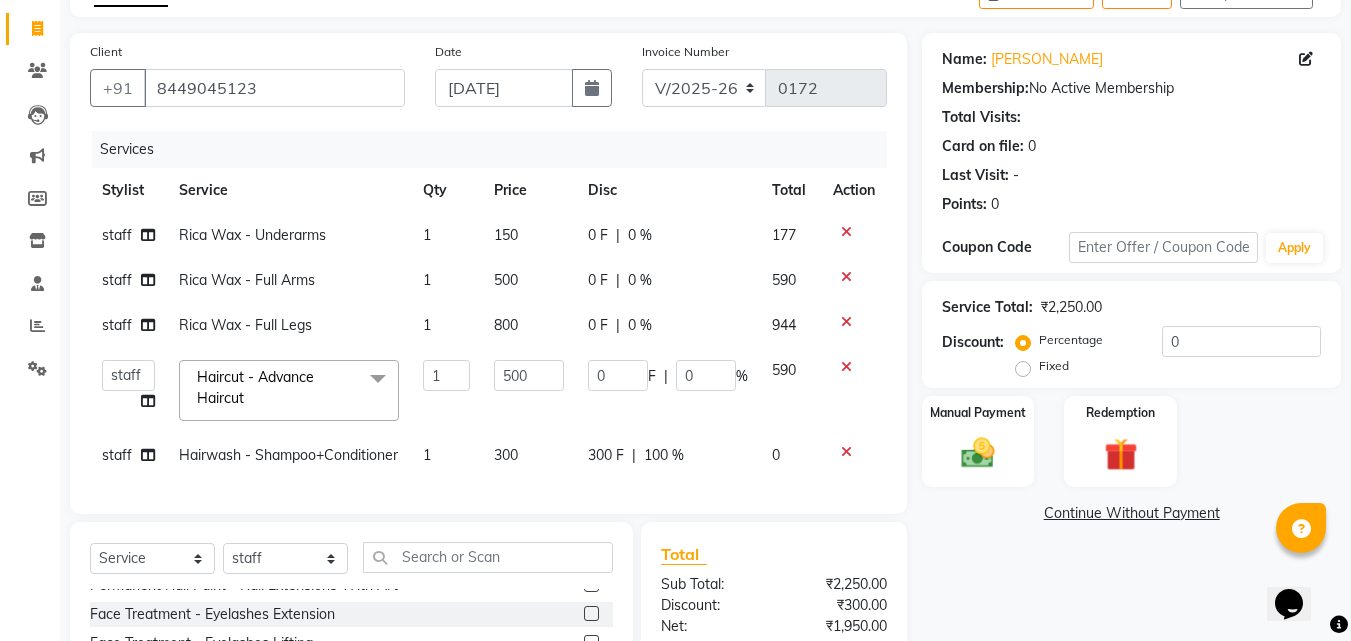 click on "300 F" 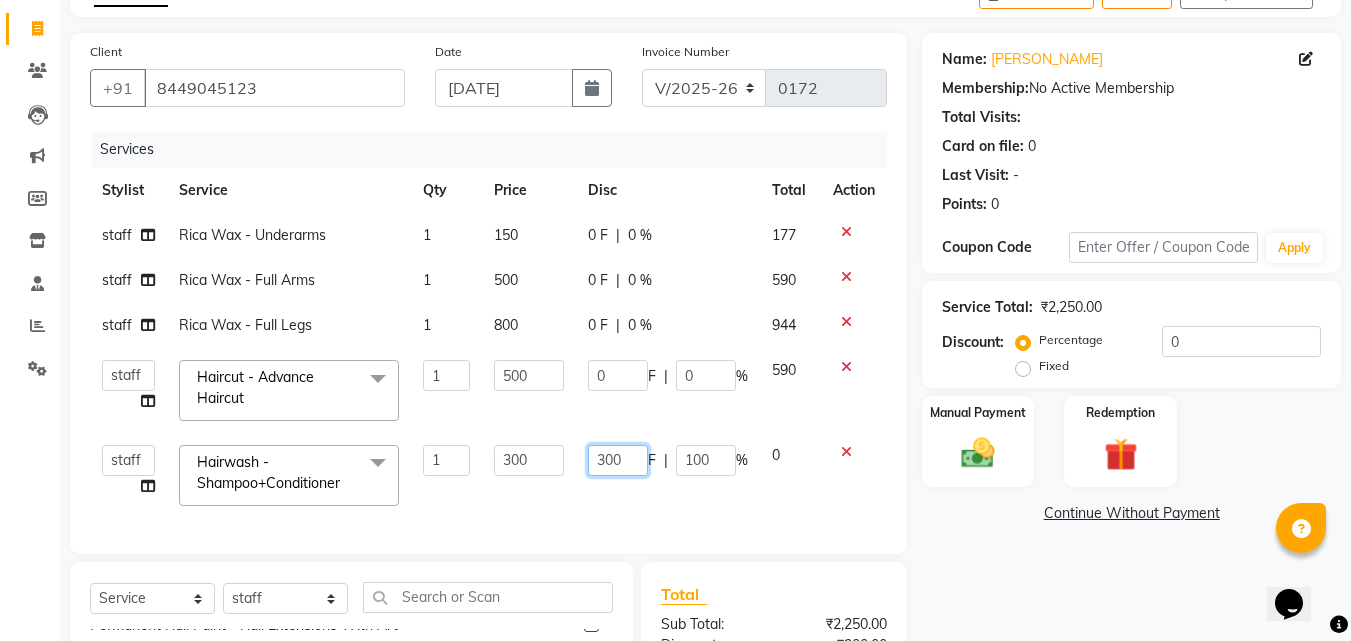 click on "300" 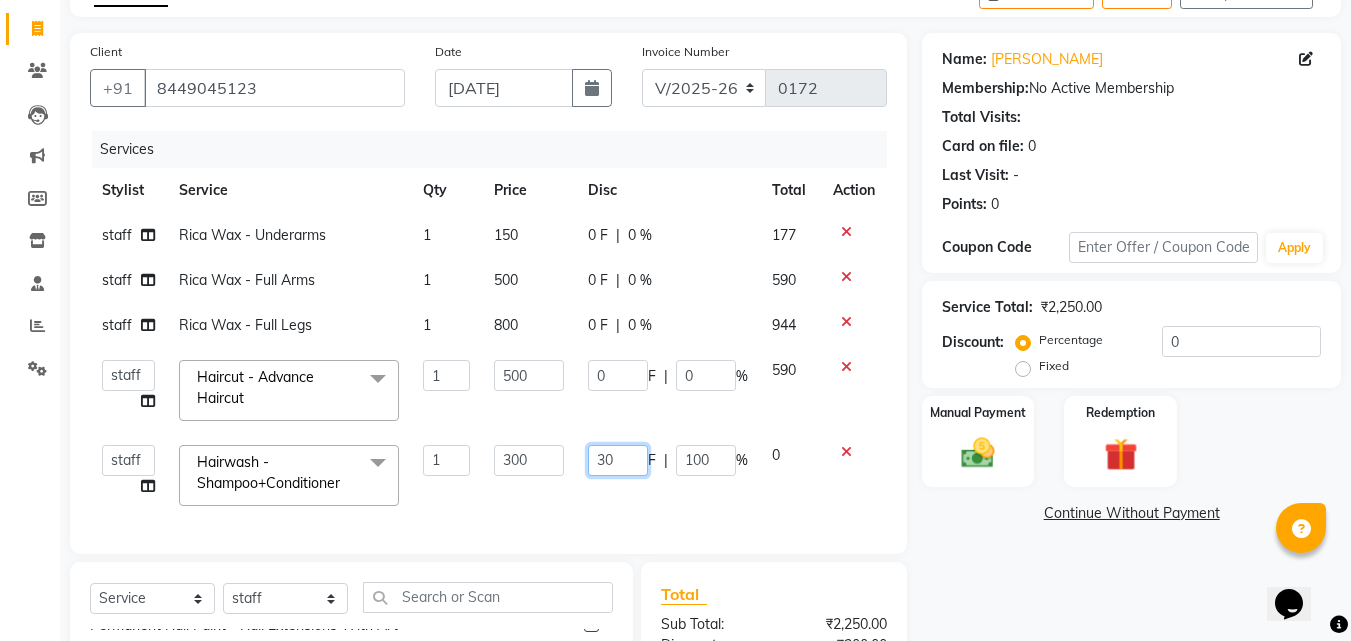 type on "3" 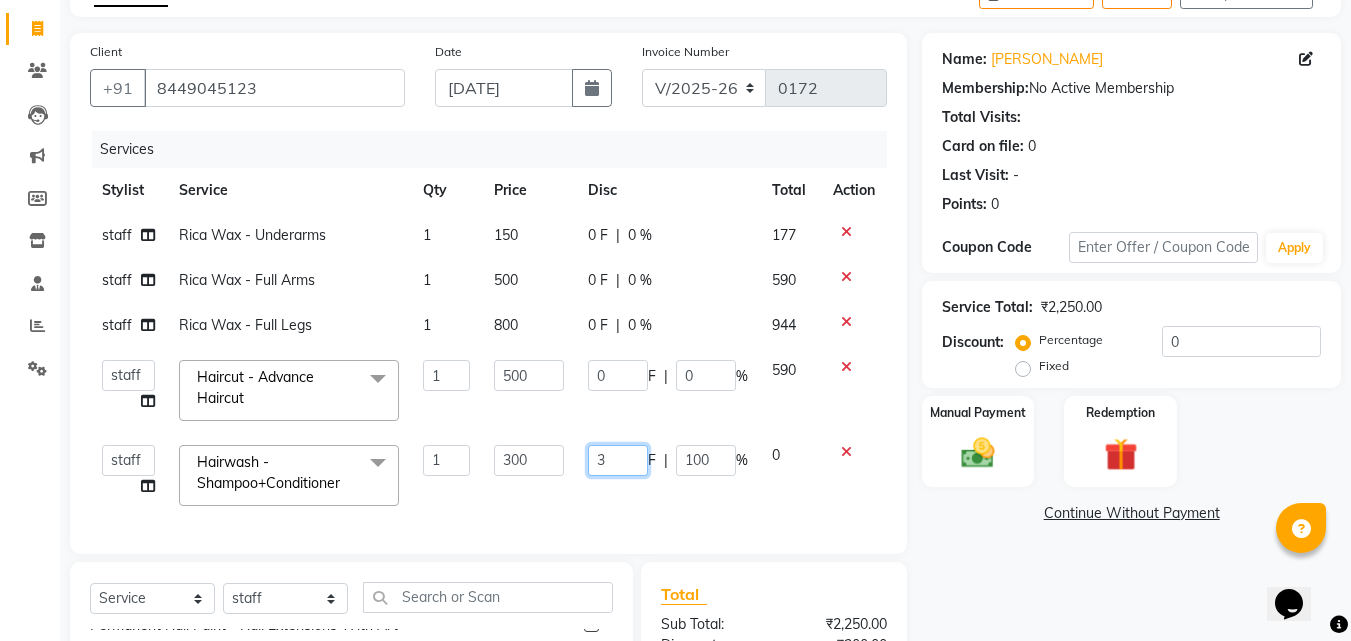 type 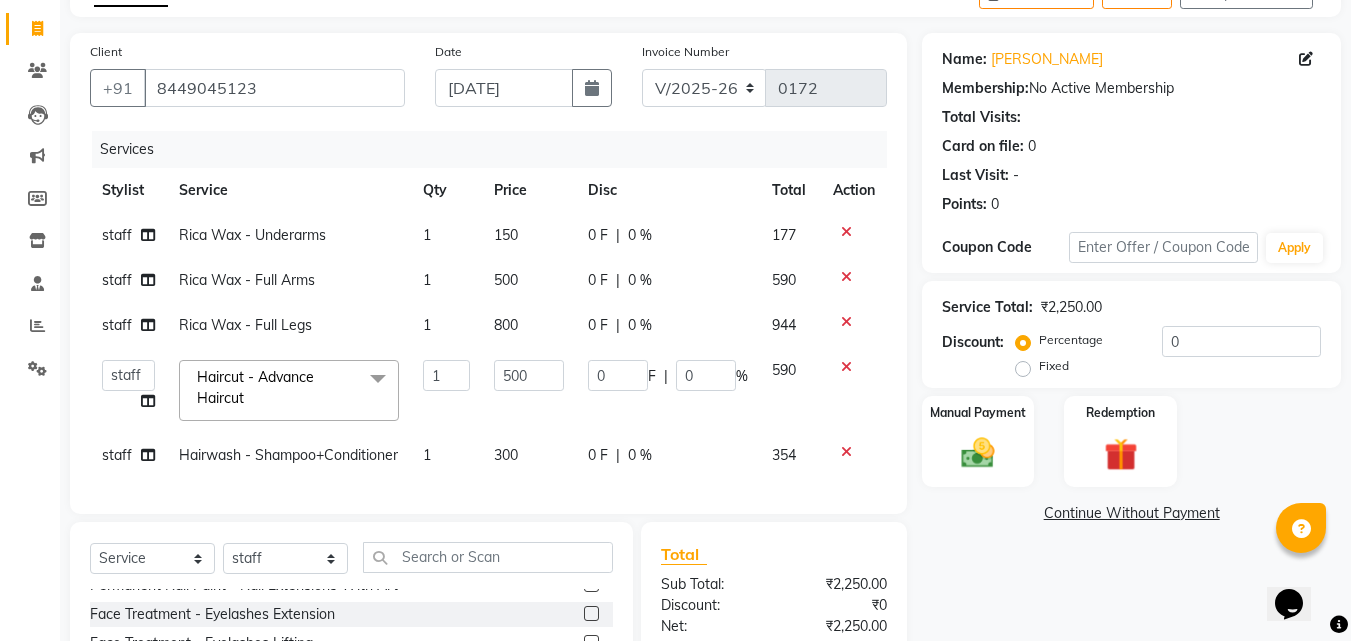 click on "354" 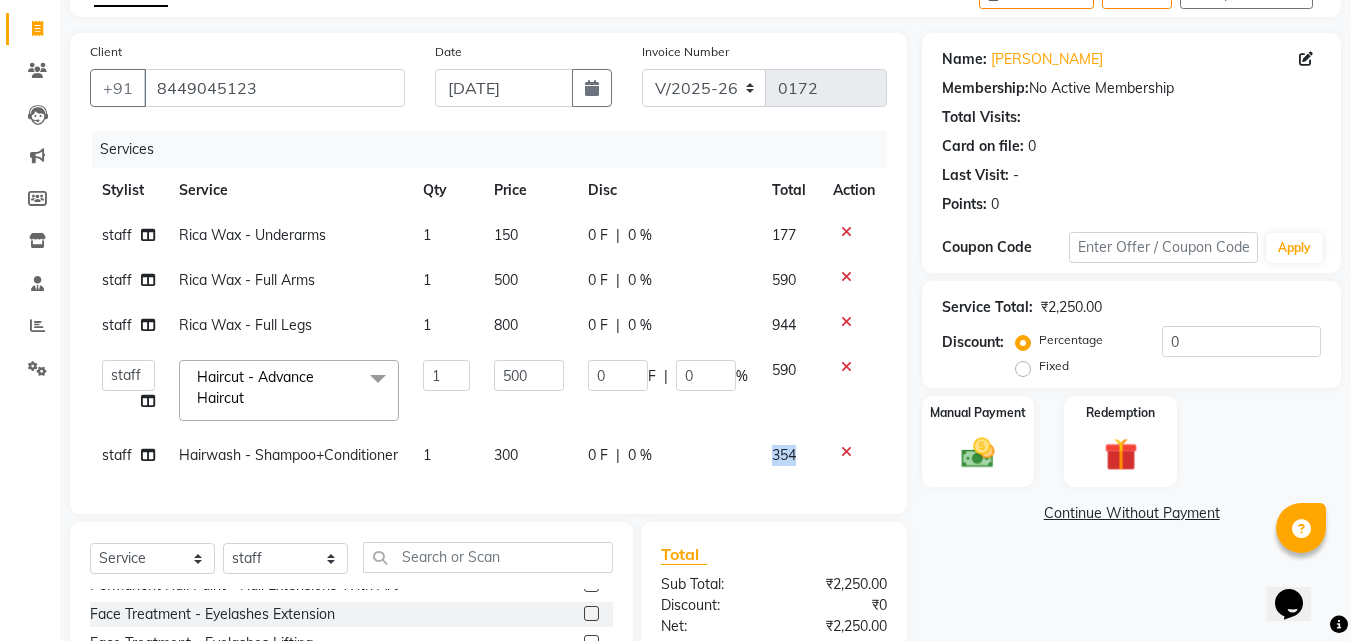 select on "40893" 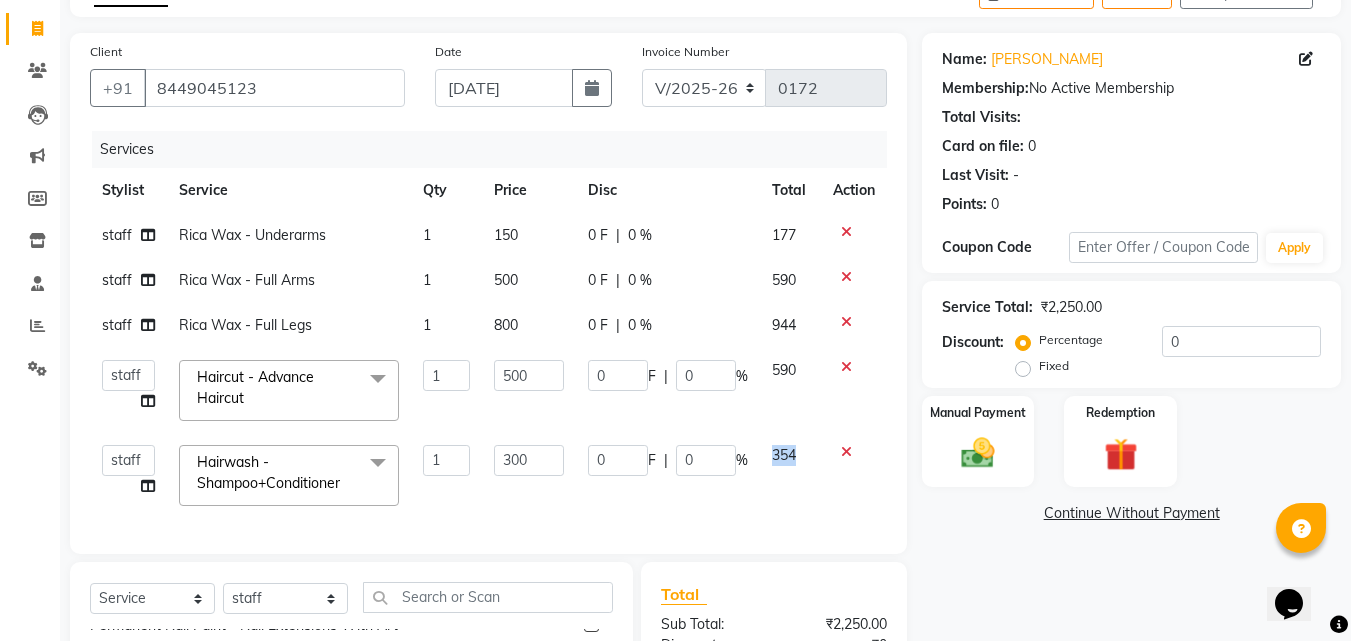 click on "354" 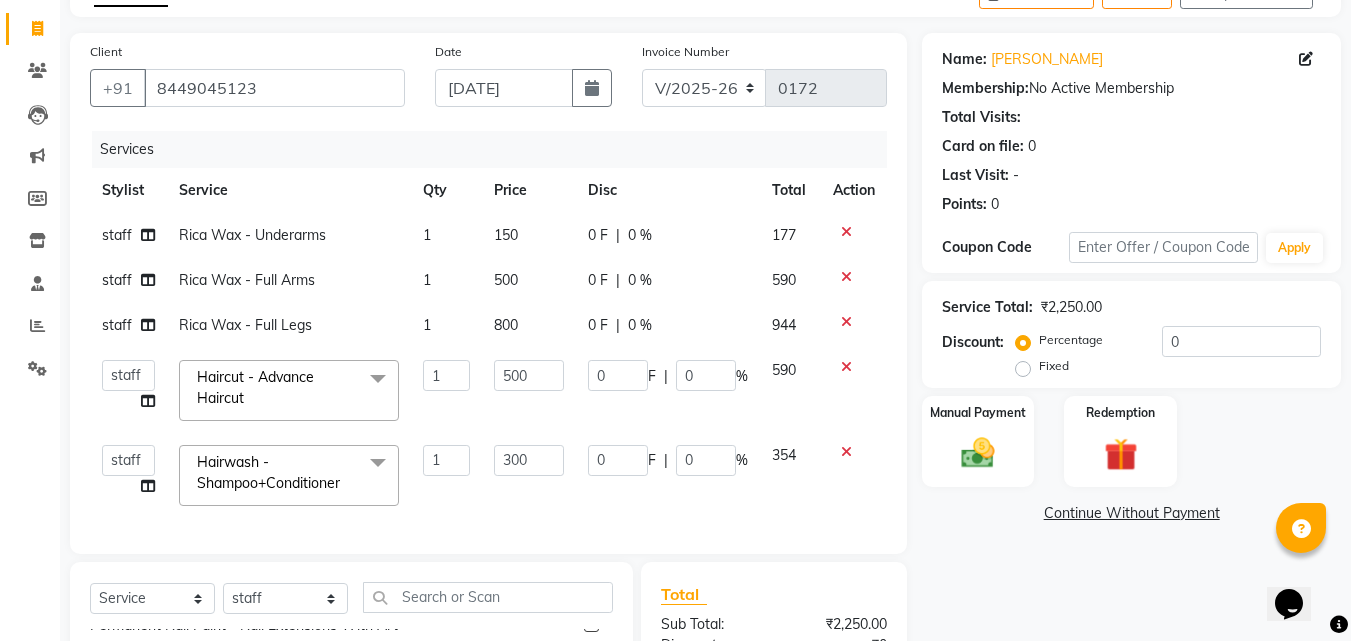 click on "354" 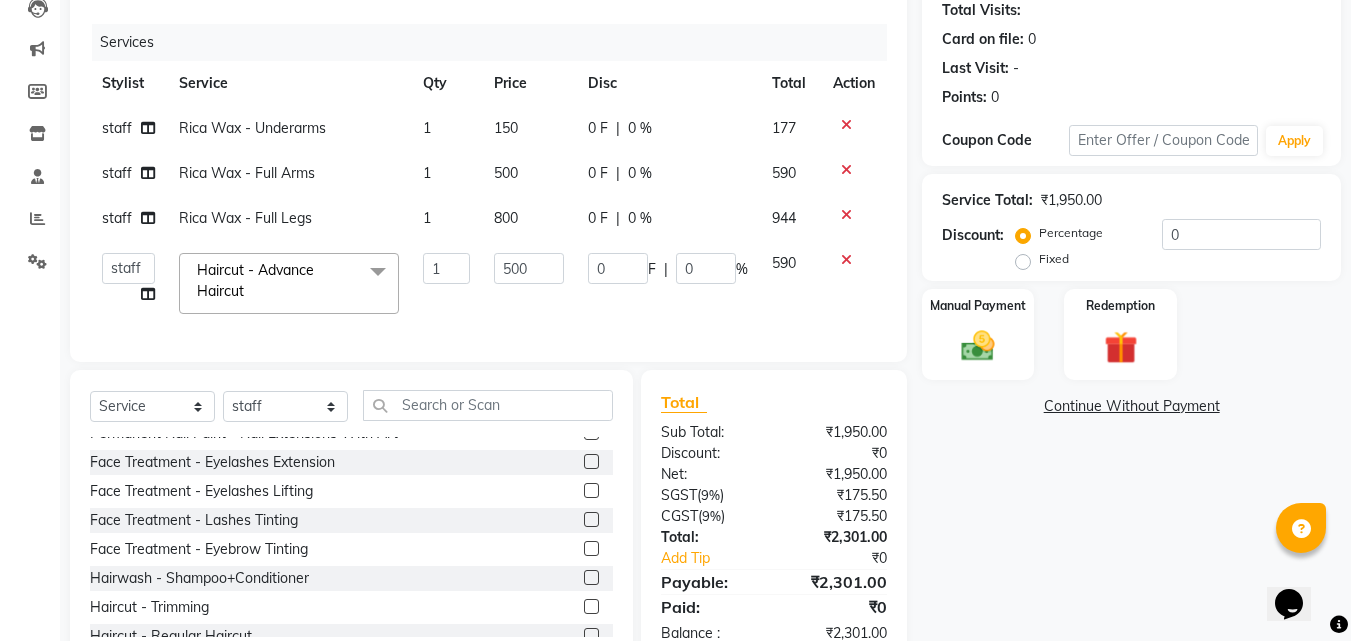 scroll, scrollTop: 223, scrollLeft: 0, axis: vertical 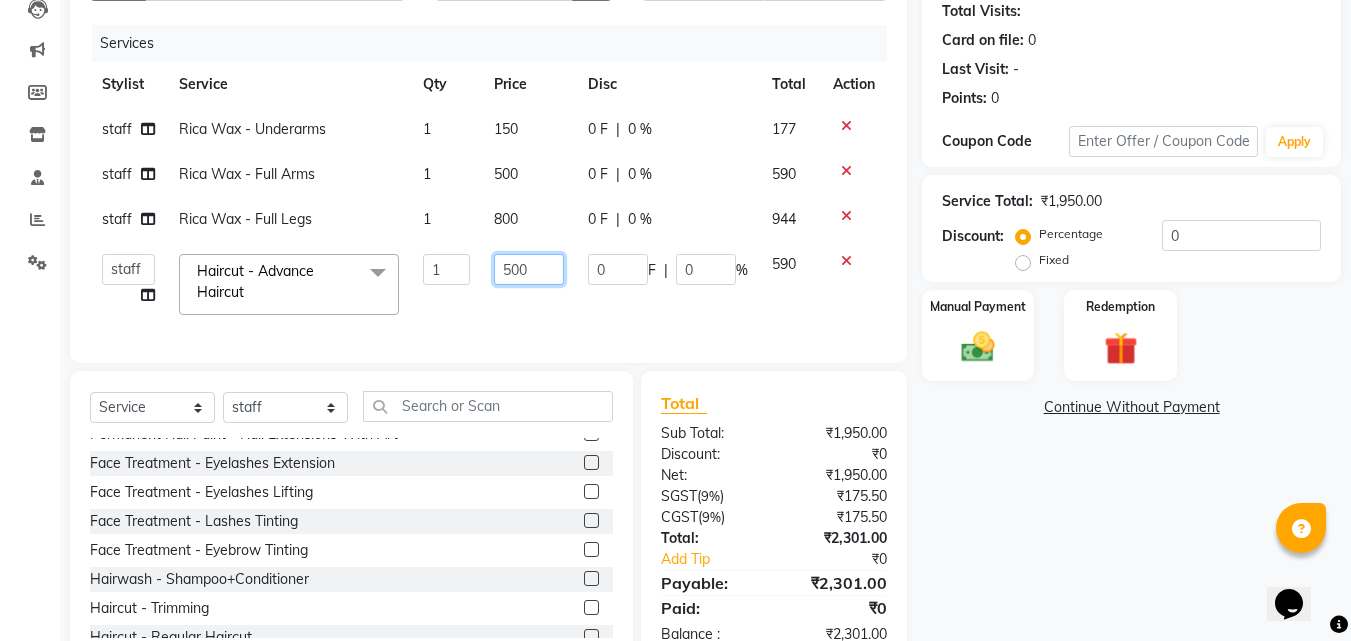 click on "500" 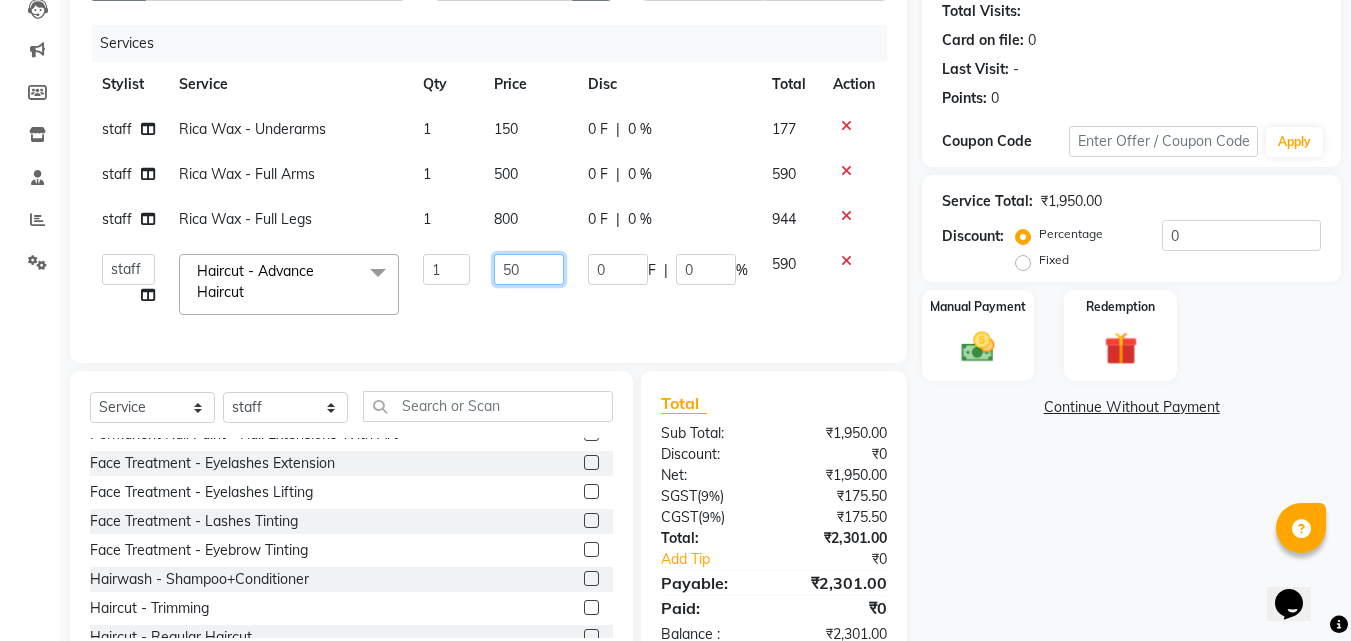 type on "5" 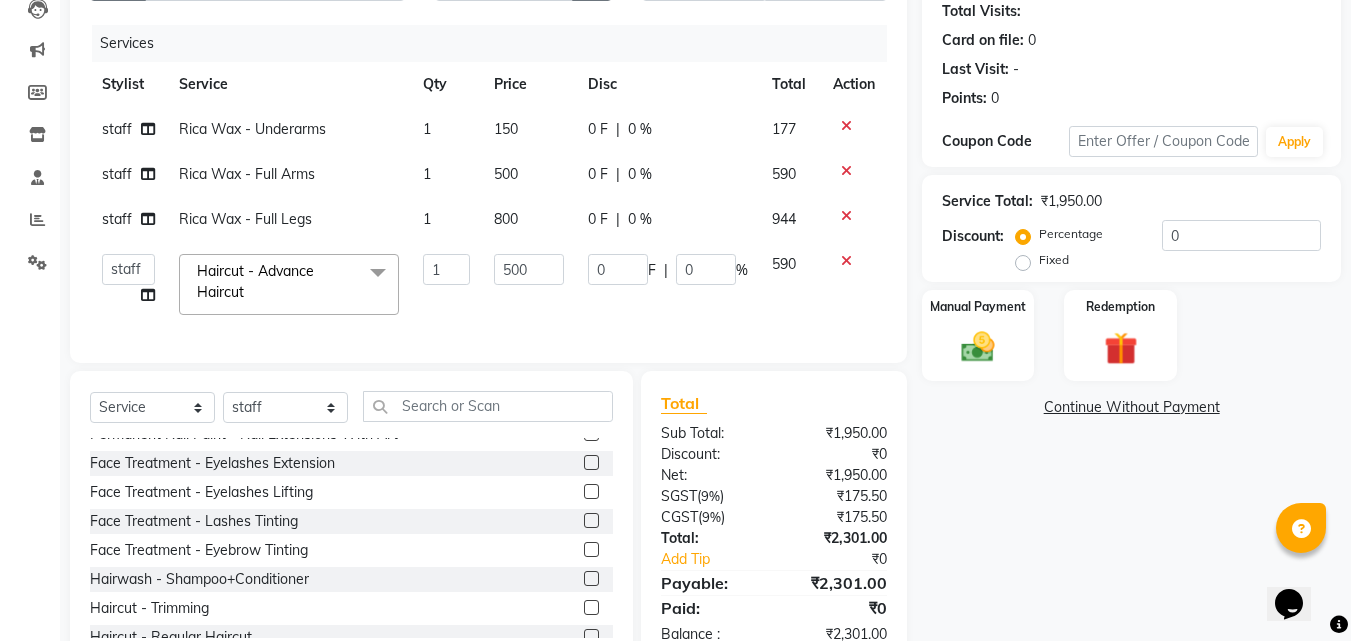 click on "Name: Ranveer  Membership:  No Active Membership  Total Visits:   Card on file:  0 Last Visit:   - Points:   0  Coupon Code Apply Service Total:  ₹1,950.00  Discount:  Percentage   Fixed  0 Manual Payment Redemption  Continue Without Payment" 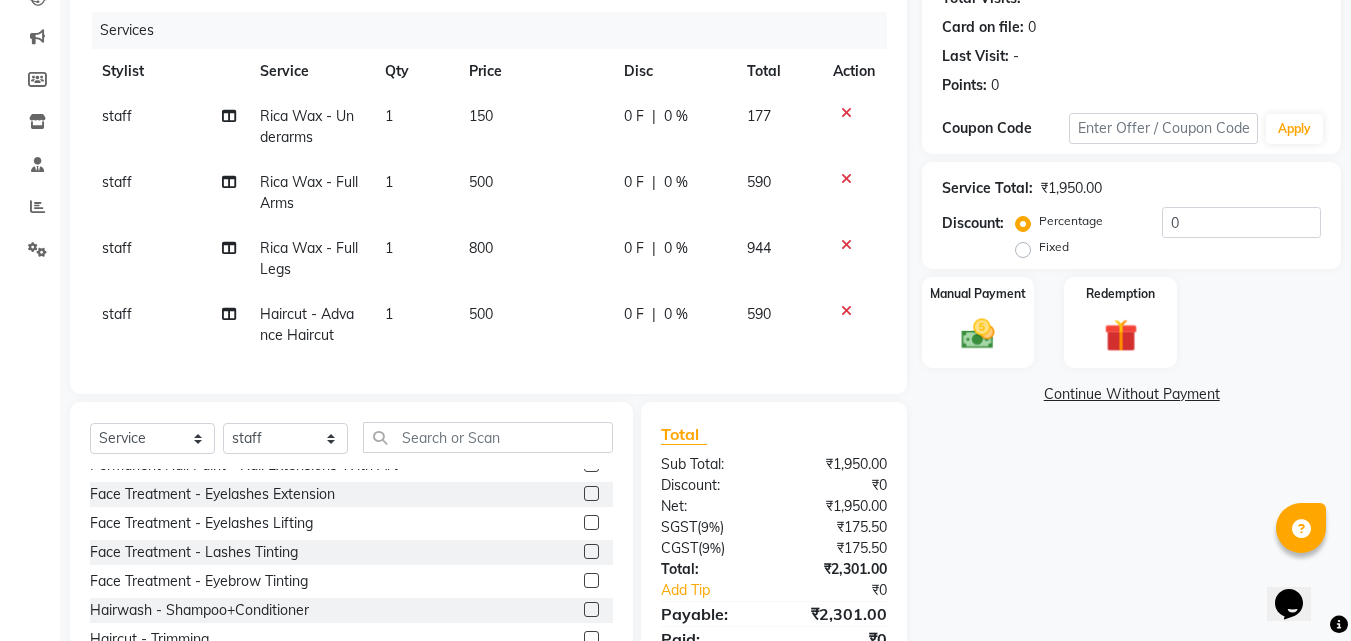 scroll, scrollTop: 337, scrollLeft: 0, axis: vertical 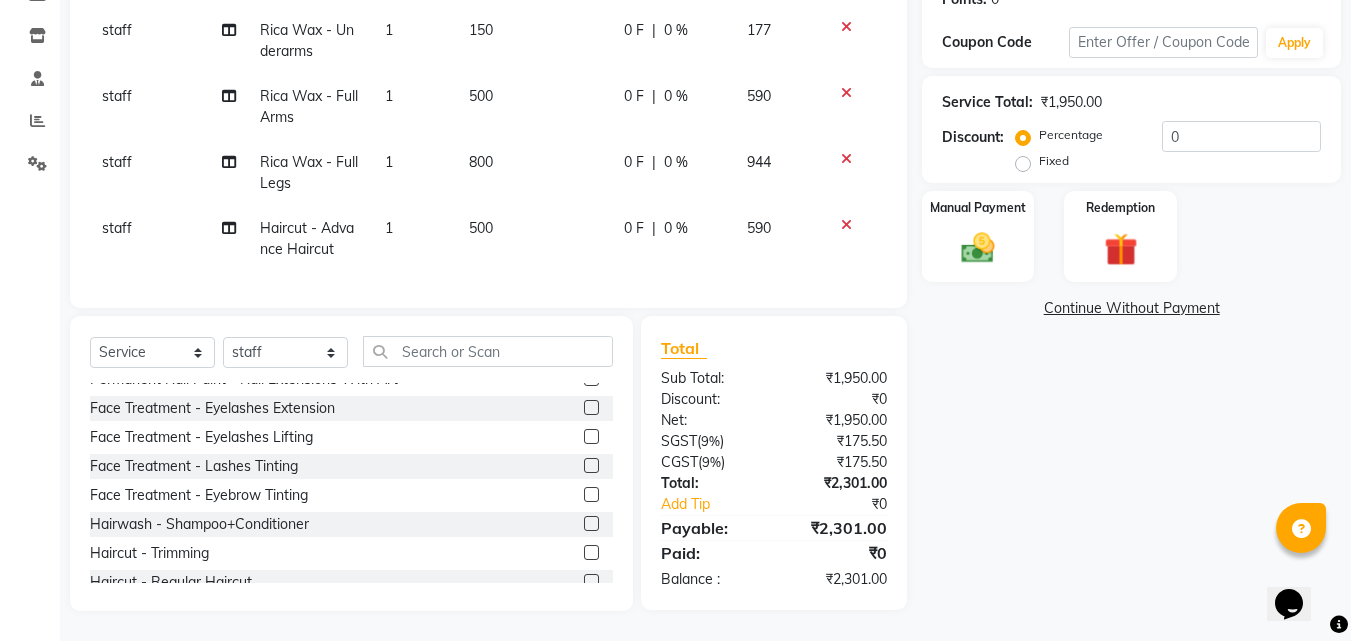click on "Total Sub Total: ₹1,950.00 Discount: ₹0 Net: ₹1,950.00 SGST  ( 9% ) ₹175.50 CGST  ( 9% ) ₹175.50 Total: ₹2,301.00 Add Tip ₹0 Payable: ₹2,301.00 Paid: ₹0 Balance   : ₹2,301.00" 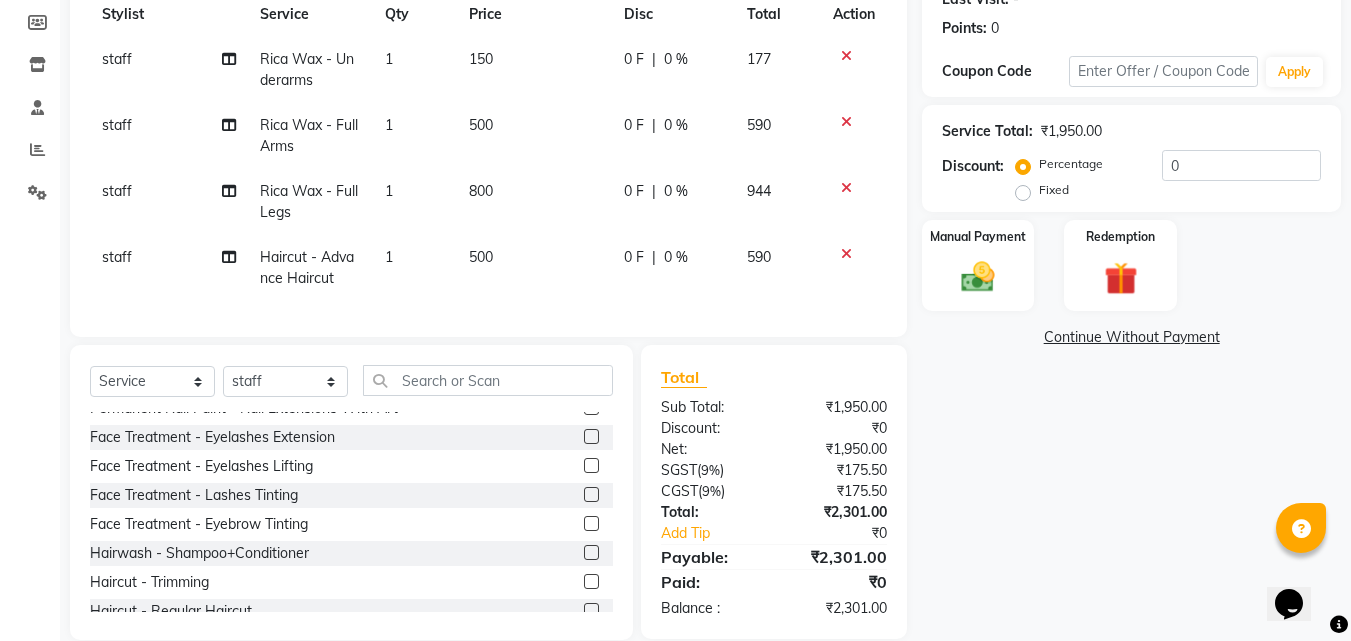 select on "40893" 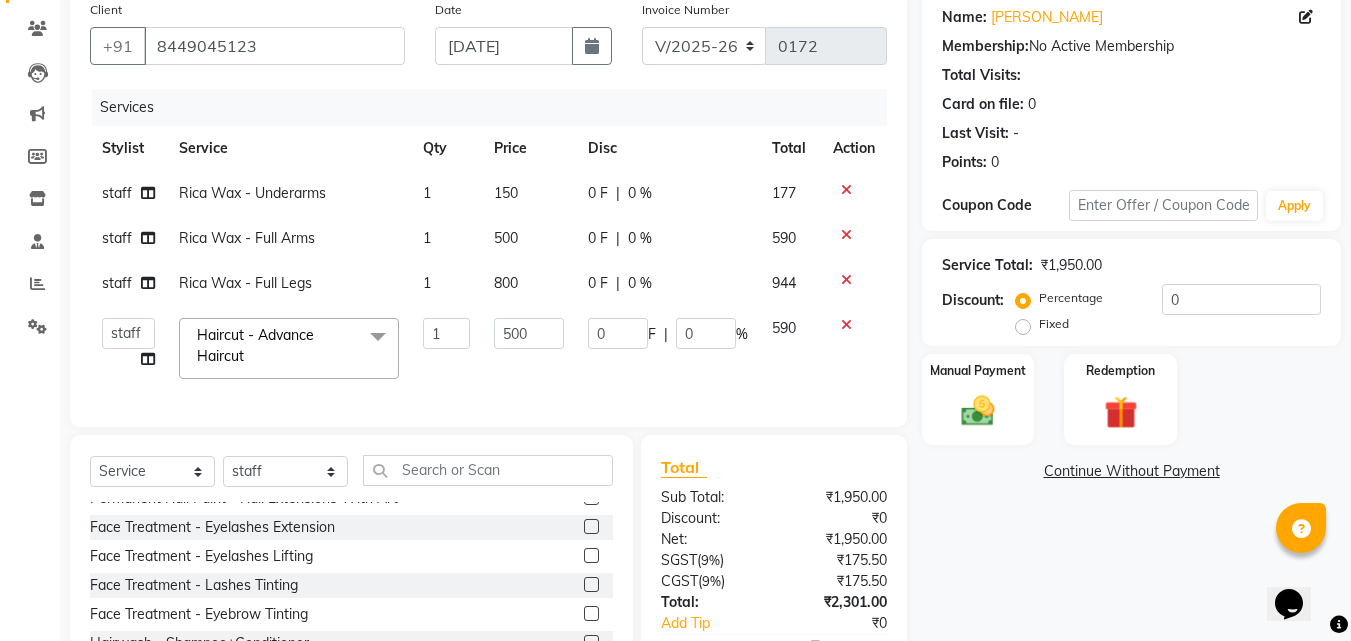 scroll, scrollTop: 153, scrollLeft: 0, axis: vertical 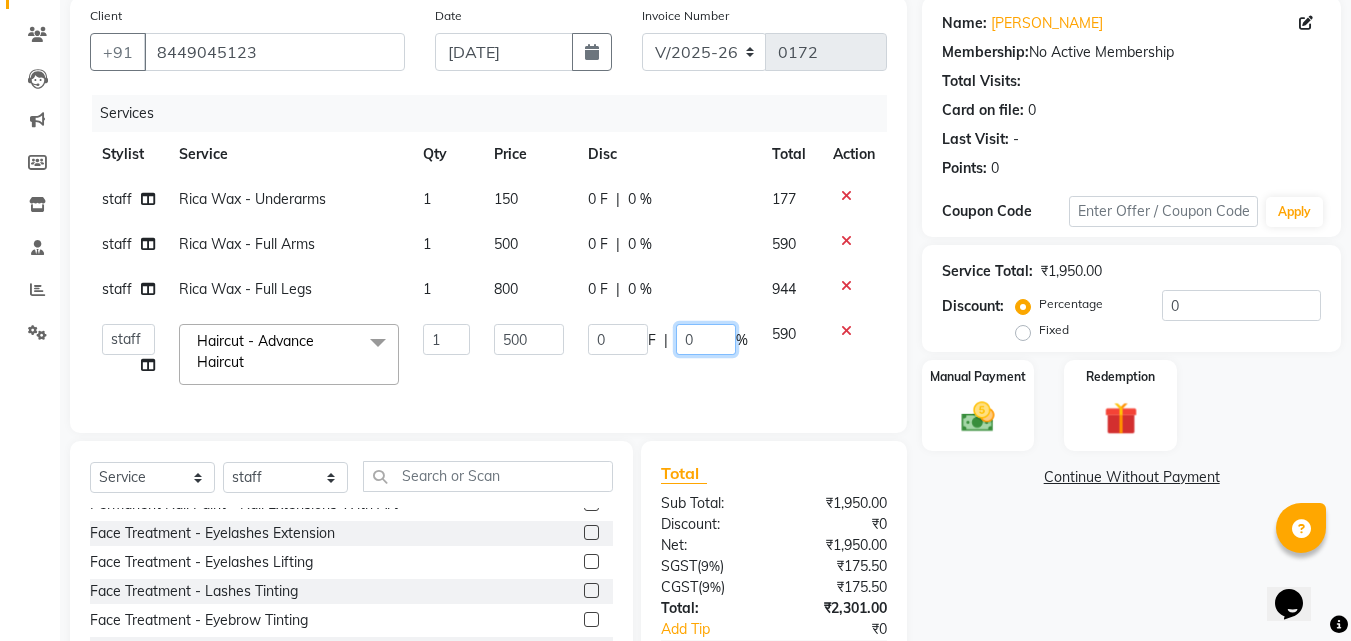 click on "0" 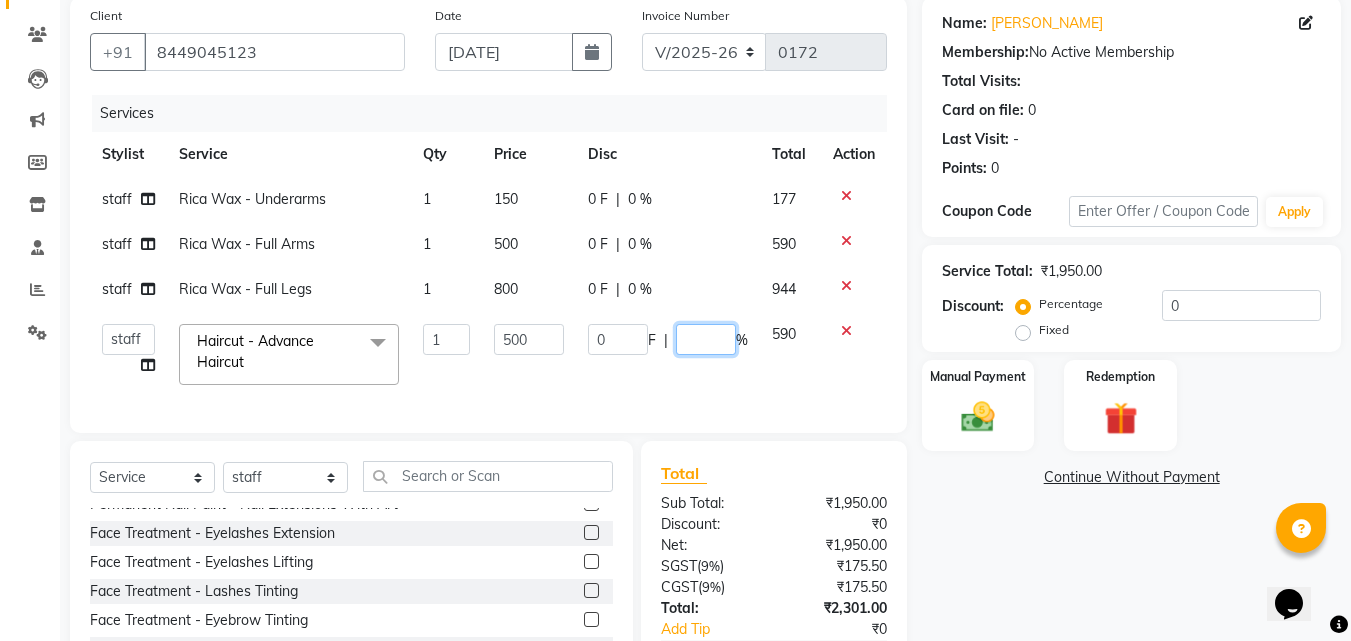 type on "5" 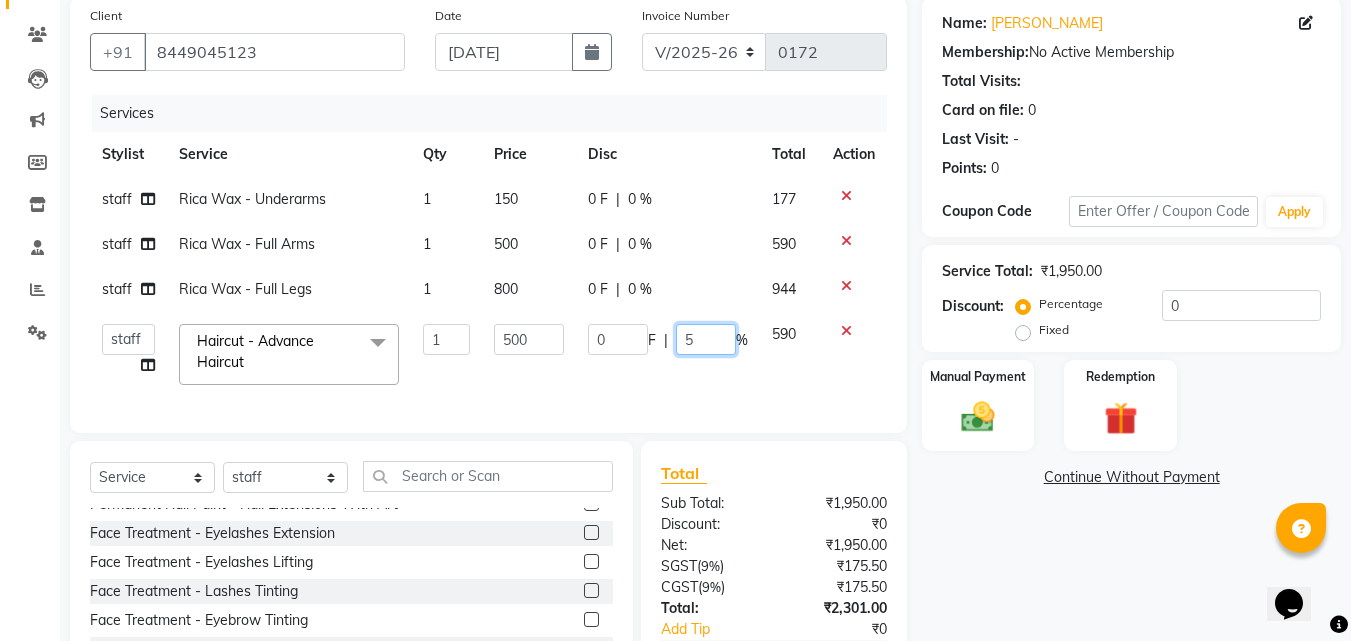 scroll, scrollTop: 293, scrollLeft: 0, axis: vertical 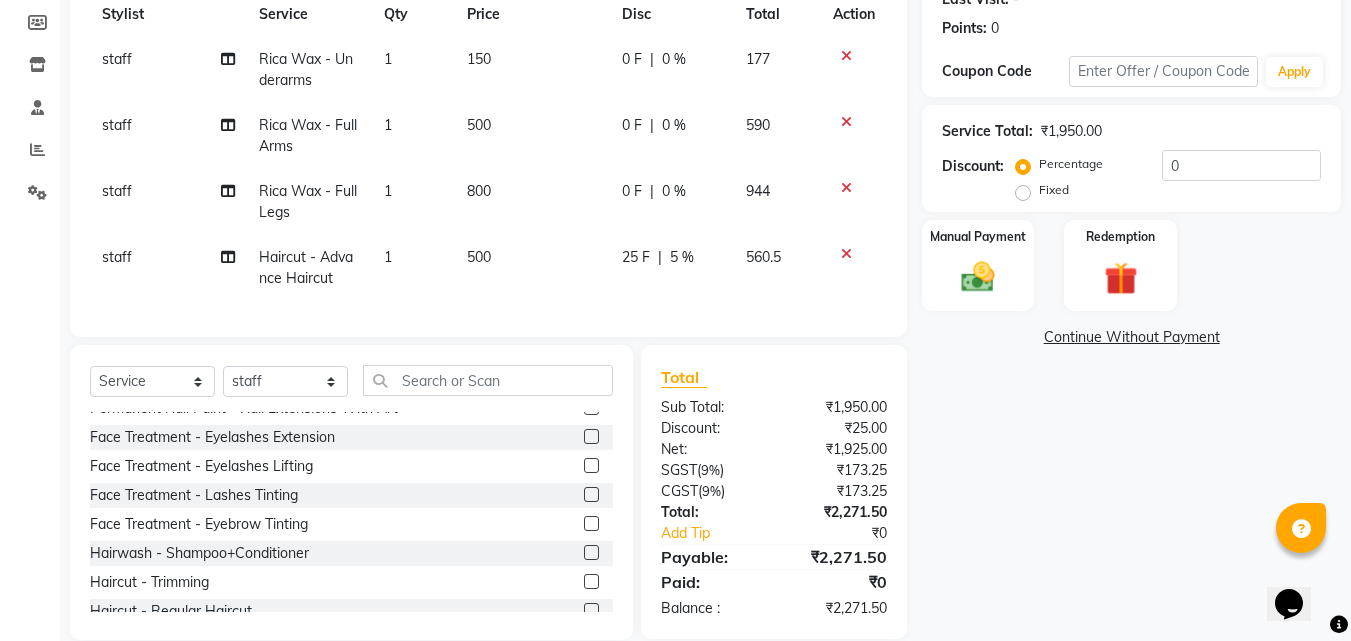 click on "Client +91 8449045123 Date 11-07-2025 Invoice Number V/2025 V/2025-26 0172 Services Stylist Service Qty Price Disc Total Action staff Rica Wax - Underarms 1 150 0 F | 0 % 177 staff Rica Wax - Full Arms 1 500 0 F | 0 % 590 staff Rica Wax - Full Legs 1 800 0 F | 0 % 944 staff Haircut - Advance Haircut 1 500 25 F | 5 % 560.5 Select  Service  Product  Membership  Package Voucher Prepaid Gift Card  Select Stylist aasana Aysha bharti kiran monish nisha rashmi staff Thread Work - Threading  Thread Work - Upper Lips  Thread Work - Forehead  Thread Work - Chin  Thread Work - Side Locks  Thread Work - Neck  Thread Work - Full Face  kerasmooth  mehendi  Brizillian Wax - Threading  Brizillian Wax - Upper Lips  Brizillian Wax - Forehead  Brizillian Wax - Chin  Brizillian Wax - Large Chin  Brizillian Wax - Chin With Neck  Brizillian Wax - Side Locks  Brizillian Wax - Full Face  Brizillian Wax - Full Face With Neck  Brizillian Wax - Under Arms  Brizillian Wax - Bikini Wax  Bleach Fruit & Diamond  - Face  Oxy Bleach - Face" 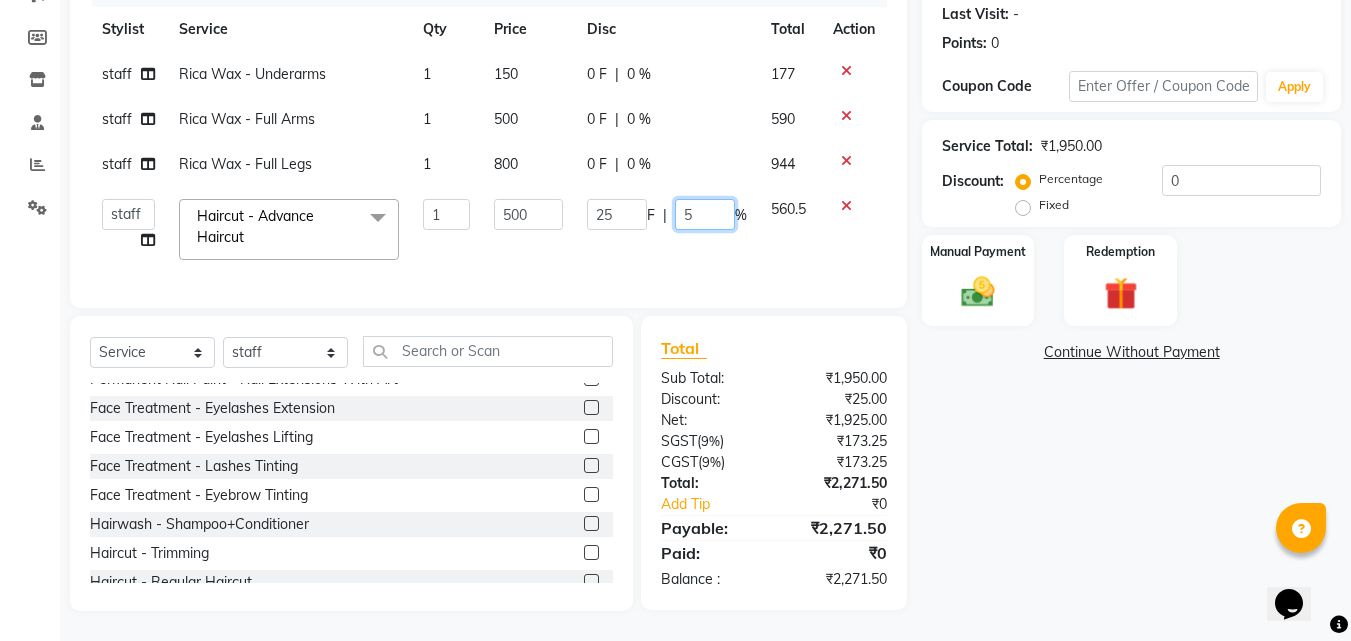 click on "5" 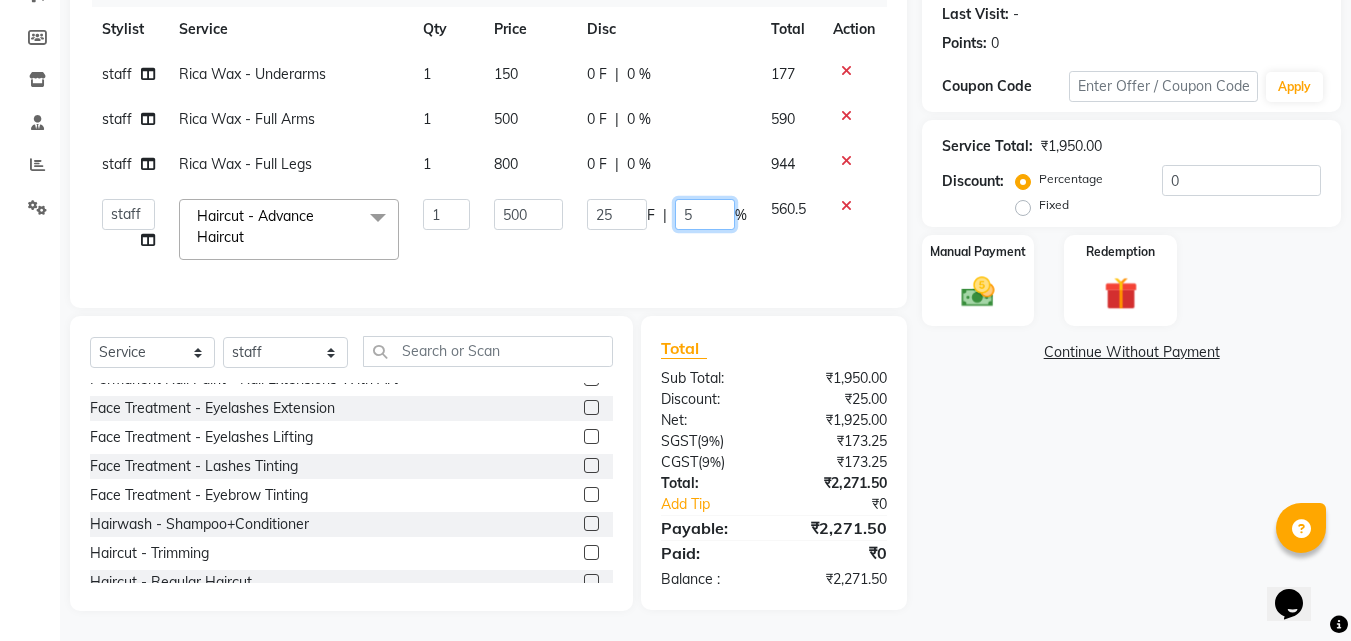 type 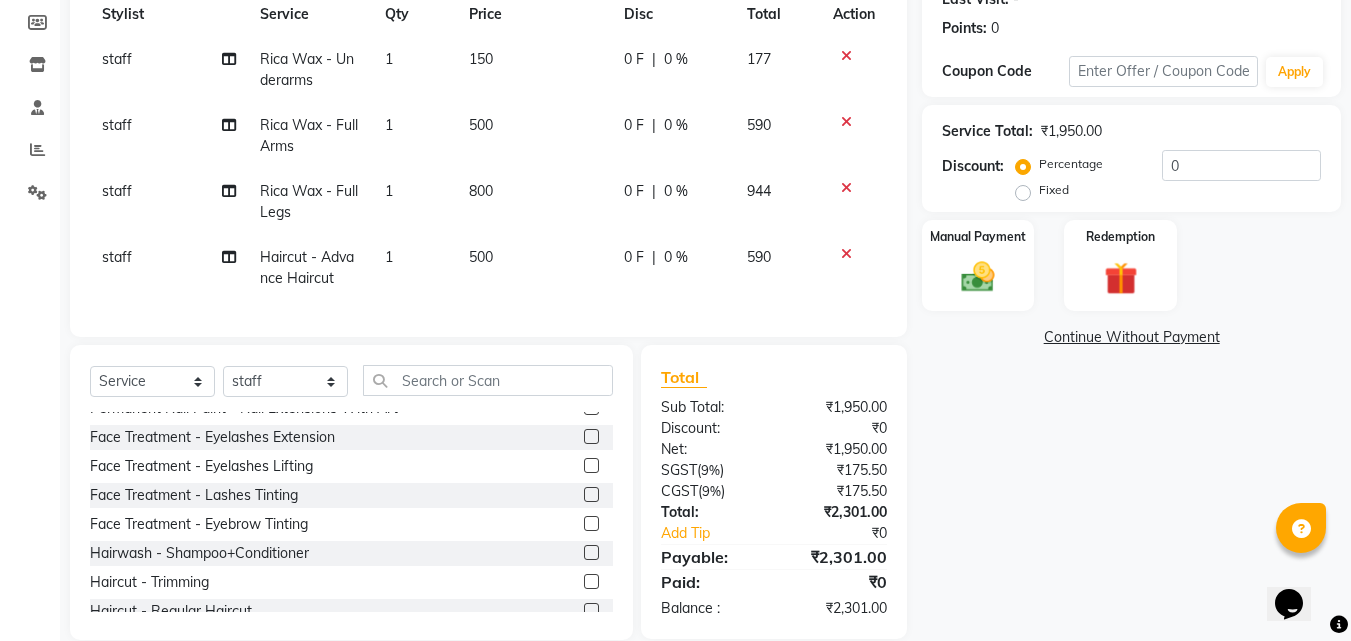 click on "Client +91 8449045123 Date 11-07-2025 Invoice Number V/2025 V/2025-26 0172 Services Stylist Service Qty Price Disc Total Action staff Rica Wax - Underarms 1 150 0 F | 0 % 177 staff Rica Wax - Full Arms 1 500 0 F | 0 % 590 staff Rica Wax - Full Legs 1 800 0 F | 0 % 944 staff Haircut - Advance Haircut 1 500 0 F | 0 % 590 Select  Service  Product  Membership  Package Voucher Prepaid Gift Card  Select Stylist aasana Aysha bharti kiran monish nisha rashmi staff Thread Work - Threading  Thread Work - Upper Lips  Thread Work - Forehead  Thread Work - Chin  Thread Work - Side Locks  Thread Work - Neck  Thread Work - Full Face  kerasmooth  mehendi  Brizillian Wax - Threading  Brizillian Wax - Upper Lips  Brizillian Wax - Forehead  Brizillian Wax - Chin  Brizillian Wax - Large Chin  Brizillian Wax - Chin With Neck  Brizillian Wax - Side Locks  Brizillian Wax - Full Face  Brizillian Wax - Full Face With Neck  Brizillian Wax - Under Arms  Brizillian Wax - Bikini Wax  Bleach Fruit & Diamond  - Face  Oxy Bleach - Face   (" 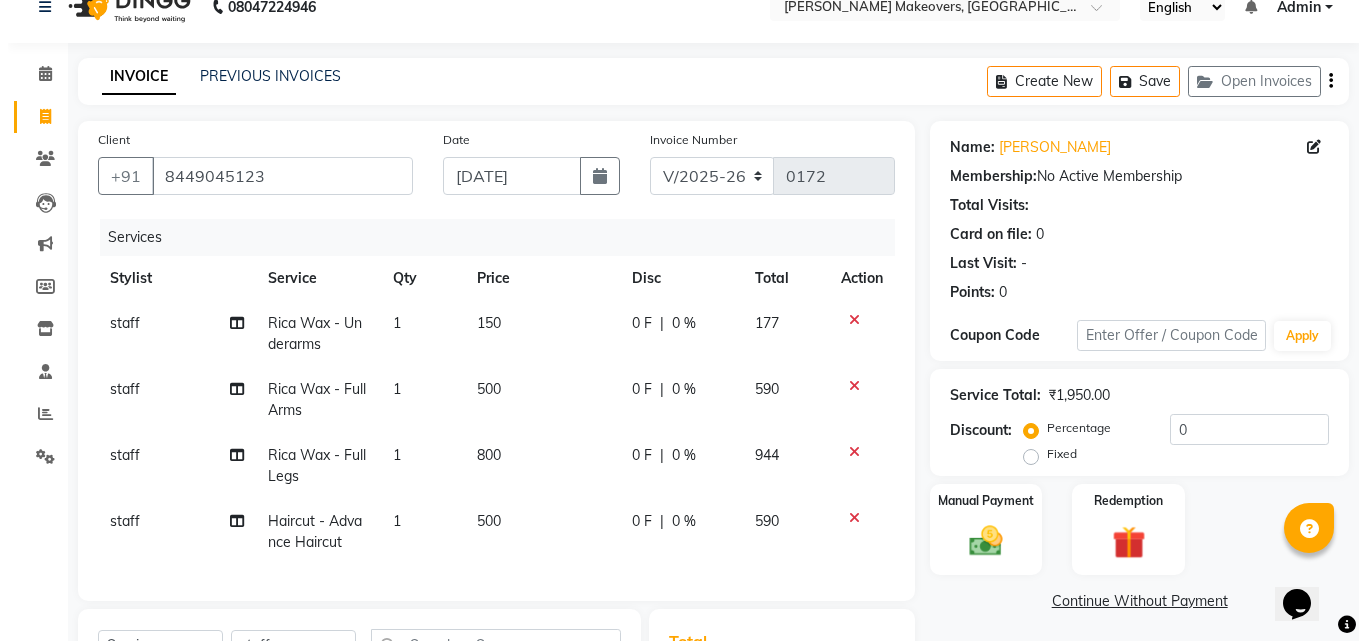 scroll, scrollTop: 0, scrollLeft: 0, axis: both 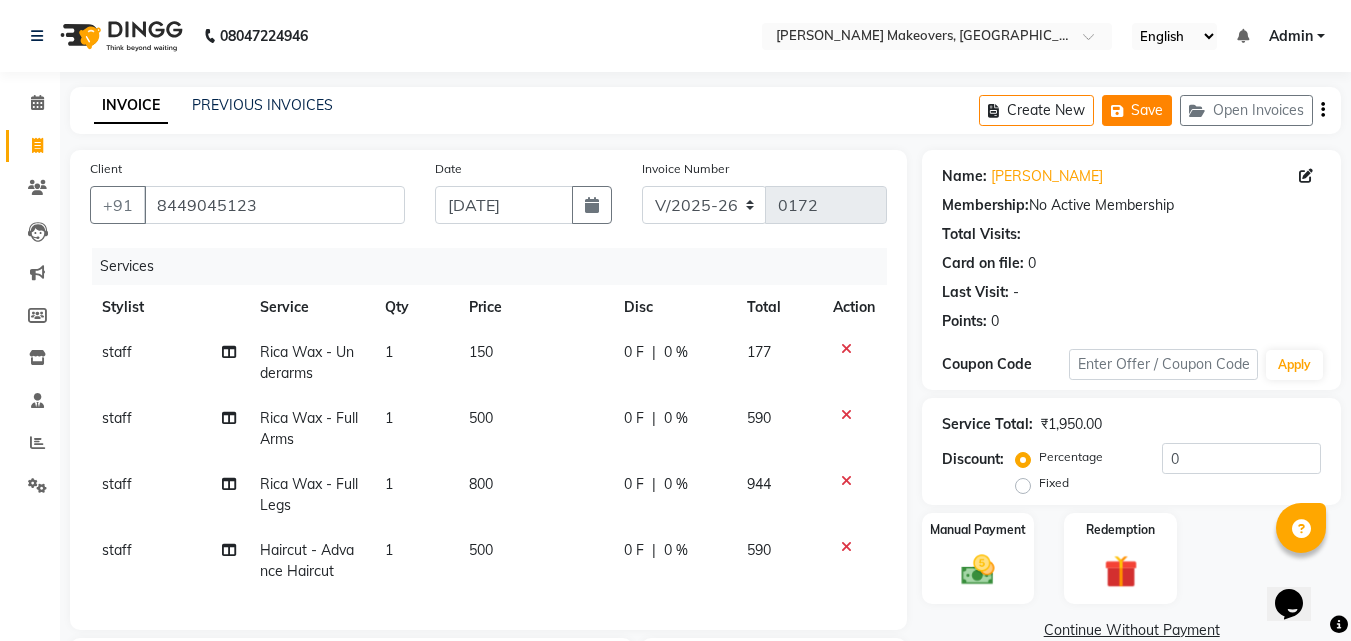 click on "Save" 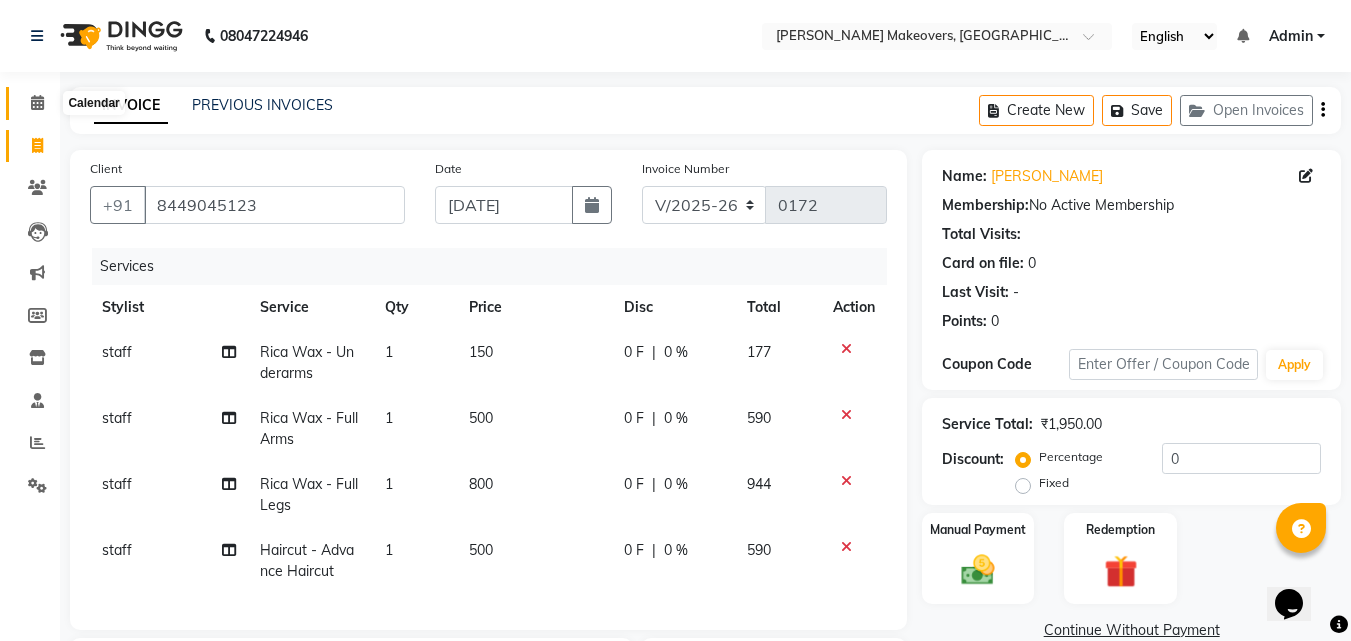 click 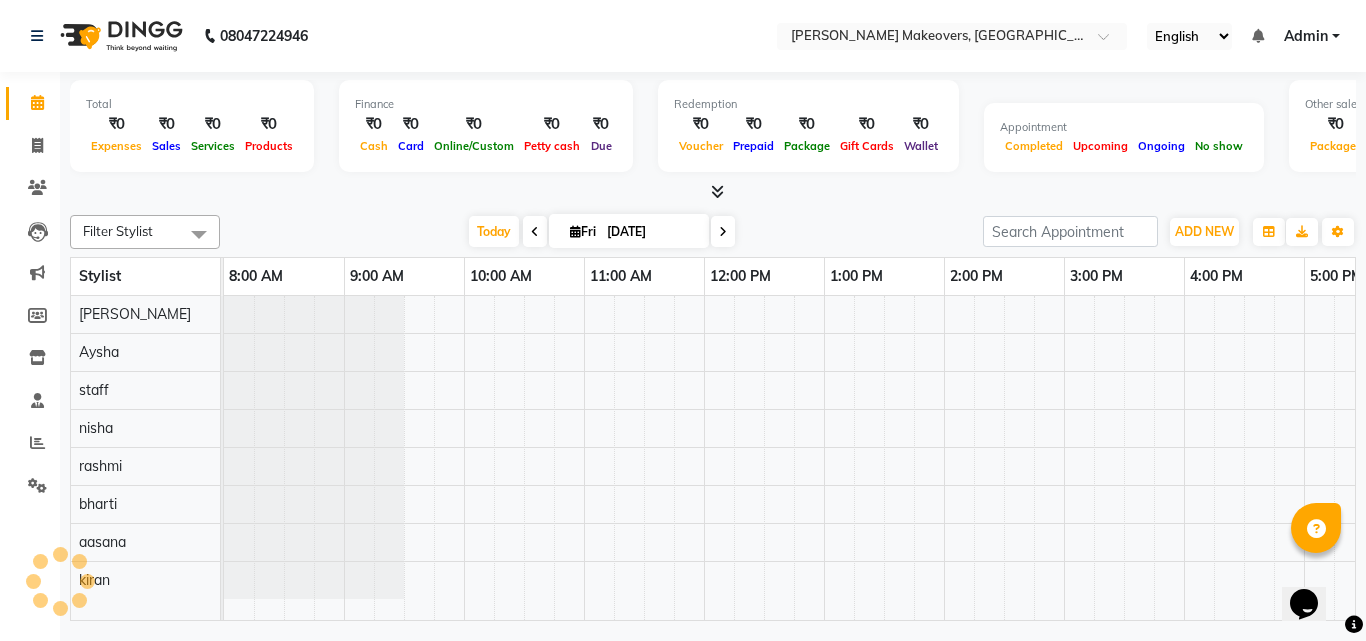 scroll, scrollTop: 0, scrollLeft: 0, axis: both 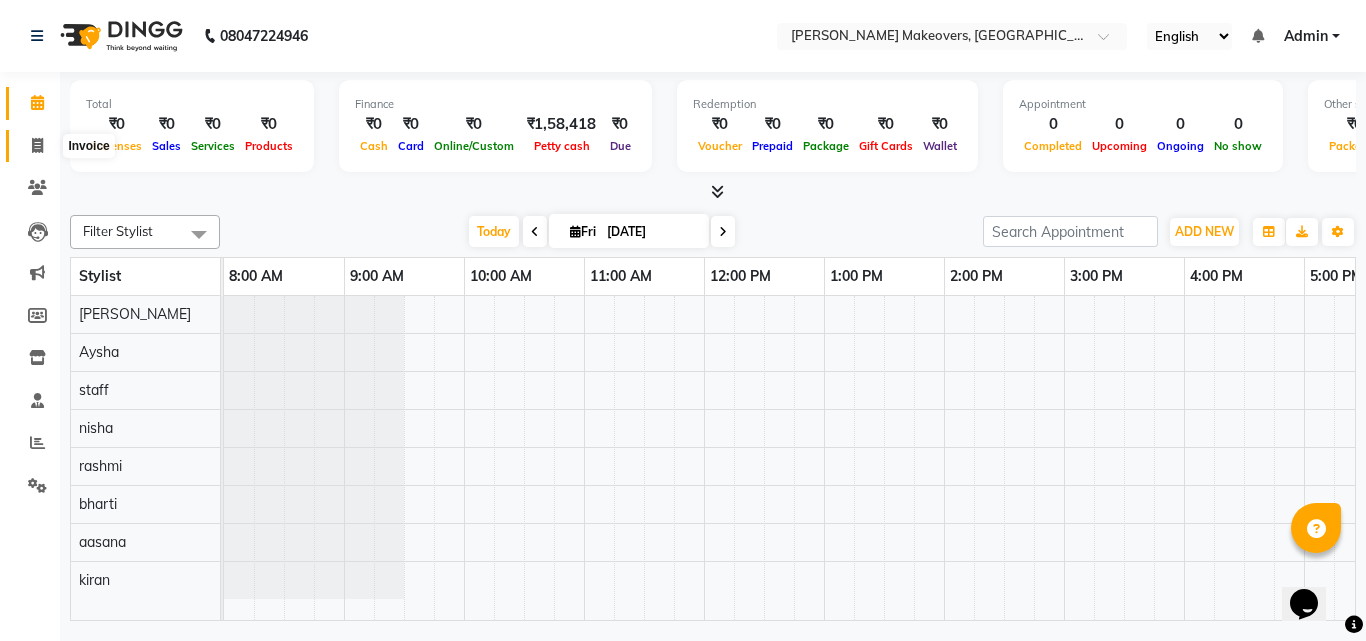 click 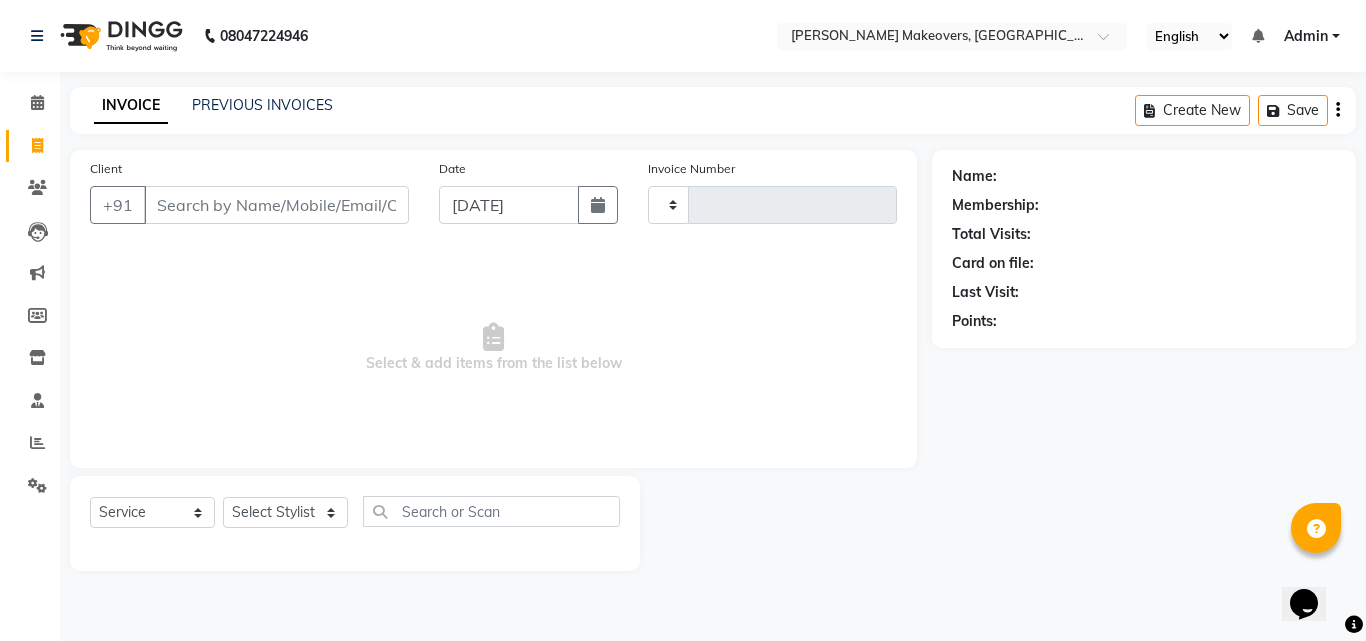 type on "0172" 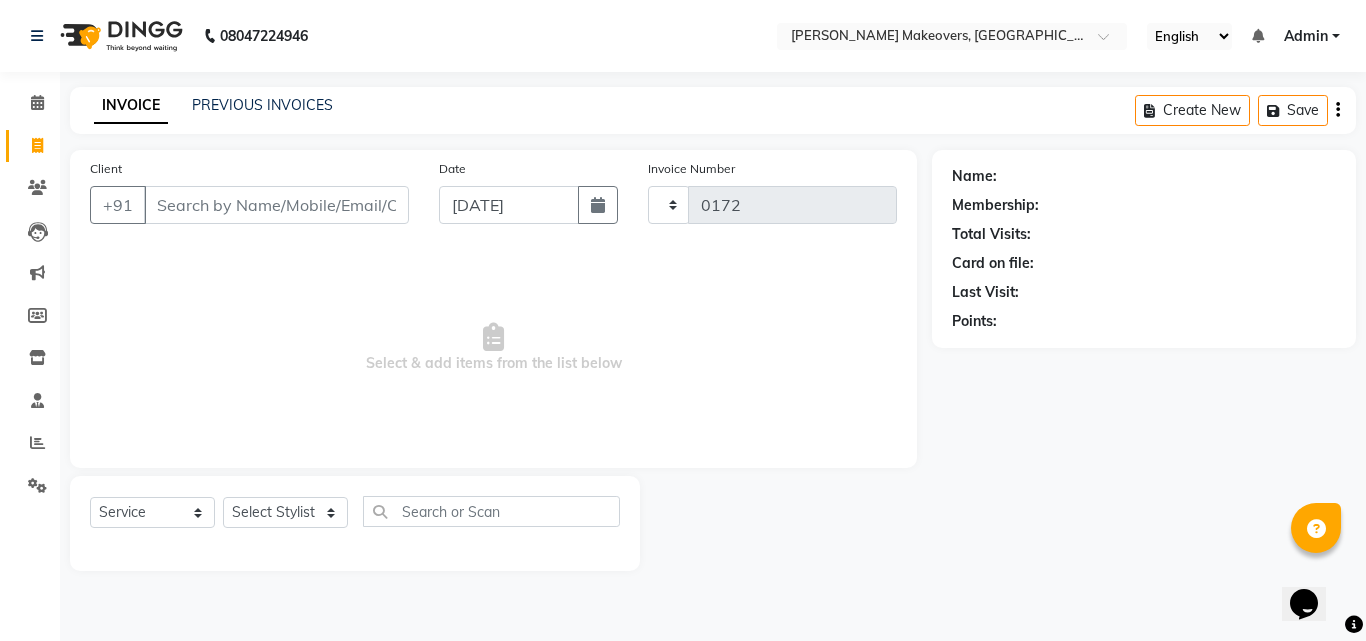 select on "4868" 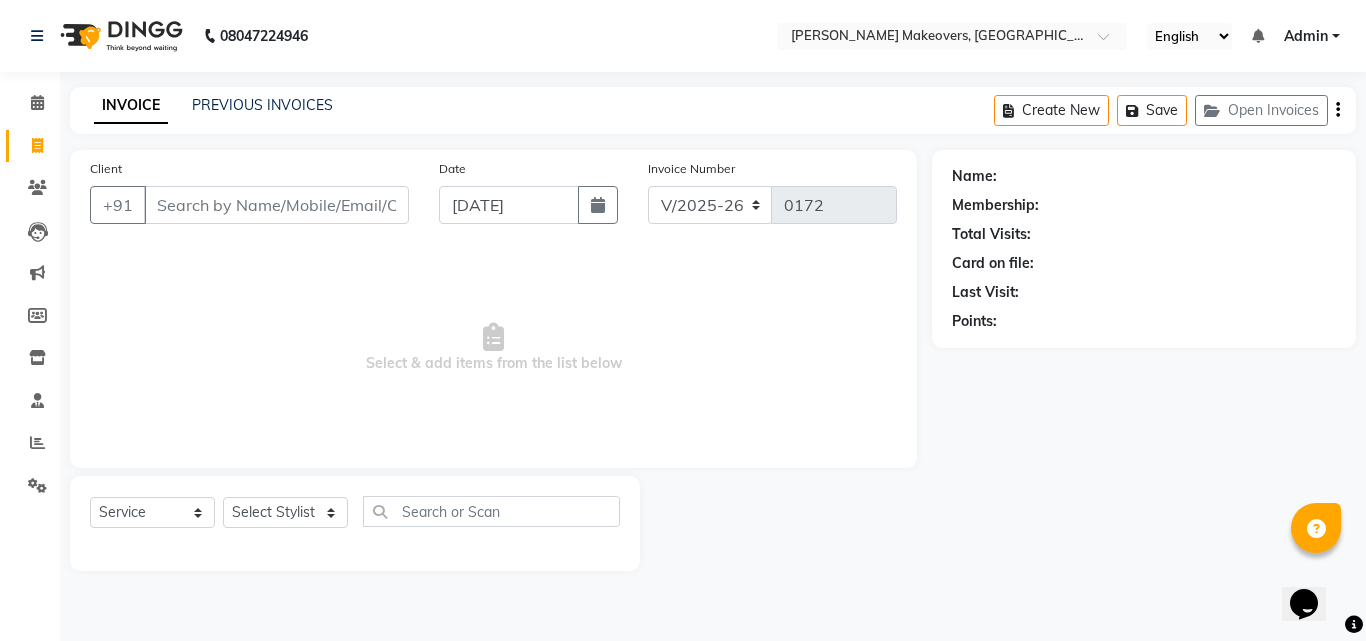 click on "Client" at bounding box center (276, 205) 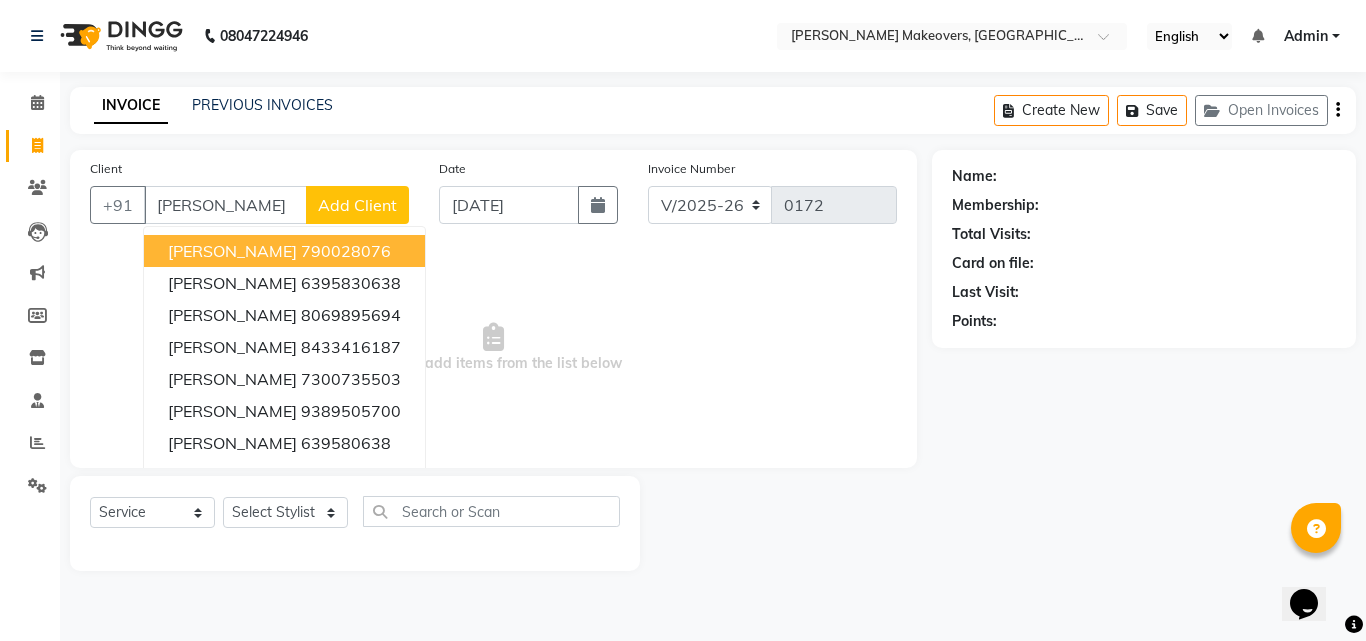 type on "manisha" 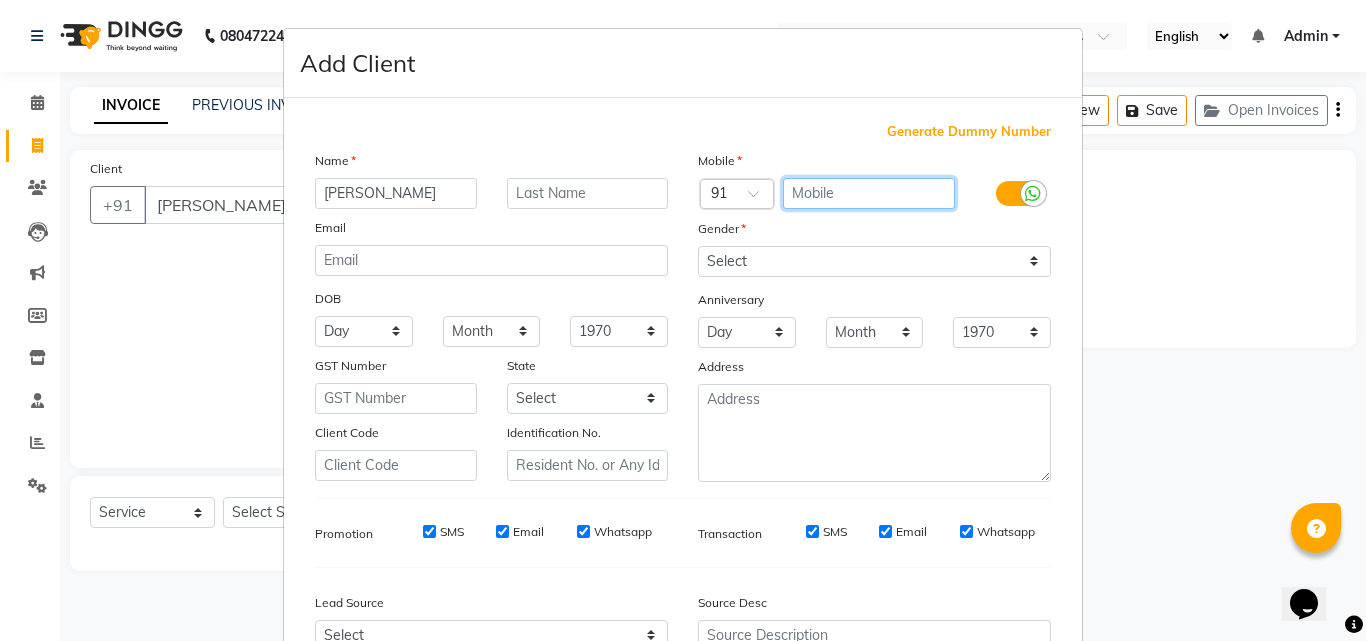 click at bounding box center (869, 193) 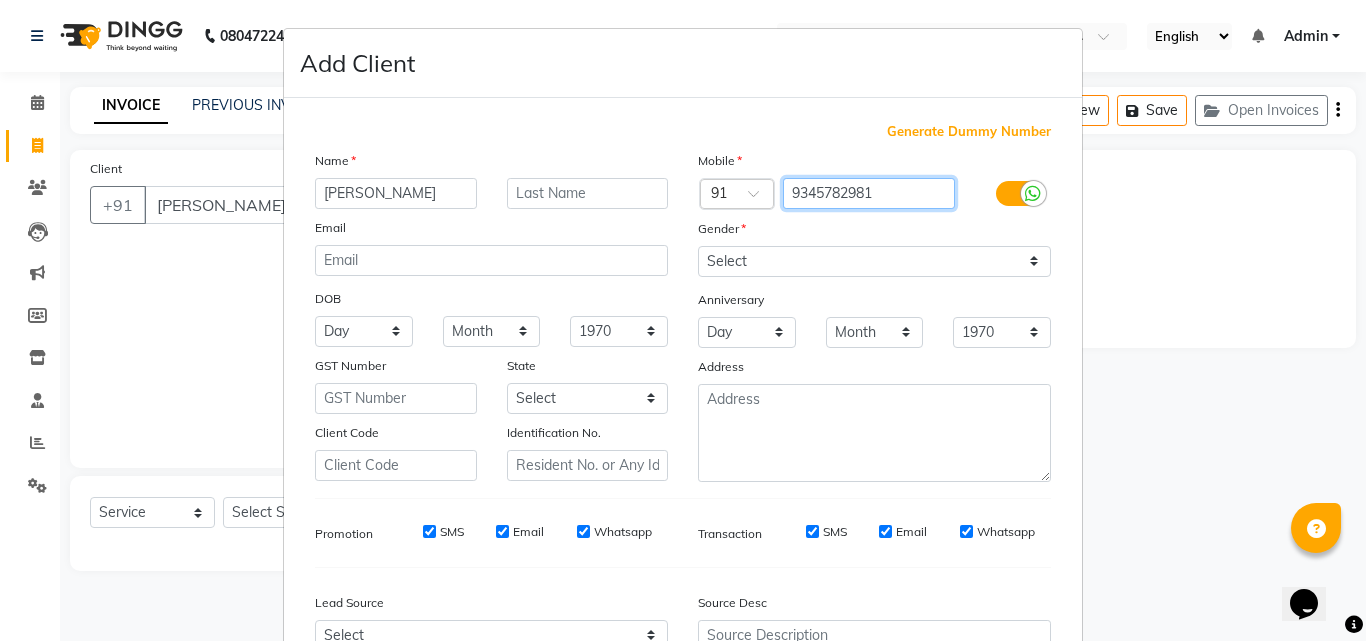 type on "9345782981" 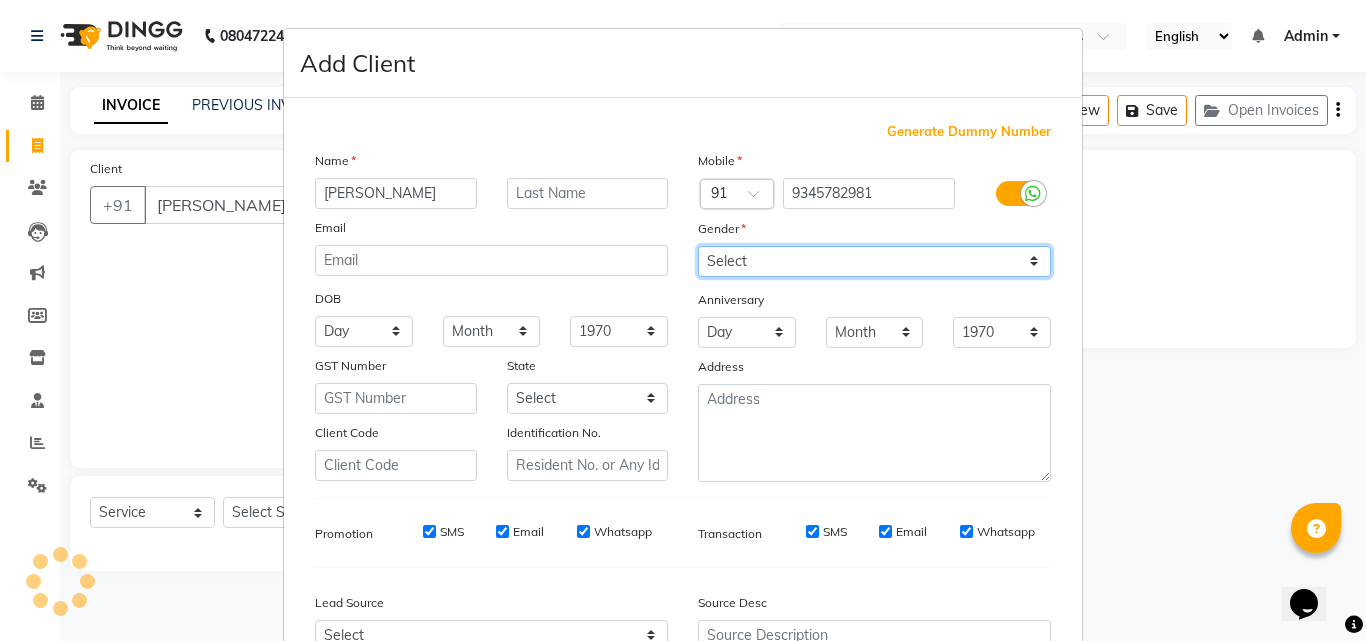 click on "Select [DEMOGRAPHIC_DATA] [DEMOGRAPHIC_DATA] Other Prefer Not To Say" at bounding box center [874, 261] 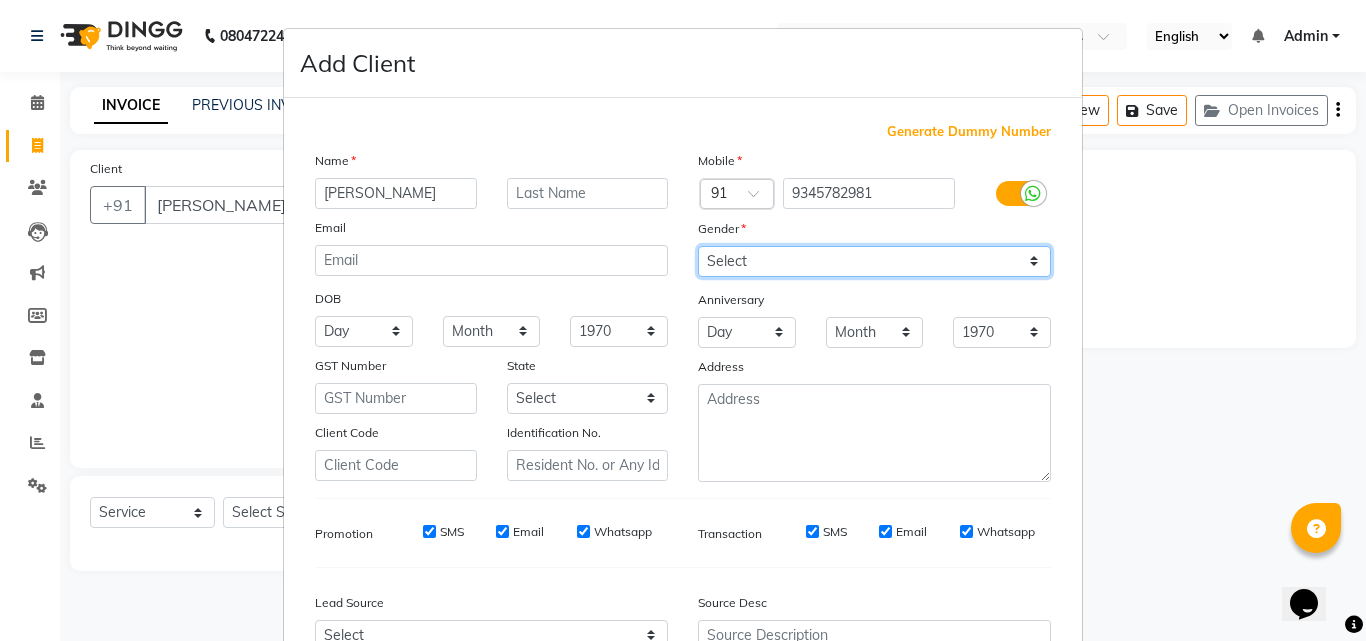 select on "[DEMOGRAPHIC_DATA]" 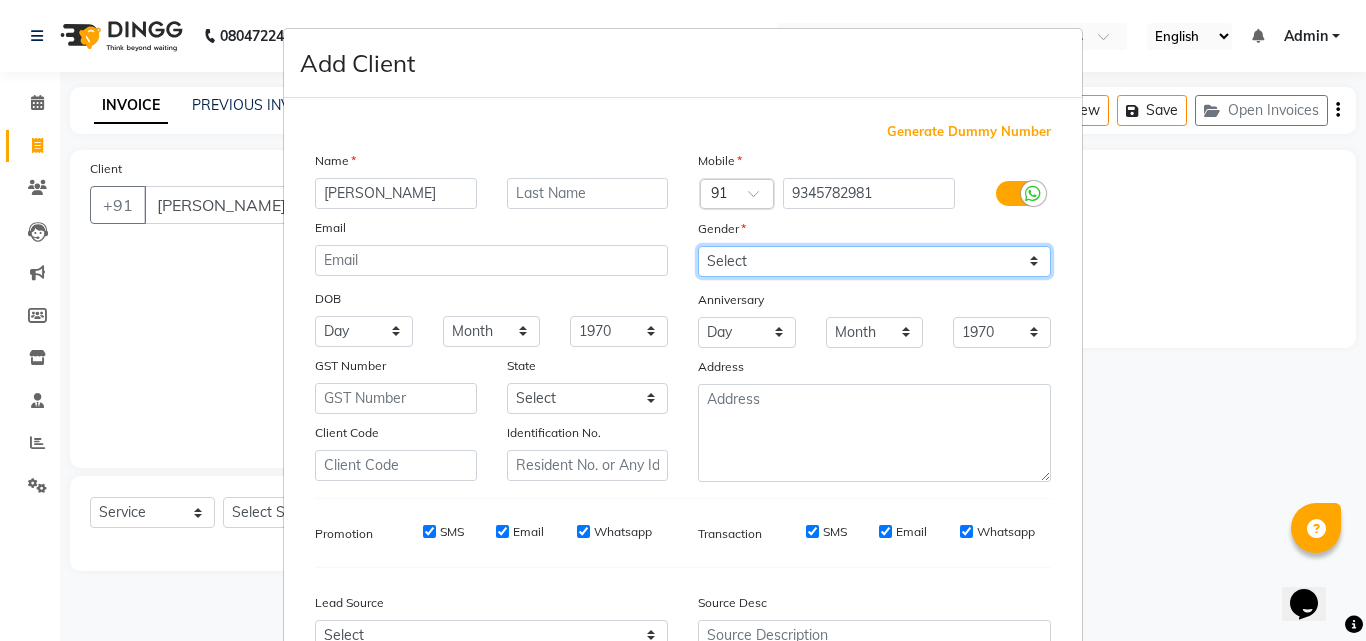 click on "Select [DEMOGRAPHIC_DATA] [DEMOGRAPHIC_DATA] Other Prefer Not To Say" at bounding box center [874, 261] 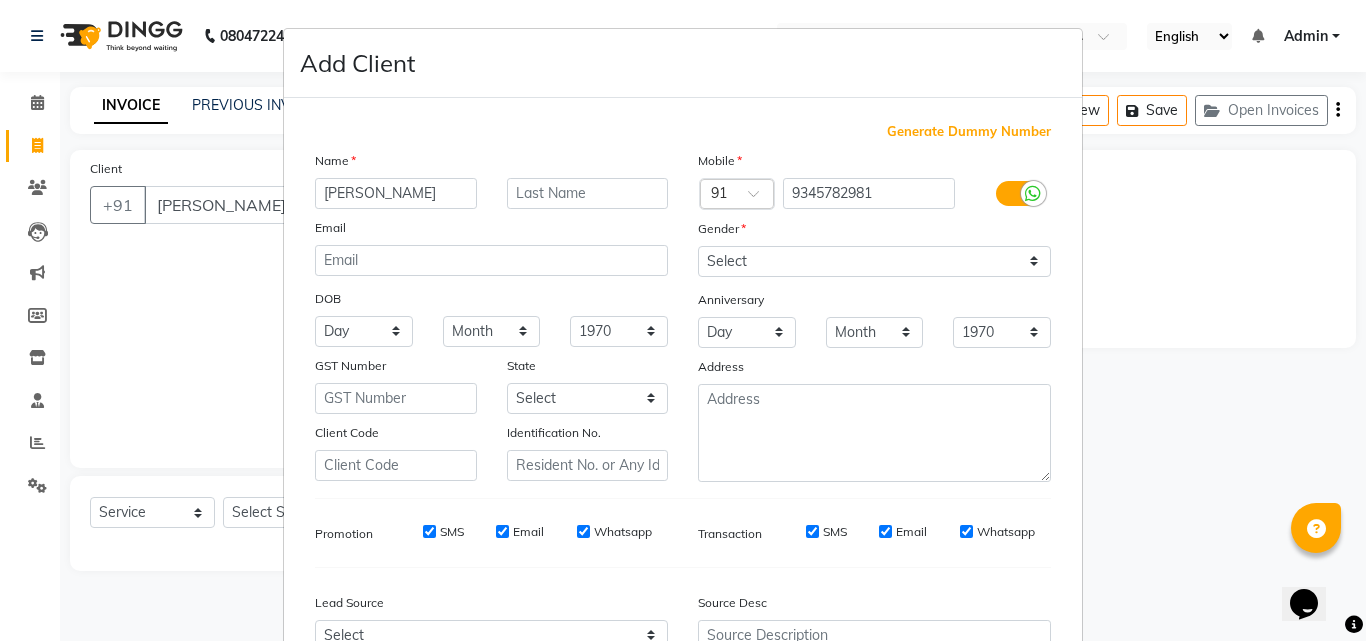 drag, startPoint x: 420, startPoint y: 529, endPoint x: 495, endPoint y: 531, distance: 75.026665 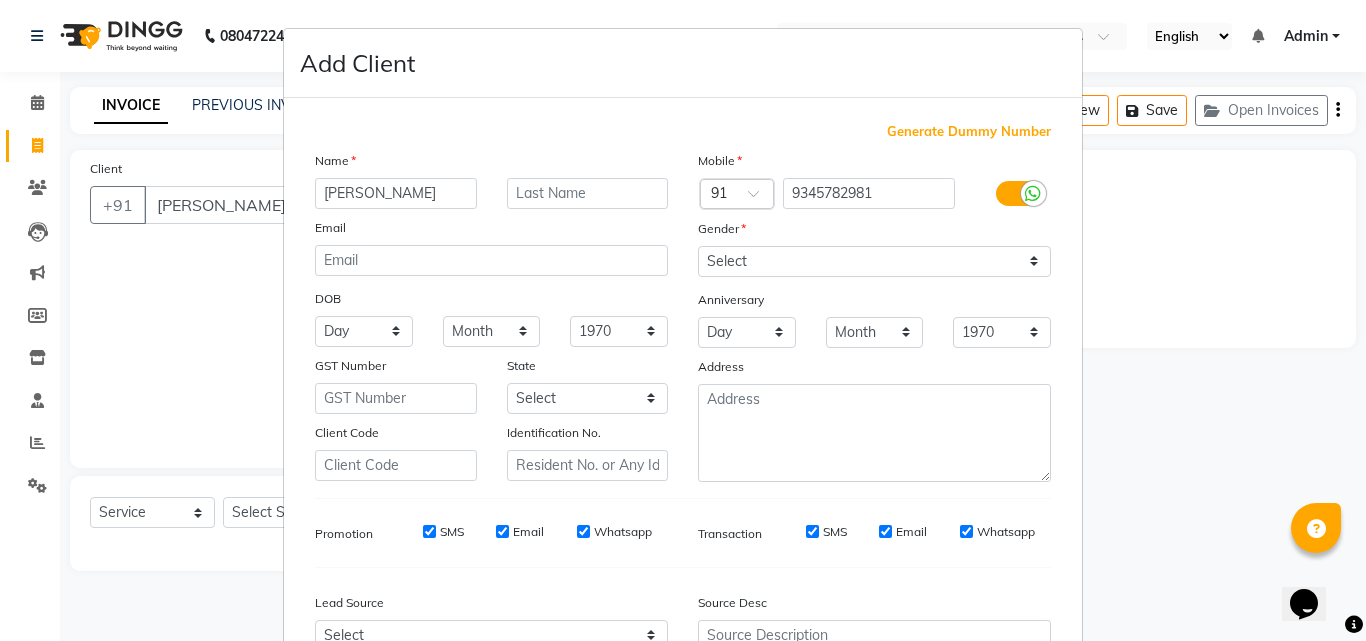 click on "SMS Email Whatsapp" at bounding box center [523, 532] 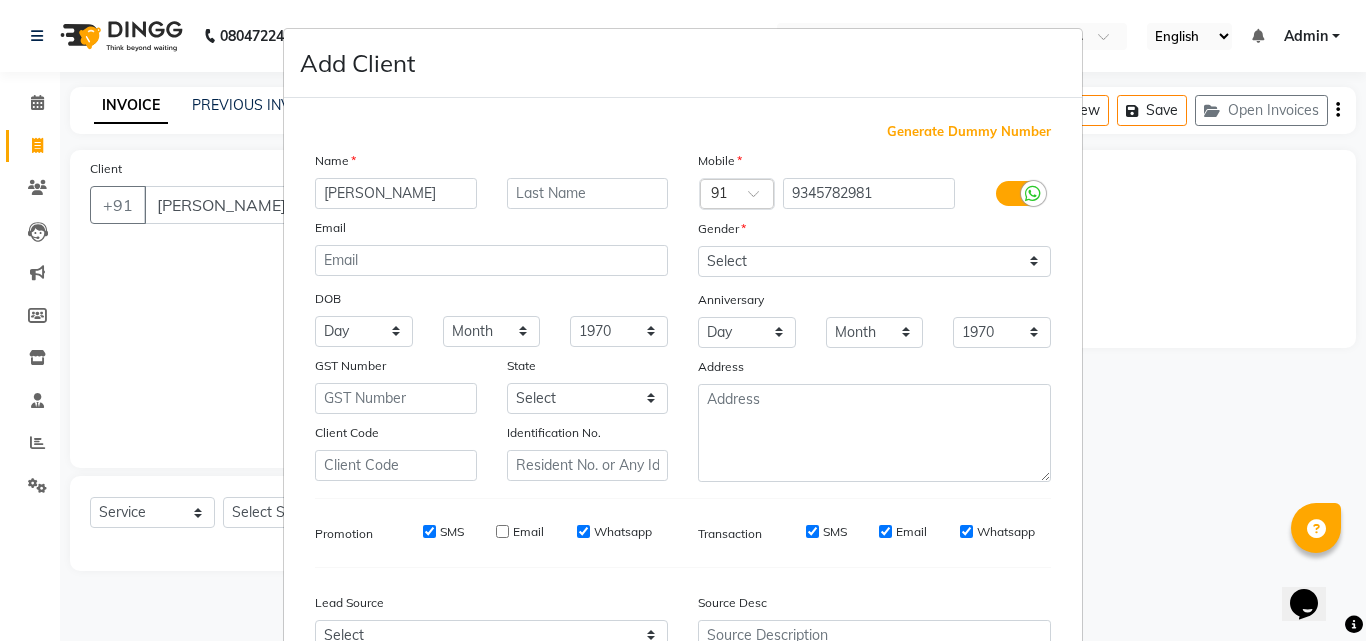 click on "SMS" at bounding box center (429, 531) 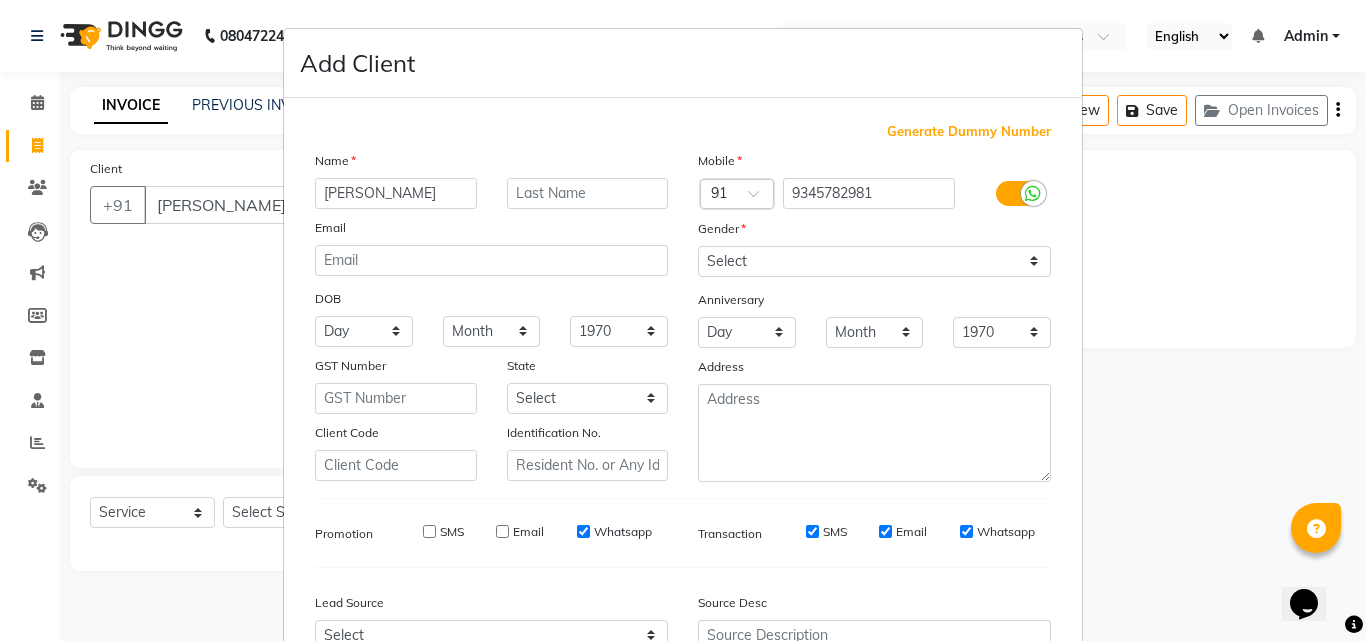 click on "Whatsapp" at bounding box center [583, 531] 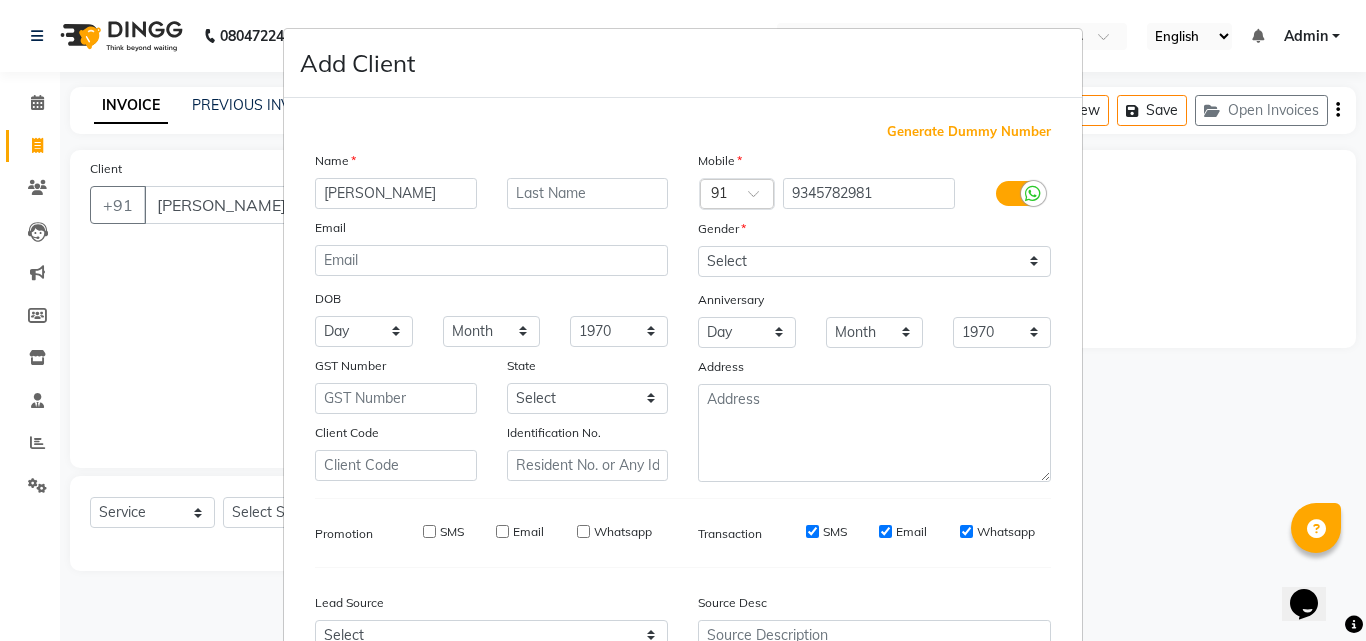 click on "SMS" at bounding box center [812, 531] 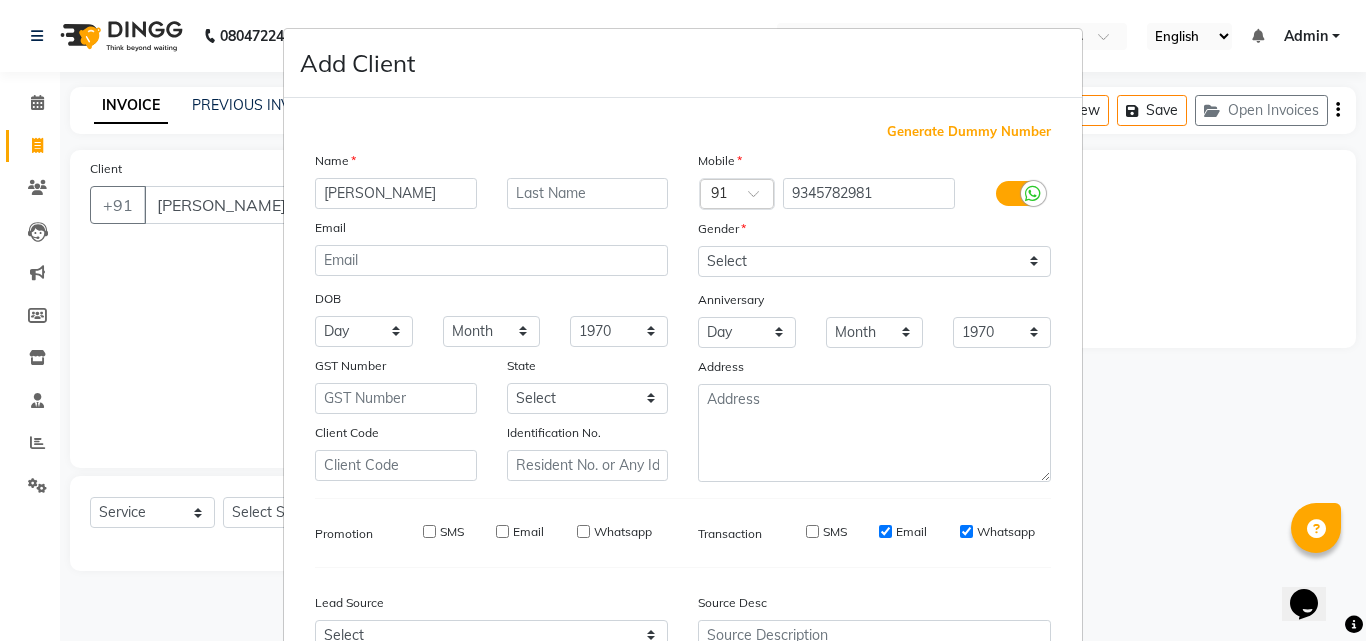click on "Email" at bounding box center [885, 531] 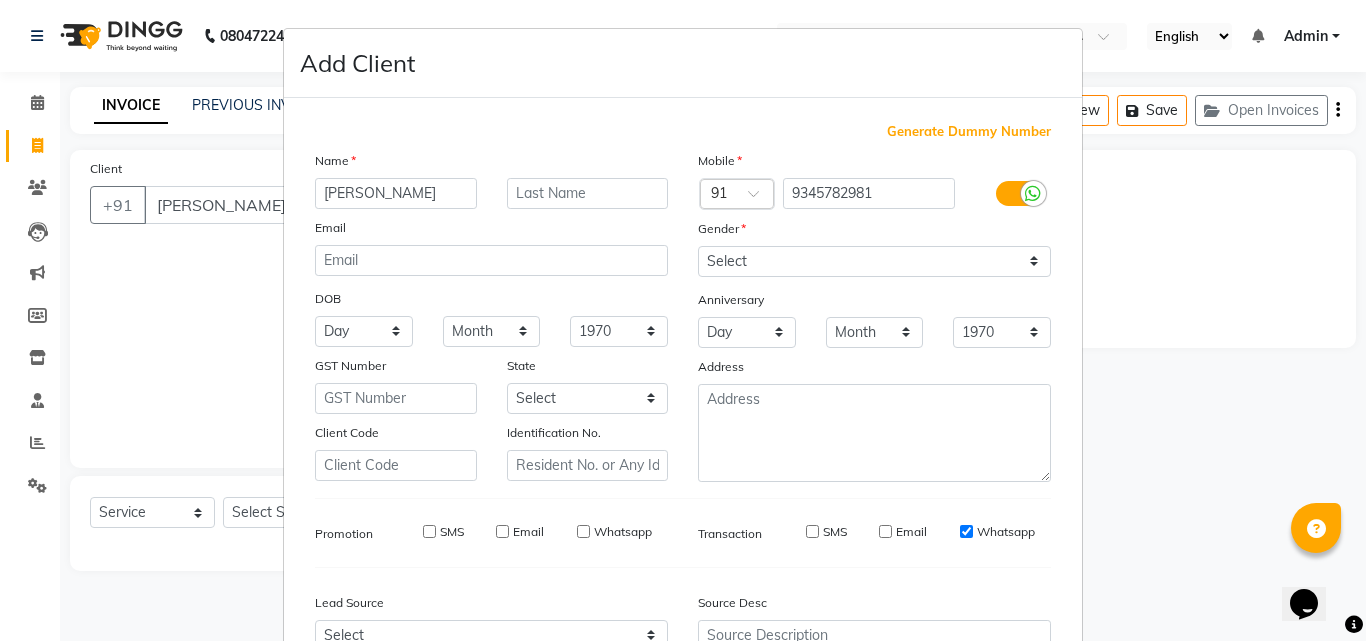 click on "Whatsapp" at bounding box center (966, 531) 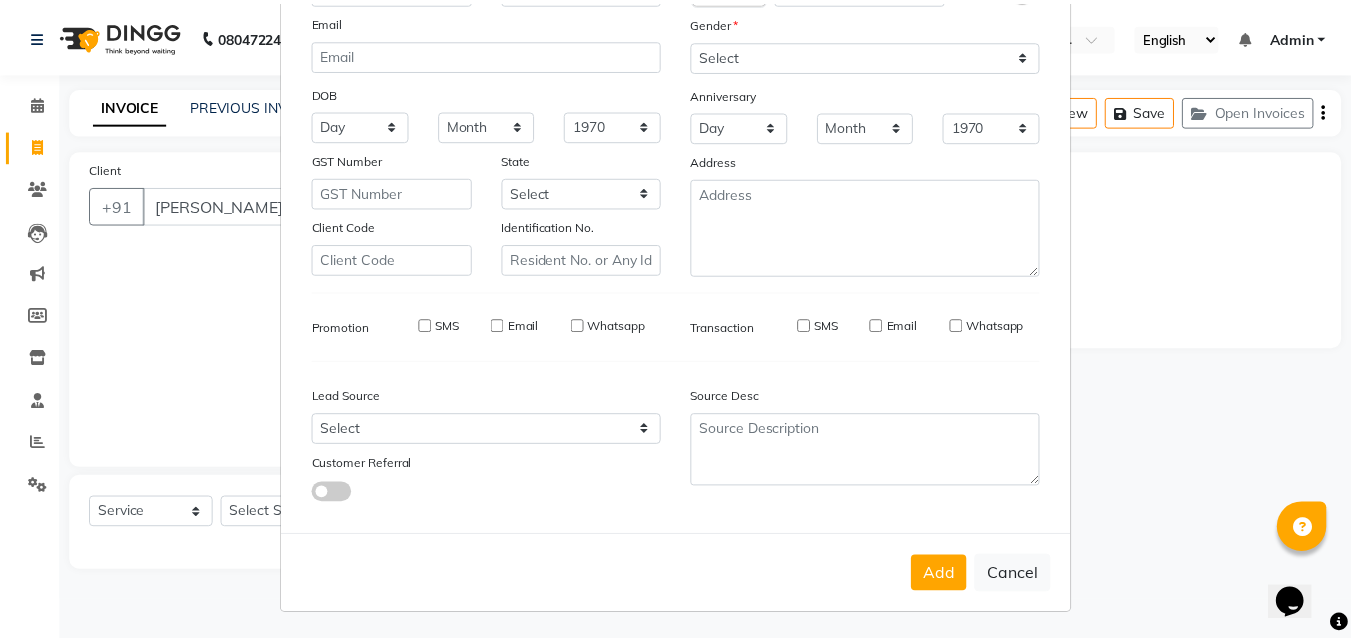 scroll, scrollTop: 208, scrollLeft: 0, axis: vertical 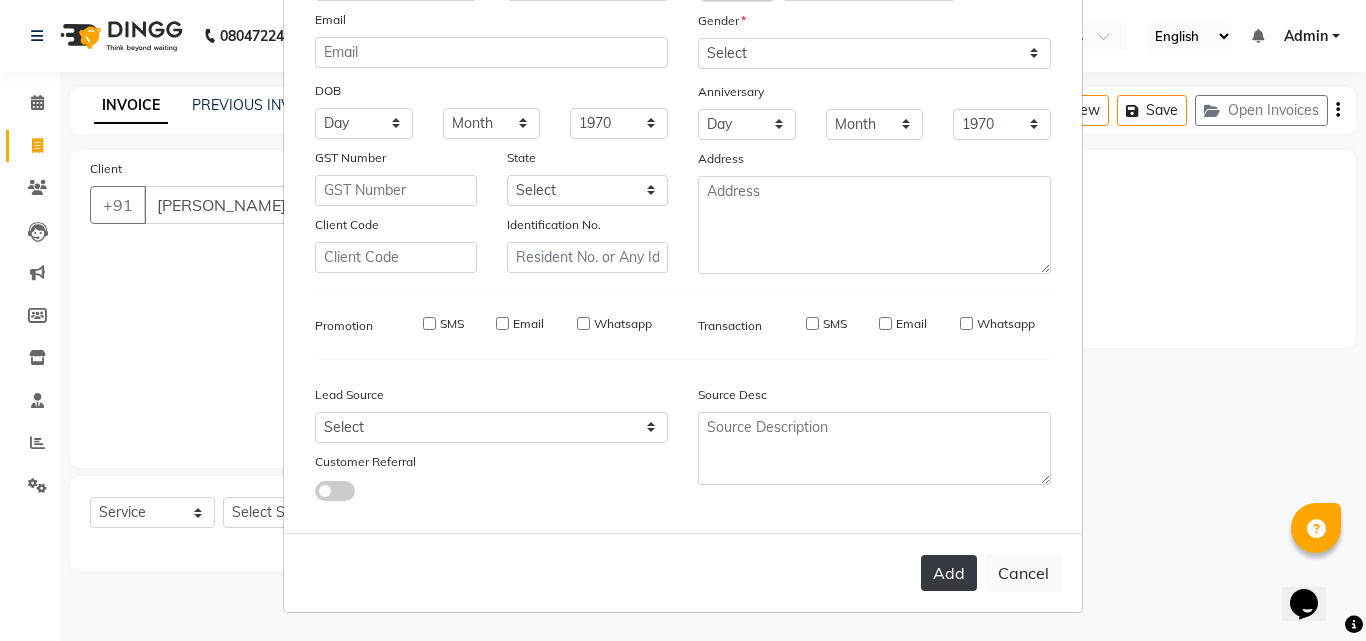 click on "Add" at bounding box center (949, 573) 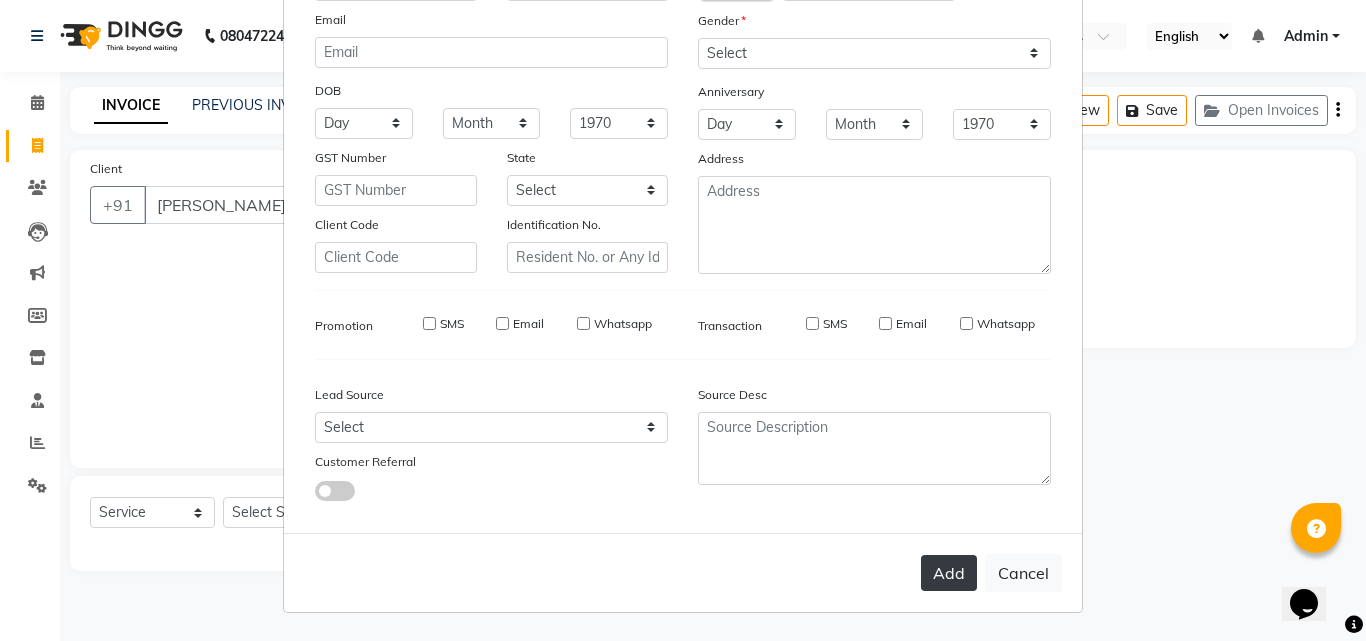 type on "9345782981" 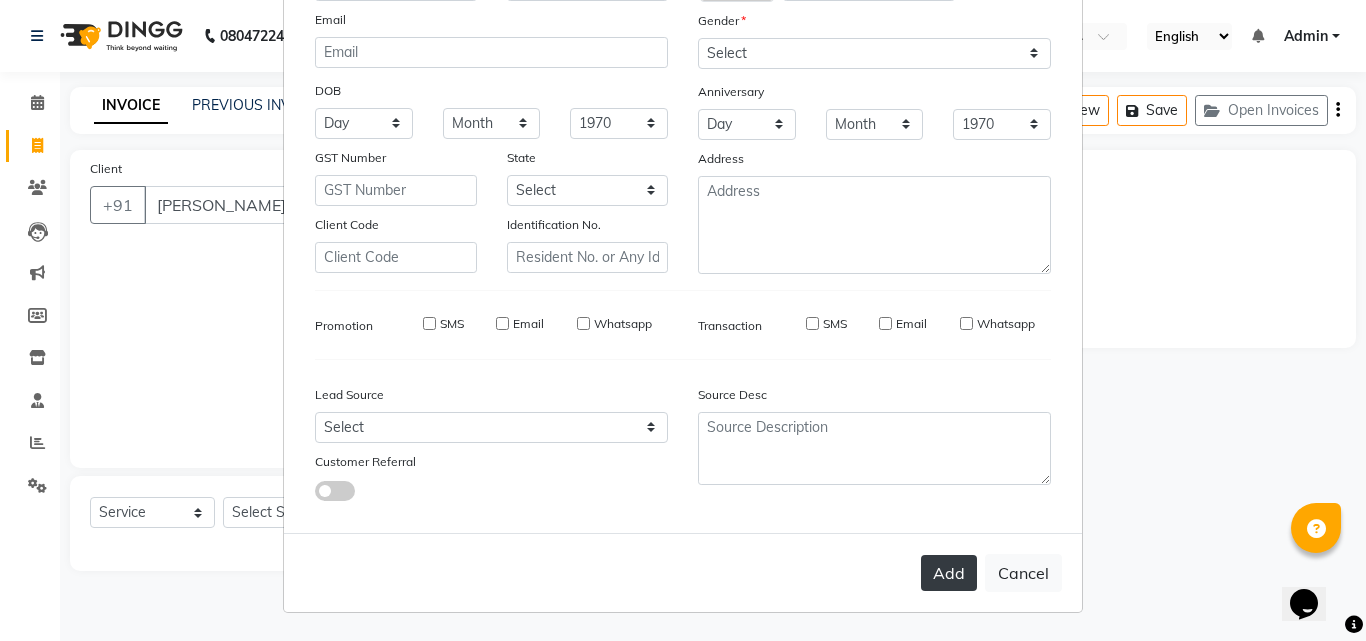 type 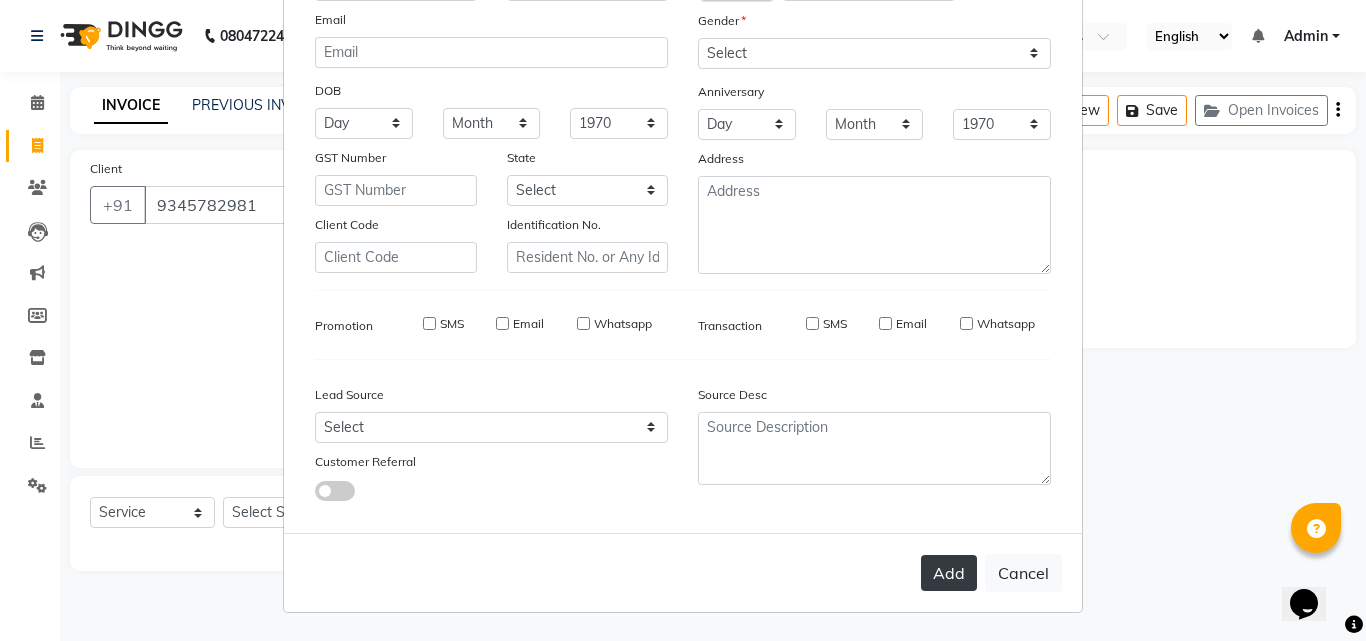 select 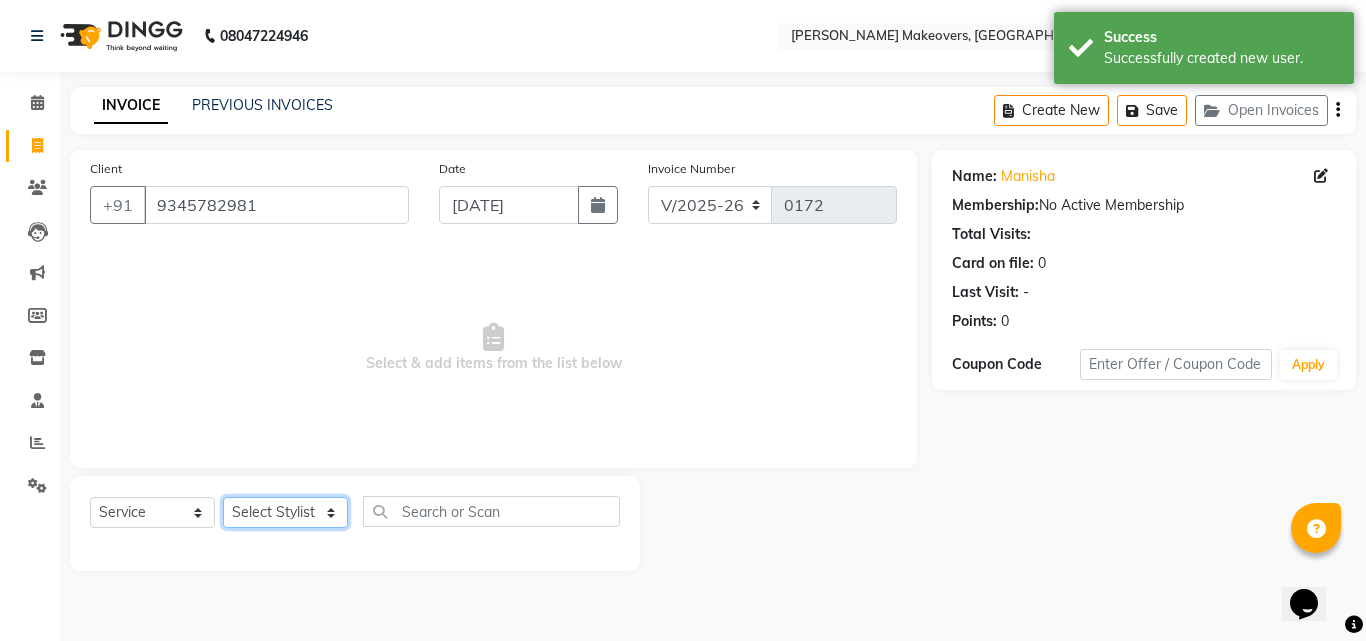 click on "Select Stylist aasana [PERSON_NAME] [PERSON_NAME] nisha rashmi staff" 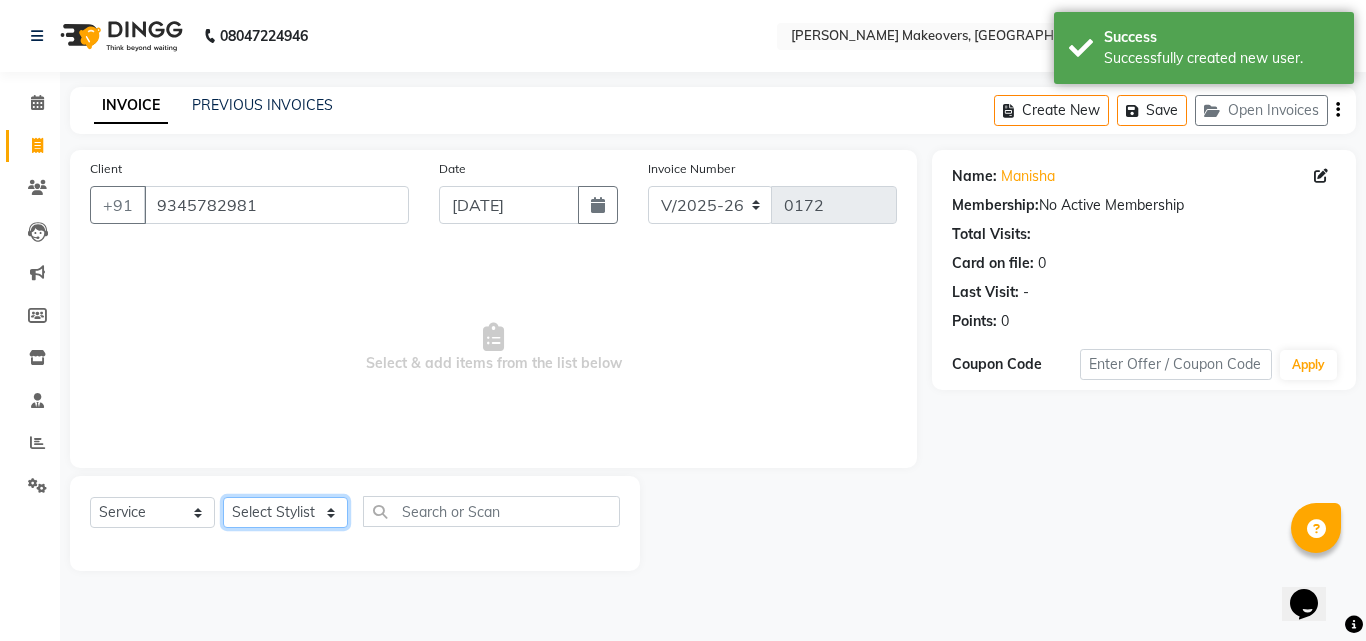 select on "65835" 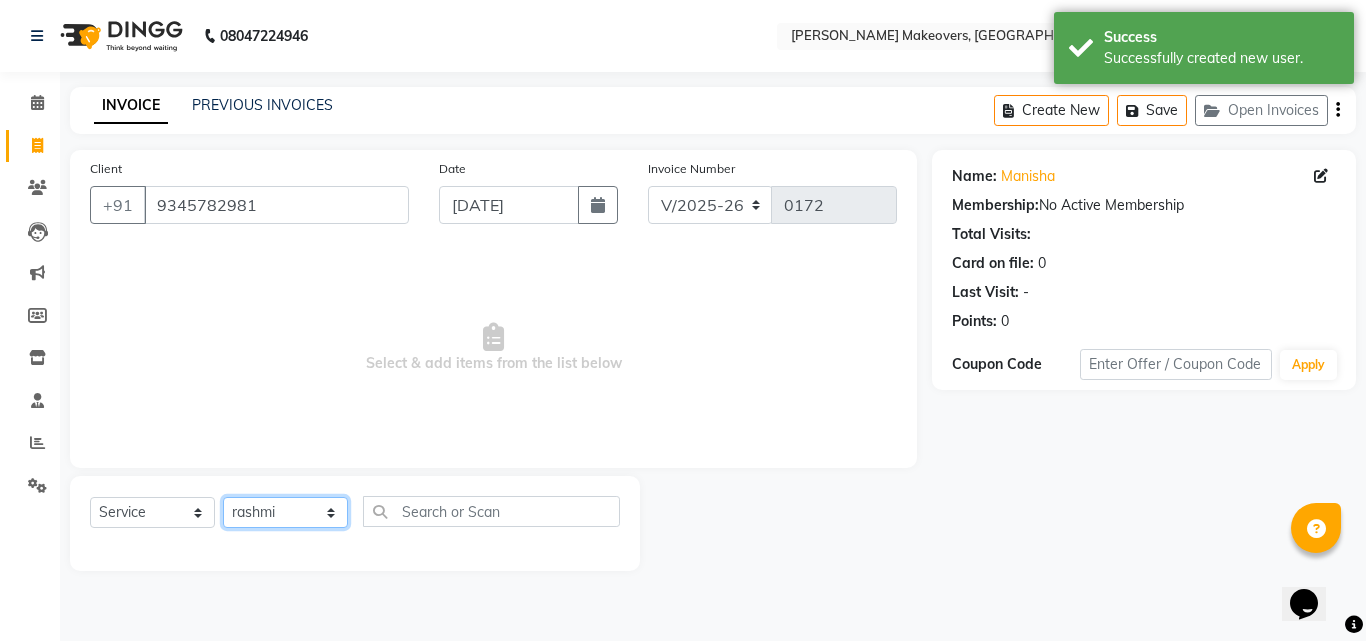 click on "Select Stylist aasana [PERSON_NAME] [PERSON_NAME] nisha rashmi staff" 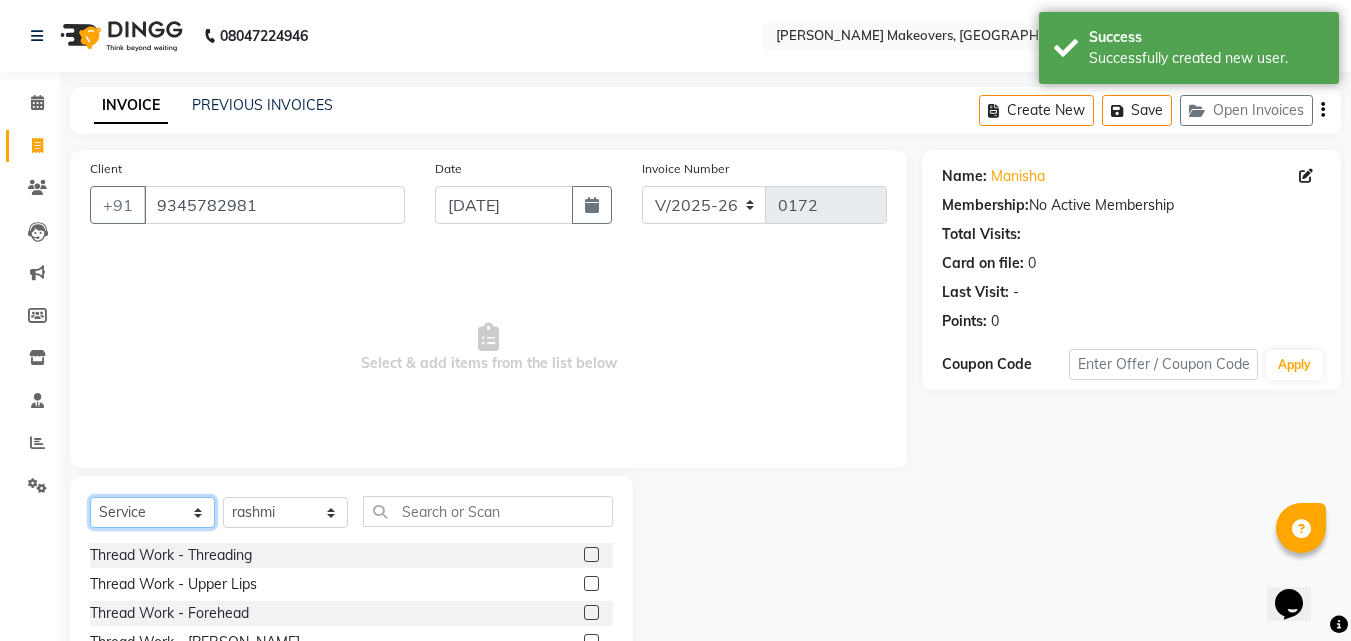 click on "Select  Service  Product  Membership  Package Voucher Prepaid Gift Card" 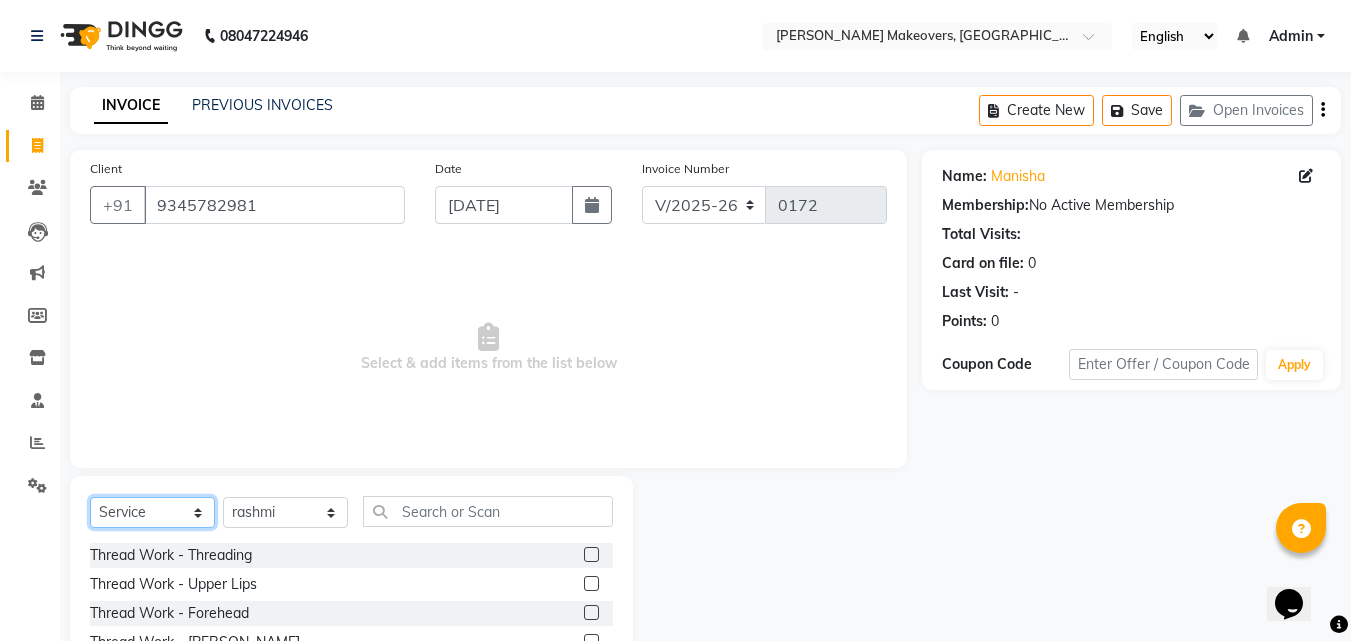 select on "product" 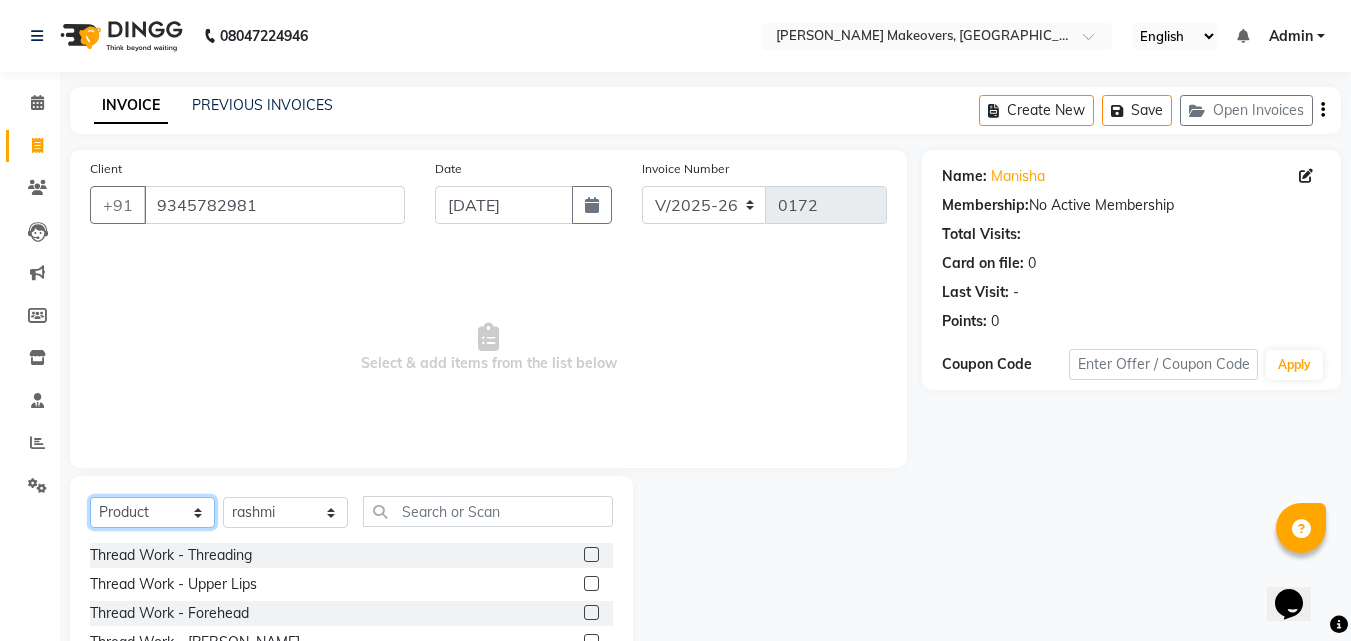 click on "Select  Service  Product  Membership  Package Voucher Prepaid Gift Card" 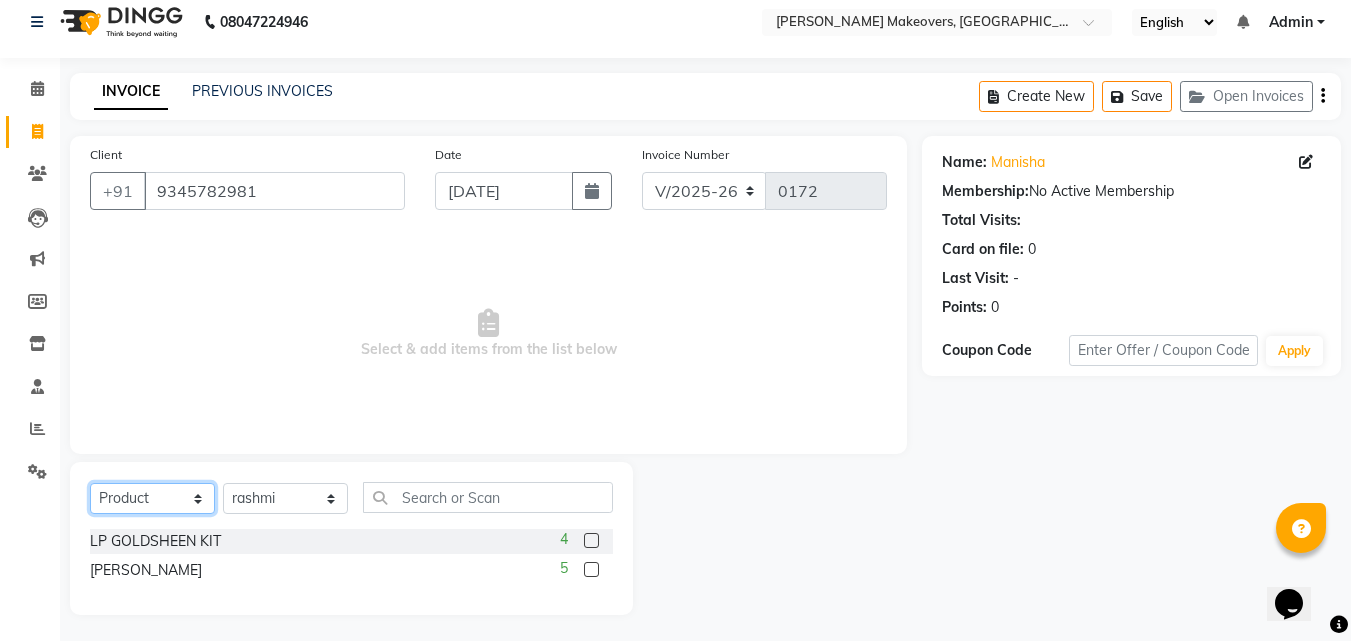 scroll, scrollTop: 18, scrollLeft: 0, axis: vertical 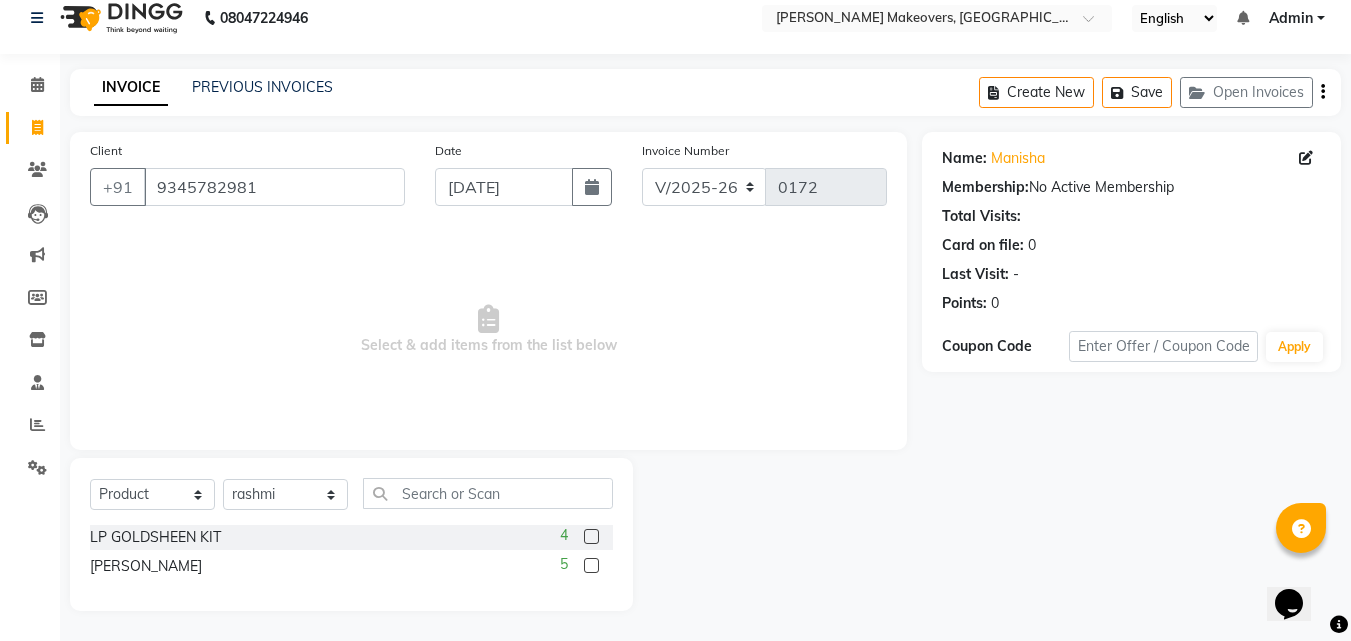 click 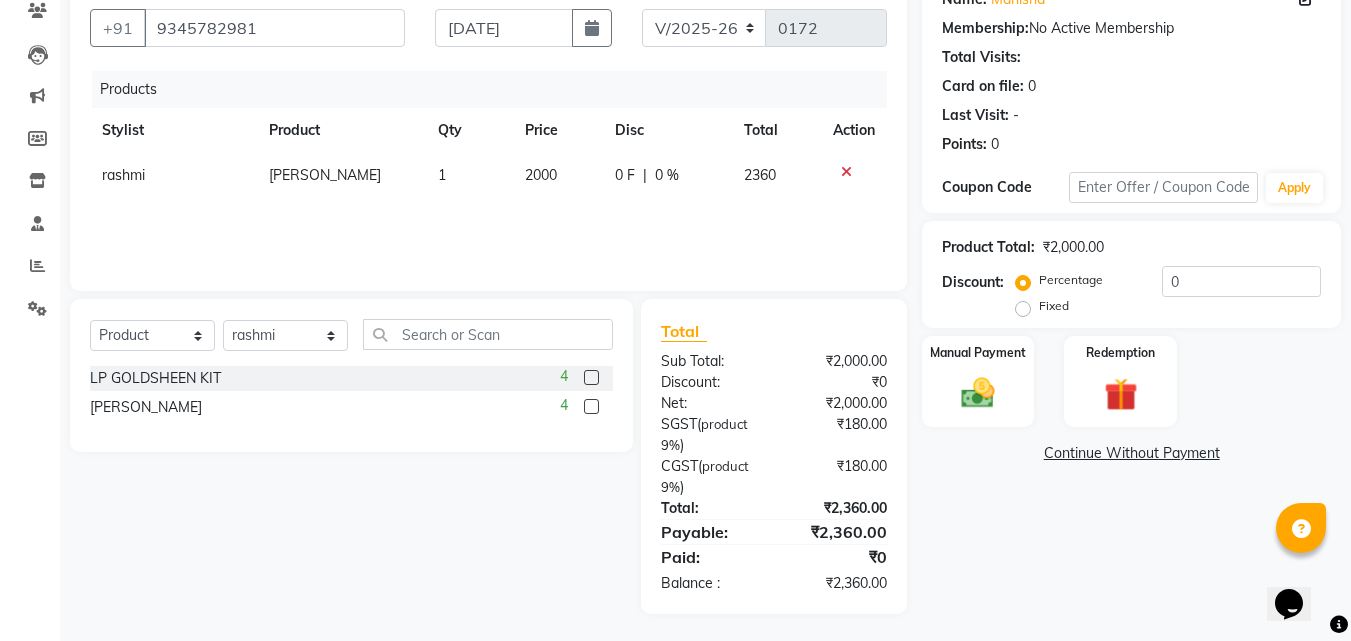 scroll, scrollTop: 180, scrollLeft: 0, axis: vertical 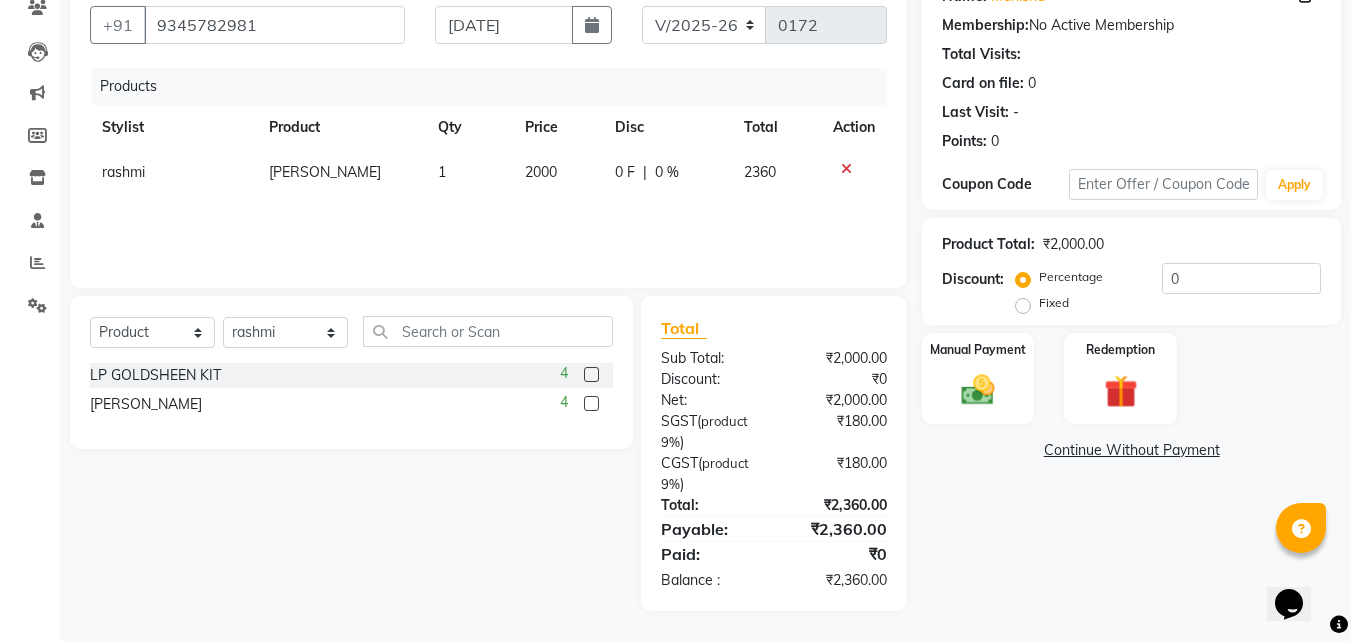 click 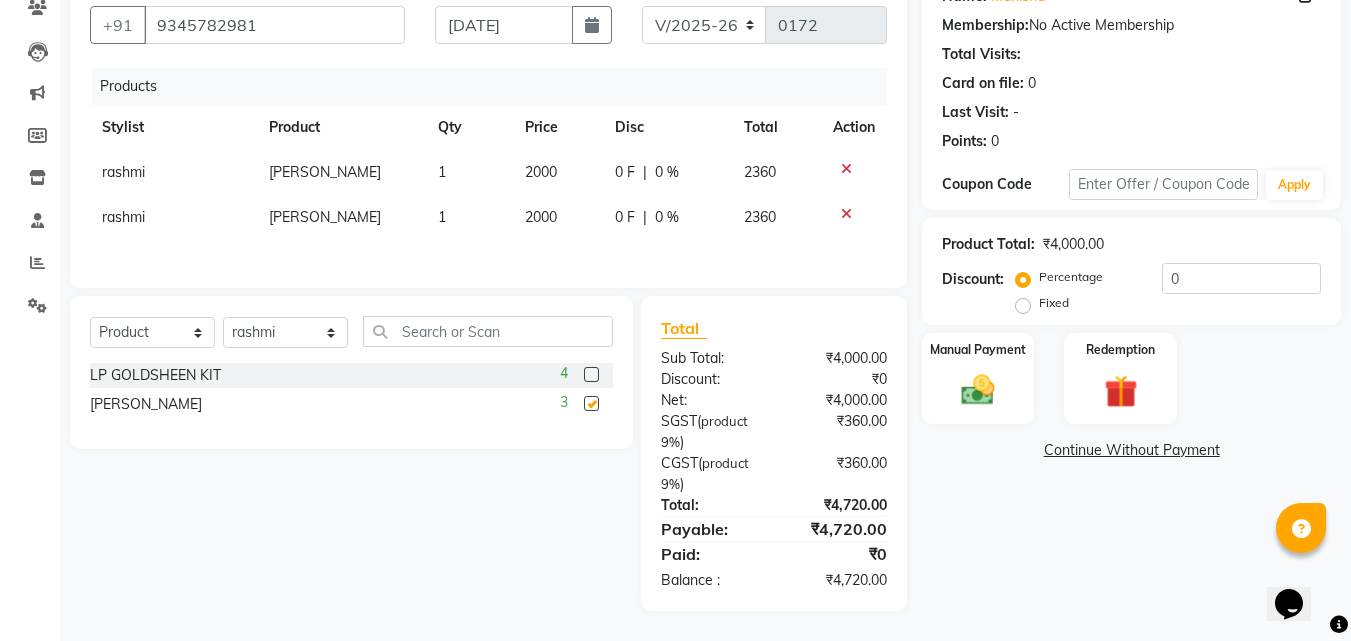 checkbox on "false" 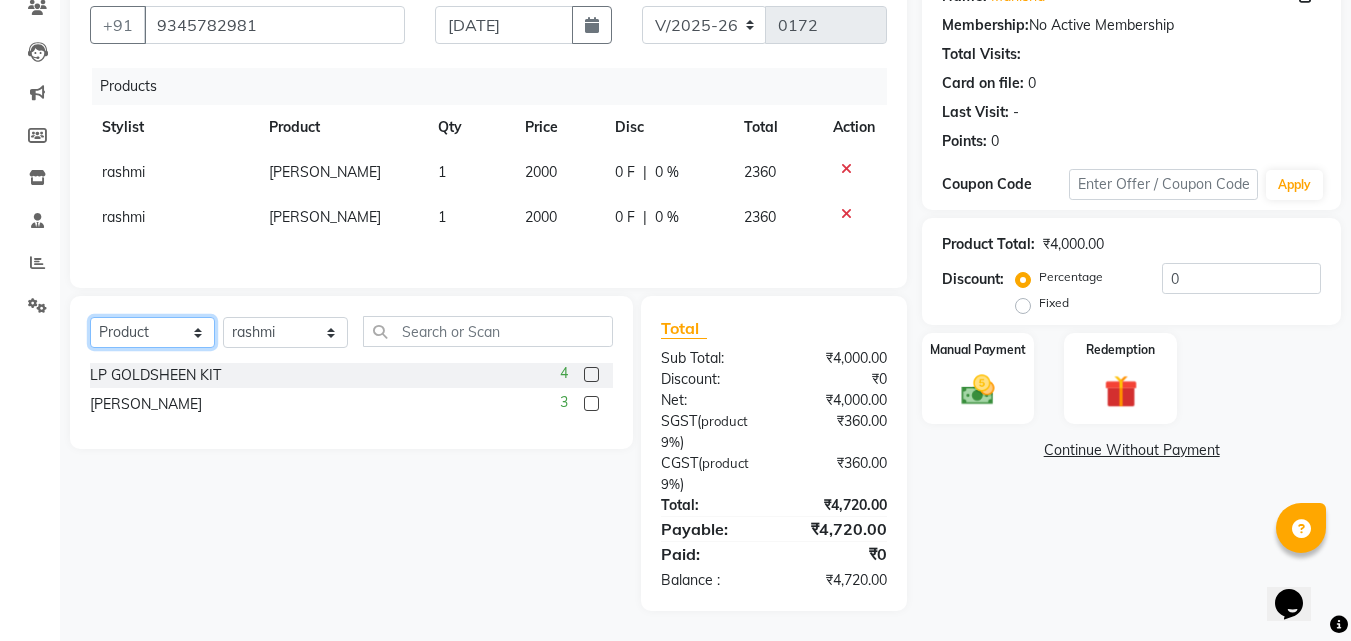 click on "Select  Service  Product  Membership  Package Voucher Prepaid Gift Card" 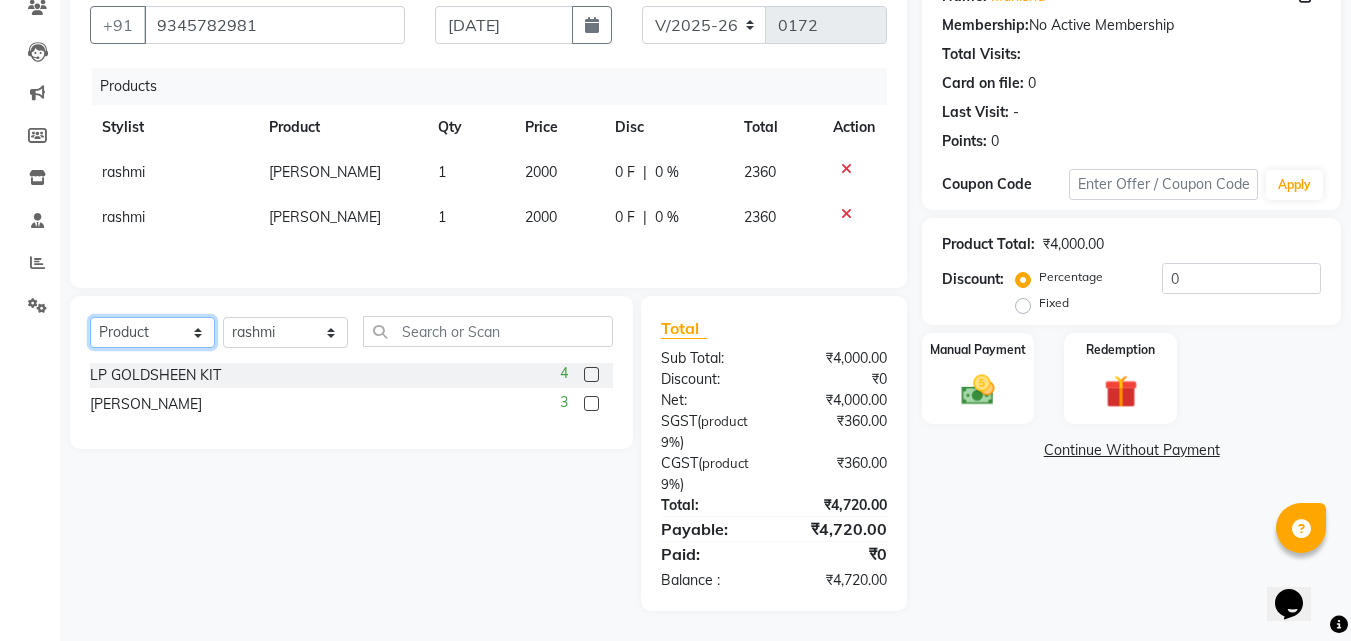 click on "Select  Service  Product  Membership  Package Voucher Prepaid Gift Card" 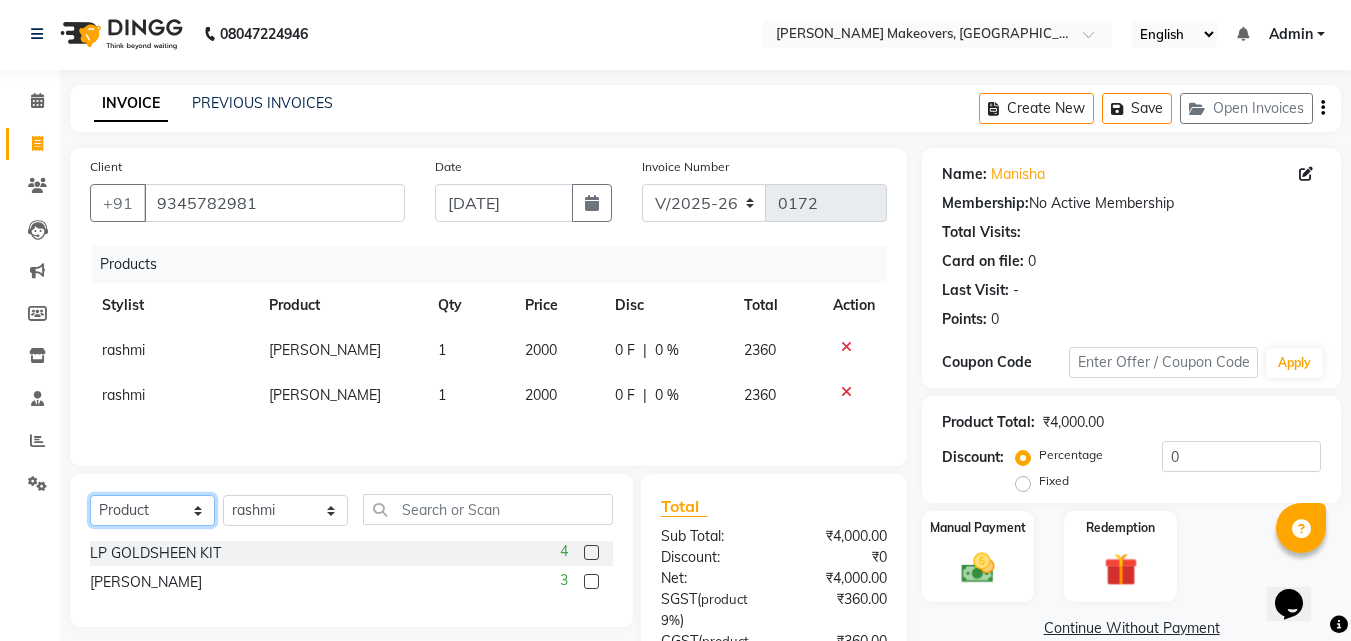 scroll, scrollTop: 0, scrollLeft: 0, axis: both 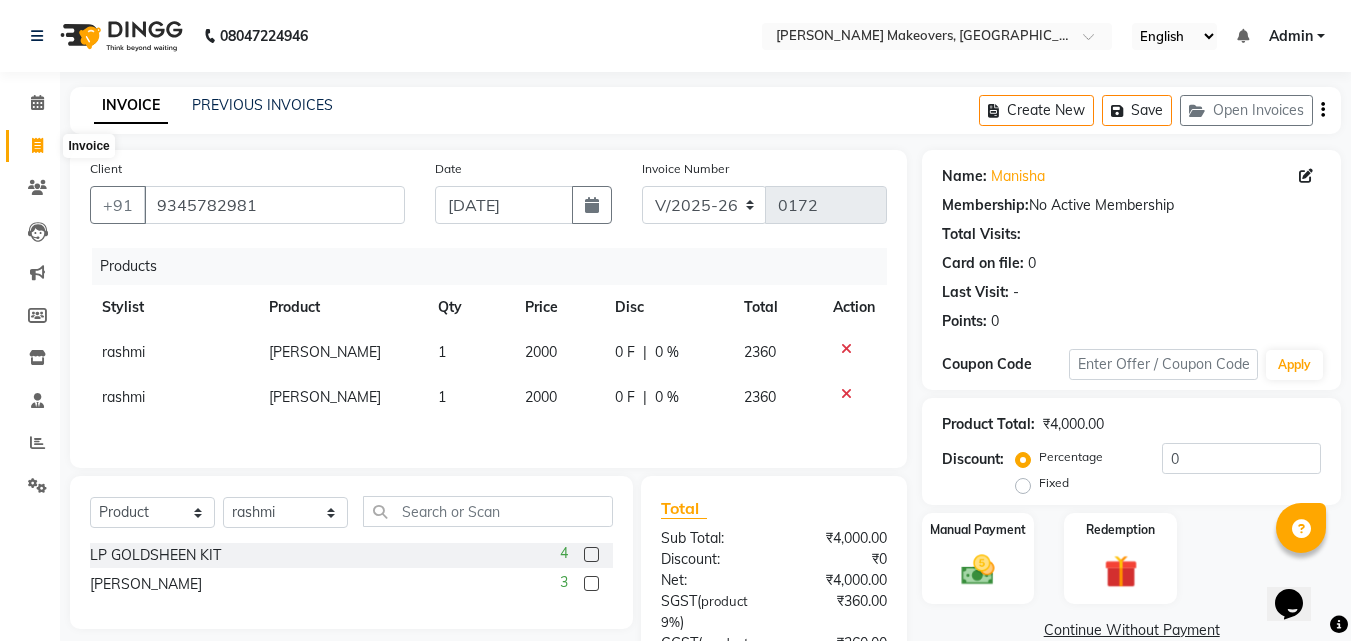 click 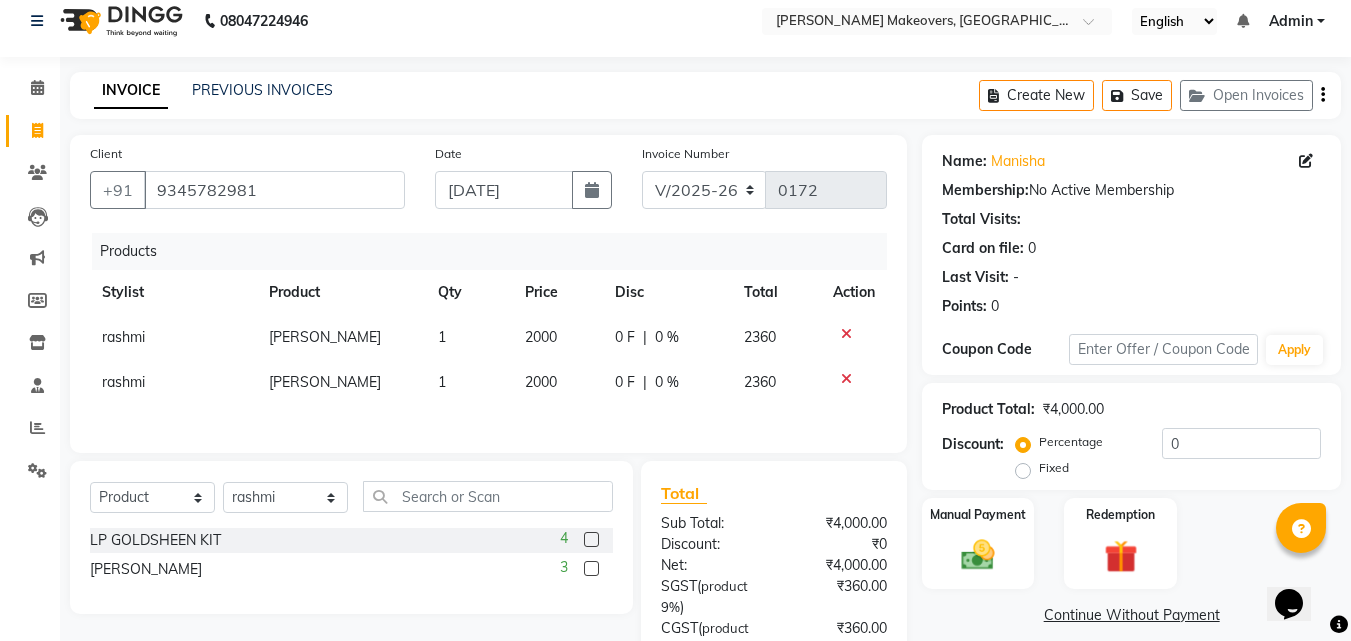 scroll, scrollTop: 12, scrollLeft: 0, axis: vertical 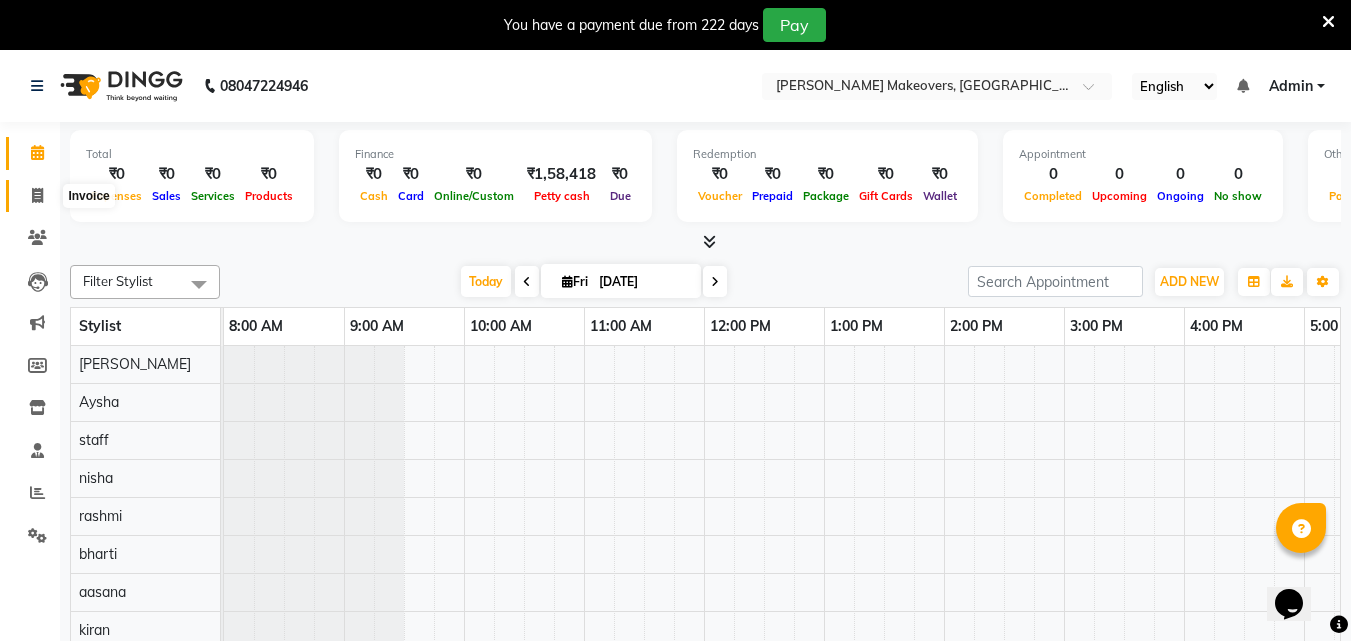 click 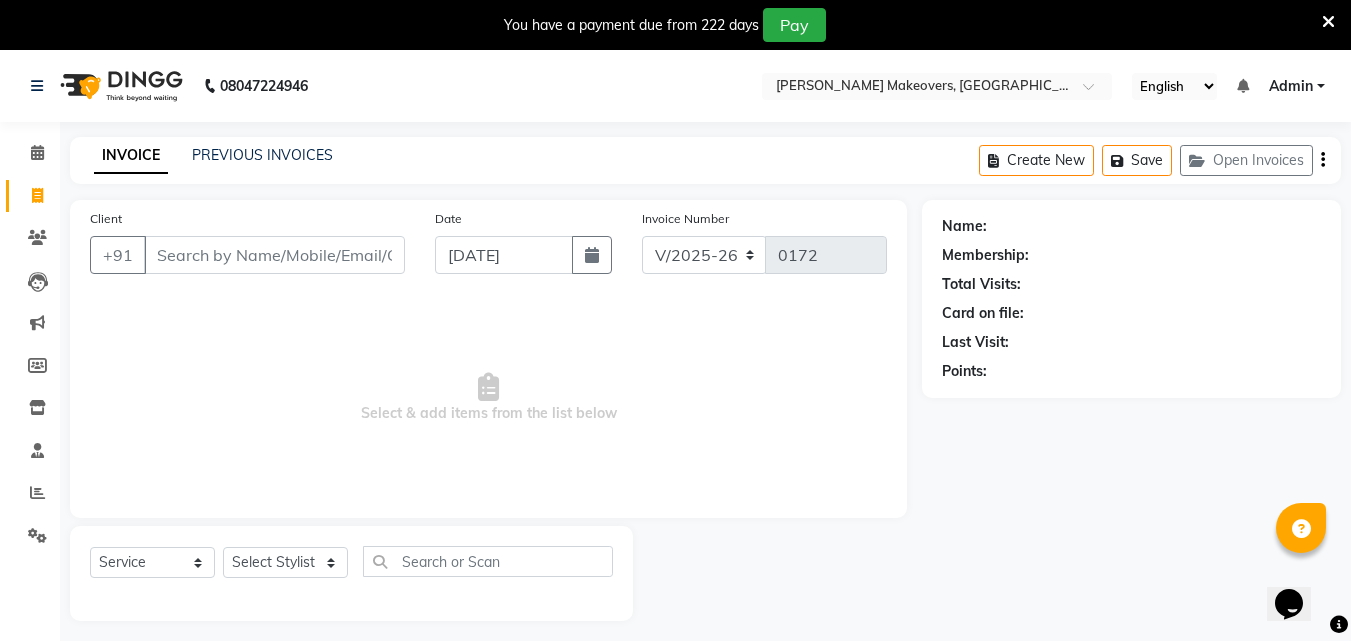 click on "Client" at bounding box center (274, 255) 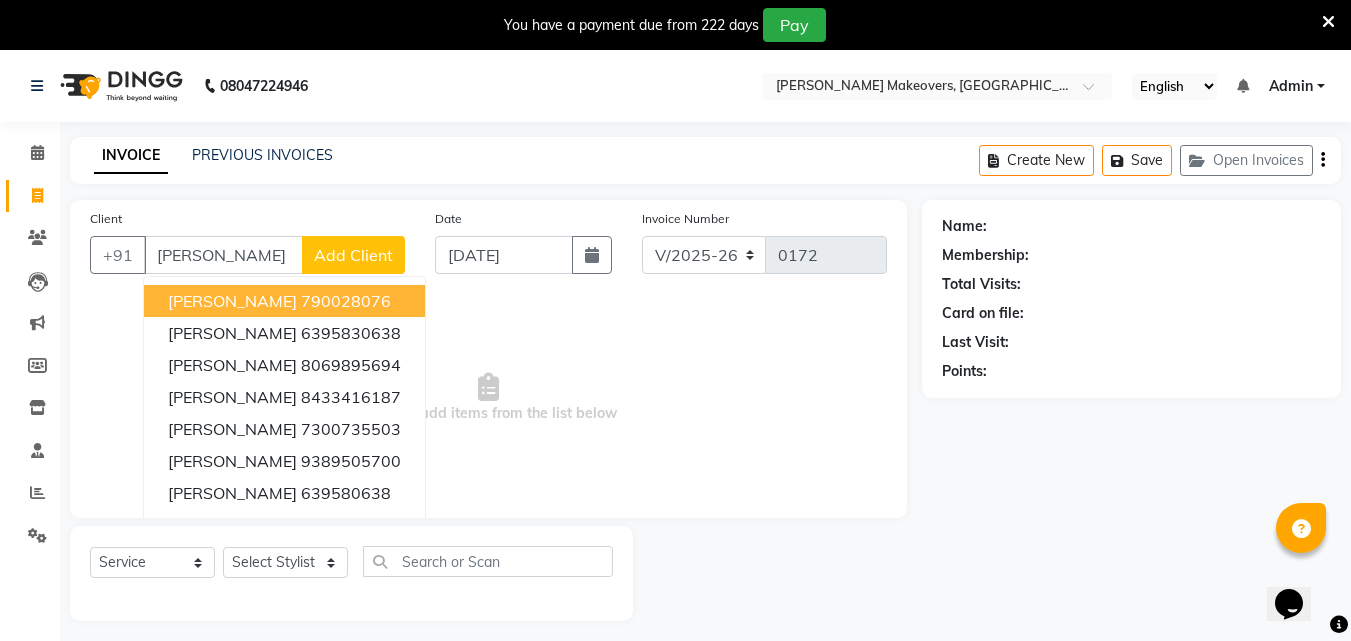 type on "[PERSON_NAME]" 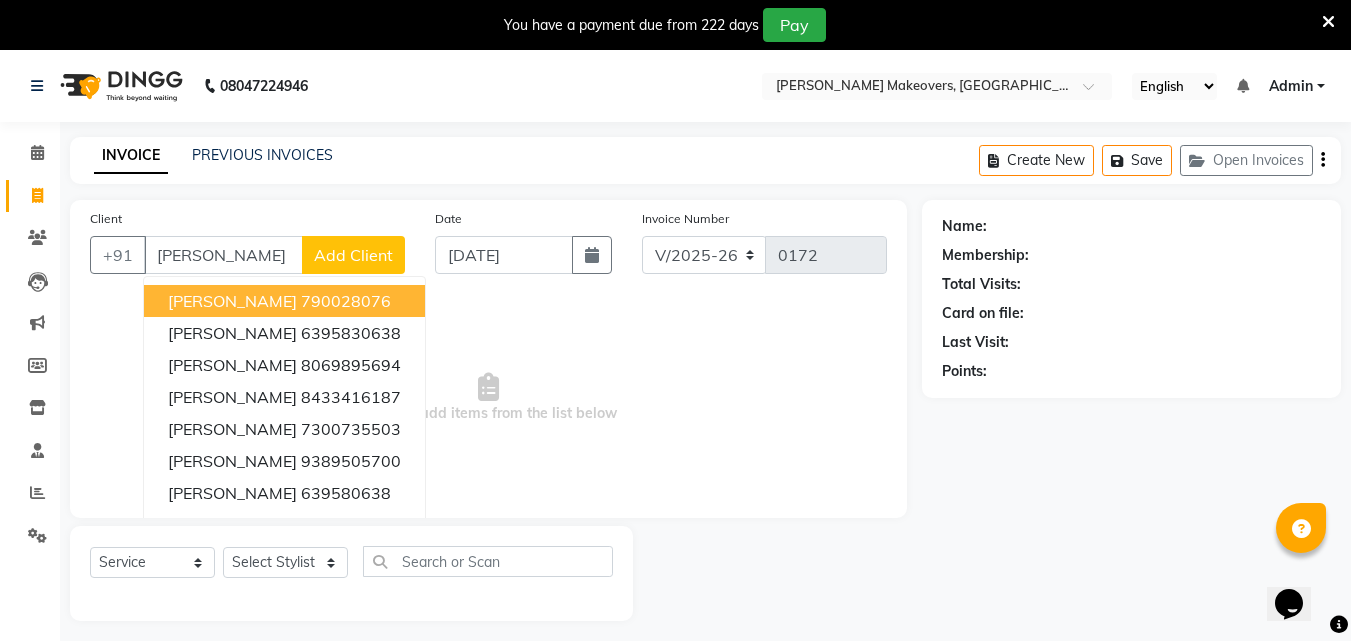 click on "Add Client" 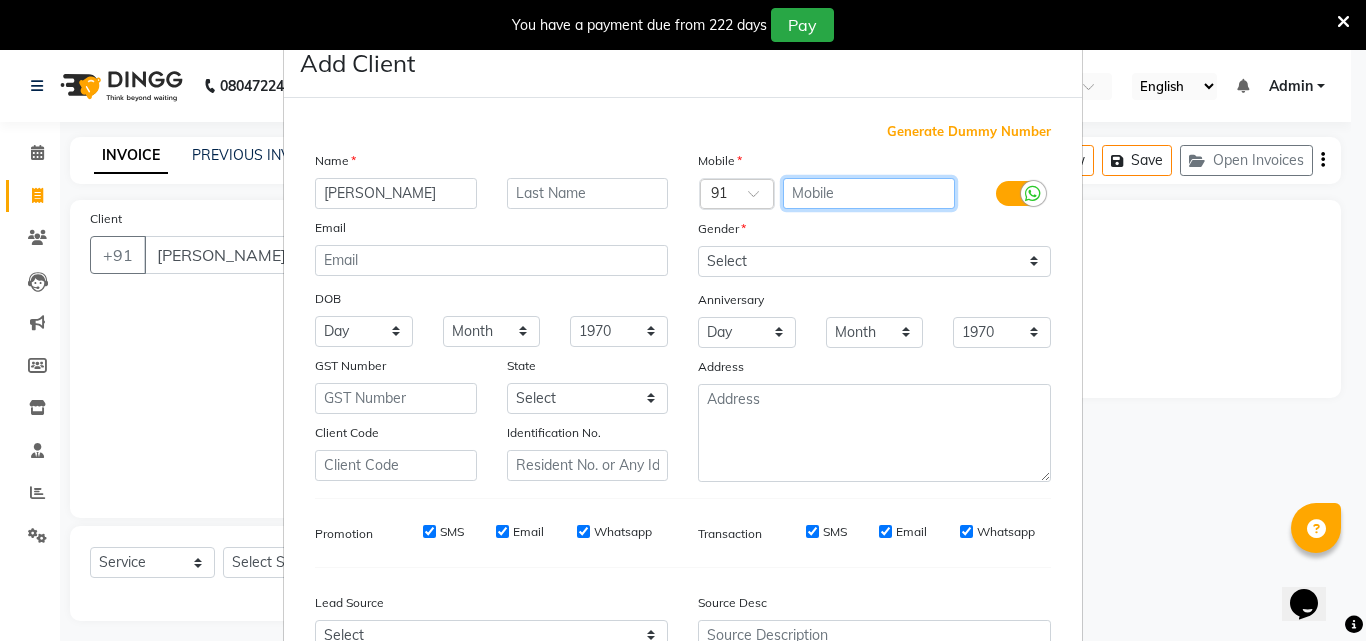 click at bounding box center (869, 193) 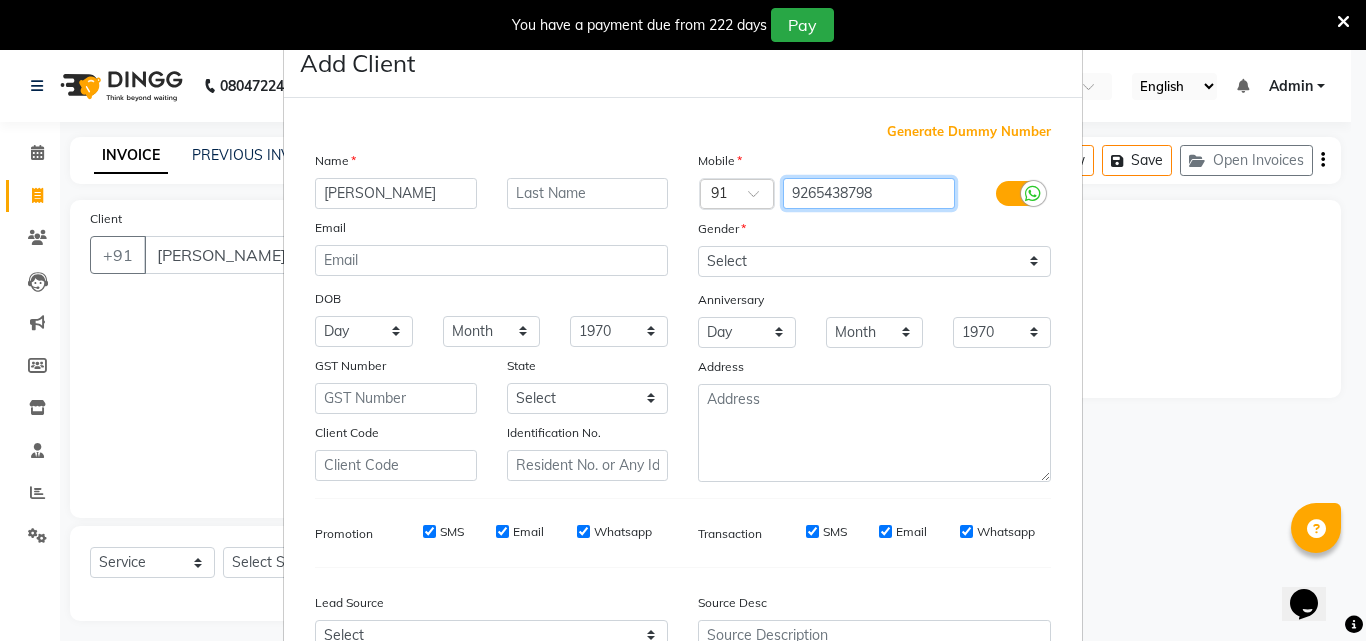 type on "9265438798" 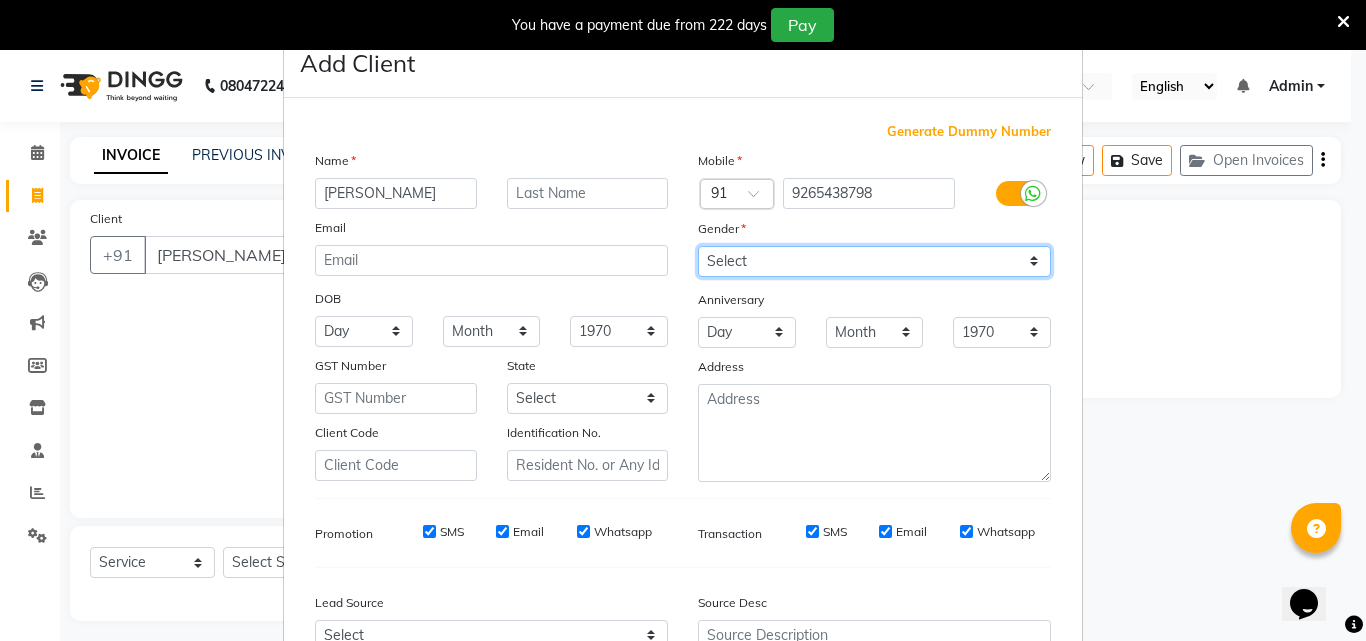click on "Select [DEMOGRAPHIC_DATA] [DEMOGRAPHIC_DATA] Other Prefer Not To Say" at bounding box center [874, 261] 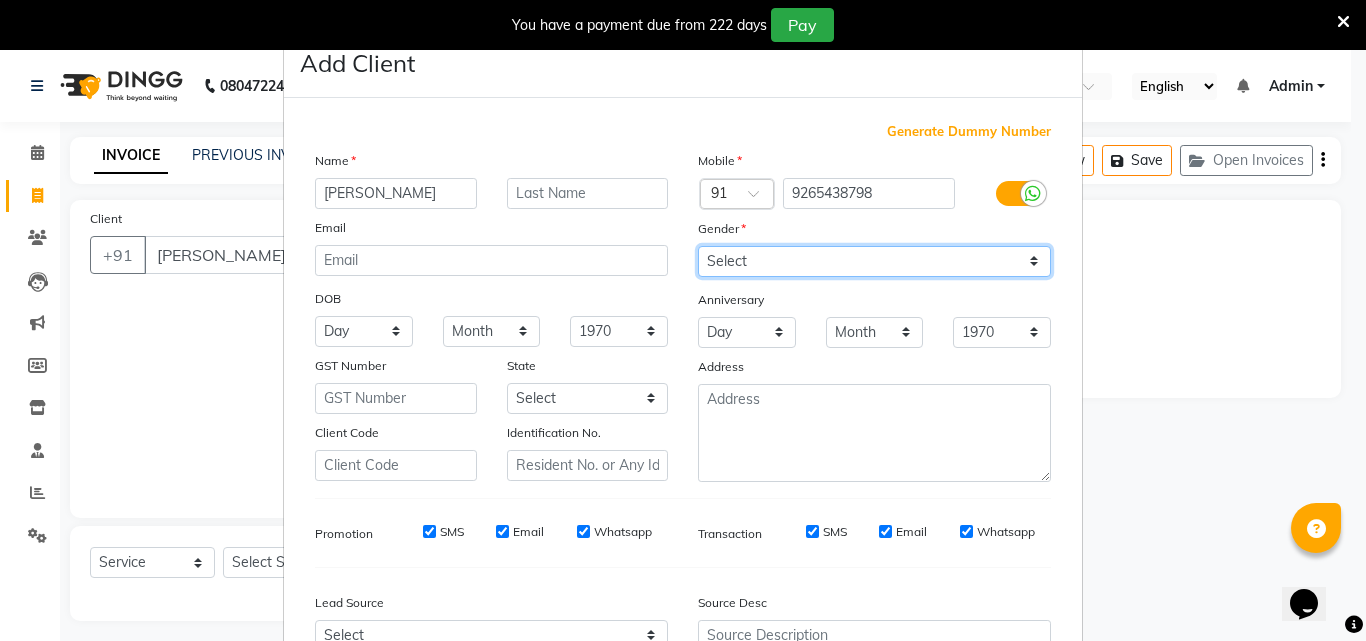 select on "[DEMOGRAPHIC_DATA]" 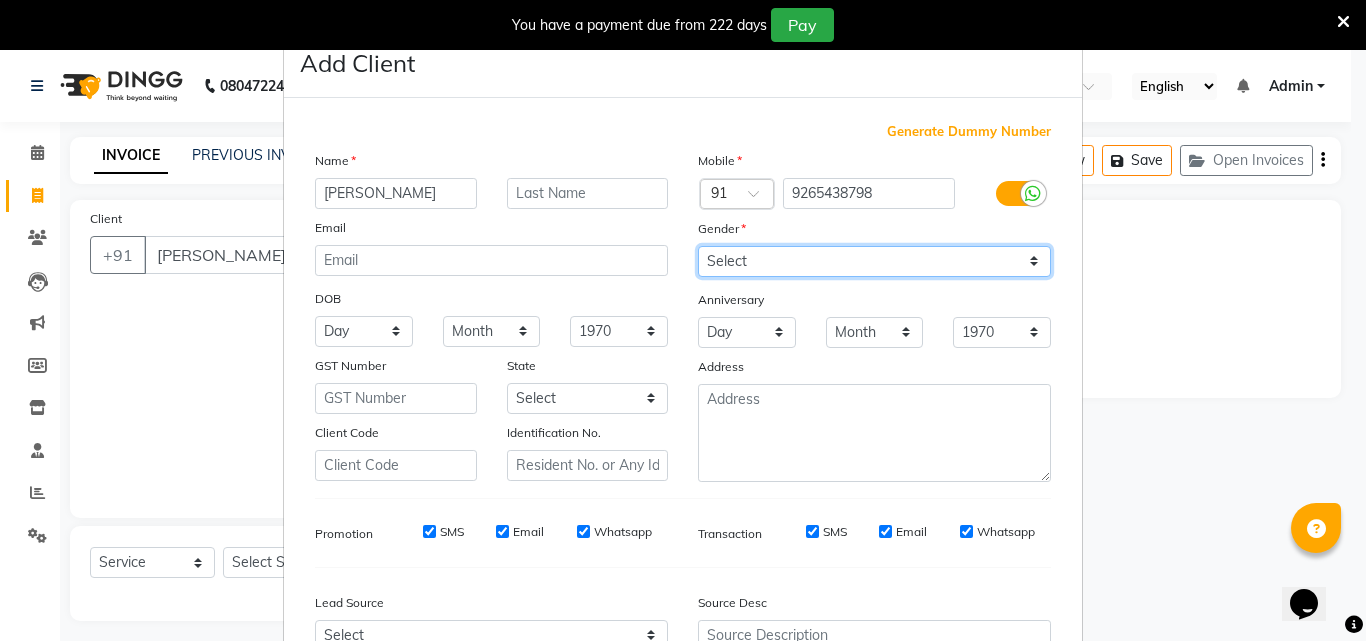 click on "Select [DEMOGRAPHIC_DATA] [DEMOGRAPHIC_DATA] Other Prefer Not To Say" at bounding box center [874, 261] 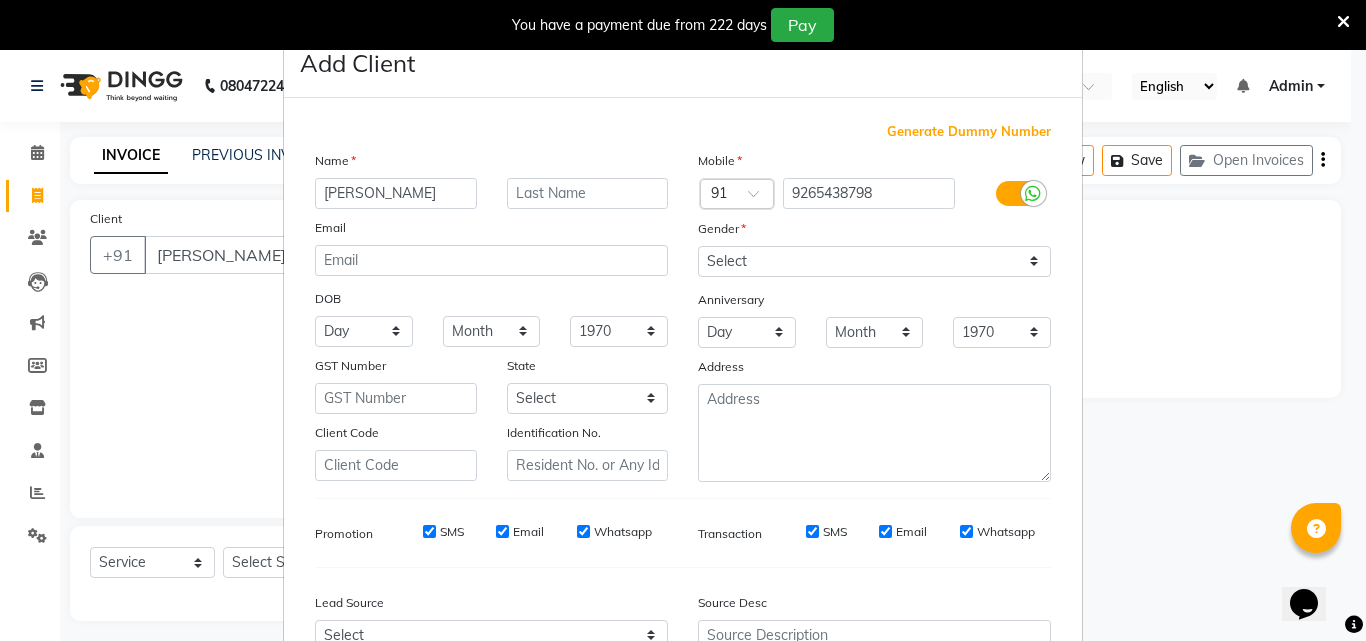 drag, startPoint x: 420, startPoint y: 532, endPoint x: 495, endPoint y: 532, distance: 75 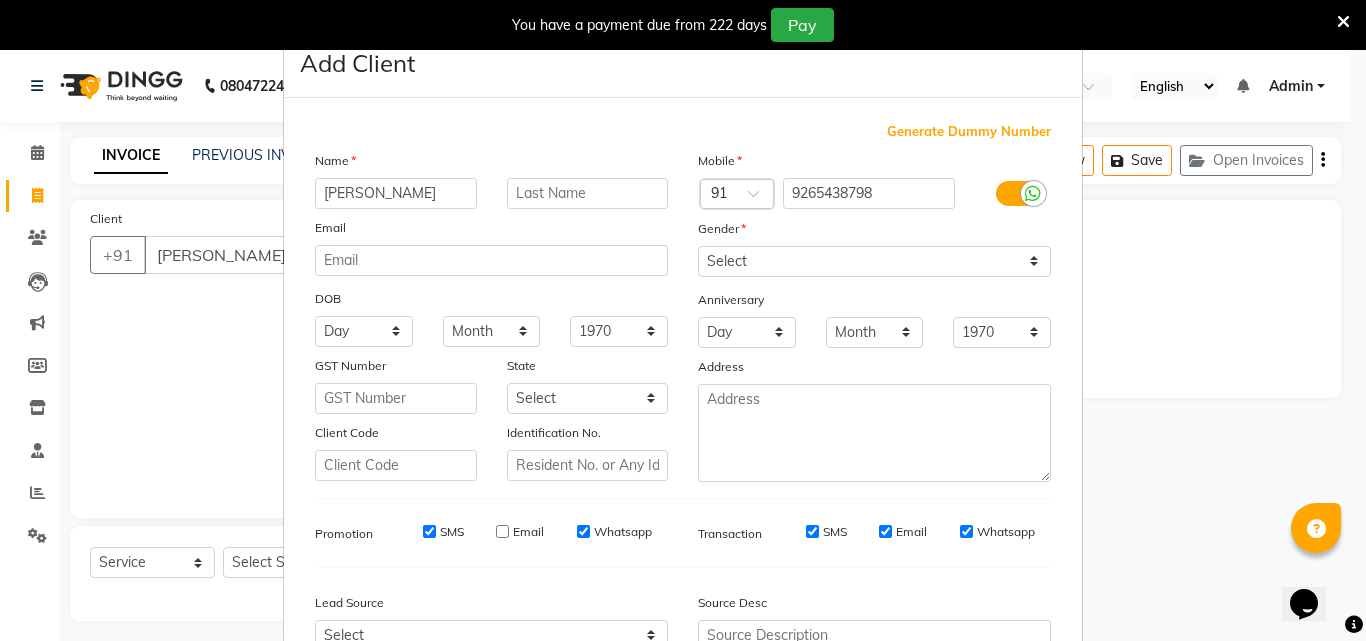 click on "SMS" at bounding box center (429, 531) 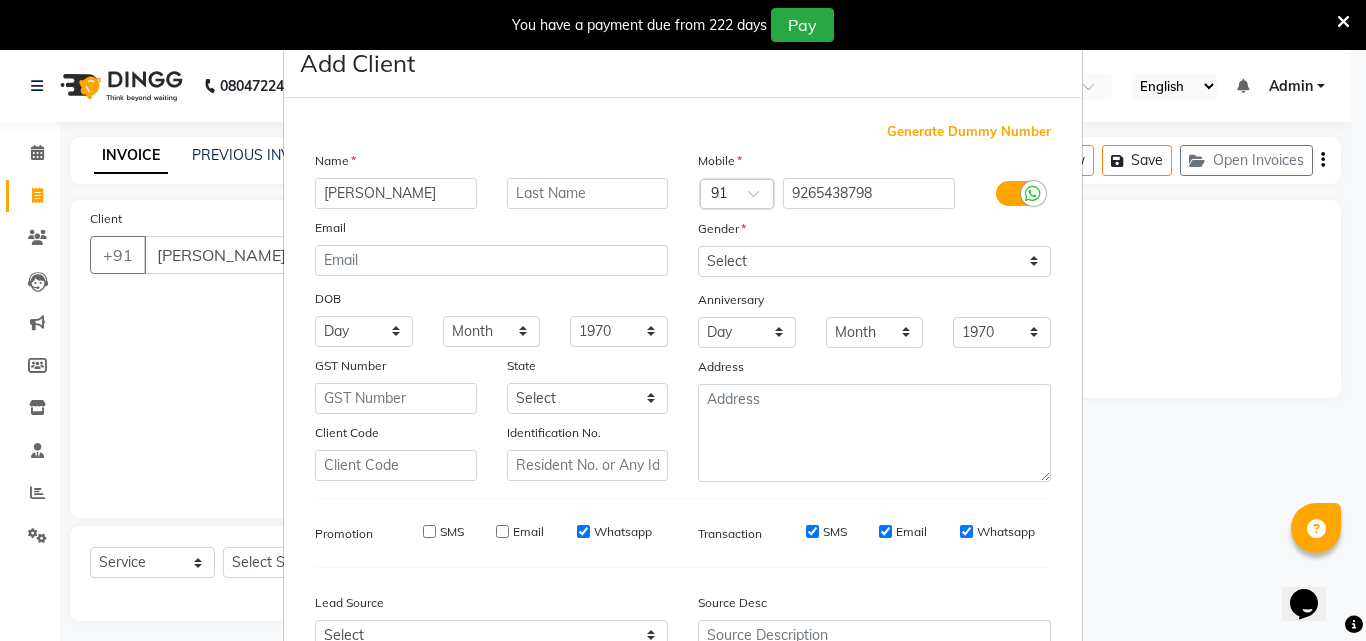 click on "Whatsapp" at bounding box center [583, 531] 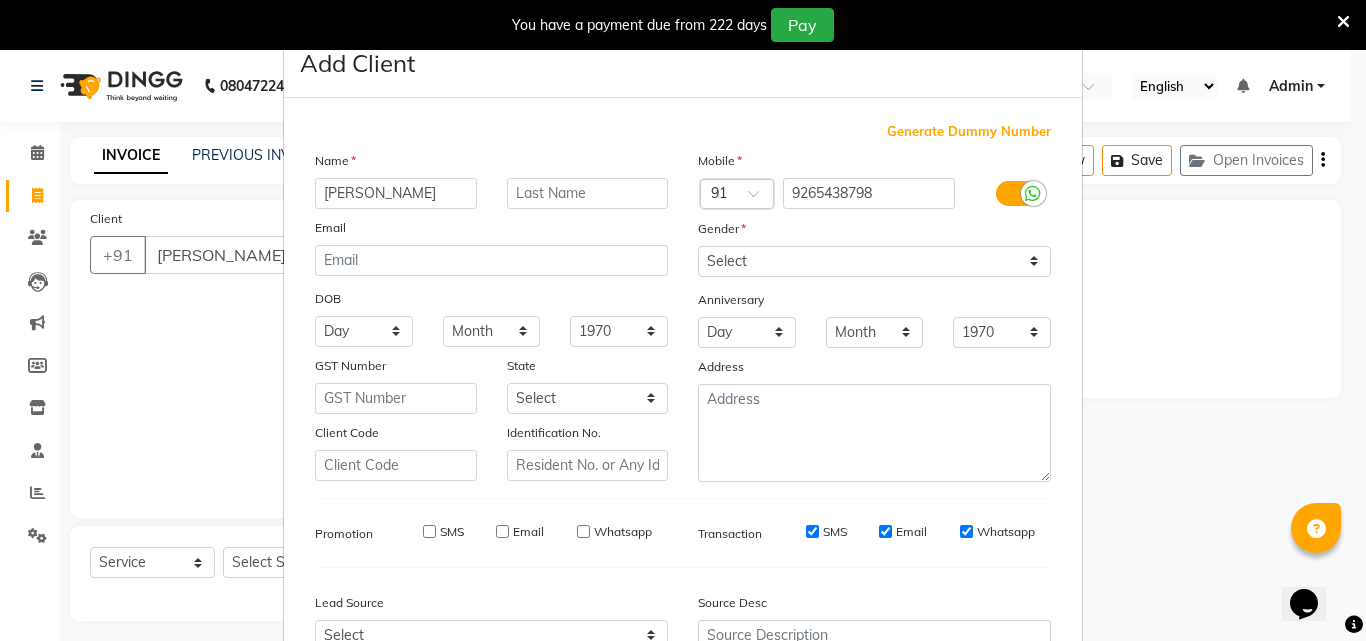 click on "SMS" at bounding box center (812, 531) 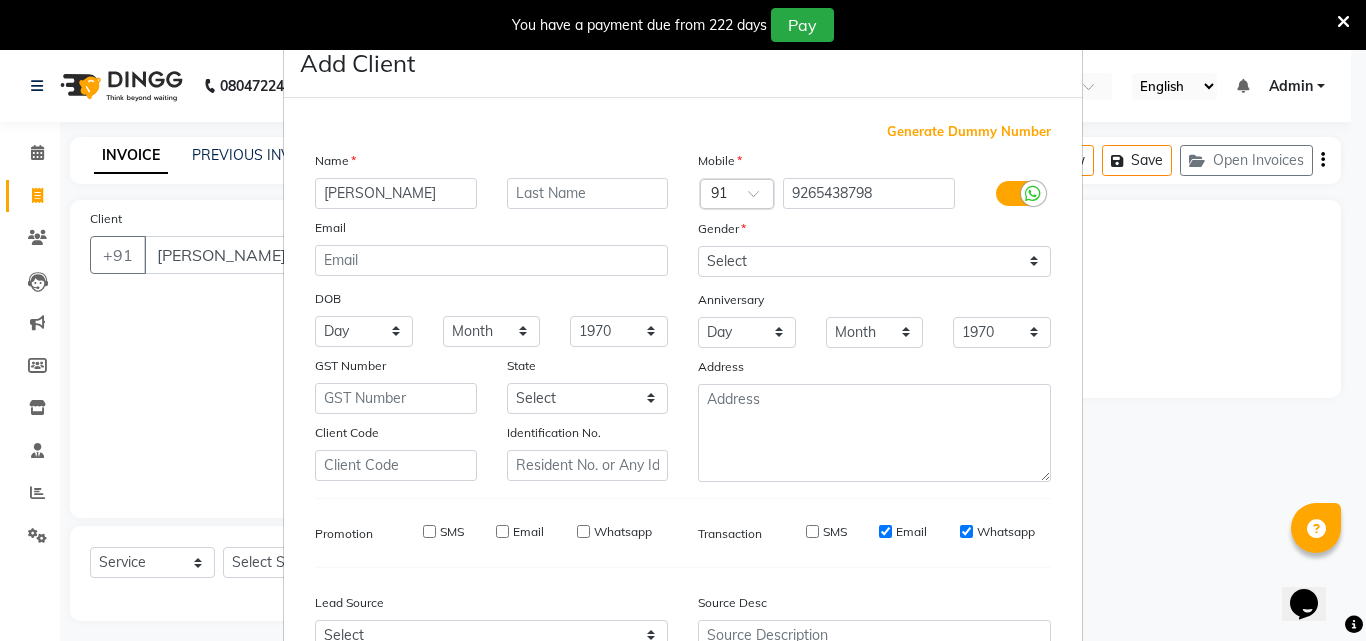 click on "Email" at bounding box center (885, 531) 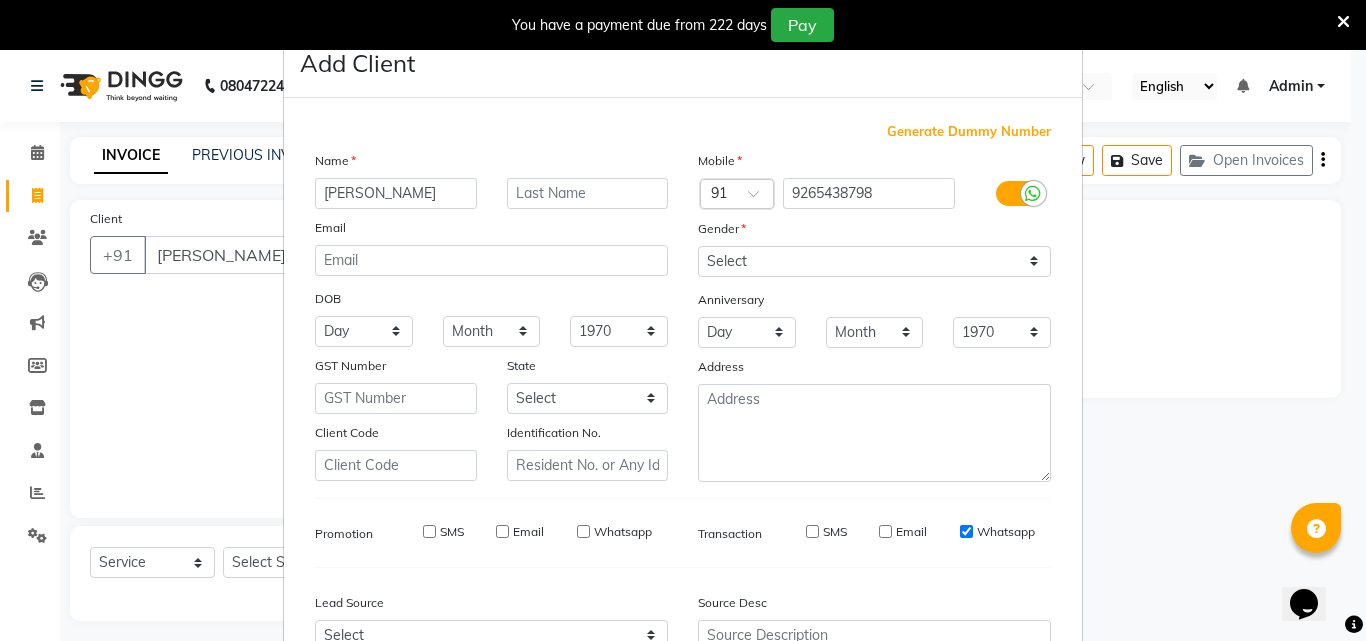 click on "Whatsapp" at bounding box center [966, 531] 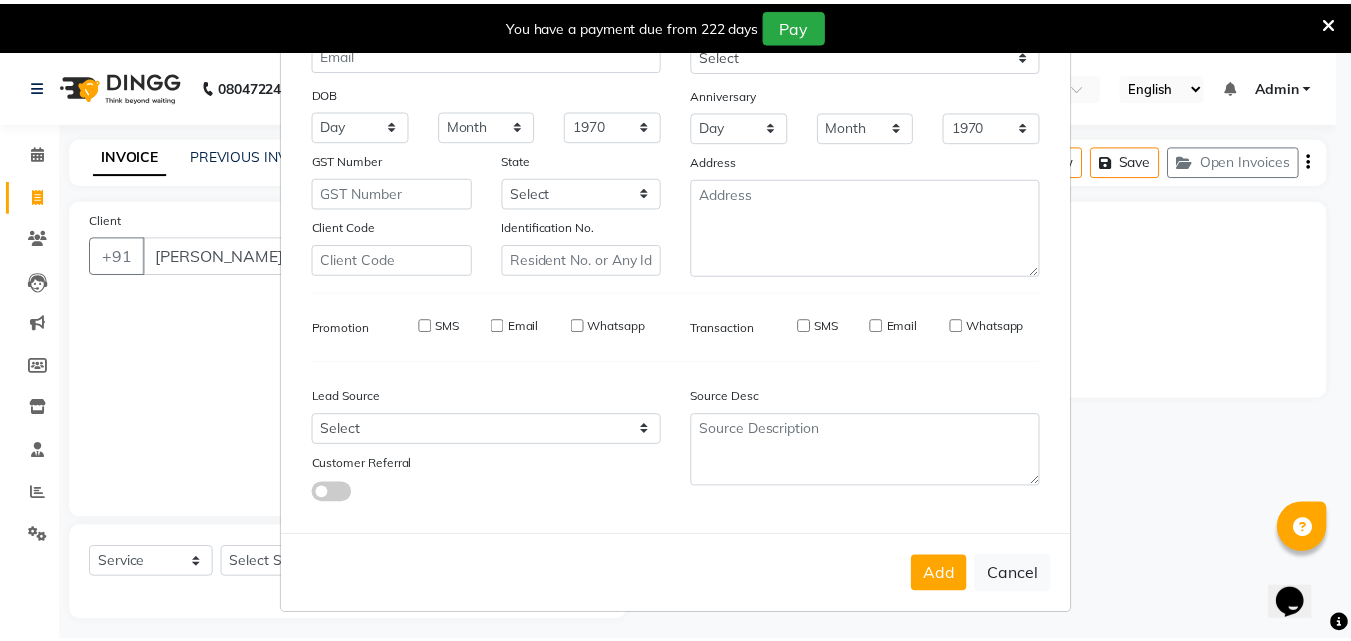 scroll, scrollTop: 208, scrollLeft: 0, axis: vertical 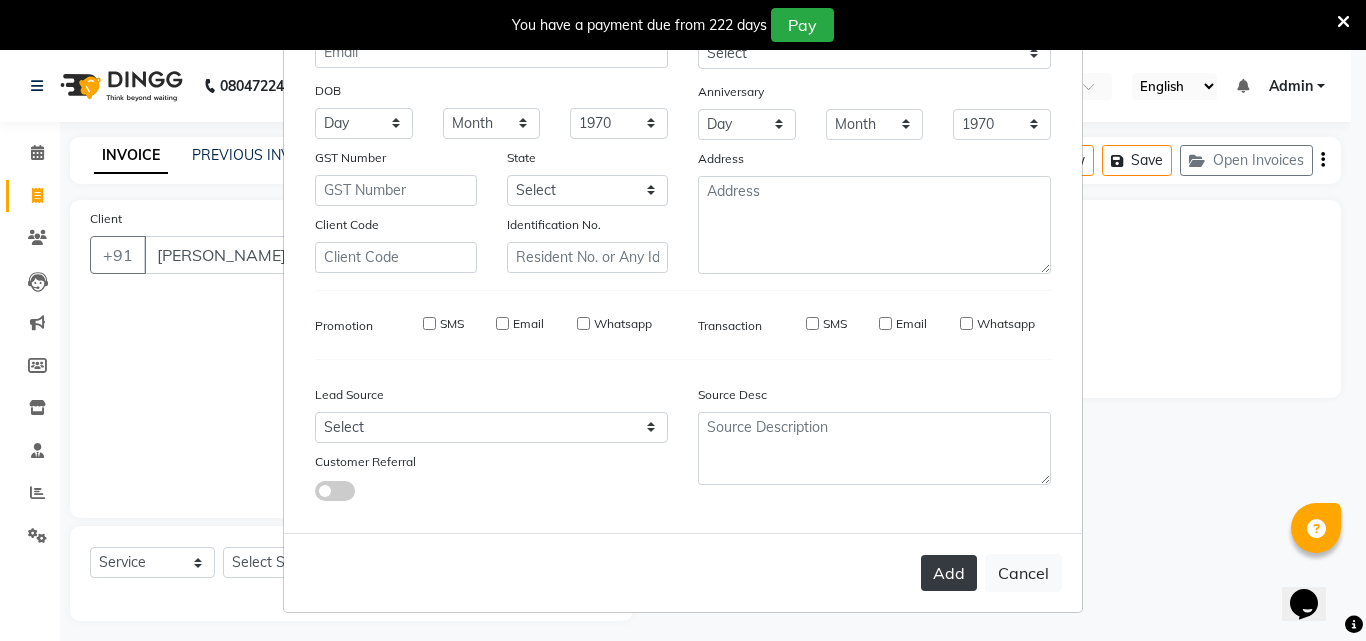 click on "Add" at bounding box center [949, 573] 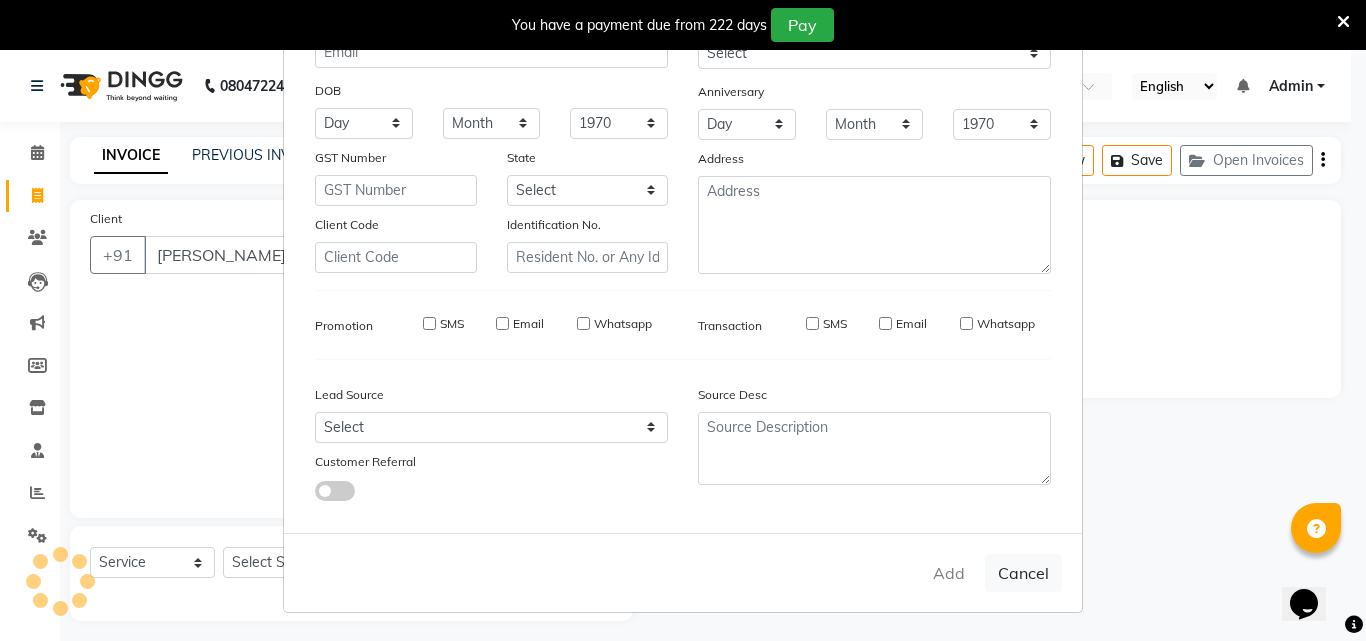 type on "9265438798" 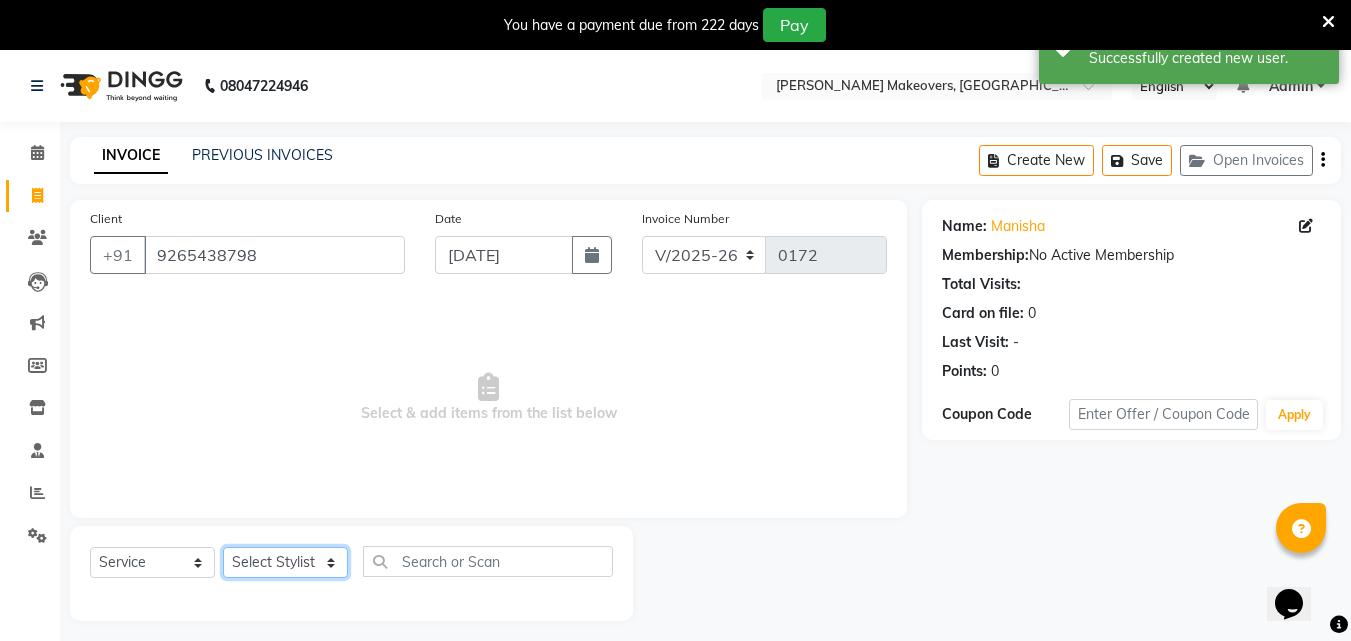 click on "Select Stylist aasana [PERSON_NAME] [PERSON_NAME] nisha rashmi staff" 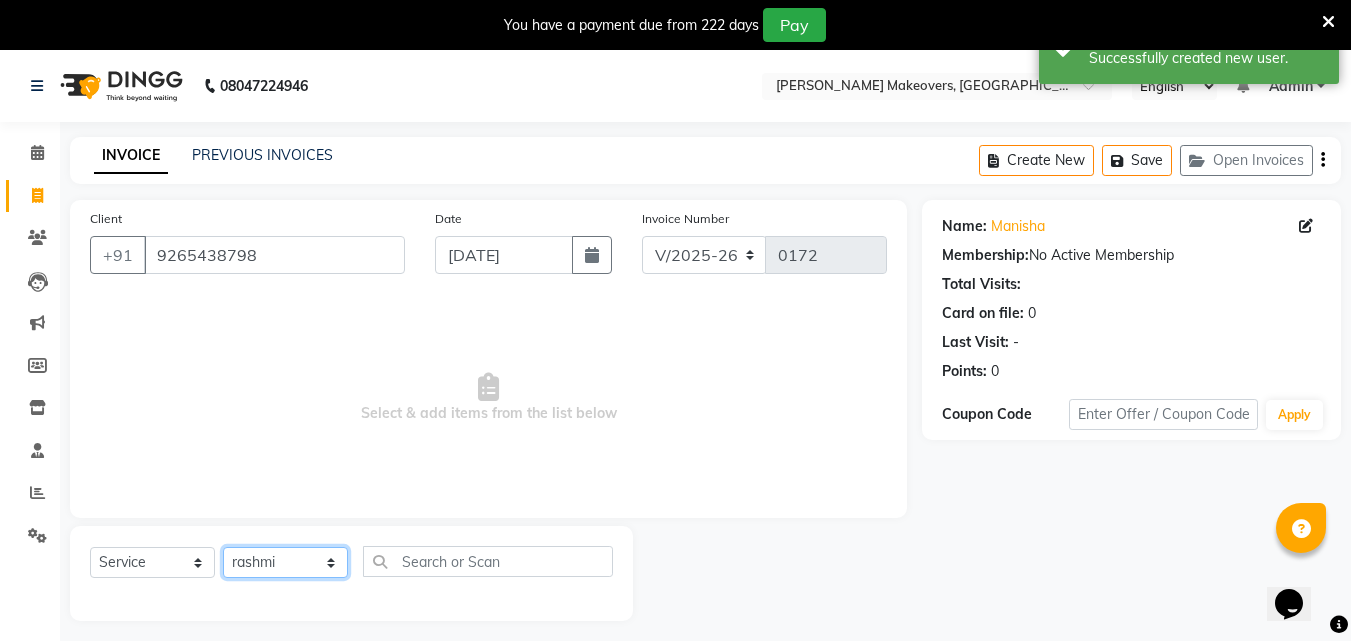 click on "Select Stylist aasana [PERSON_NAME] [PERSON_NAME] nisha rashmi staff" 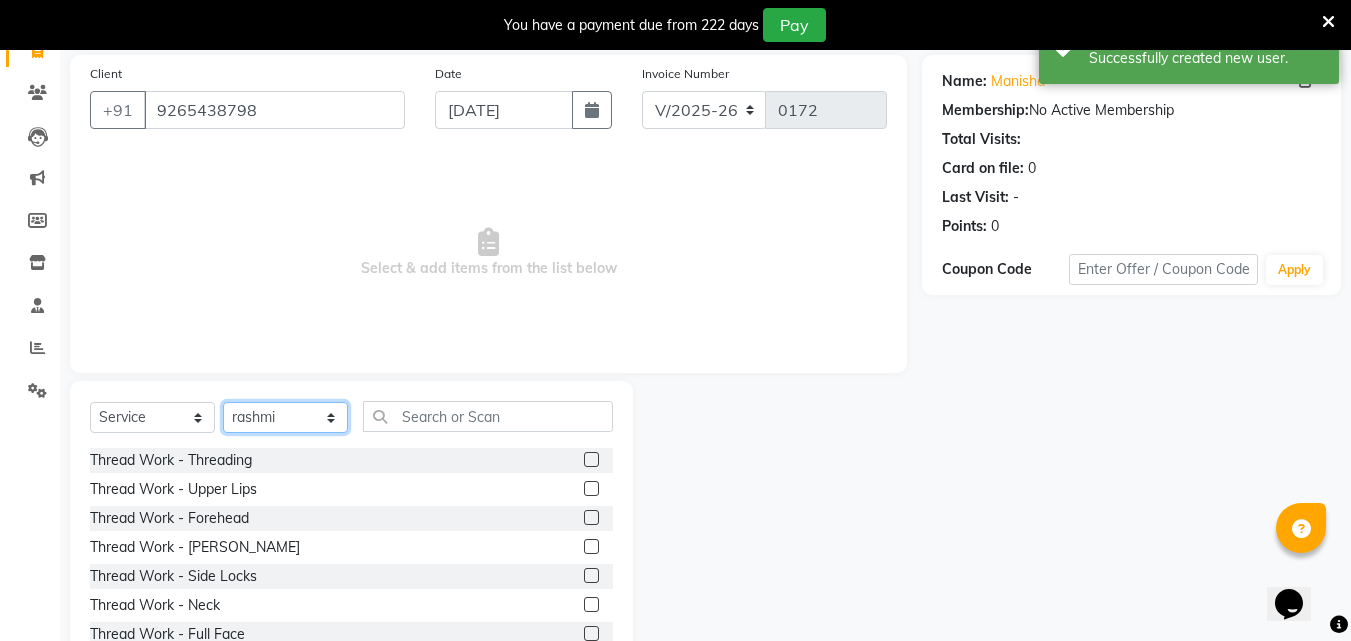 scroll, scrollTop: 171, scrollLeft: 0, axis: vertical 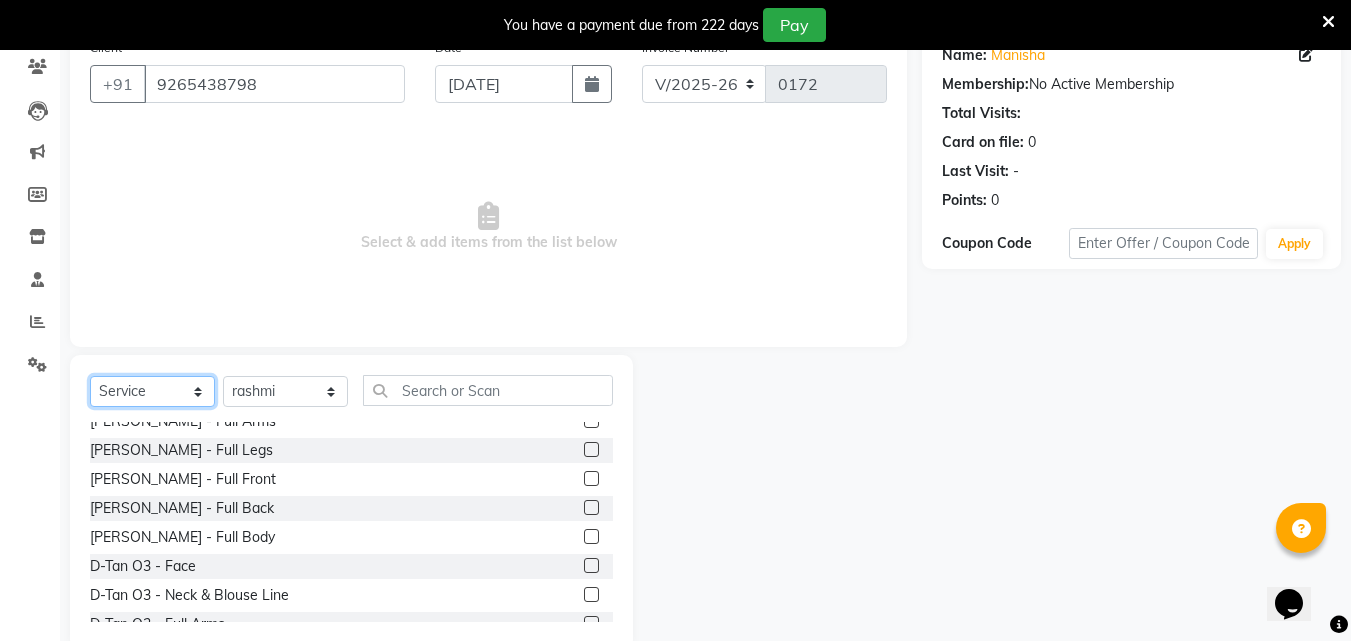 click on "Select  Service  Product  Membership  Package Voucher Prepaid Gift Card" 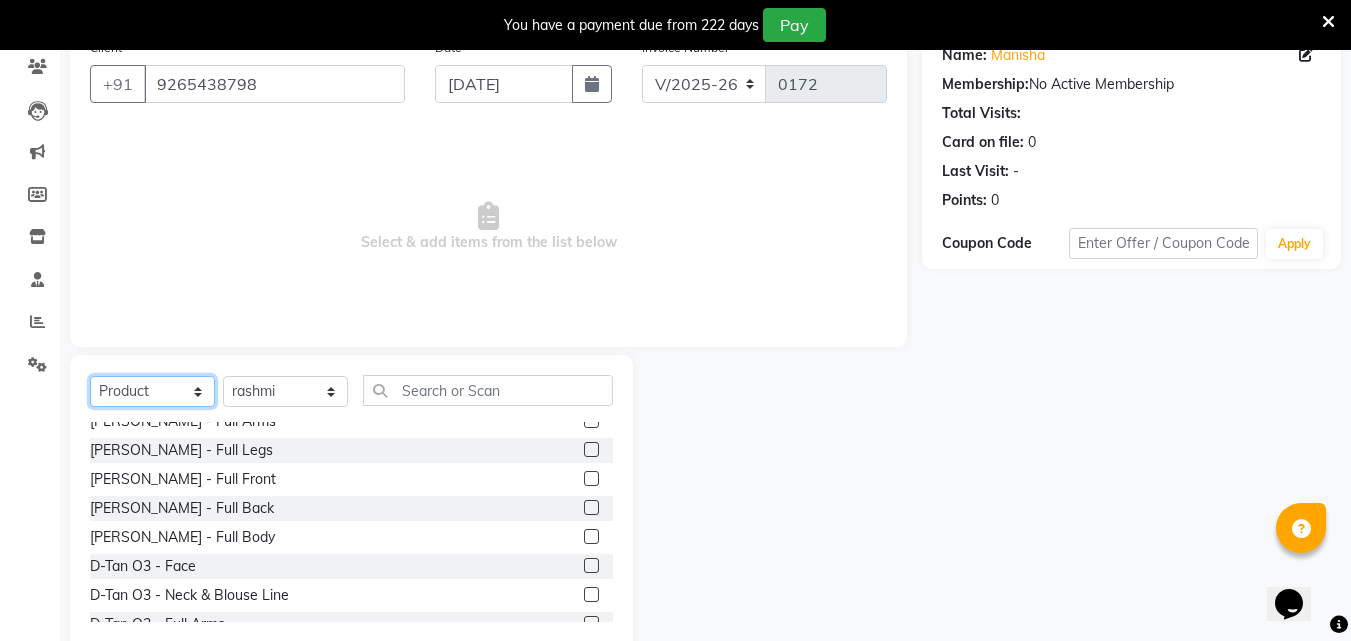 click on "Select  Service  Product  Membership  Package Voucher Prepaid Gift Card" 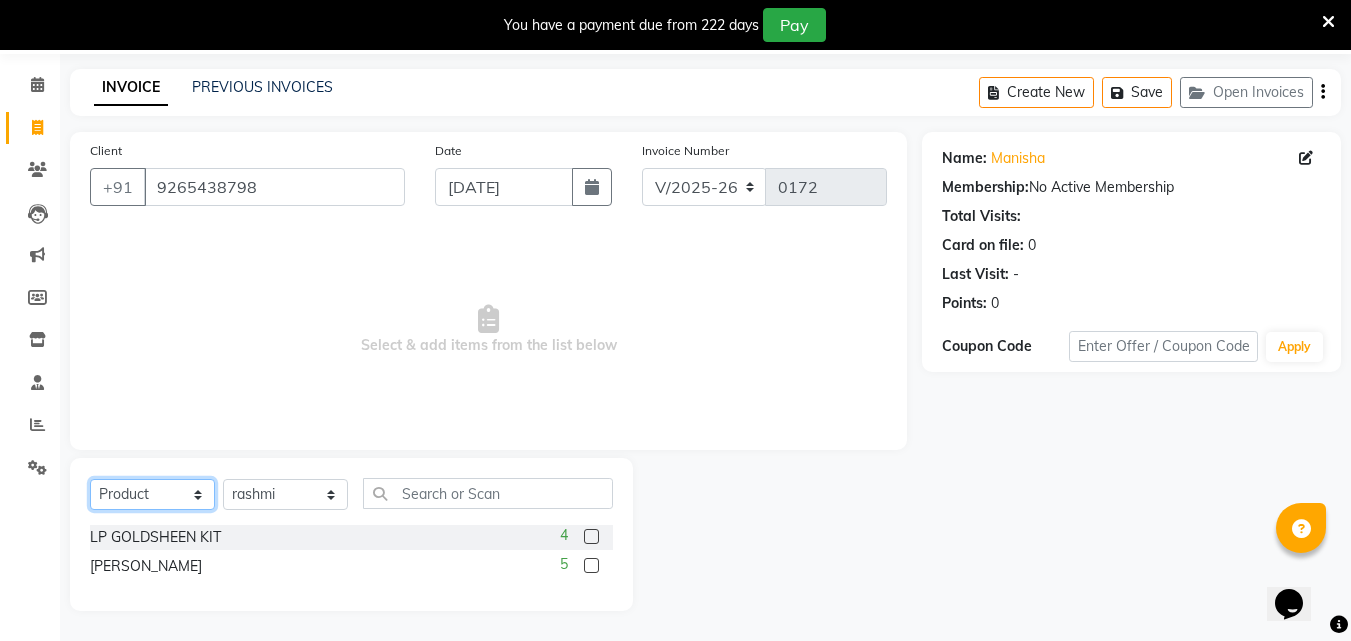 scroll, scrollTop: 68, scrollLeft: 0, axis: vertical 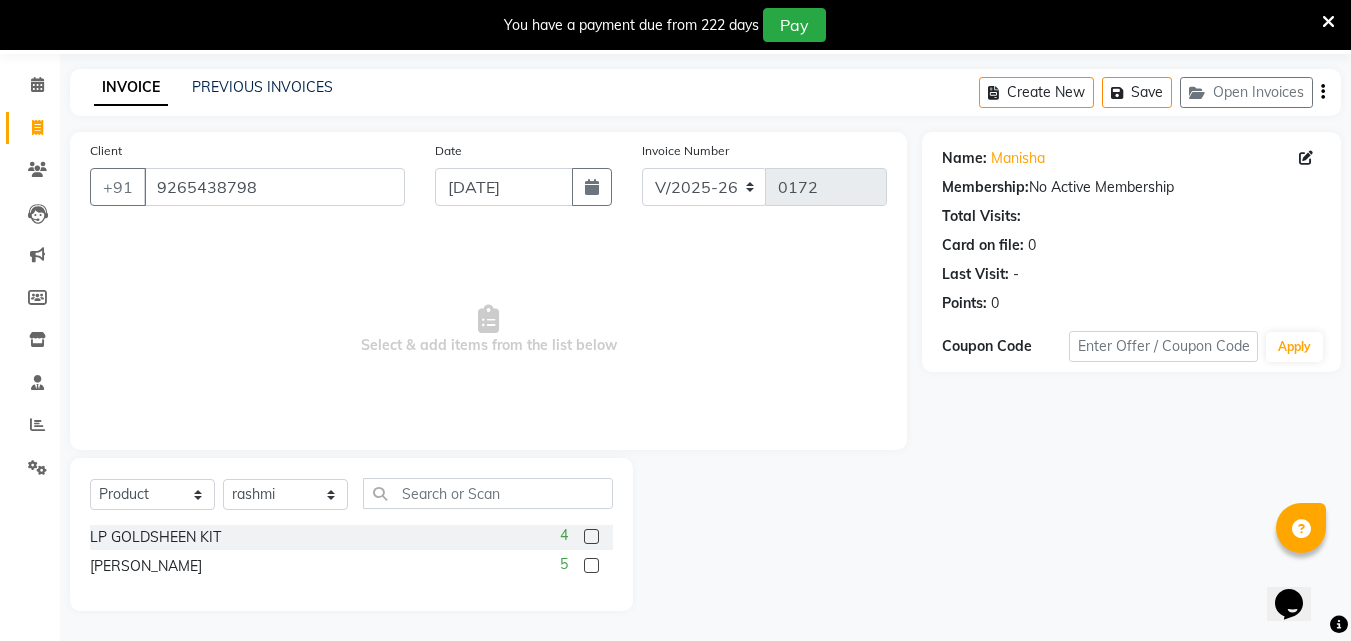 click 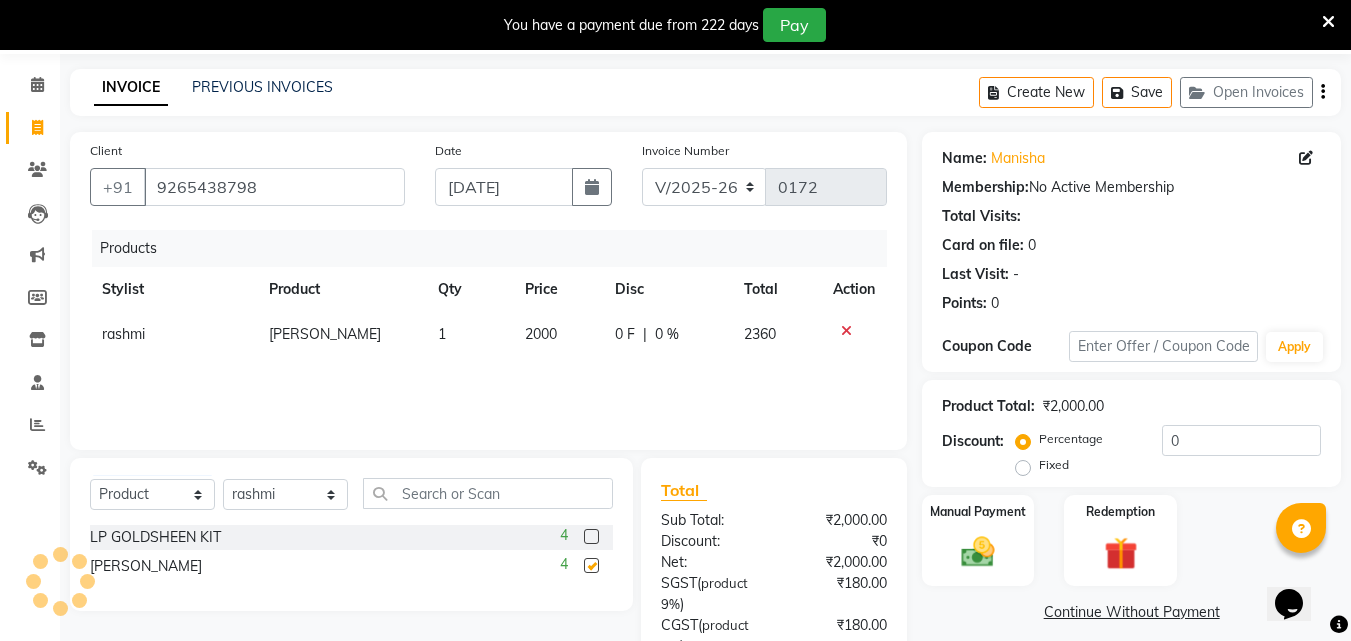 checkbox on "false" 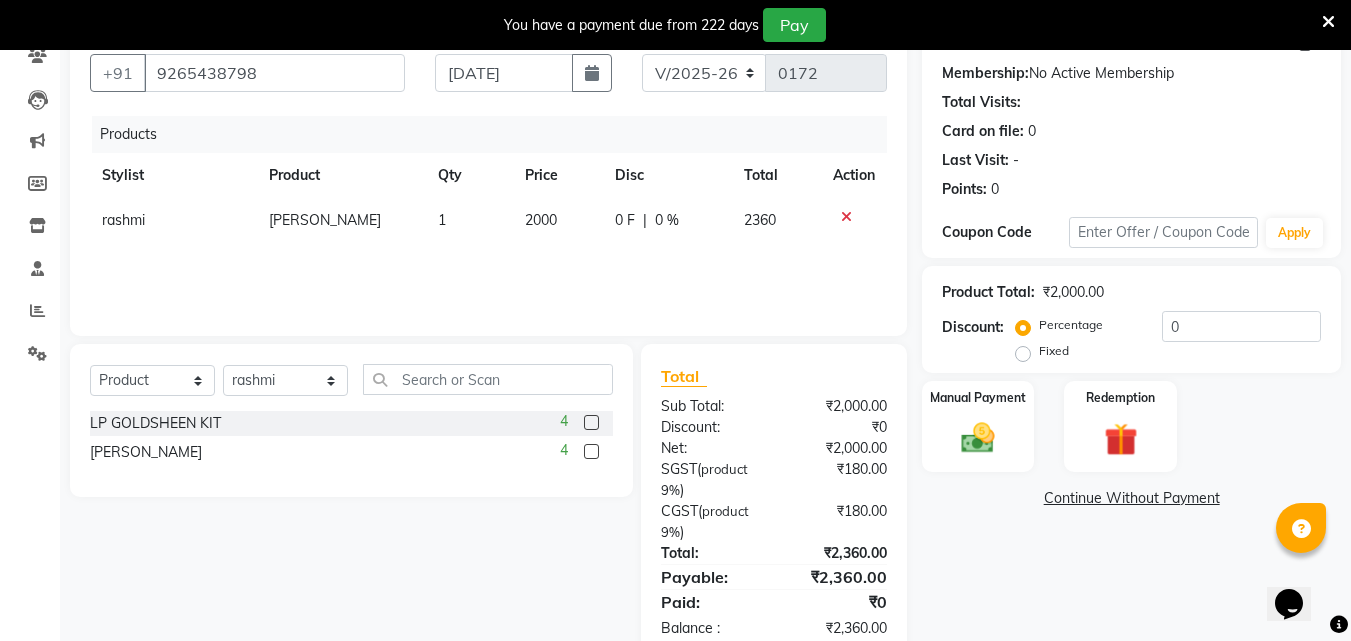 scroll, scrollTop: 230, scrollLeft: 0, axis: vertical 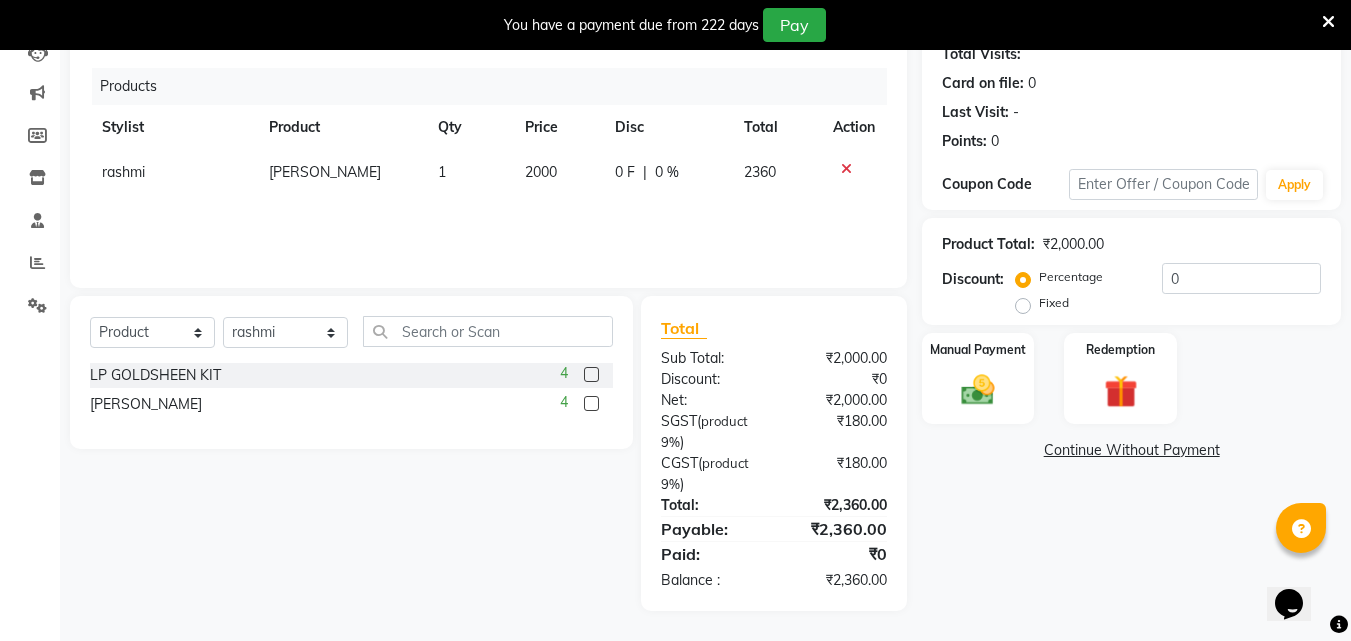click at bounding box center (1328, 22) 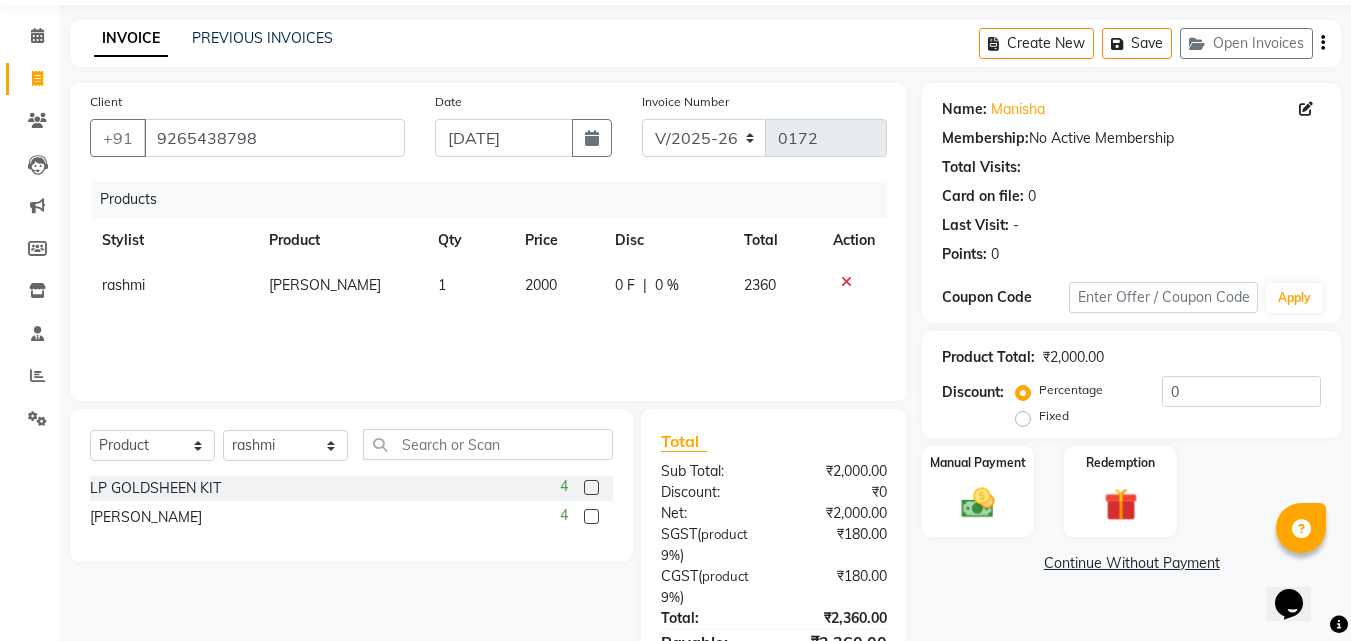 scroll, scrollTop: 0, scrollLeft: 0, axis: both 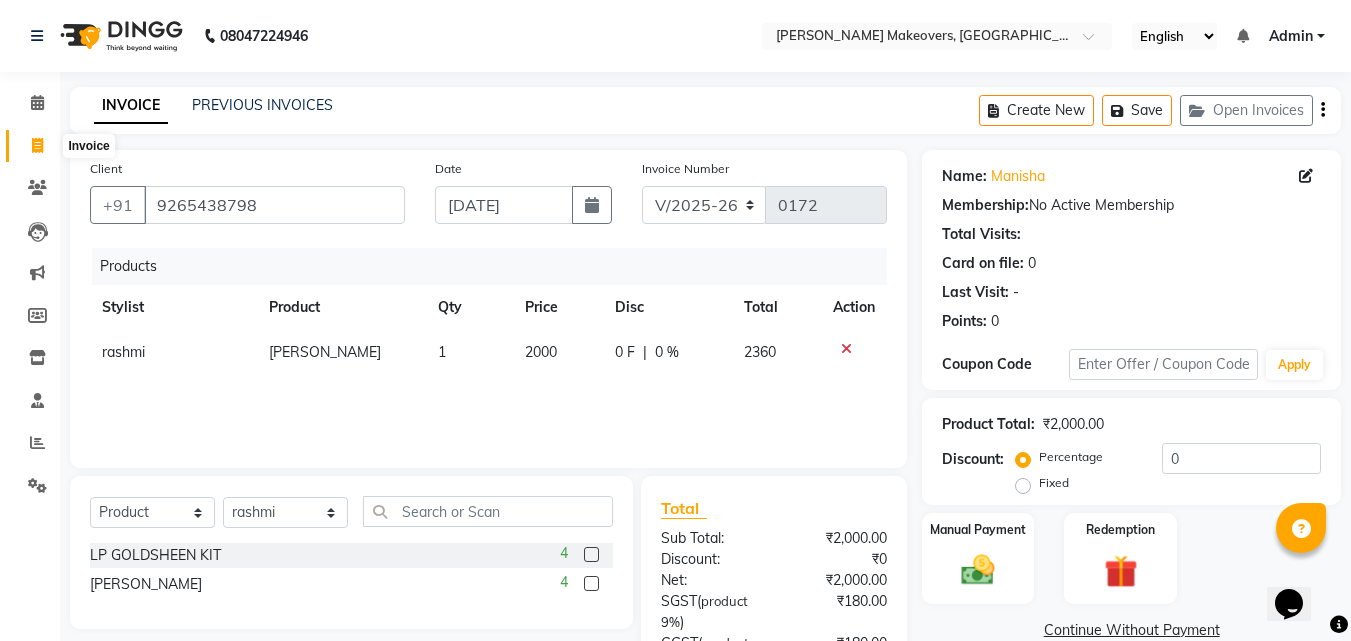 click 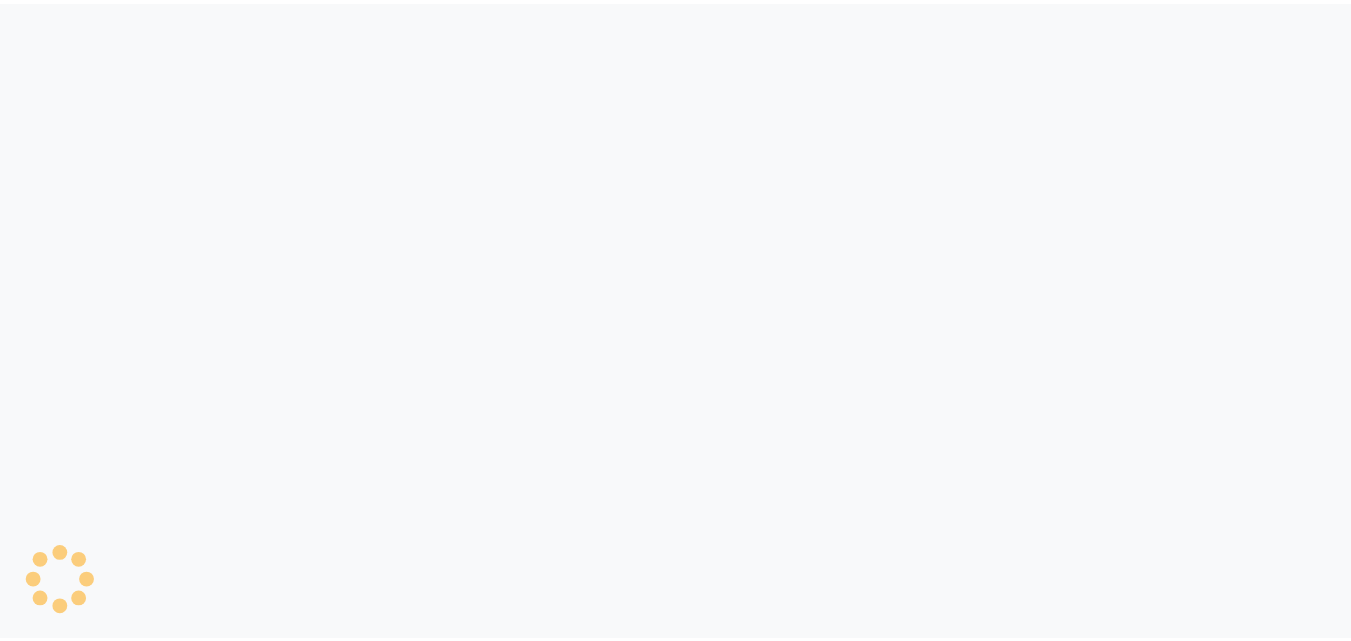 scroll, scrollTop: 0, scrollLeft: 0, axis: both 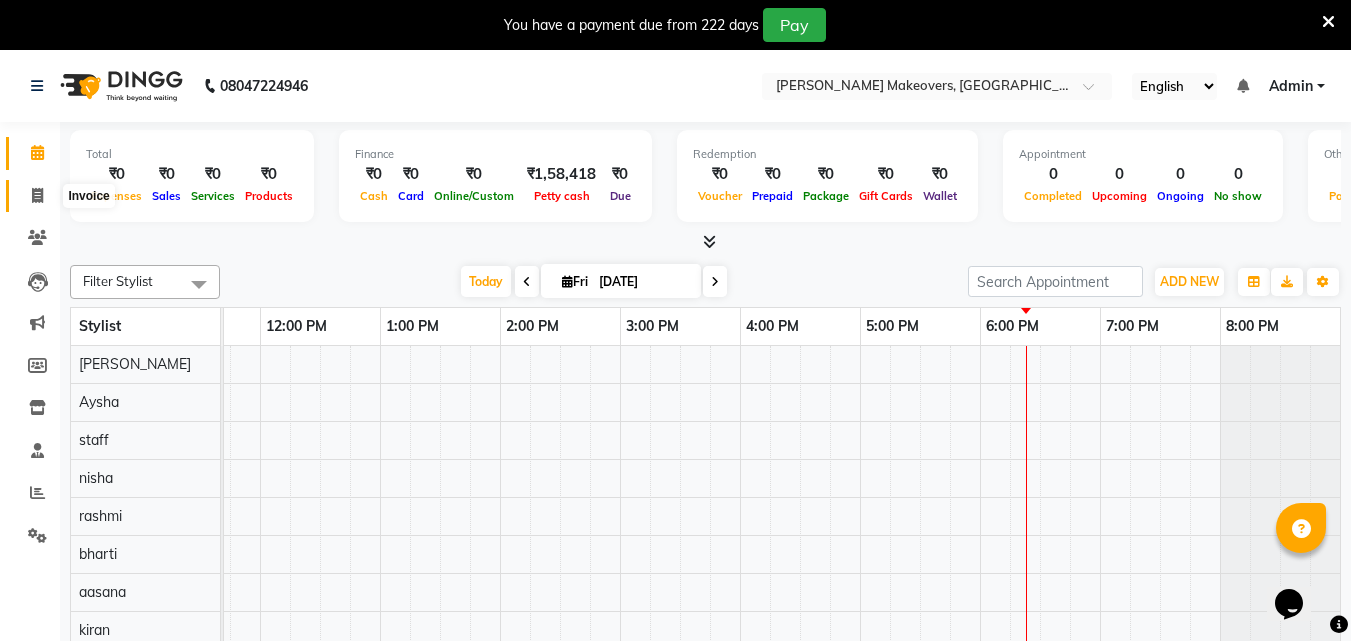 click 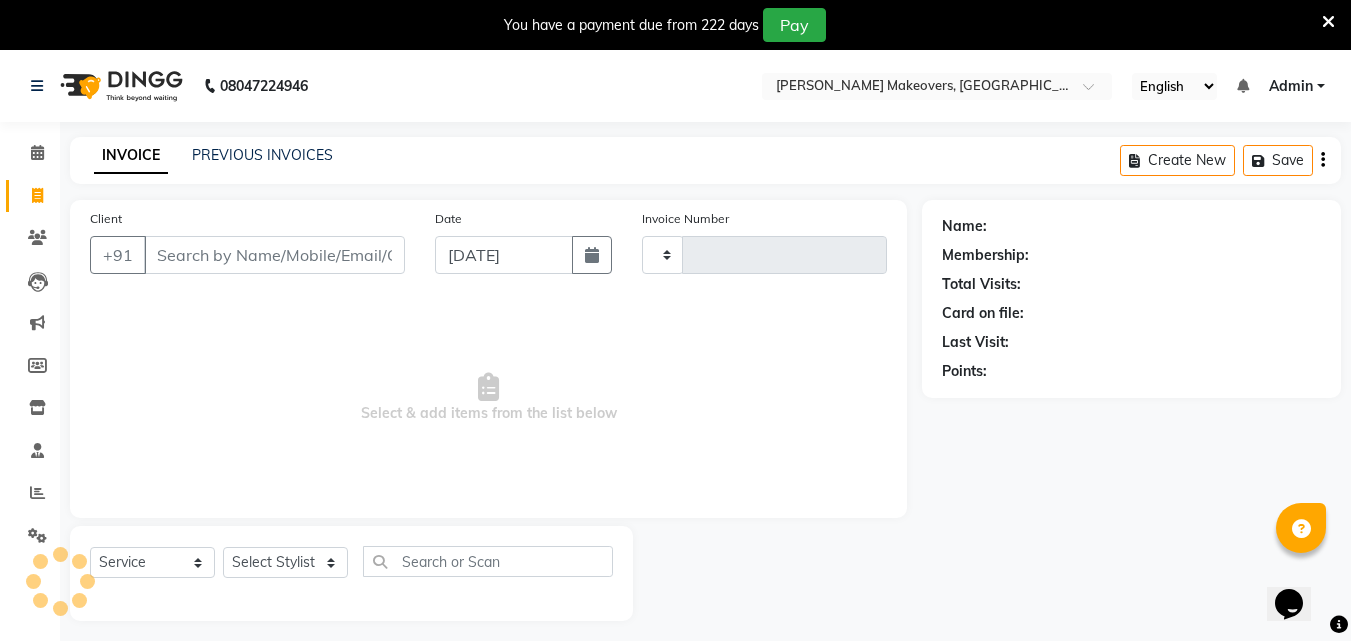 type on "0172" 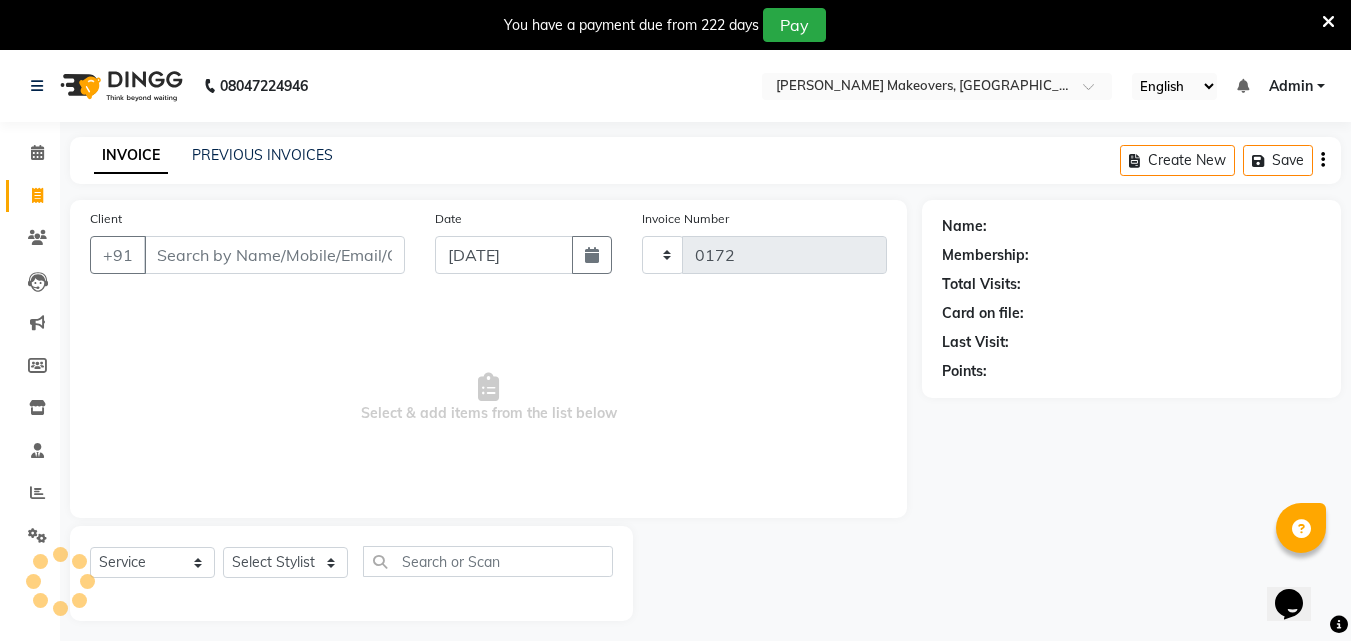 select on "4868" 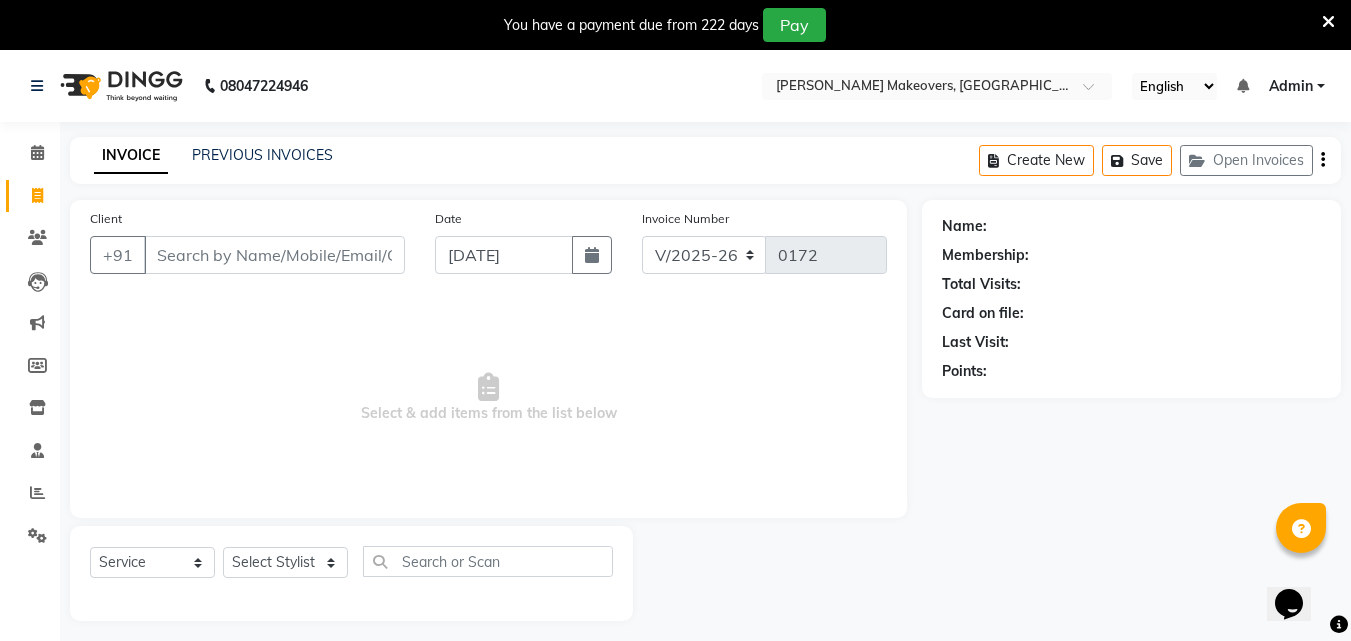 click on "Client" at bounding box center (274, 255) 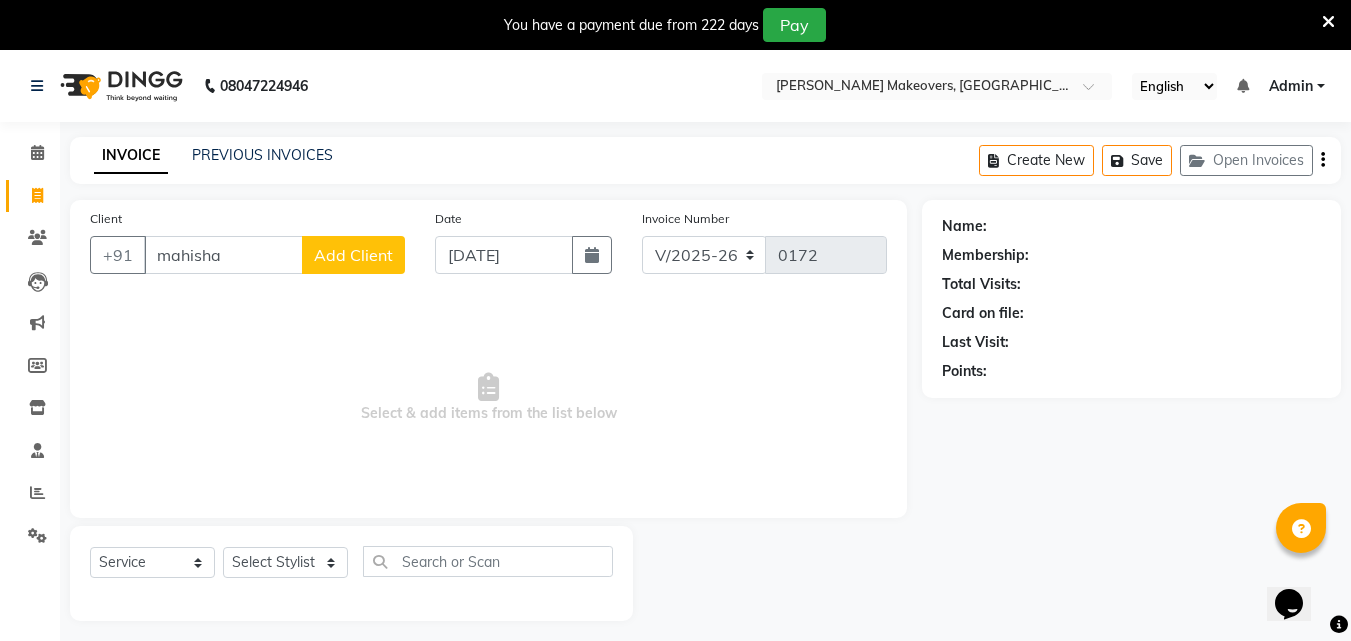 type on "mahisha" 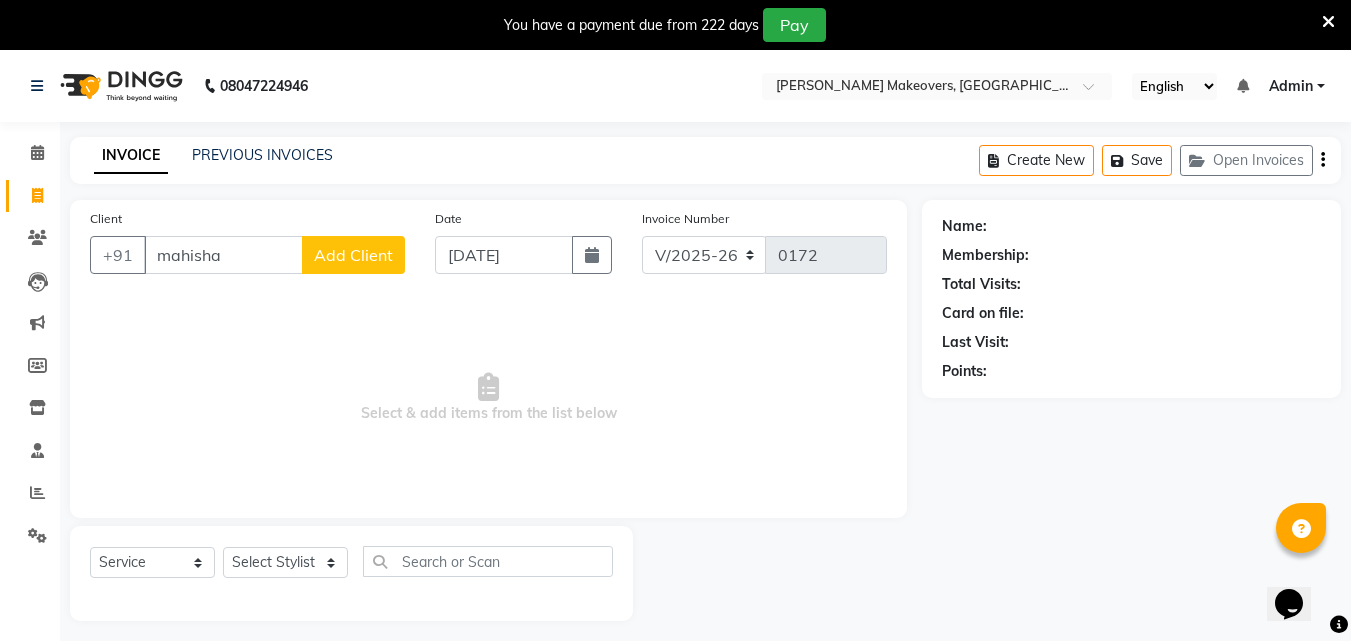 click on "Add Client" 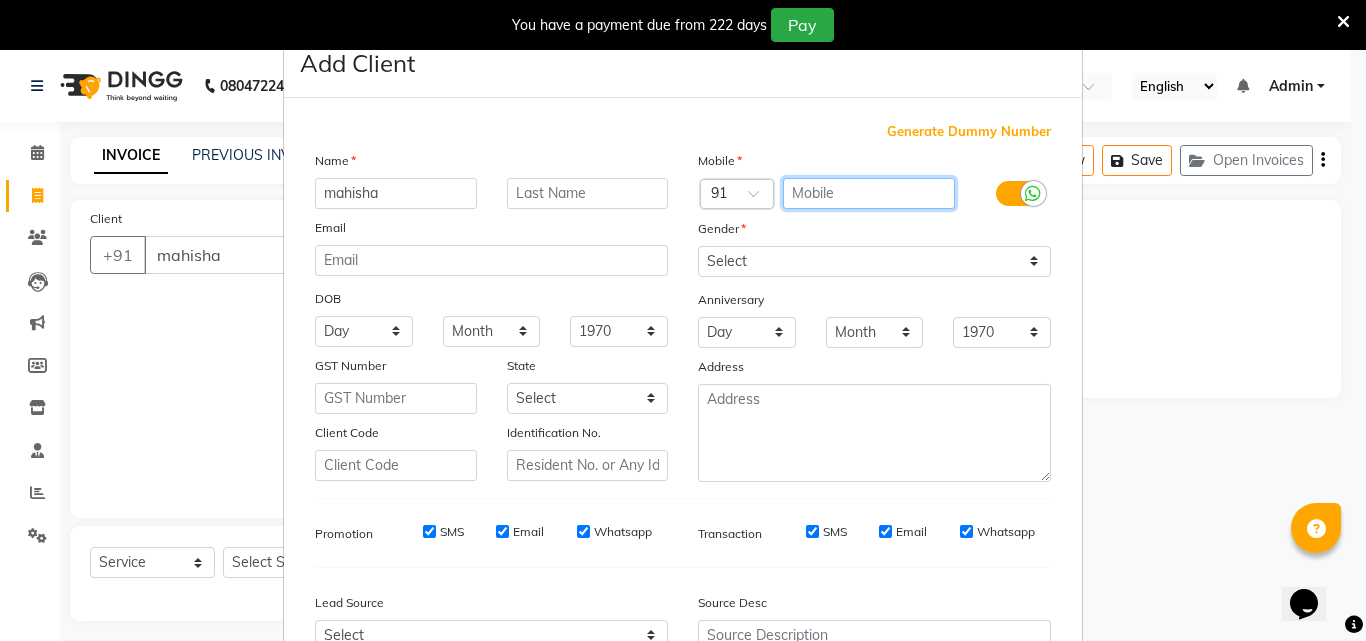 click at bounding box center (869, 193) 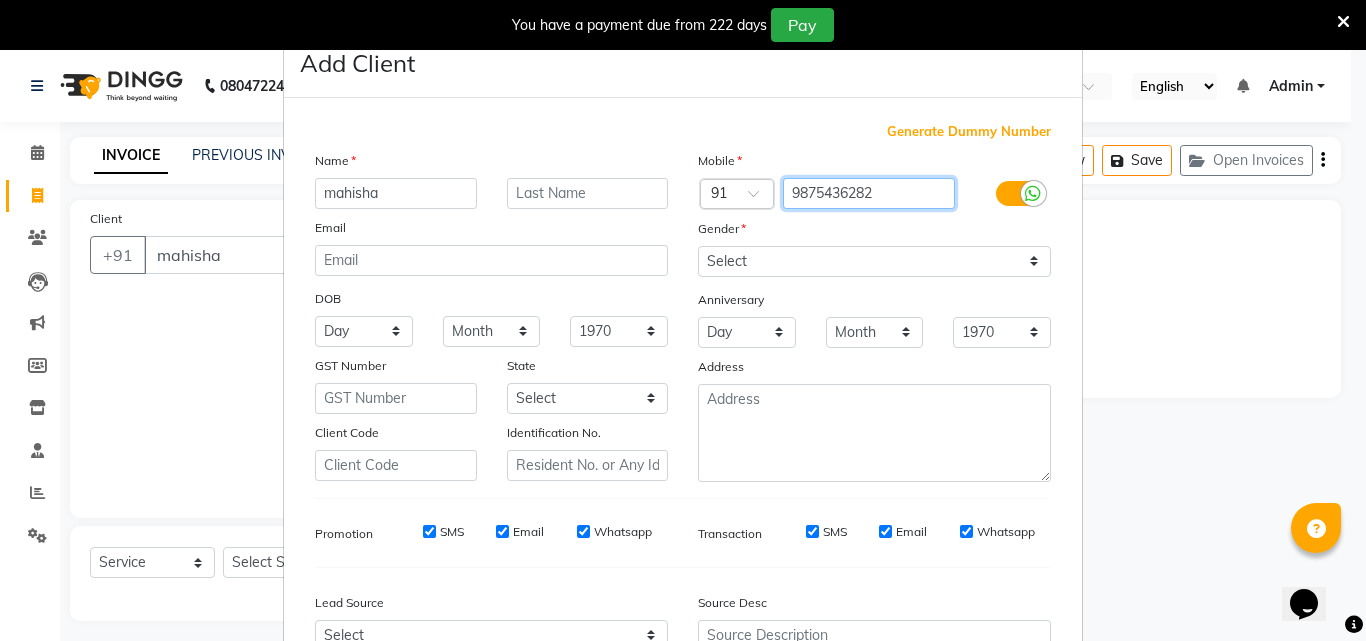 type on "9875436282" 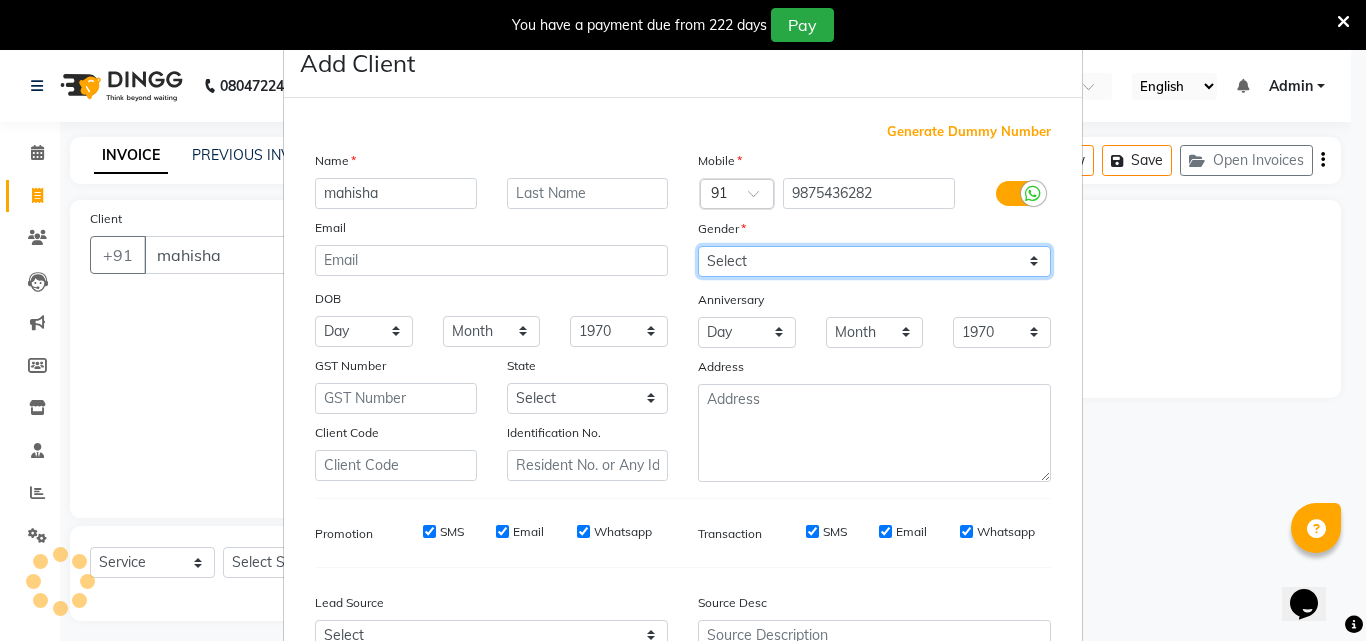 click on "Select [DEMOGRAPHIC_DATA] [DEMOGRAPHIC_DATA] Other Prefer Not To Say" at bounding box center (874, 261) 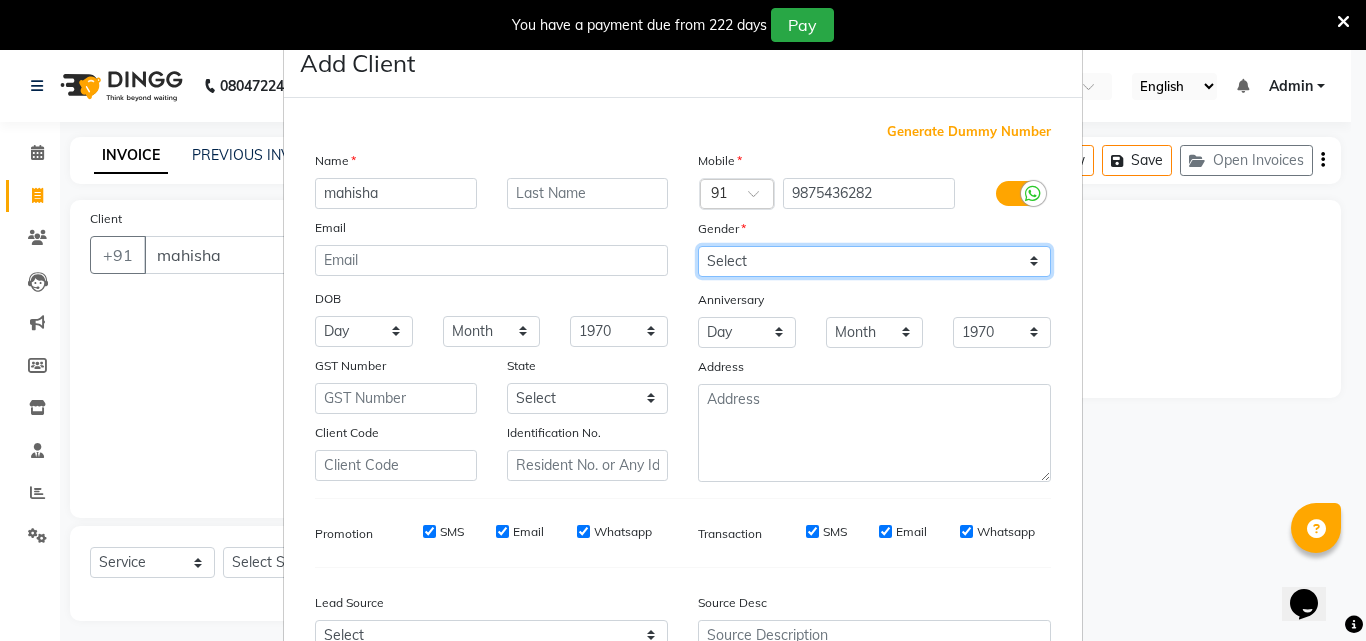 select on "[DEMOGRAPHIC_DATA]" 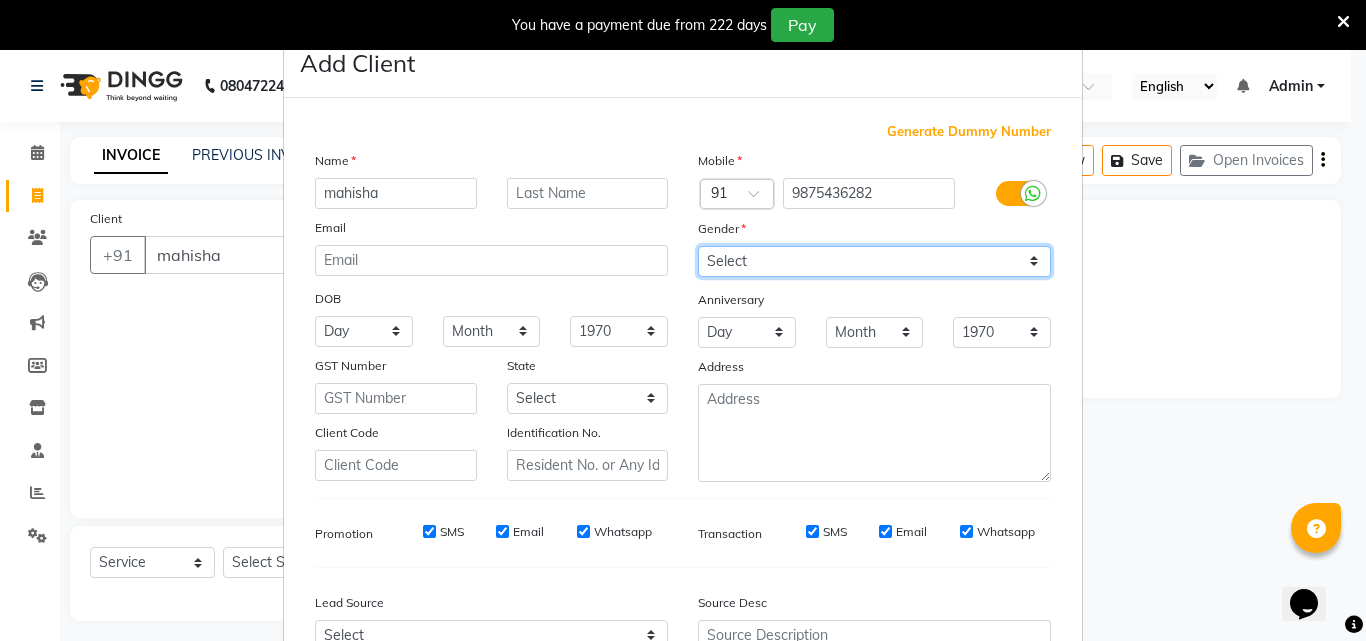 click on "Select [DEMOGRAPHIC_DATA] [DEMOGRAPHIC_DATA] Other Prefer Not To Say" at bounding box center (874, 261) 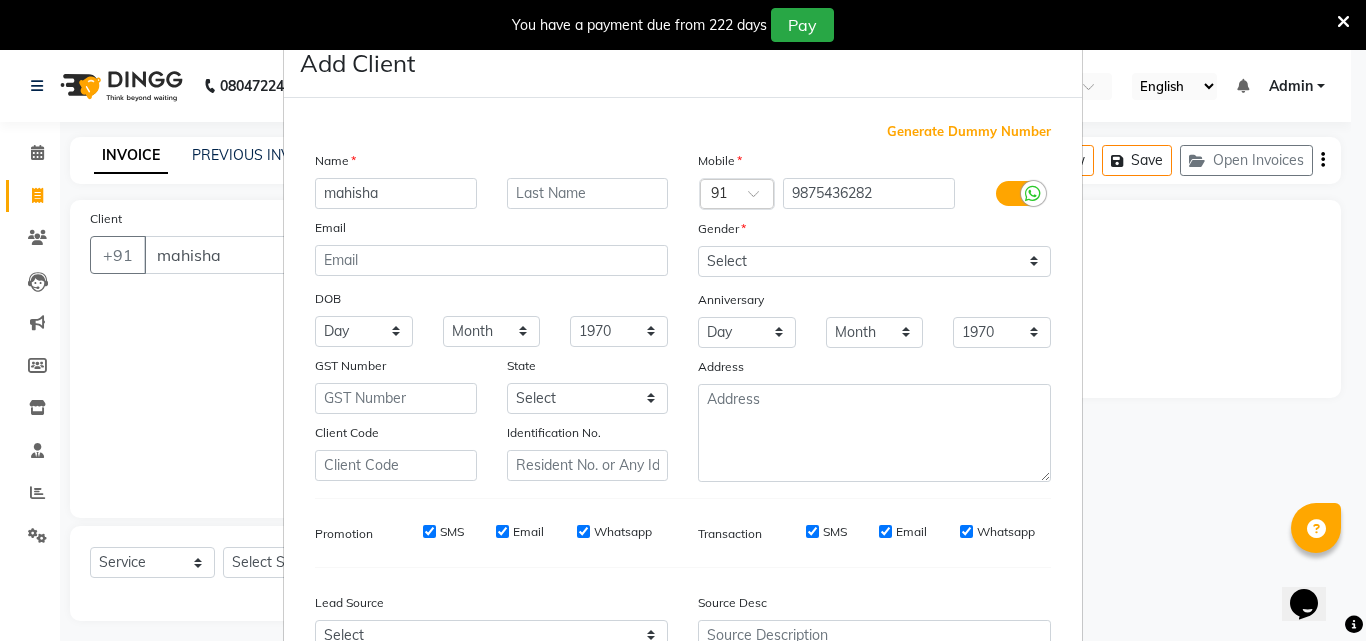 click on "SMS" at bounding box center (429, 531) 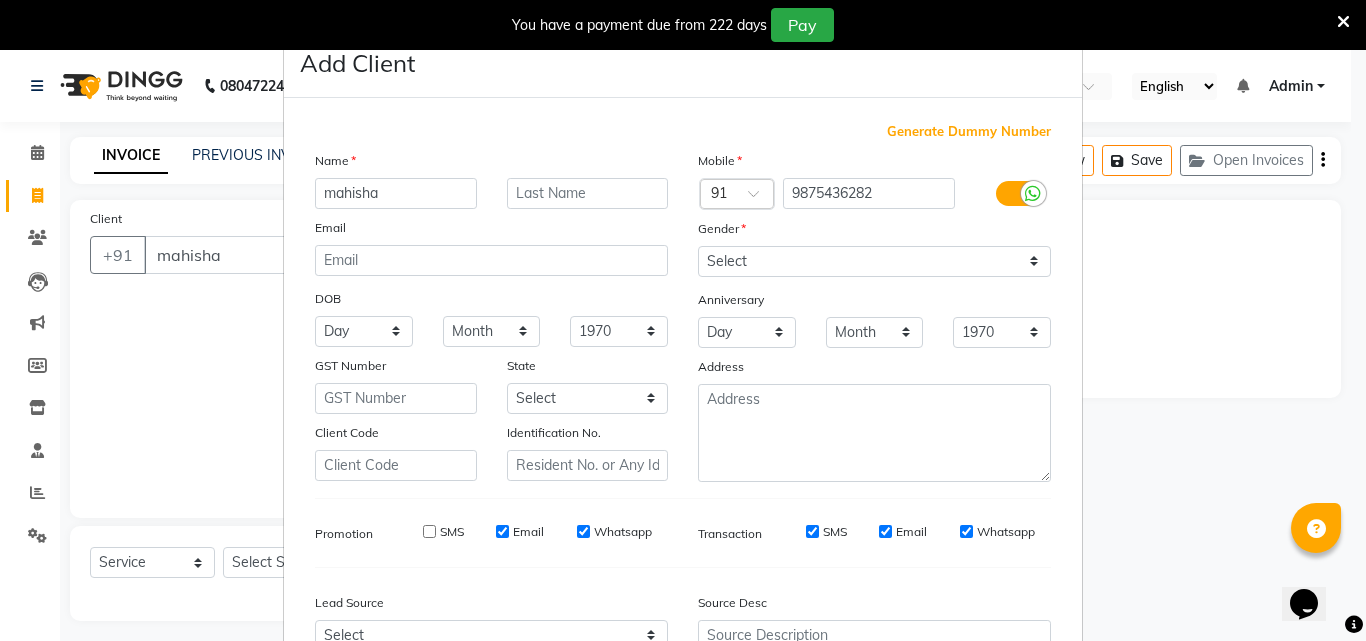 drag, startPoint x: 495, startPoint y: 531, endPoint x: 574, endPoint y: 533, distance: 79.025314 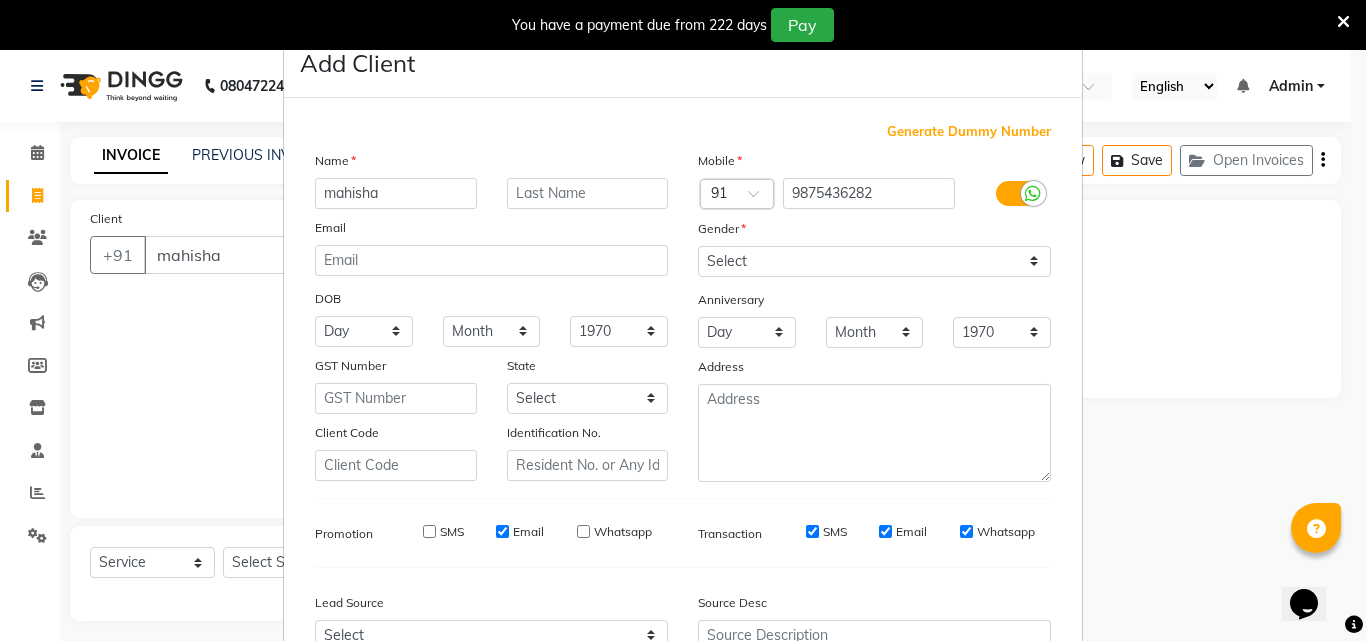 click on "Email" at bounding box center [502, 531] 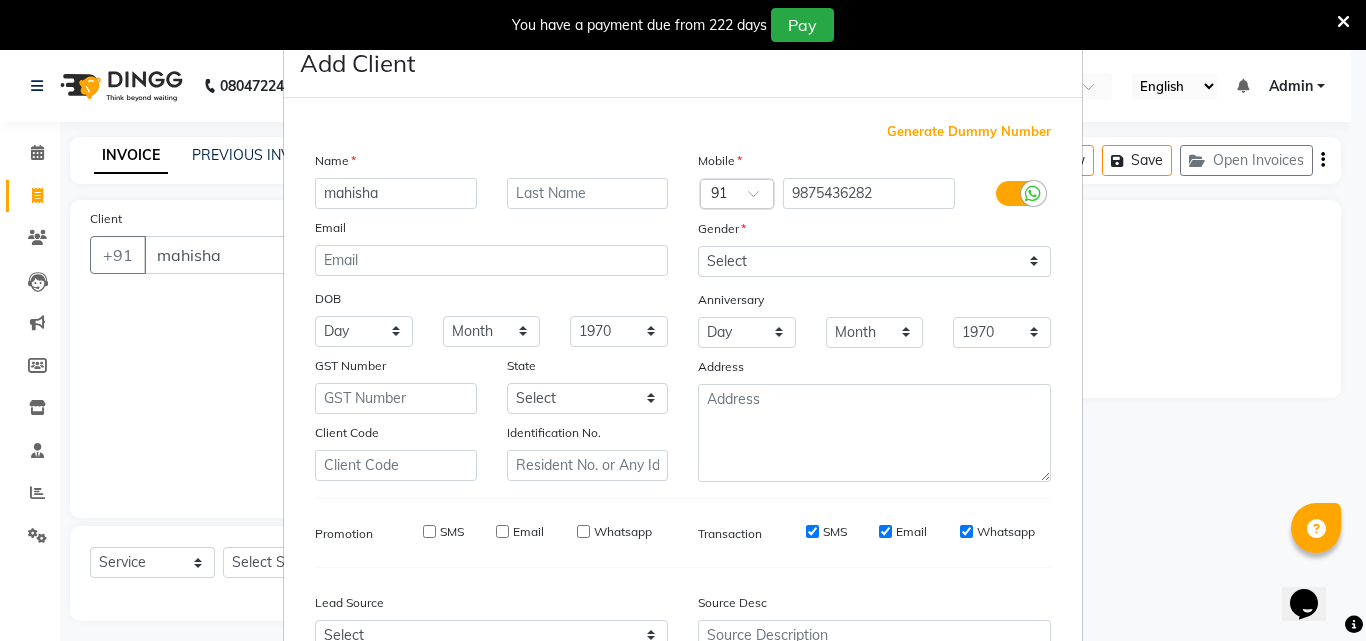 drag, startPoint x: 805, startPoint y: 528, endPoint x: 877, endPoint y: 530, distance: 72.02777 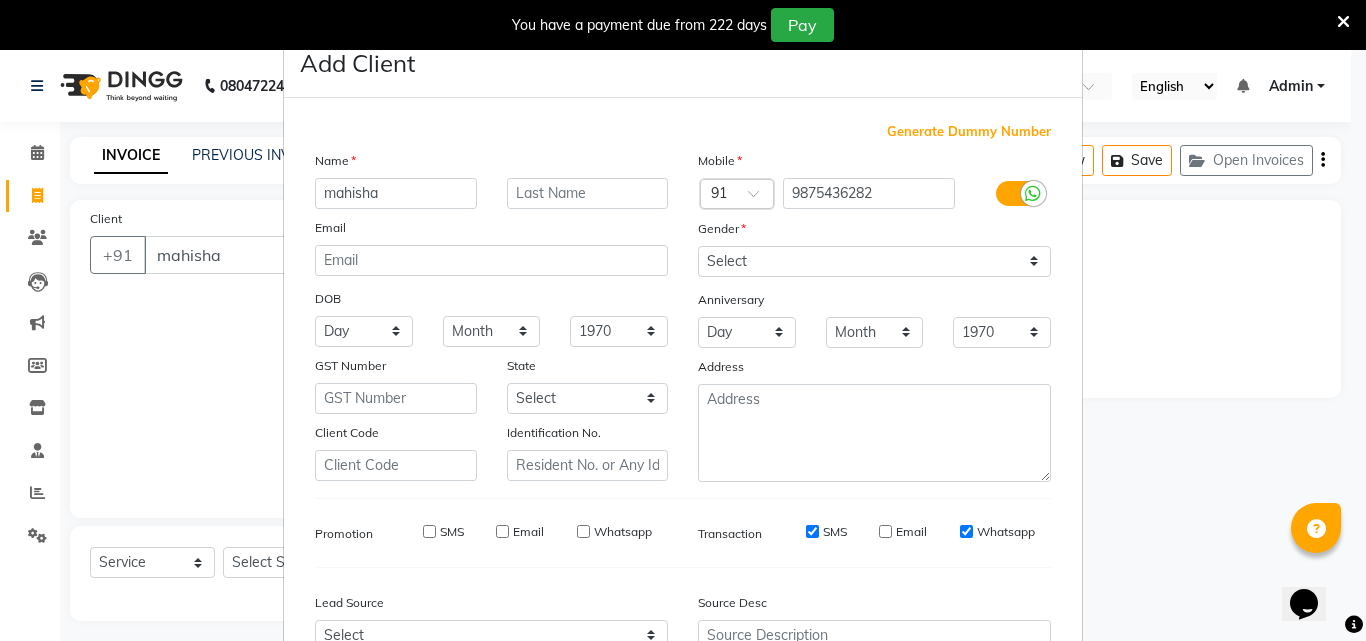 click on "Whatsapp" at bounding box center [966, 531] 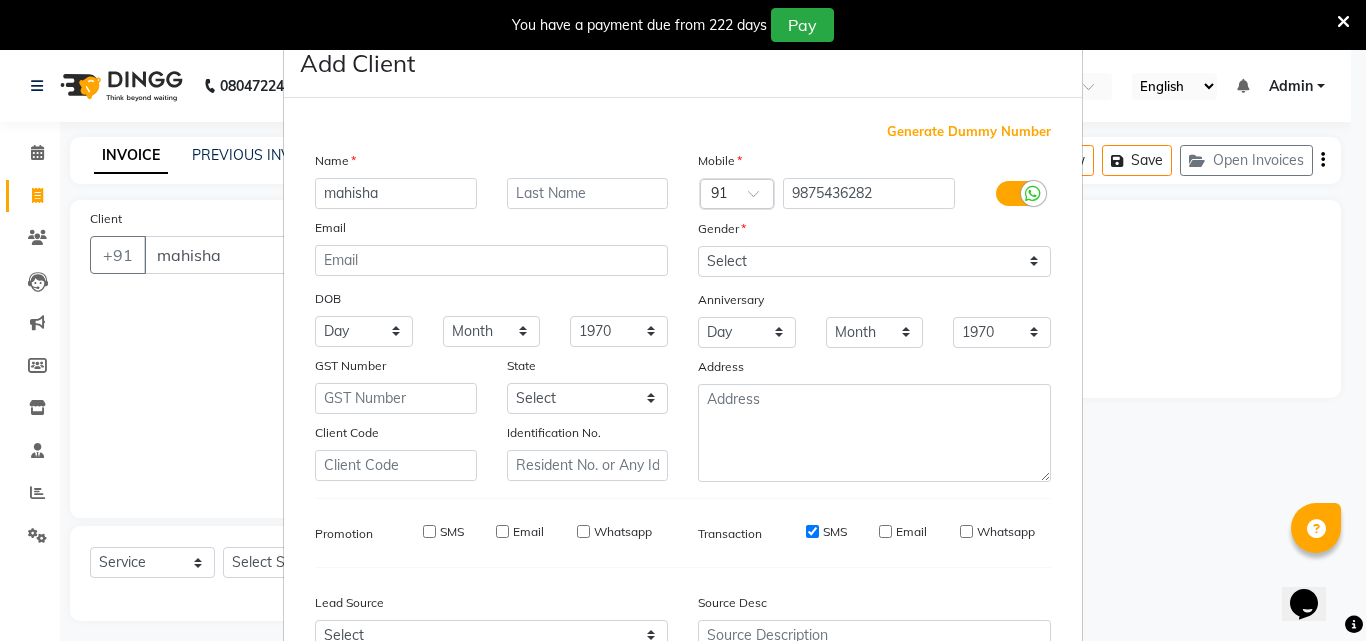 click on "SMS" at bounding box center (812, 531) 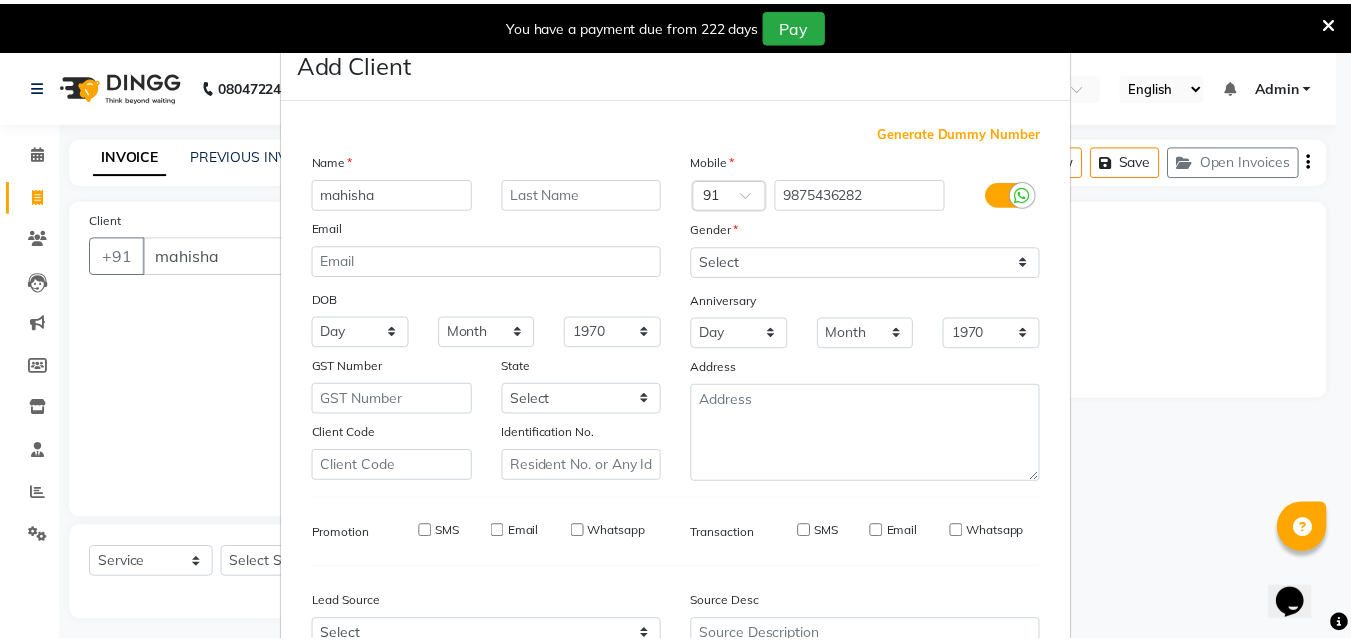 scroll, scrollTop: 208, scrollLeft: 0, axis: vertical 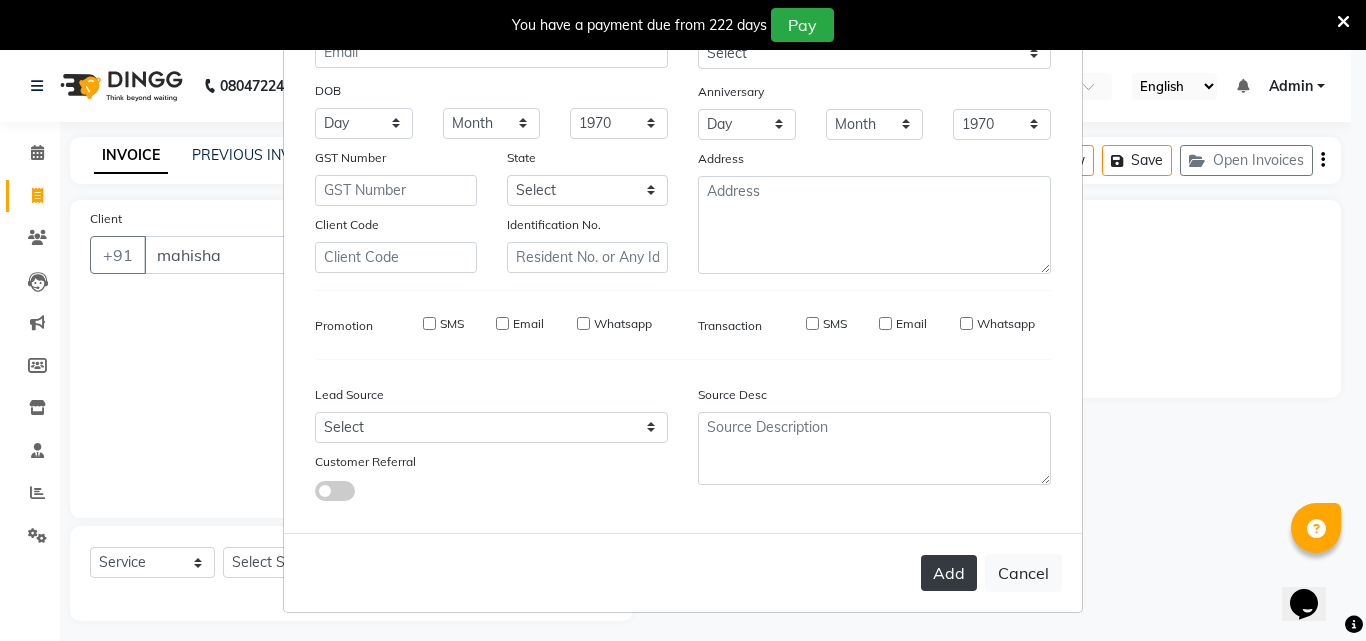 click on "Add" at bounding box center (949, 573) 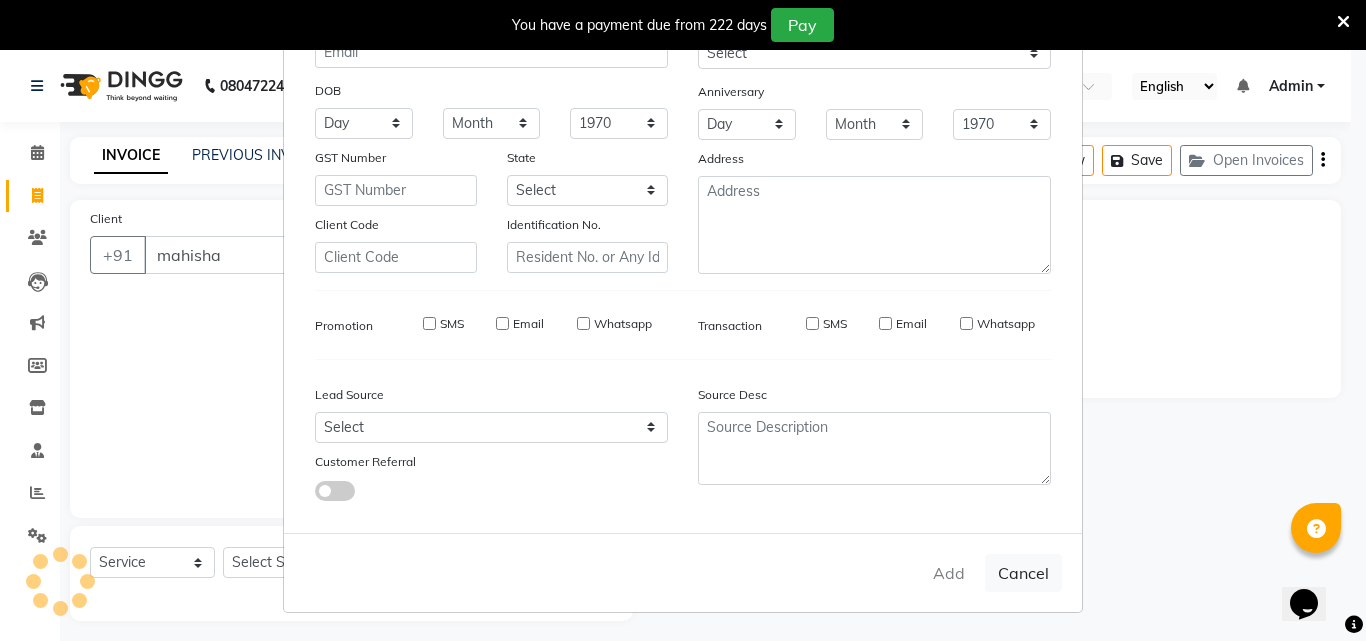 type on "9875436282" 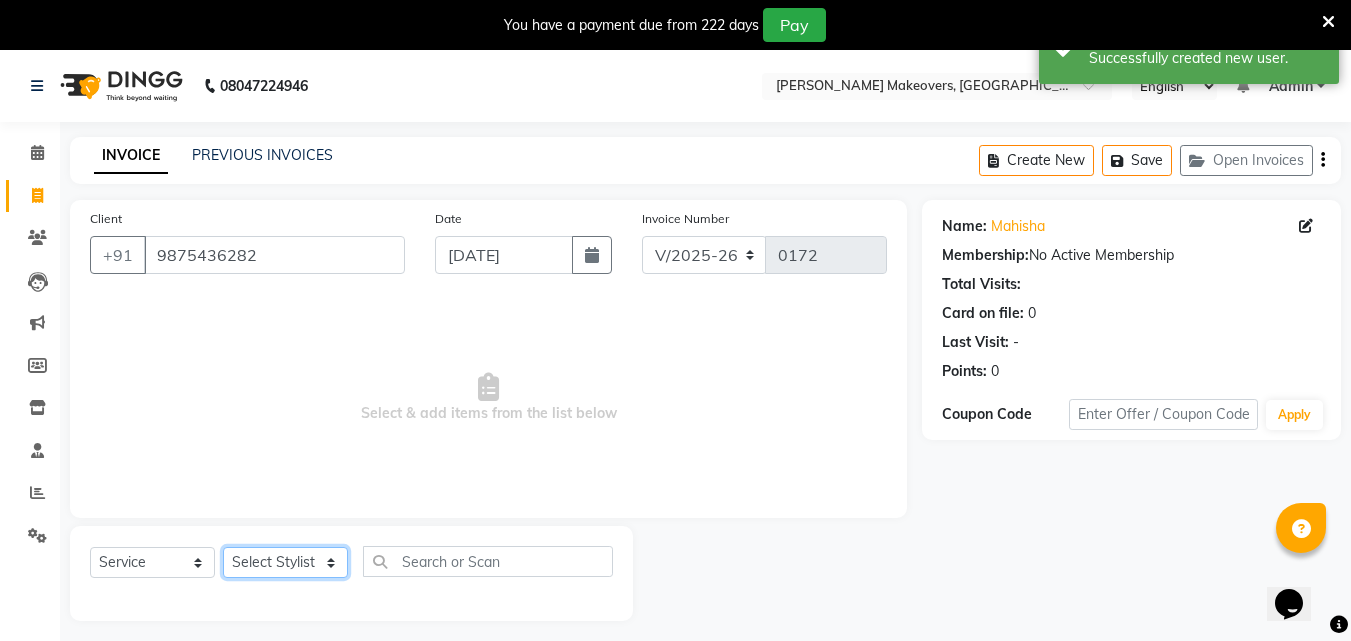 click on "Select Stylist aasana [PERSON_NAME] [PERSON_NAME] nisha rashmi staff" 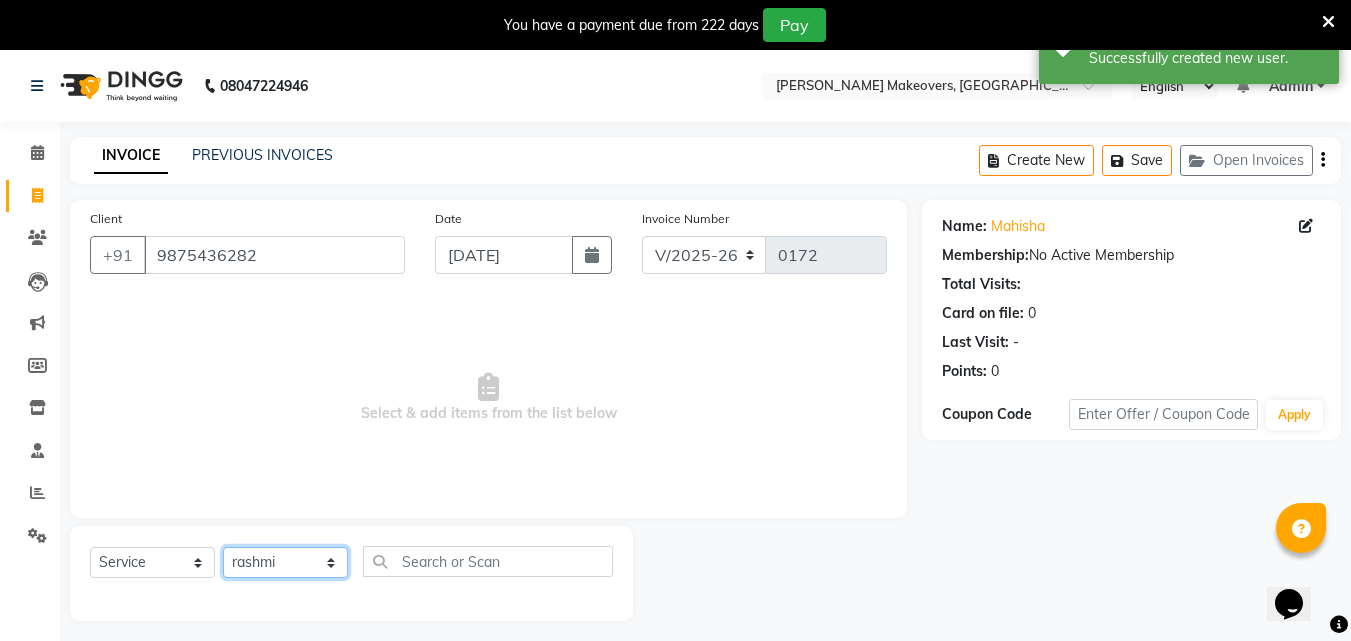 click on "Select Stylist aasana [PERSON_NAME] [PERSON_NAME] nisha rashmi staff" 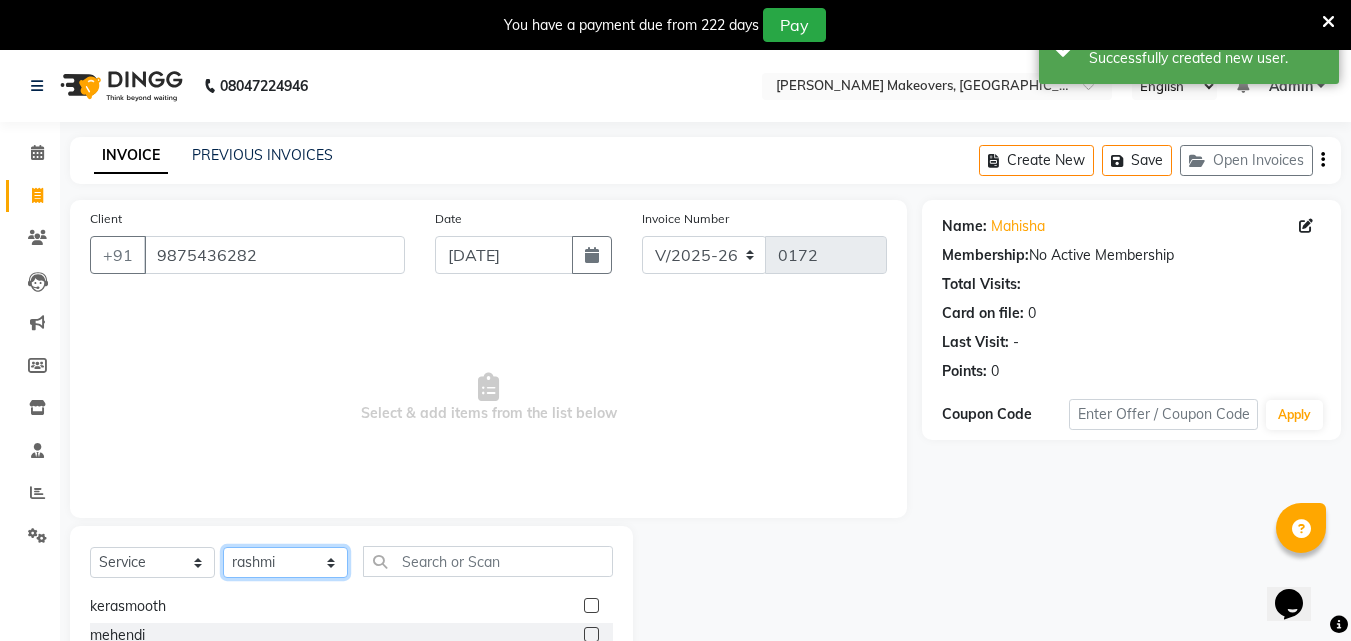 scroll, scrollTop: 210, scrollLeft: 0, axis: vertical 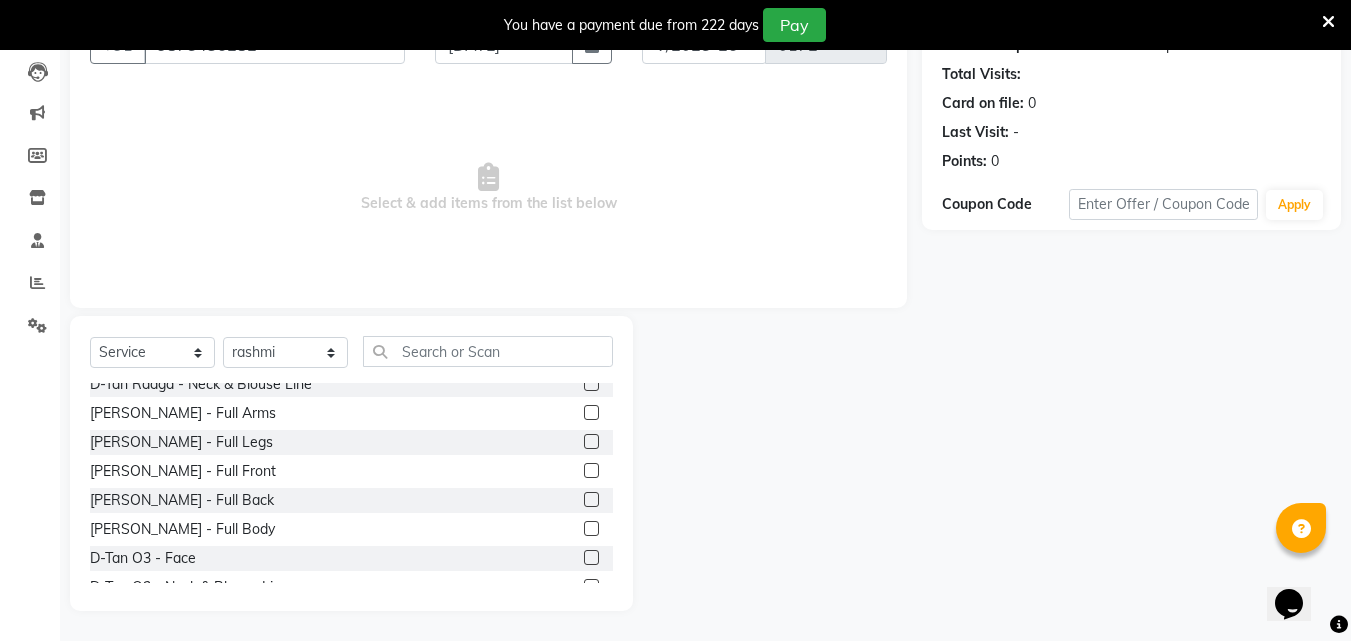 click 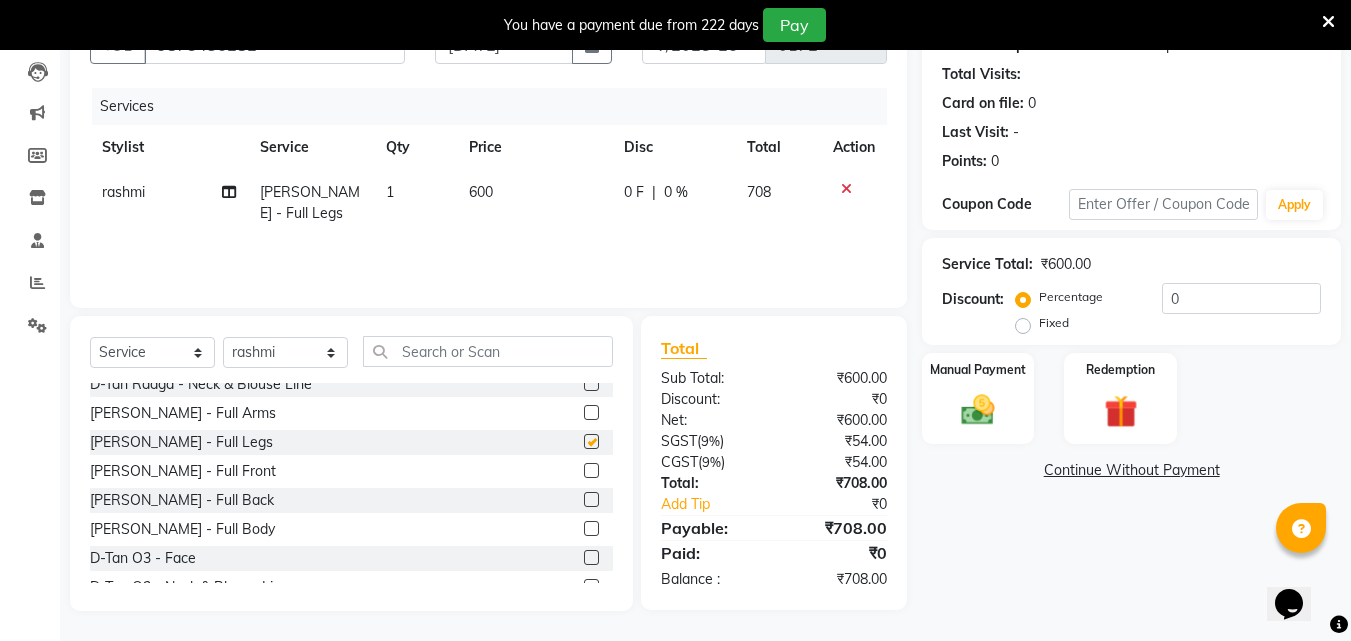 checkbox on "false" 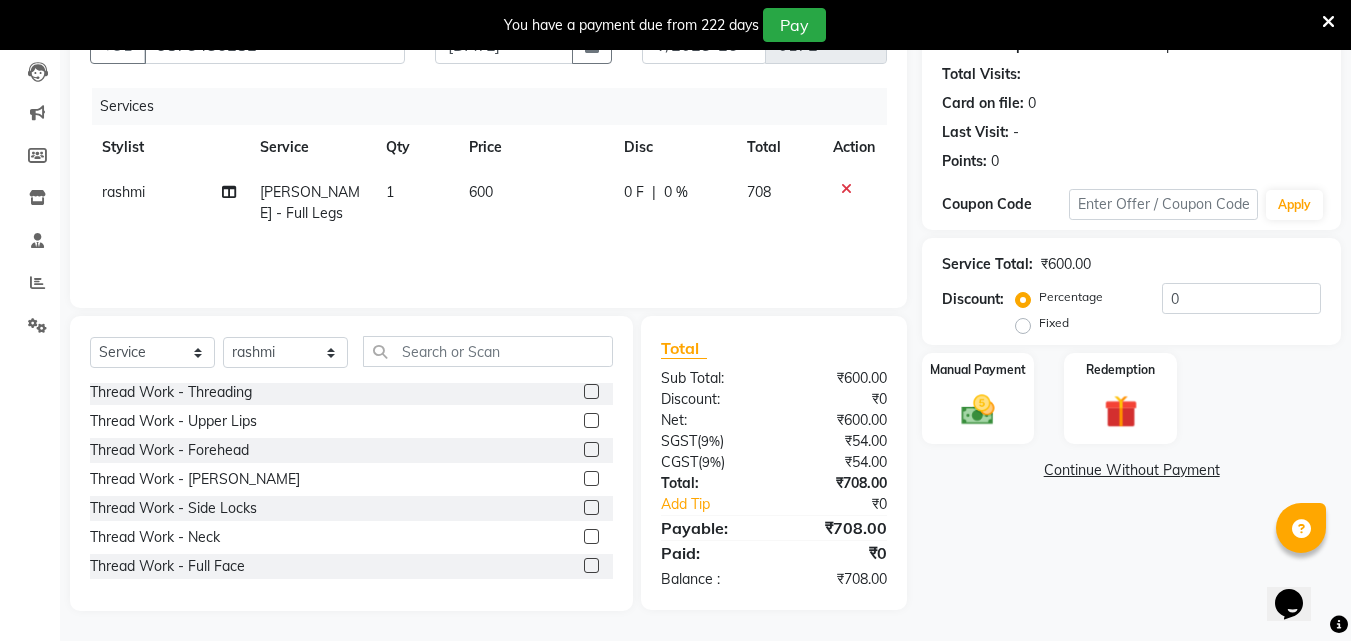 scroll, scrollTop: 0, scrollLeft: 0, axis: both 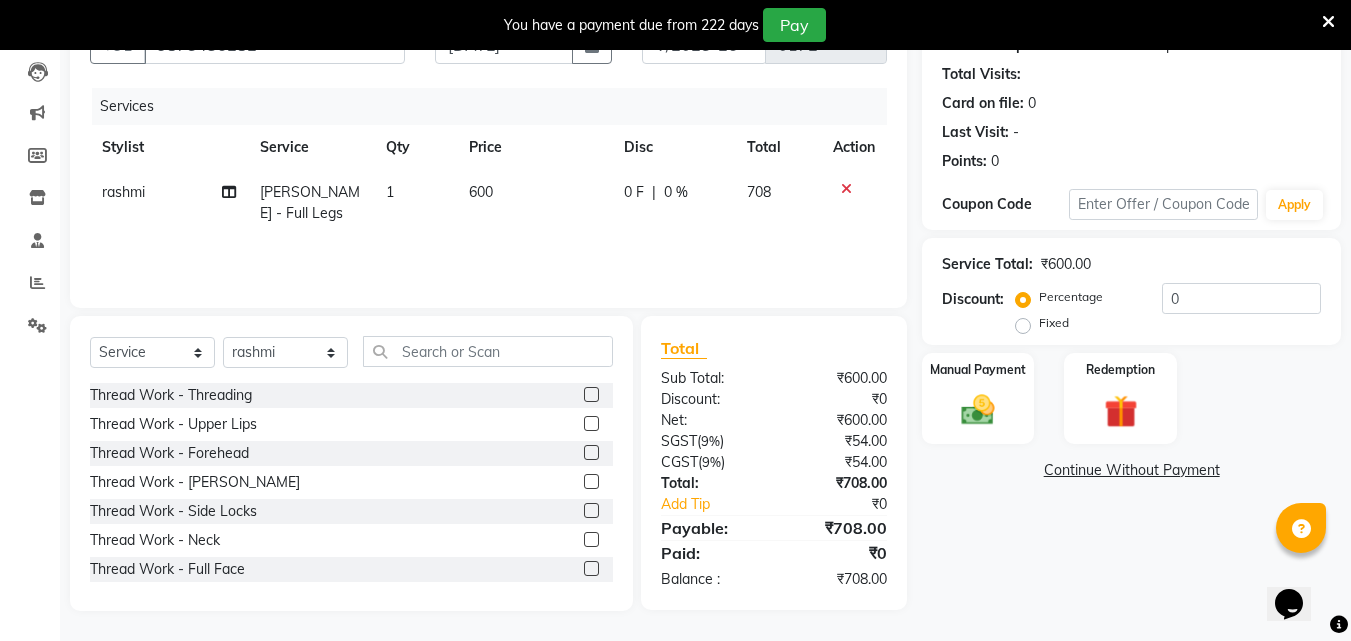 click 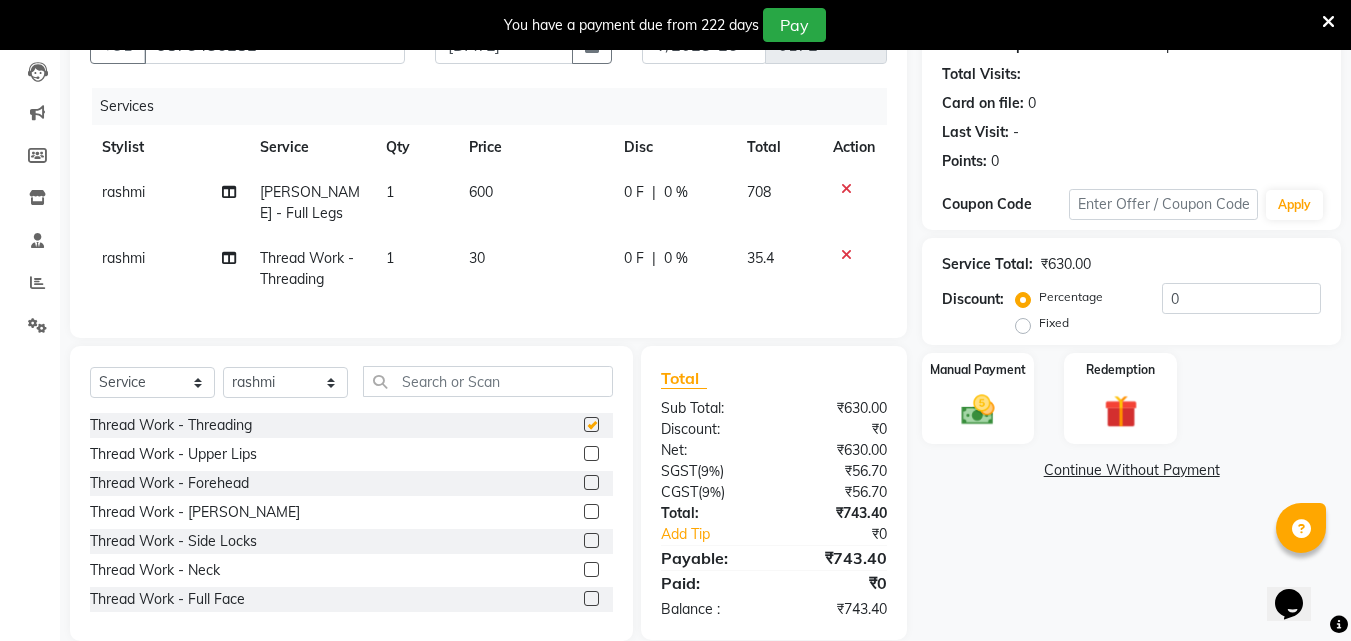 checkbox on "false" 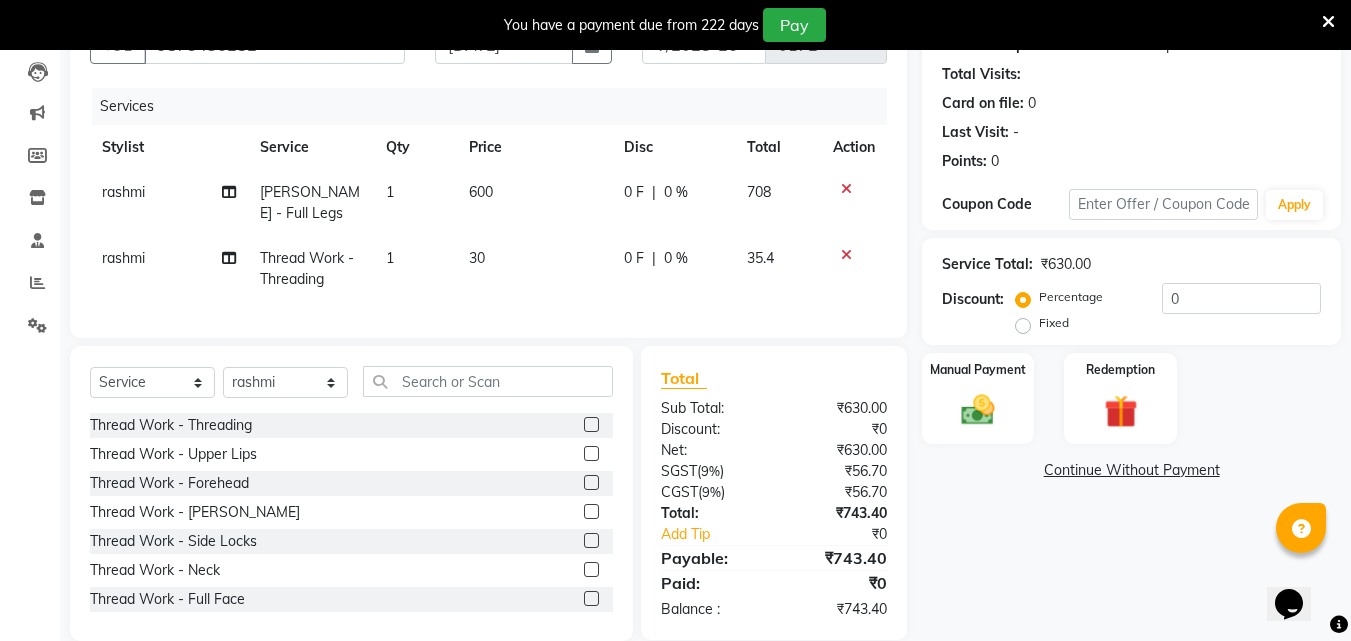 click 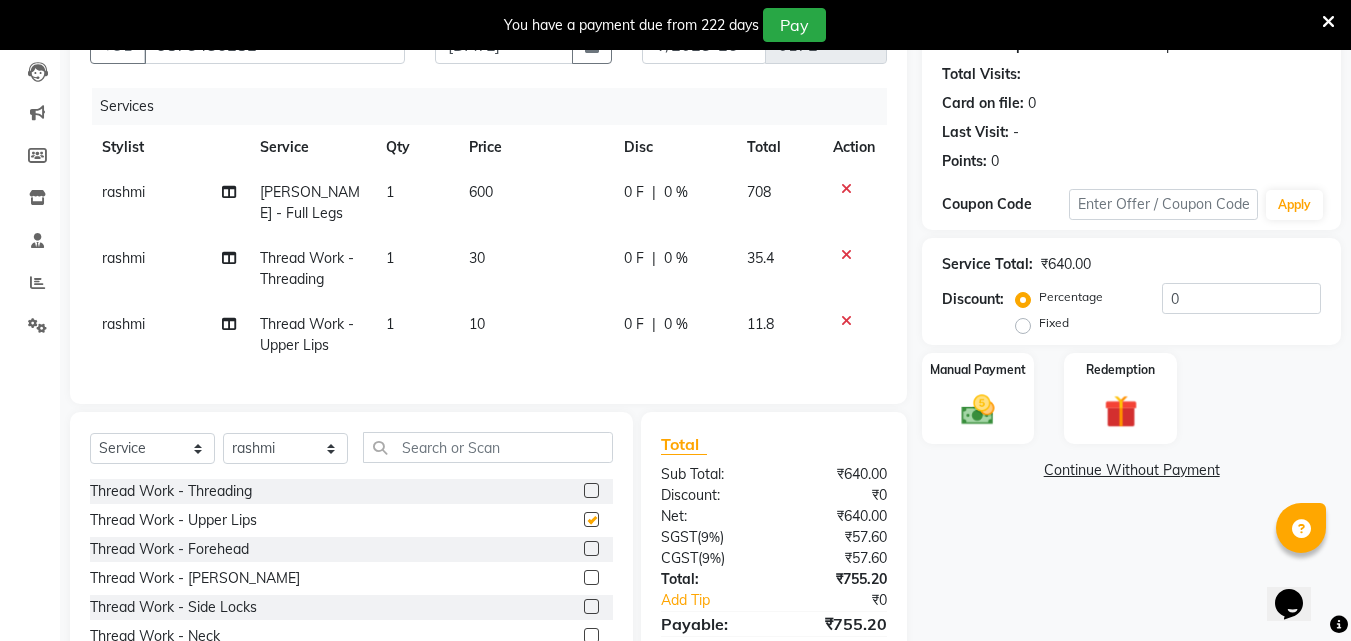 checkbox on "false" 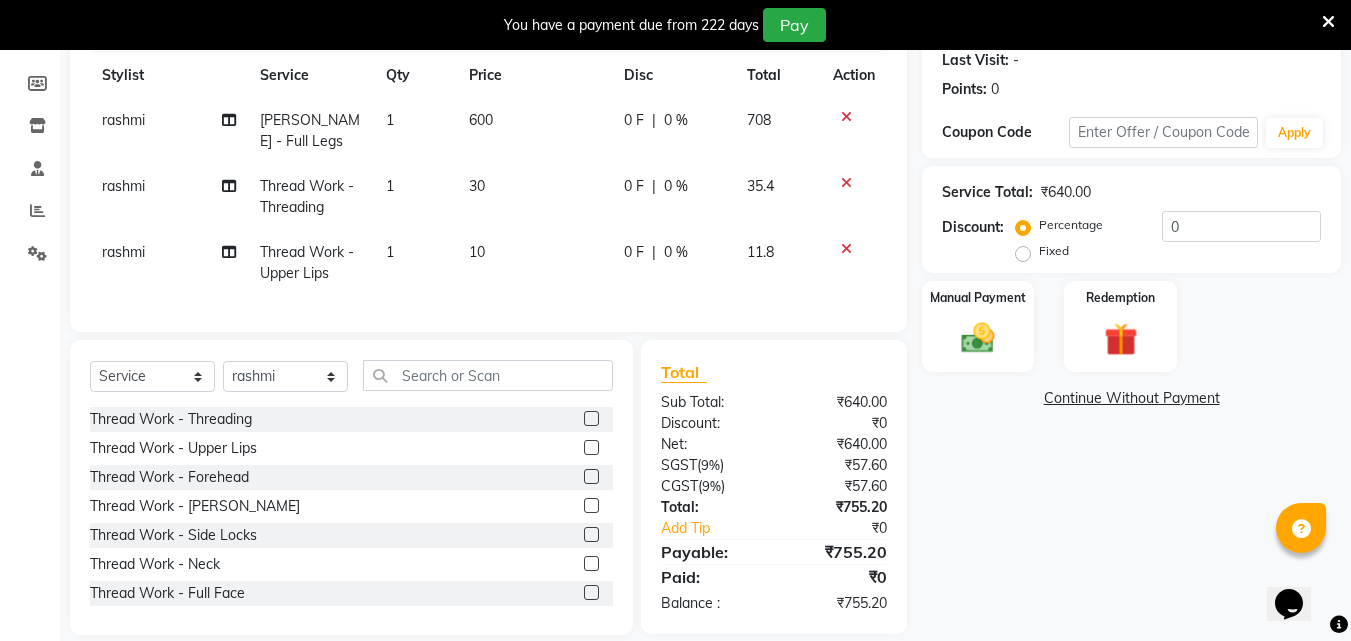 scroll, scrollTop: 288, scrollLeft: 0, axis: vertical 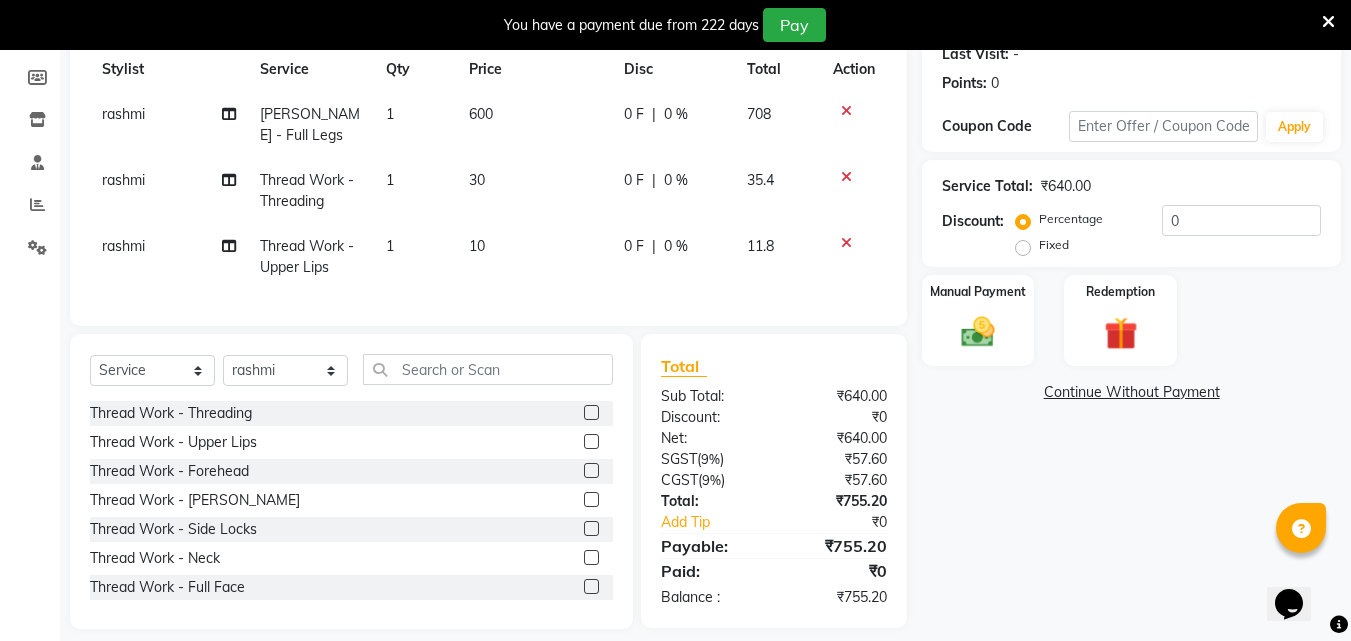 click 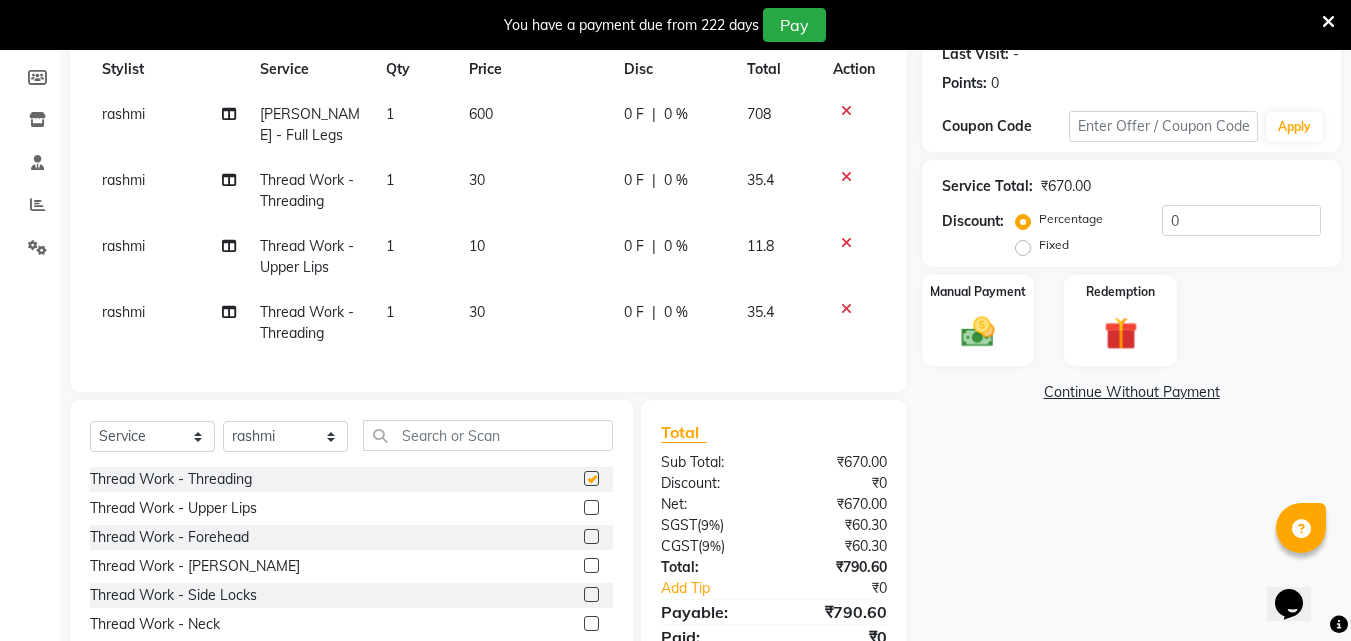 checkbox on "false" 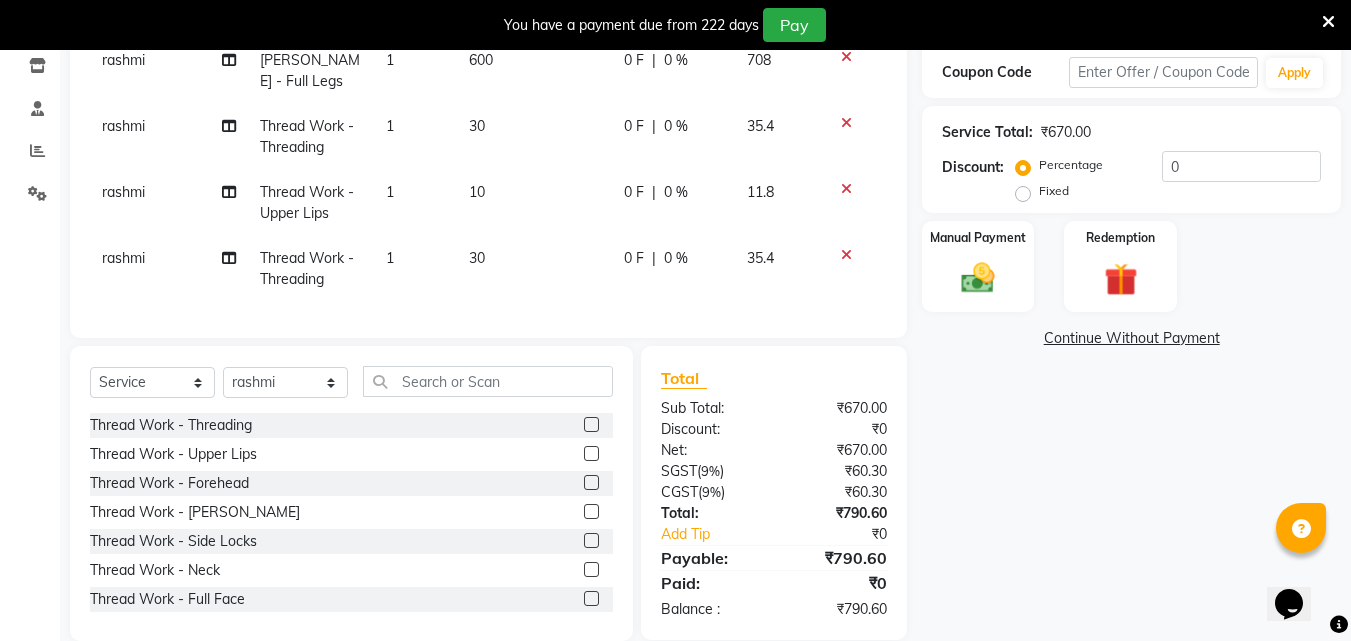 scroll, scrollTop: 387, scrollLeft: 0, axis: vertical 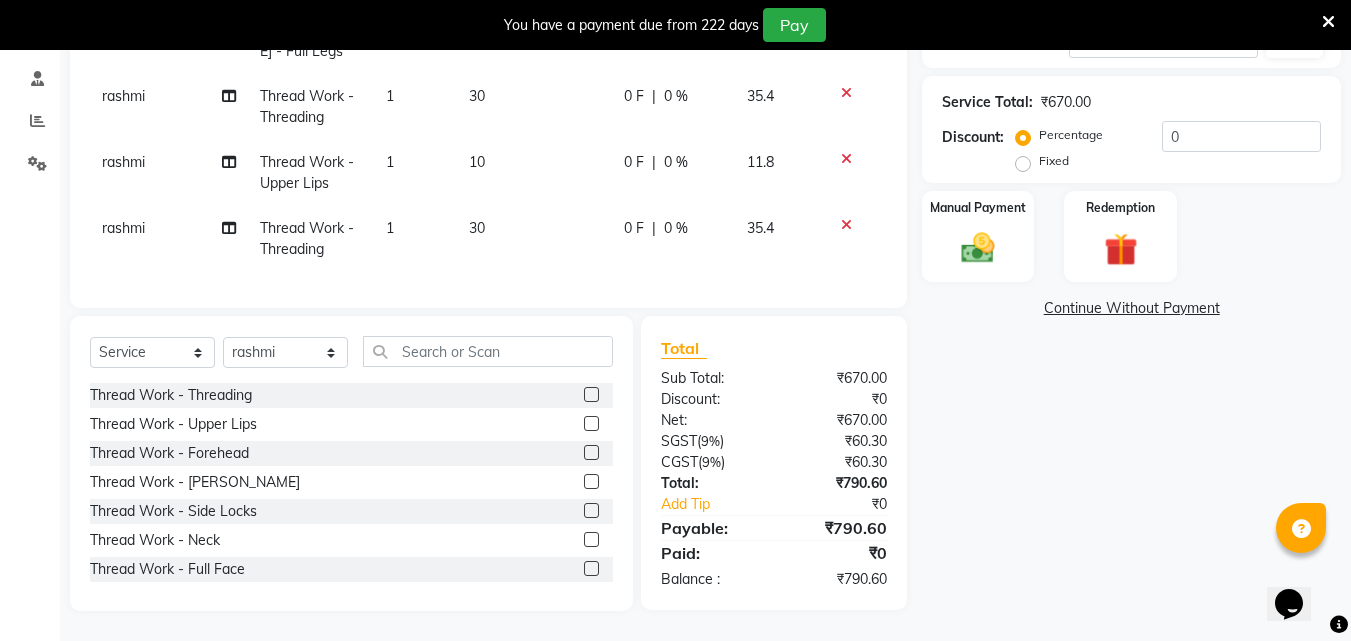 click 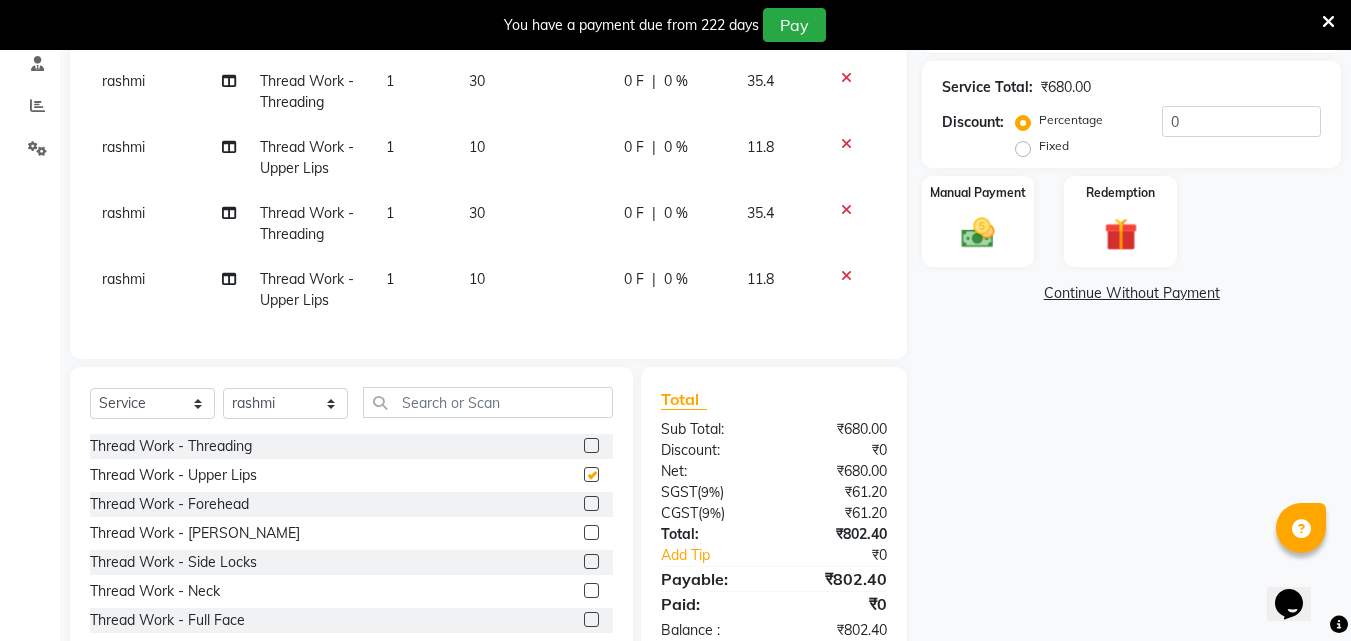 checkbox on "false" 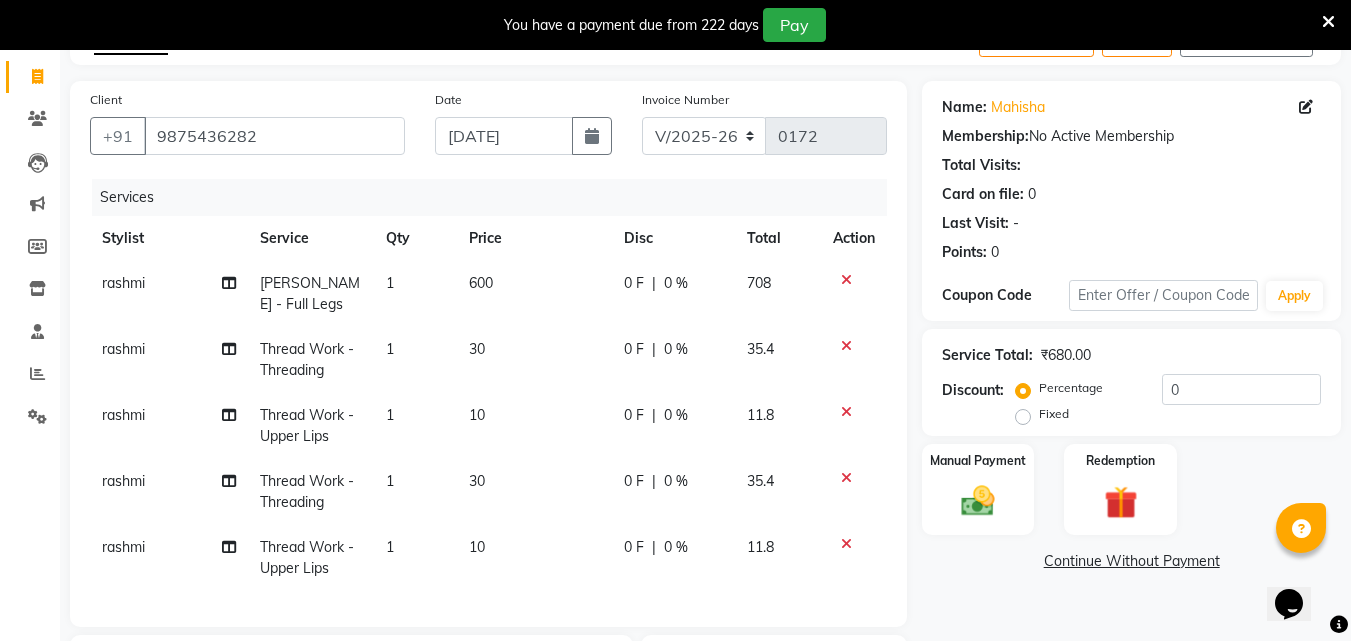 scroll, scrollTop: 0, scrollLeft: 0, axis: both 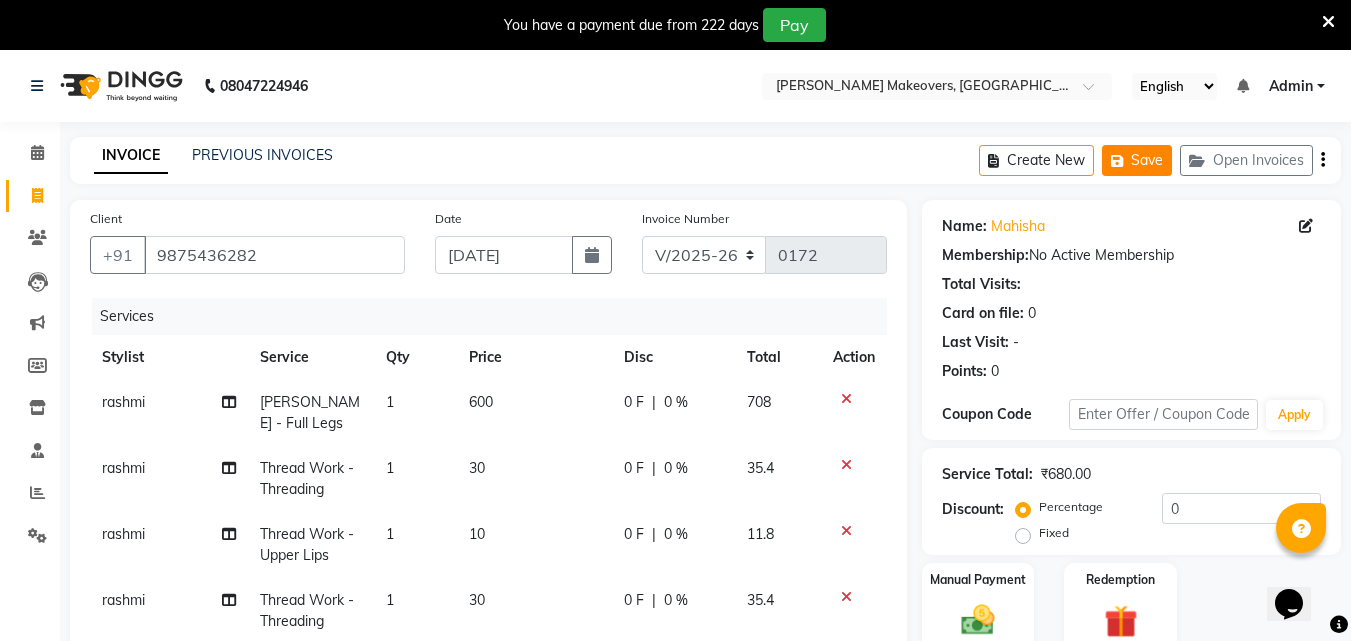 click on "Save" 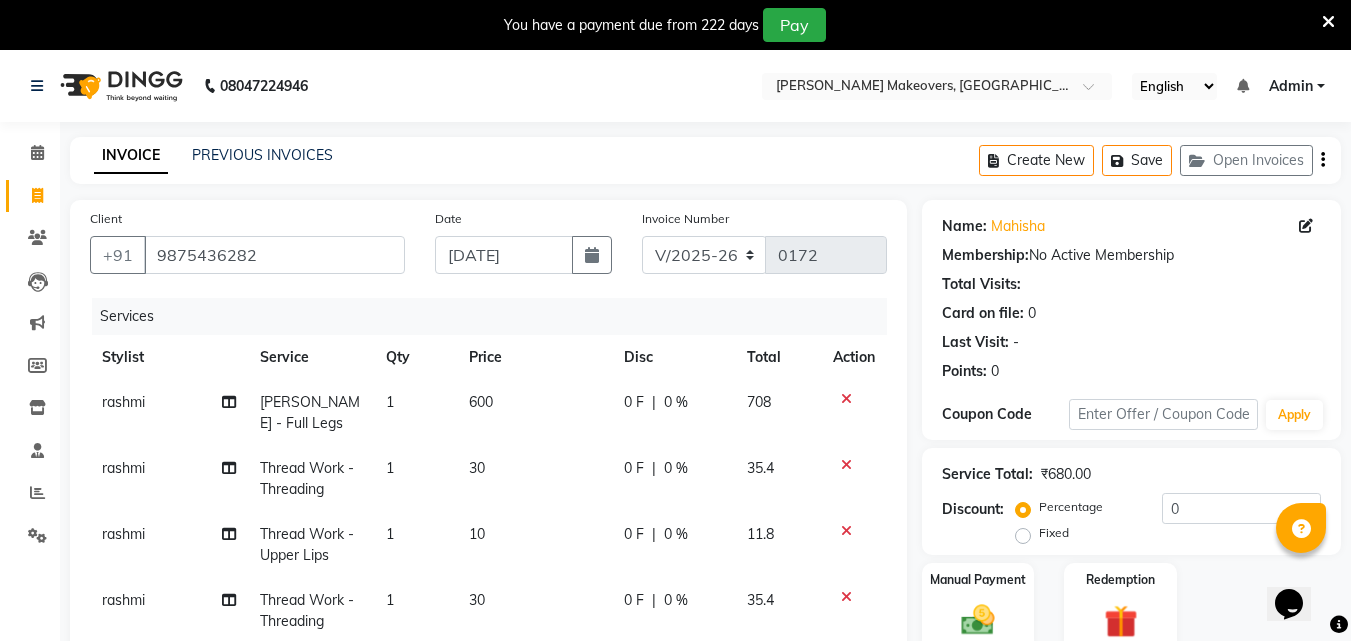 click at bounding box center [1328, 22] 